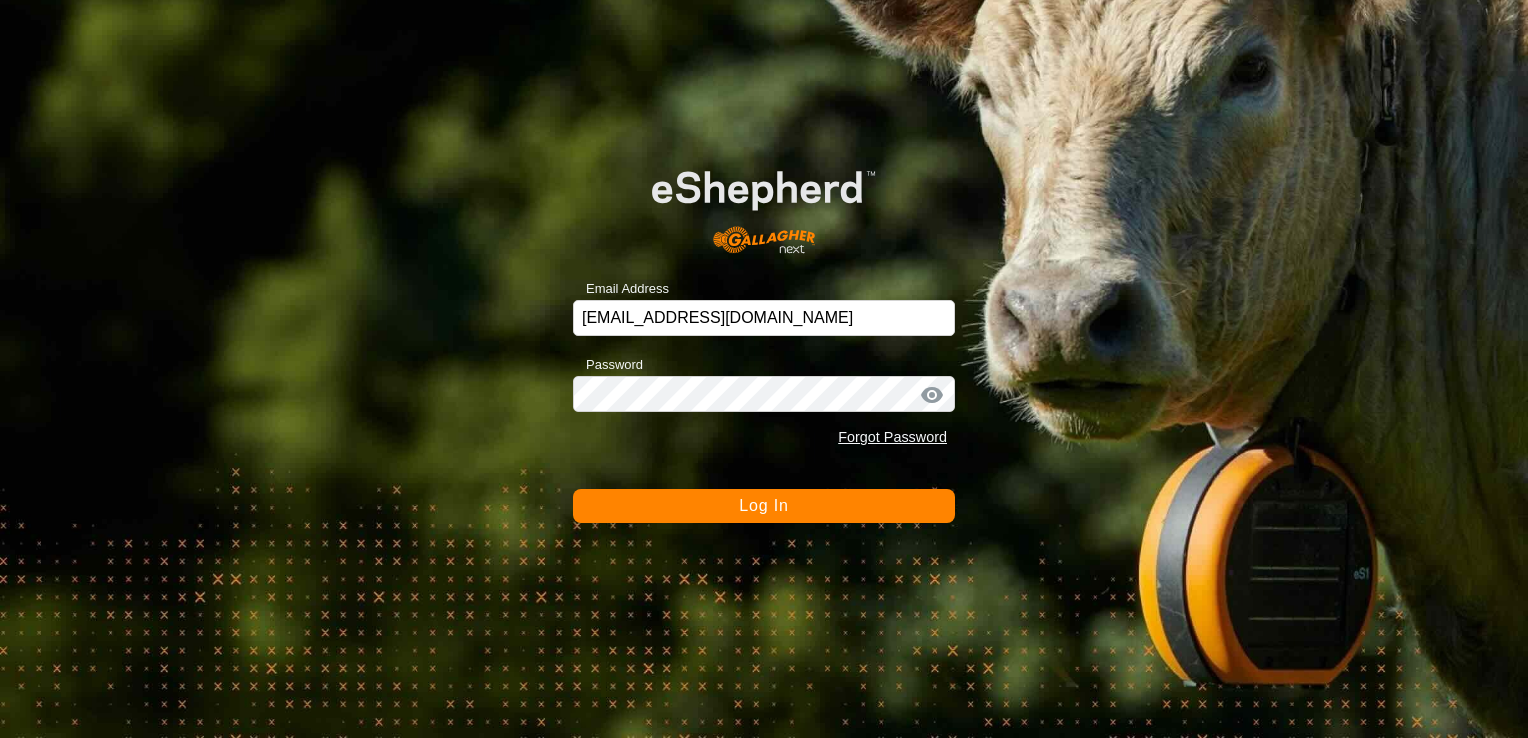 scroll, scrollTop: 0, scrollLeft: 0, axis: both 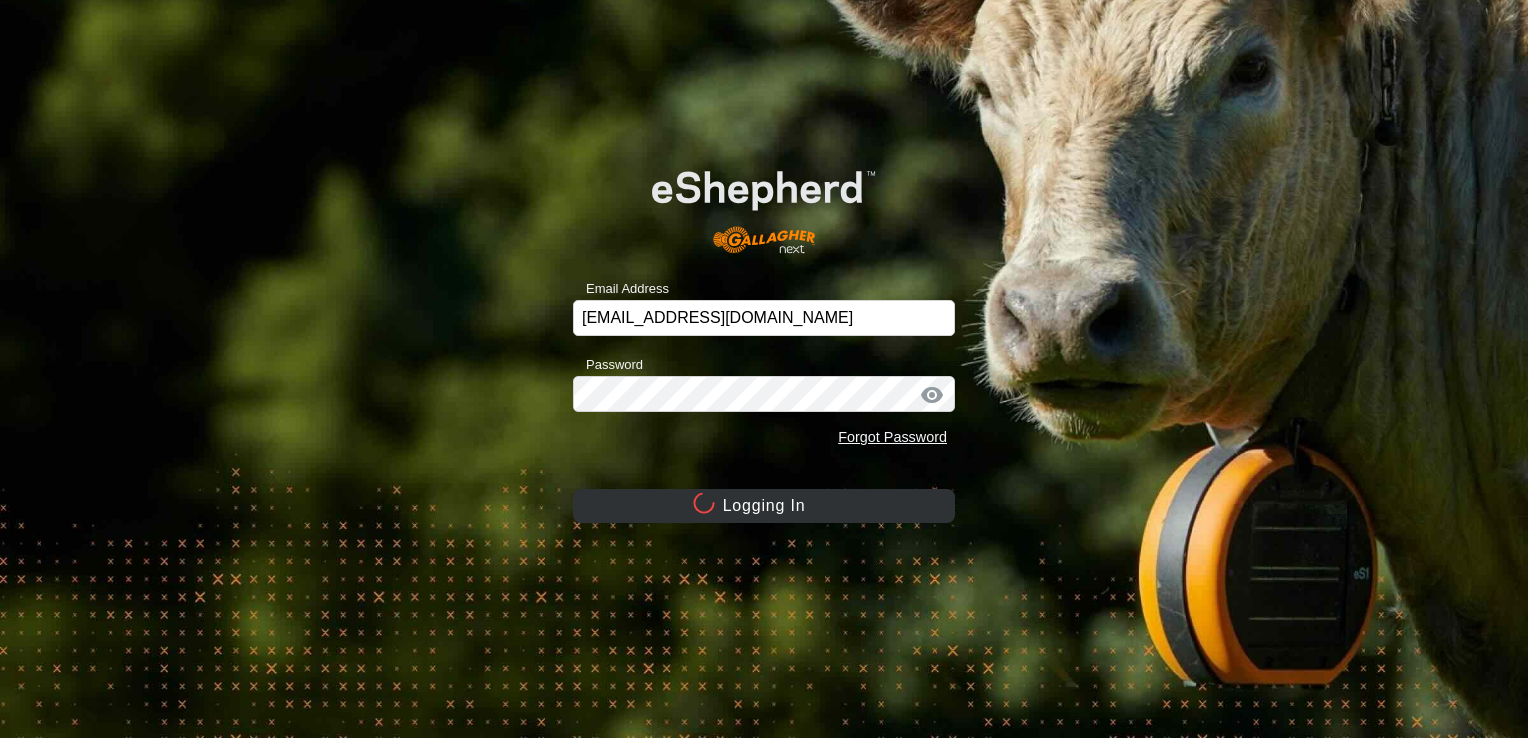 click on "Logging In" 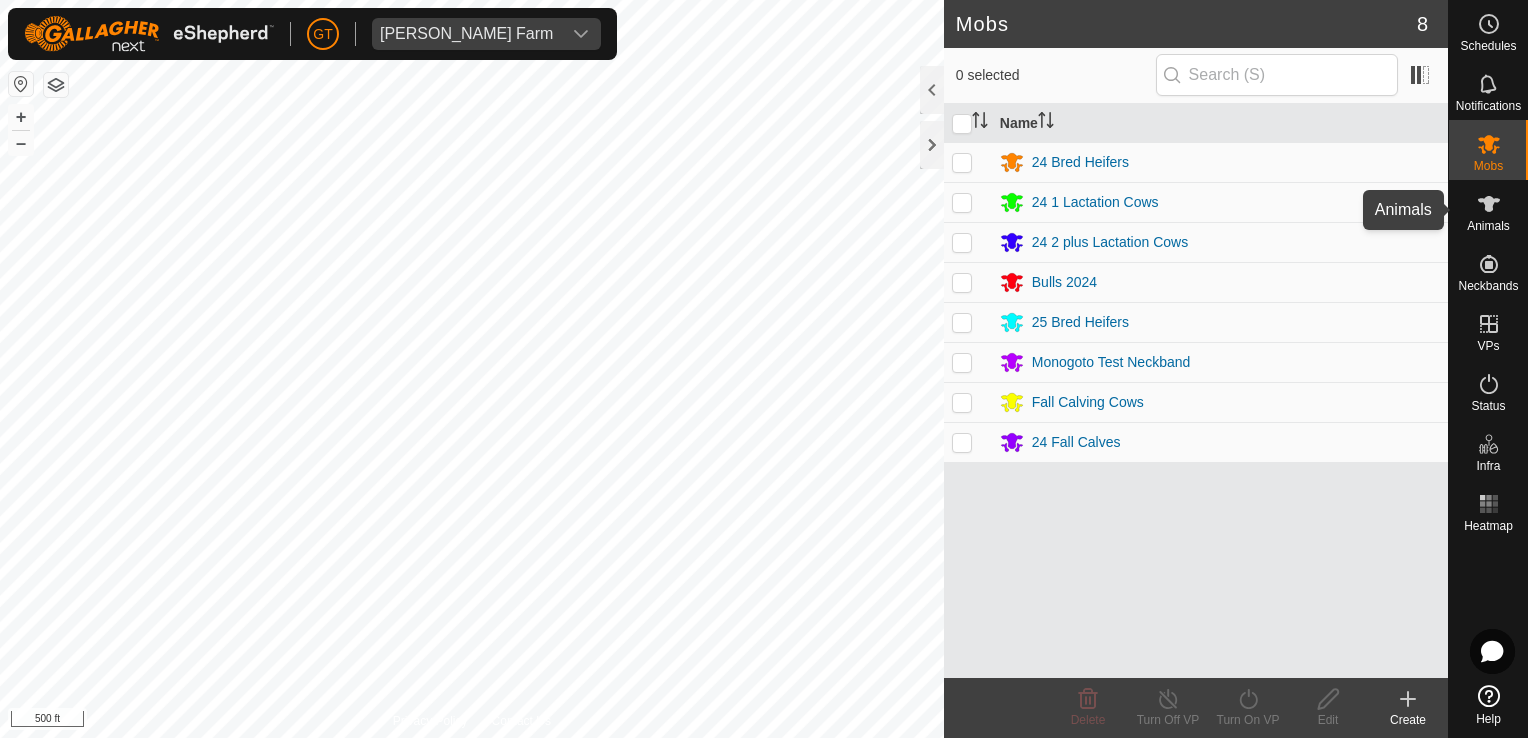 click 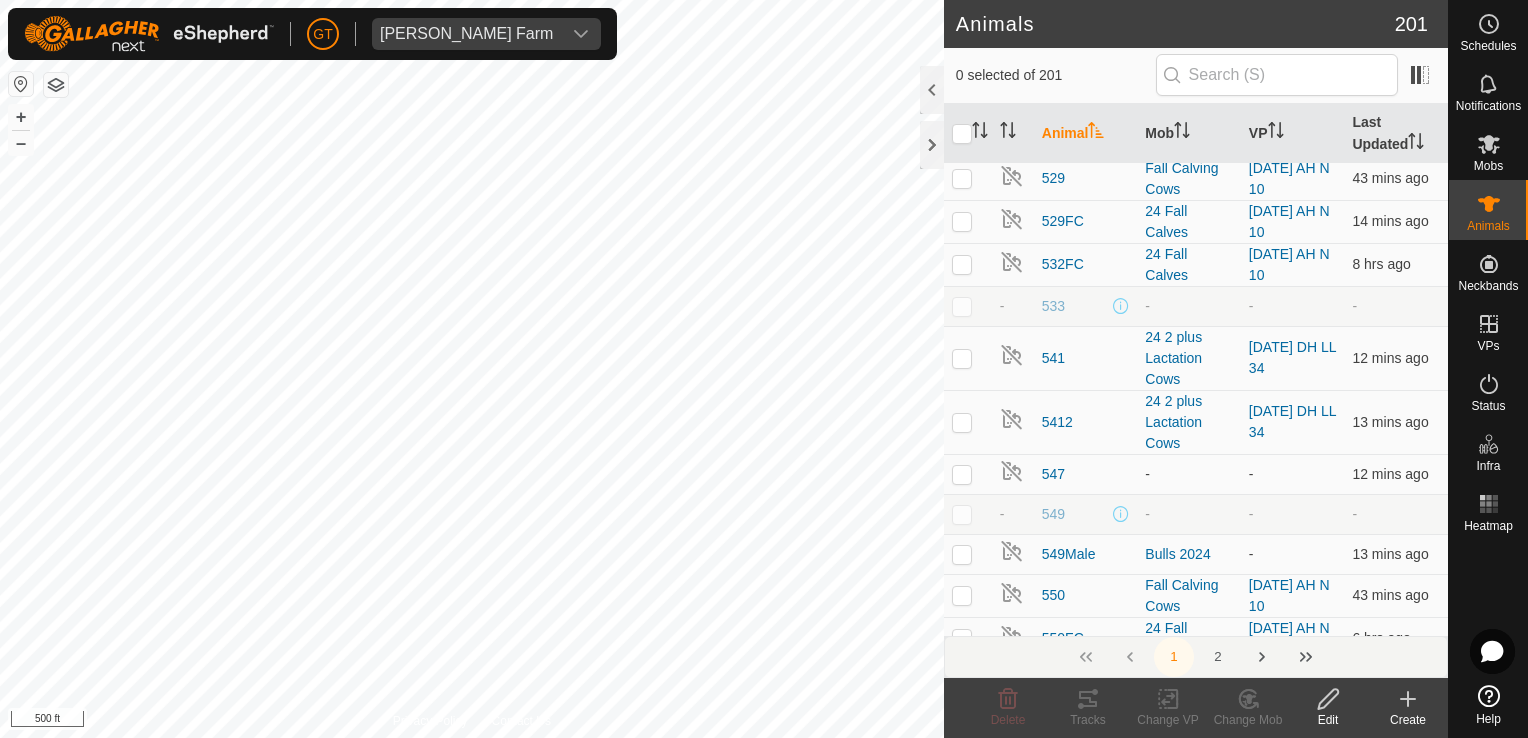 scroll, scrollTop: 2300, scrollLeft: 0, axis: vertical 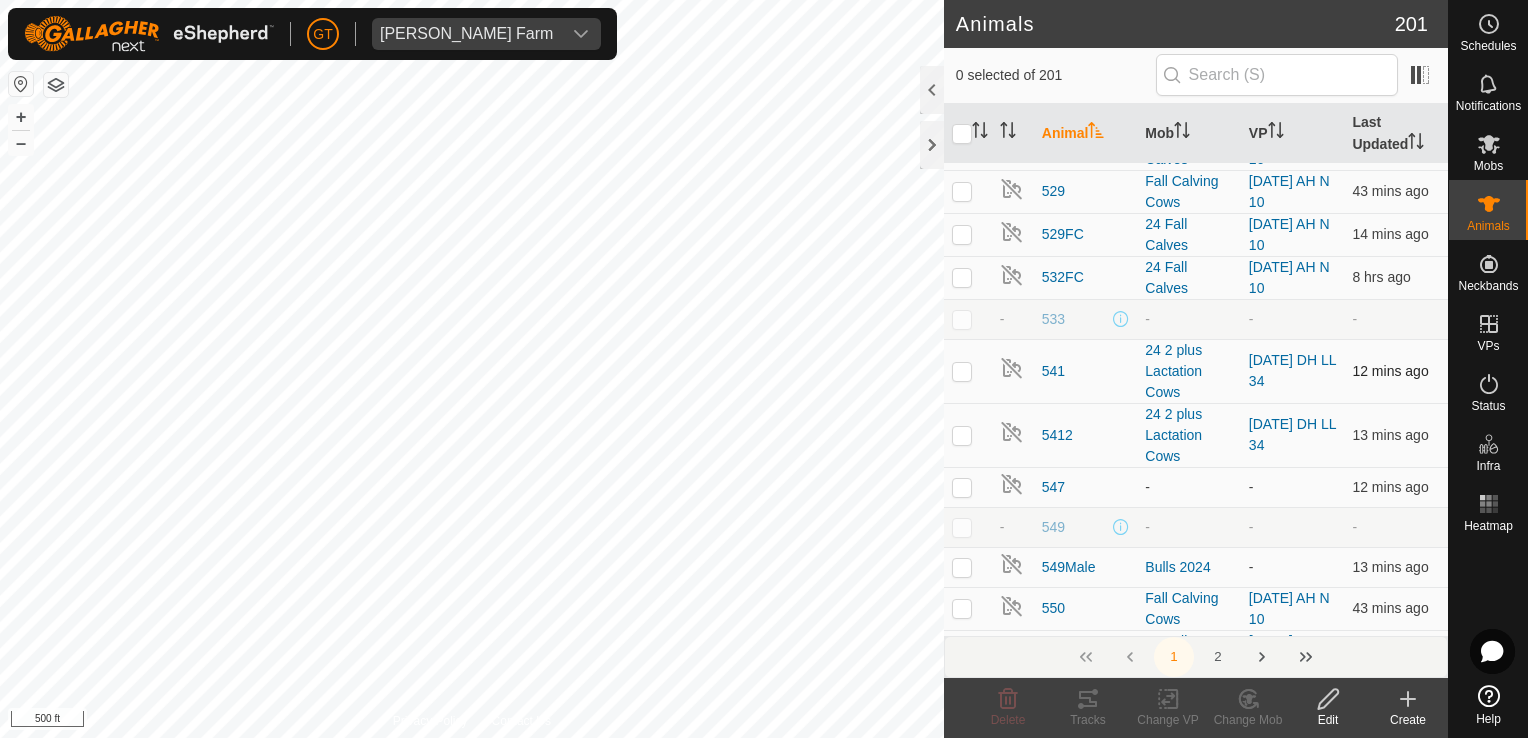 click at bounding box center [962, 371] 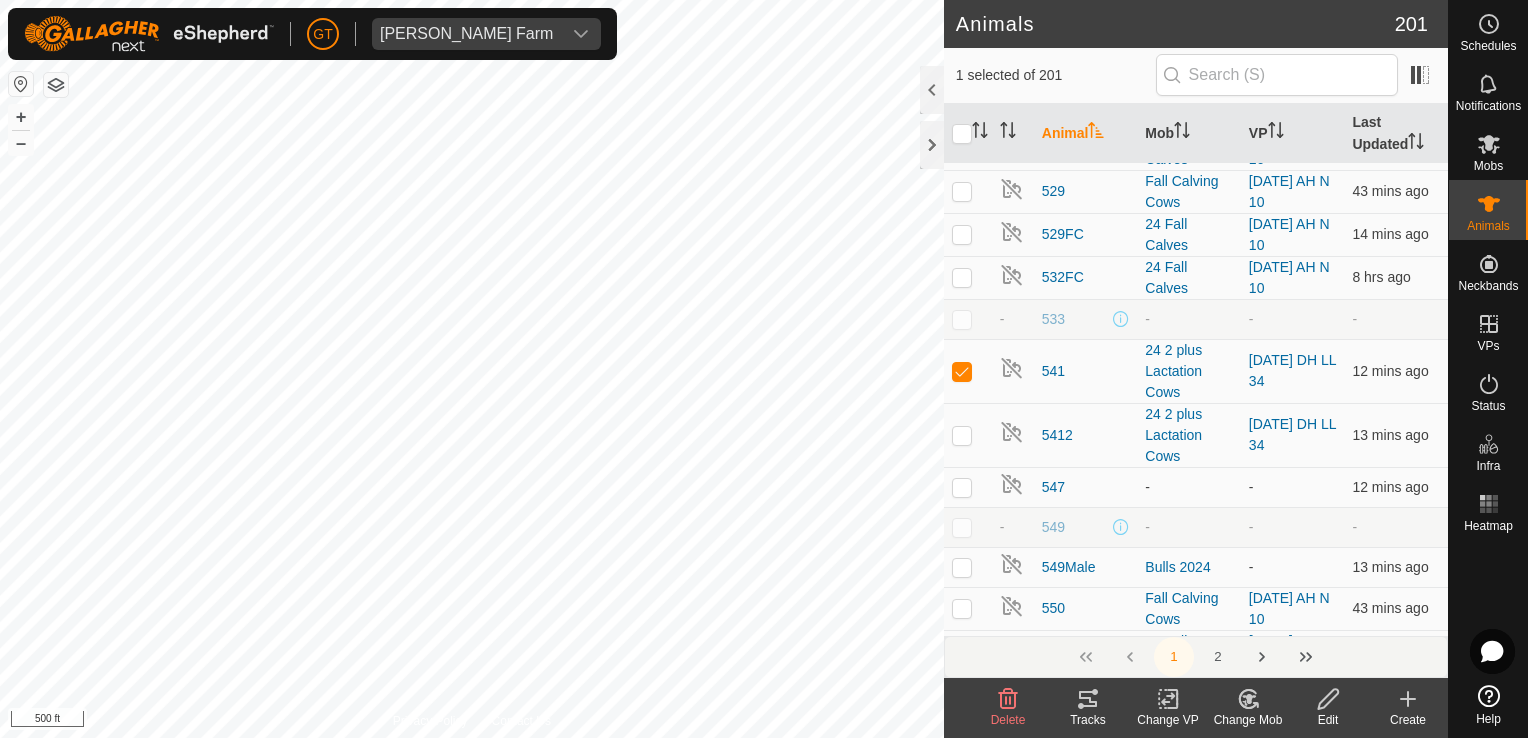 click 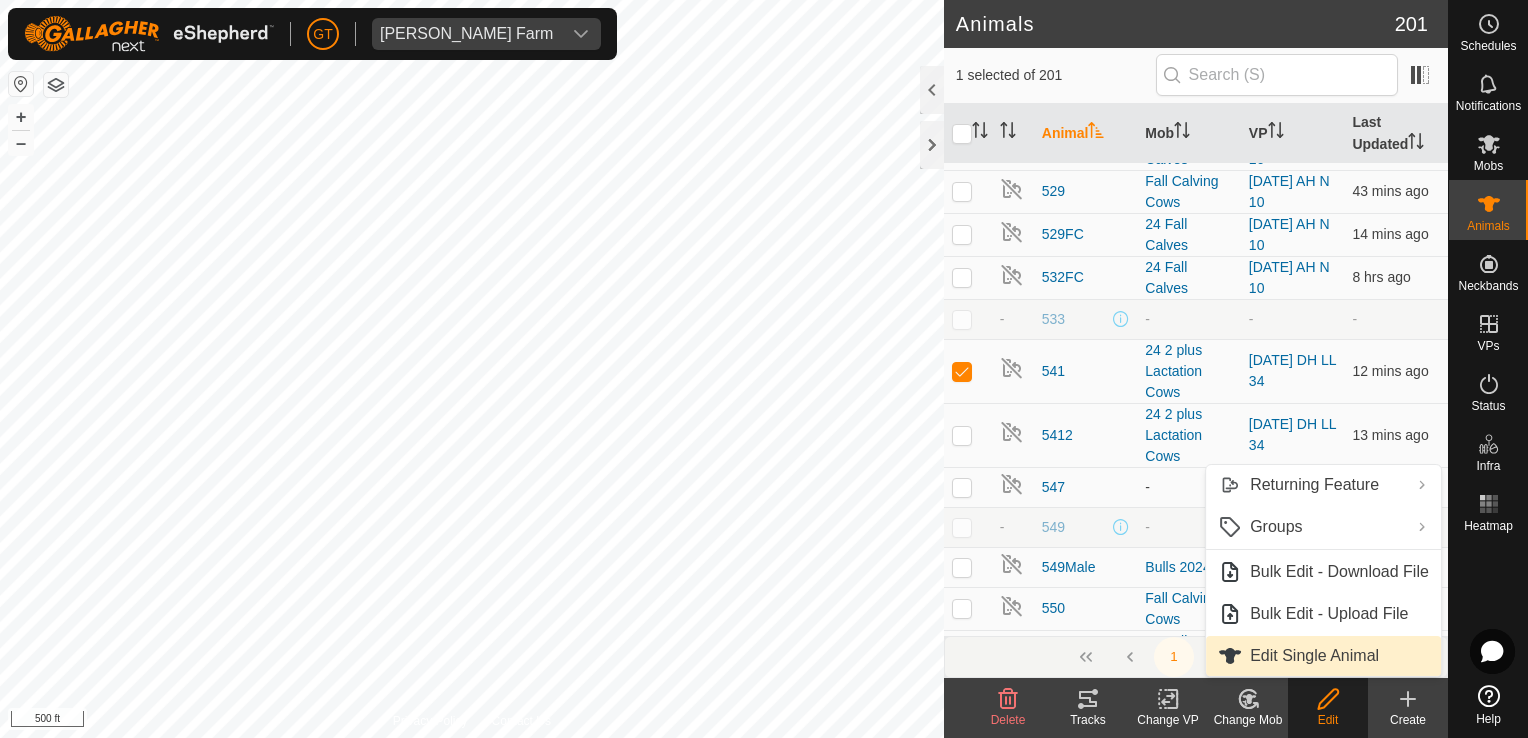 click on "Edit Single Animal" at bounding box center (1323, 656) 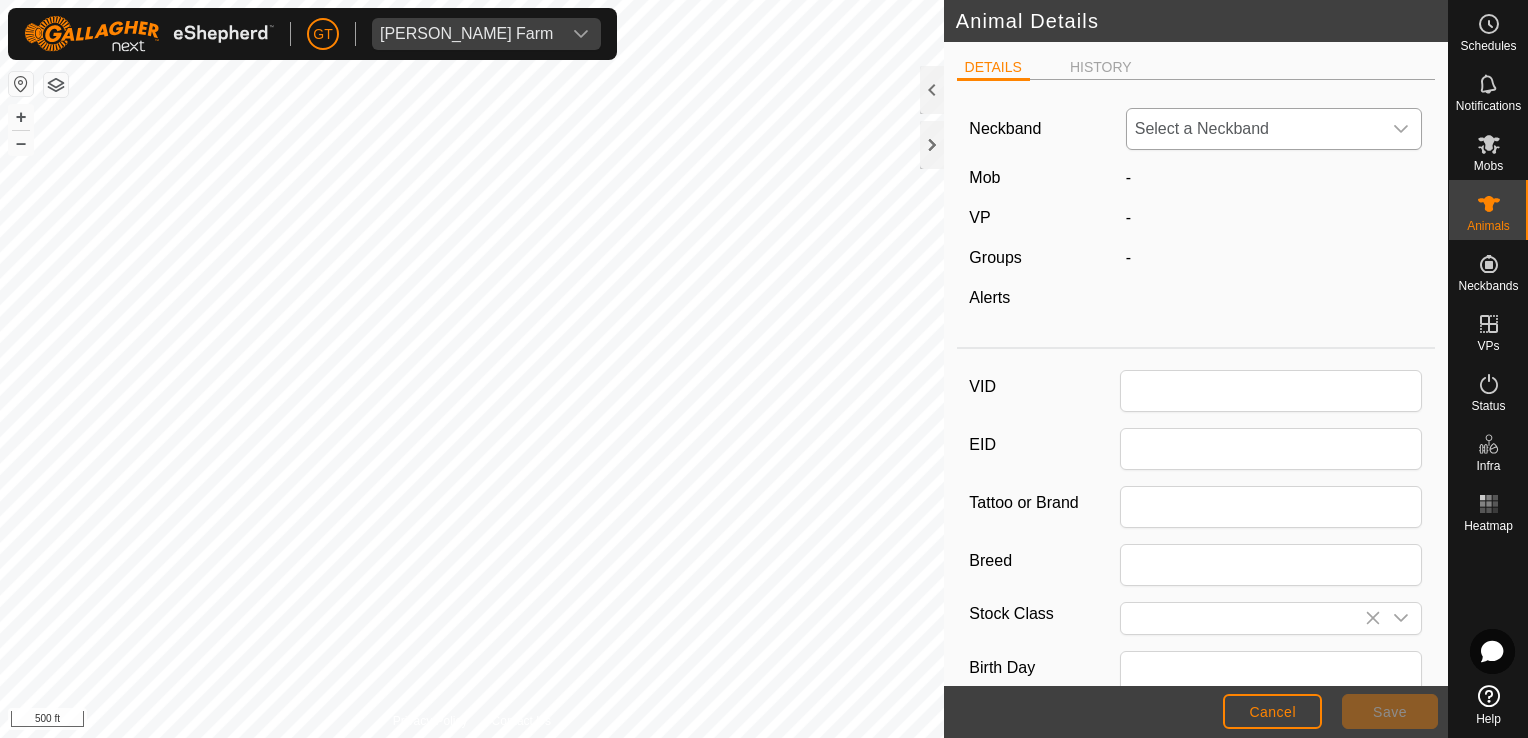 type on "541" 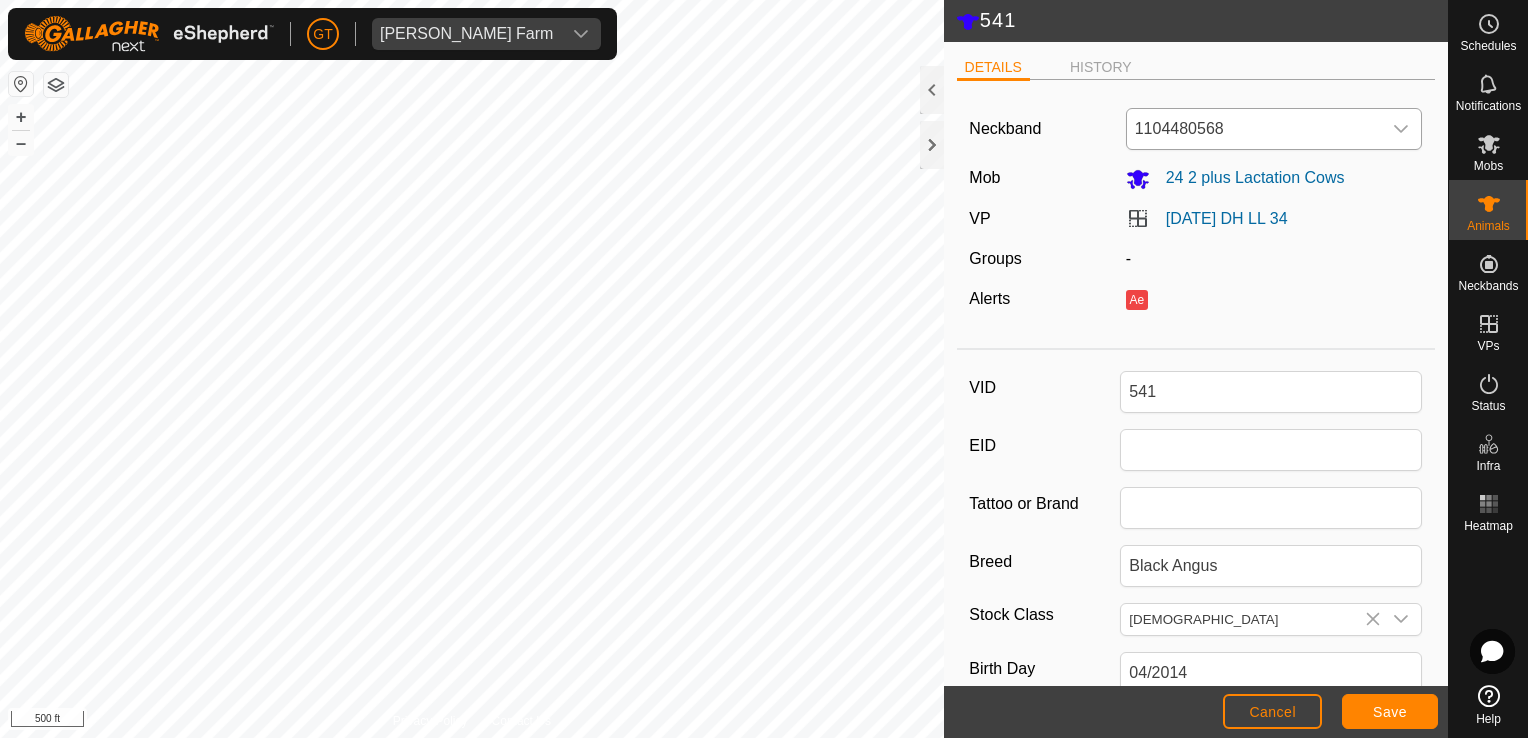 click 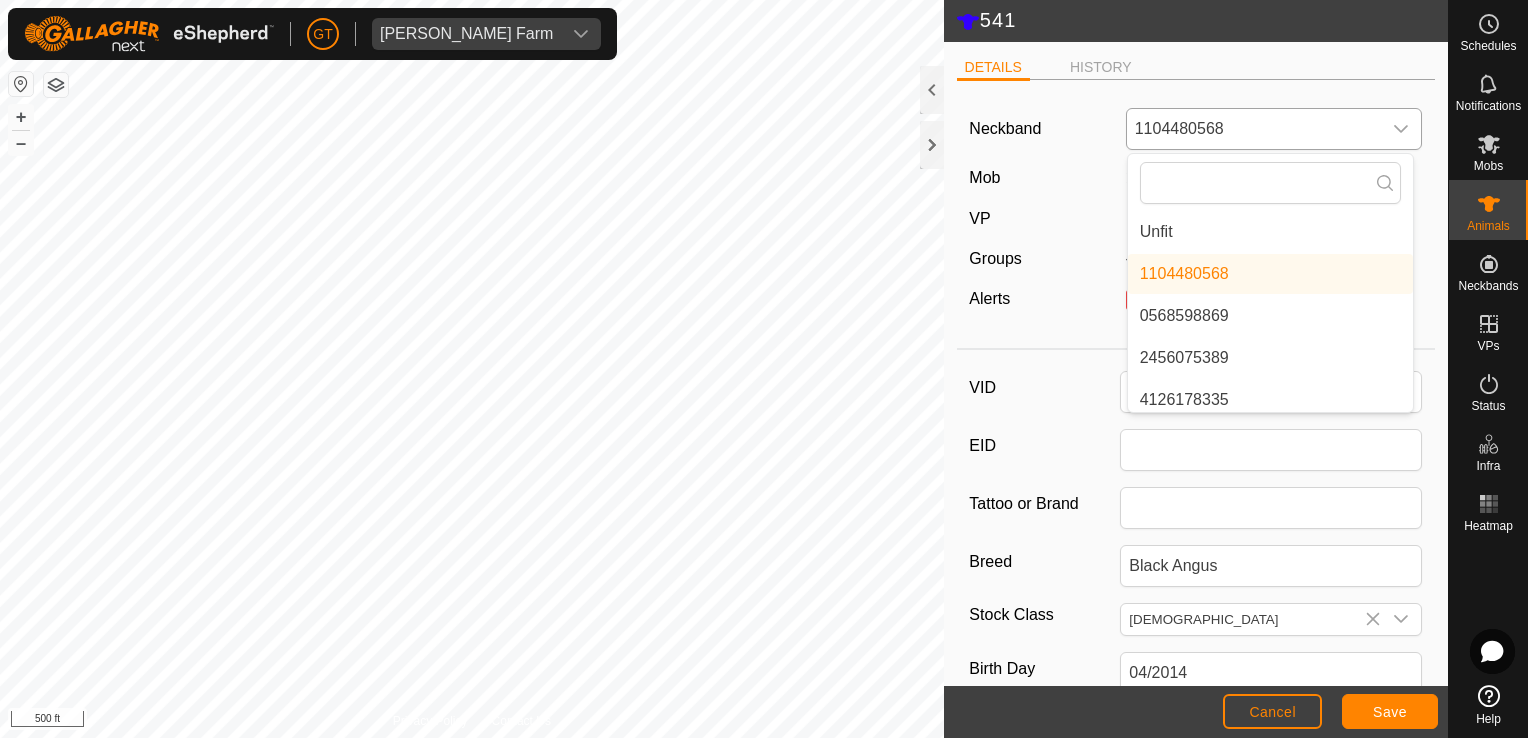 click on "Unfit" at bounding box center (1270, 232) 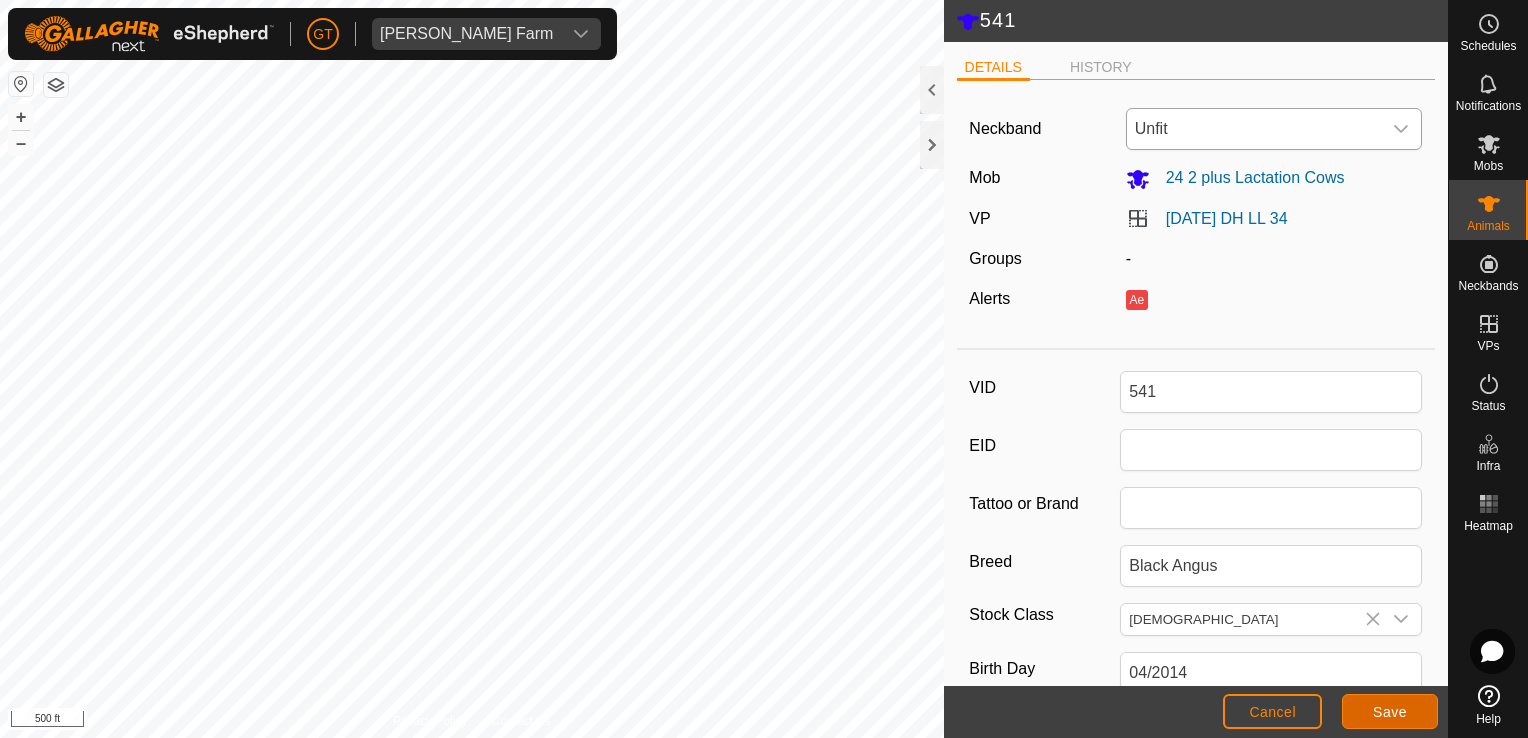 click on "Save" 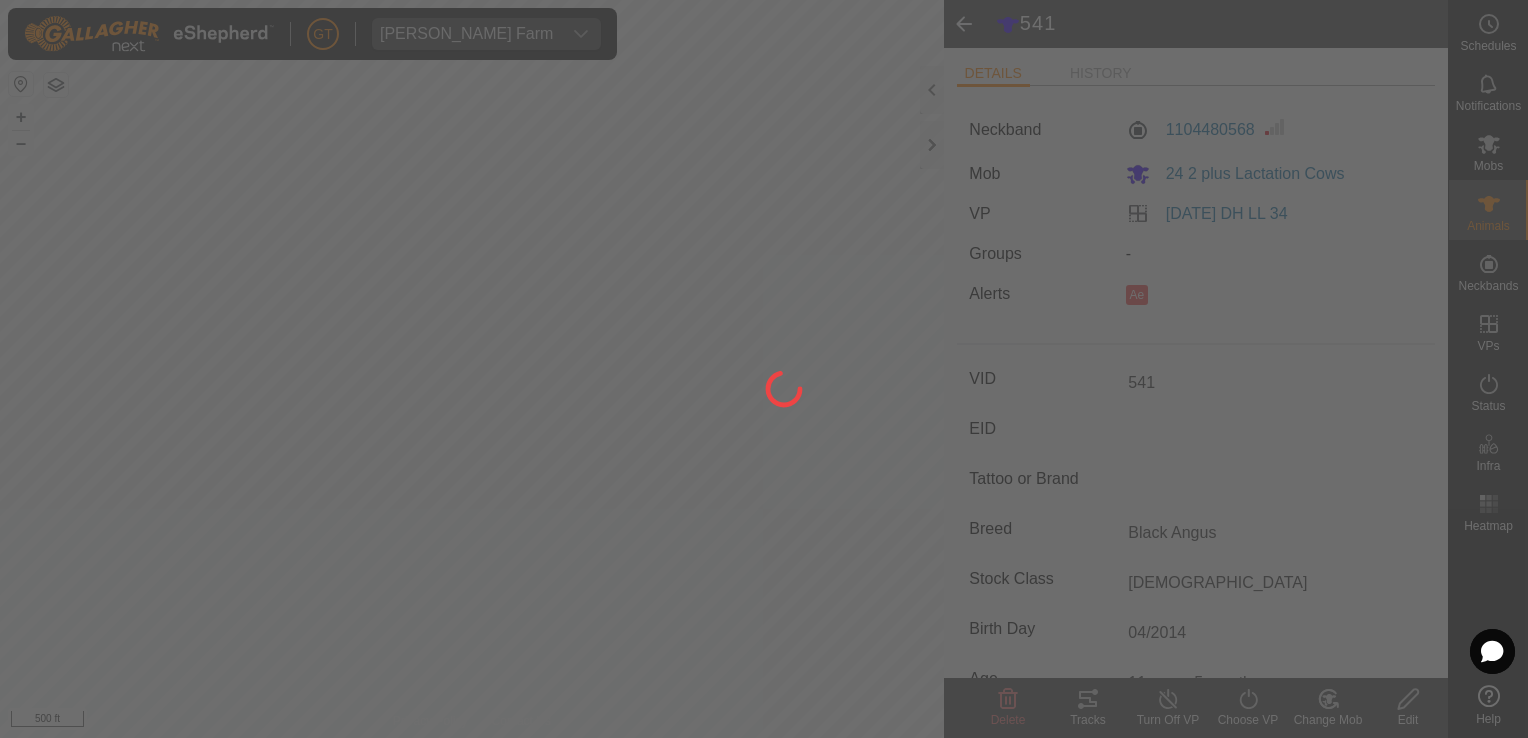 type on "-" 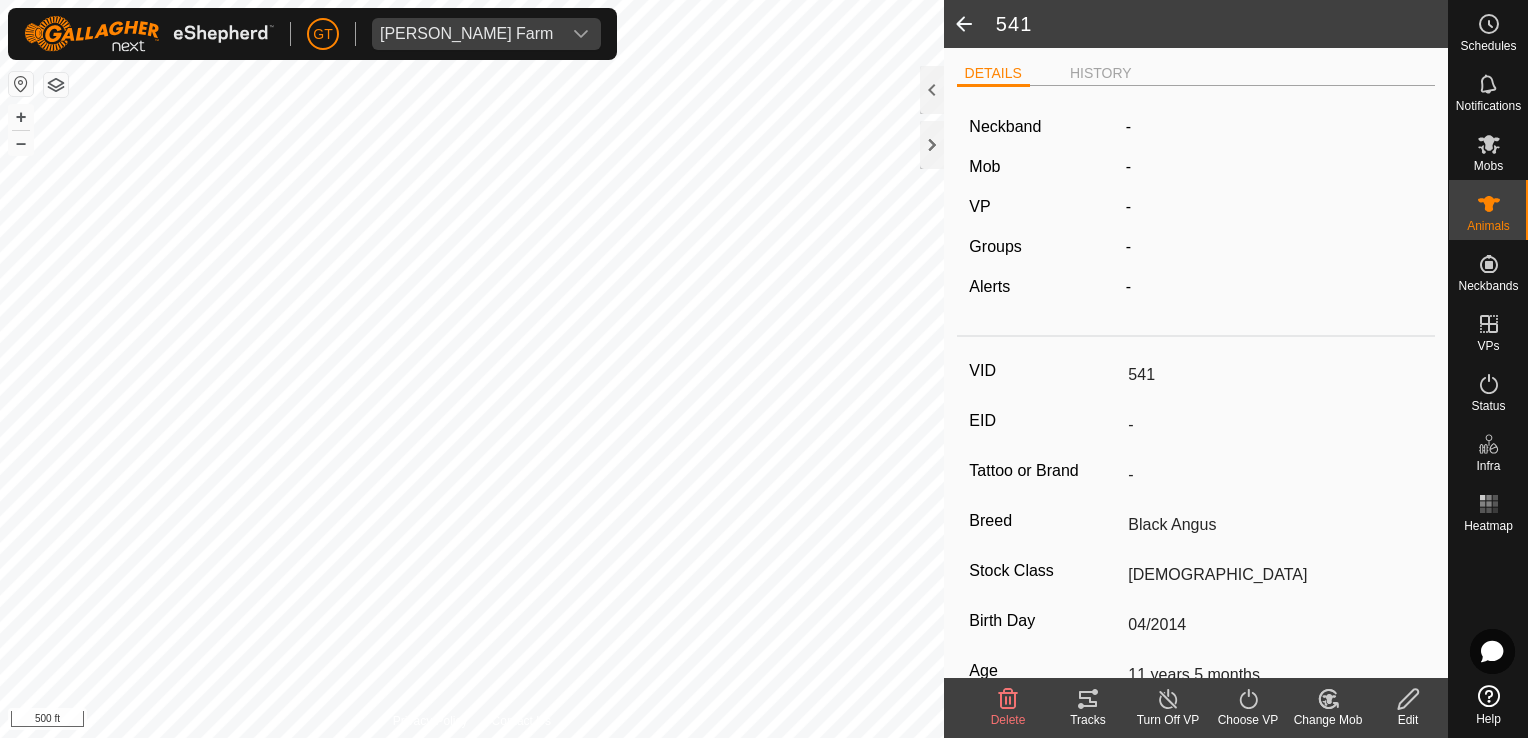 click 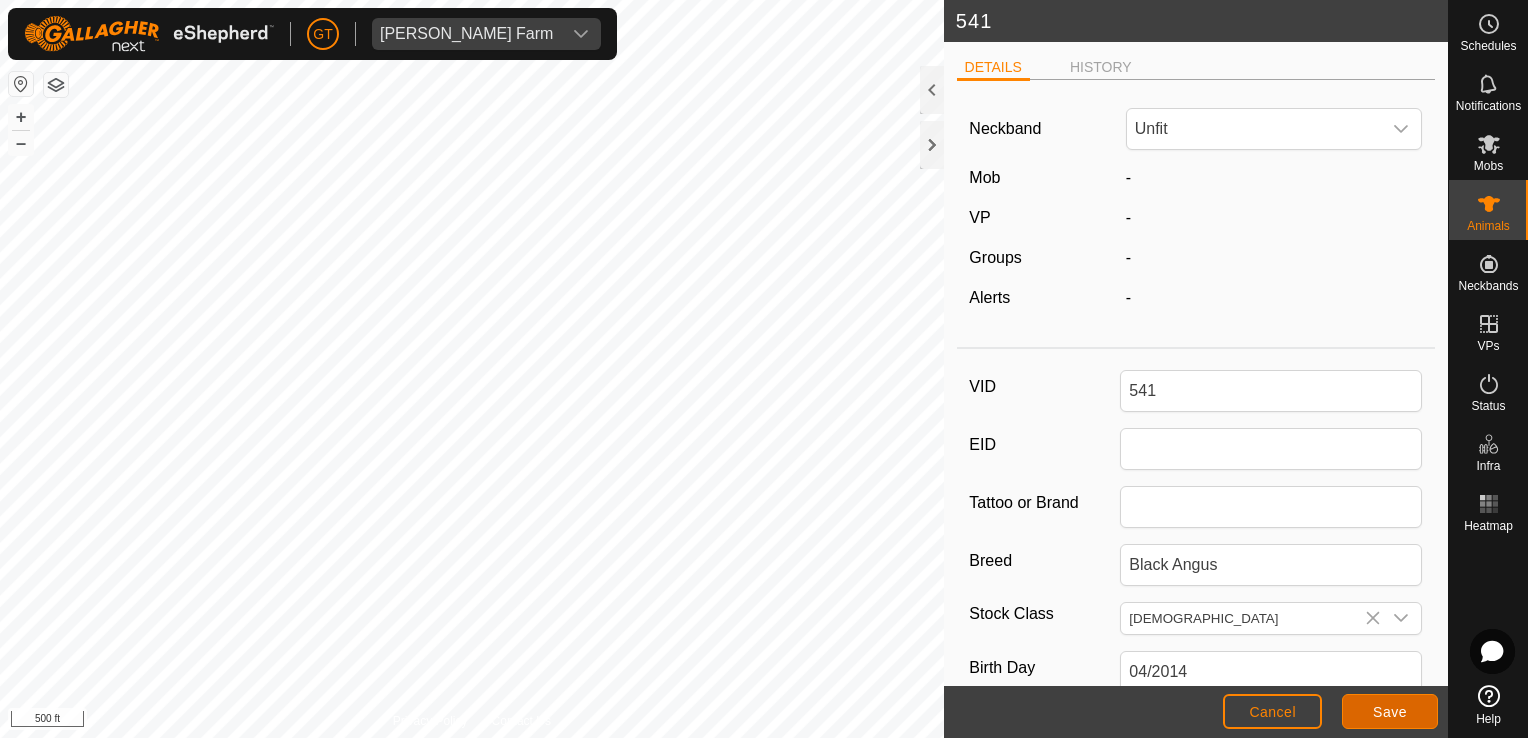 click on "Save" 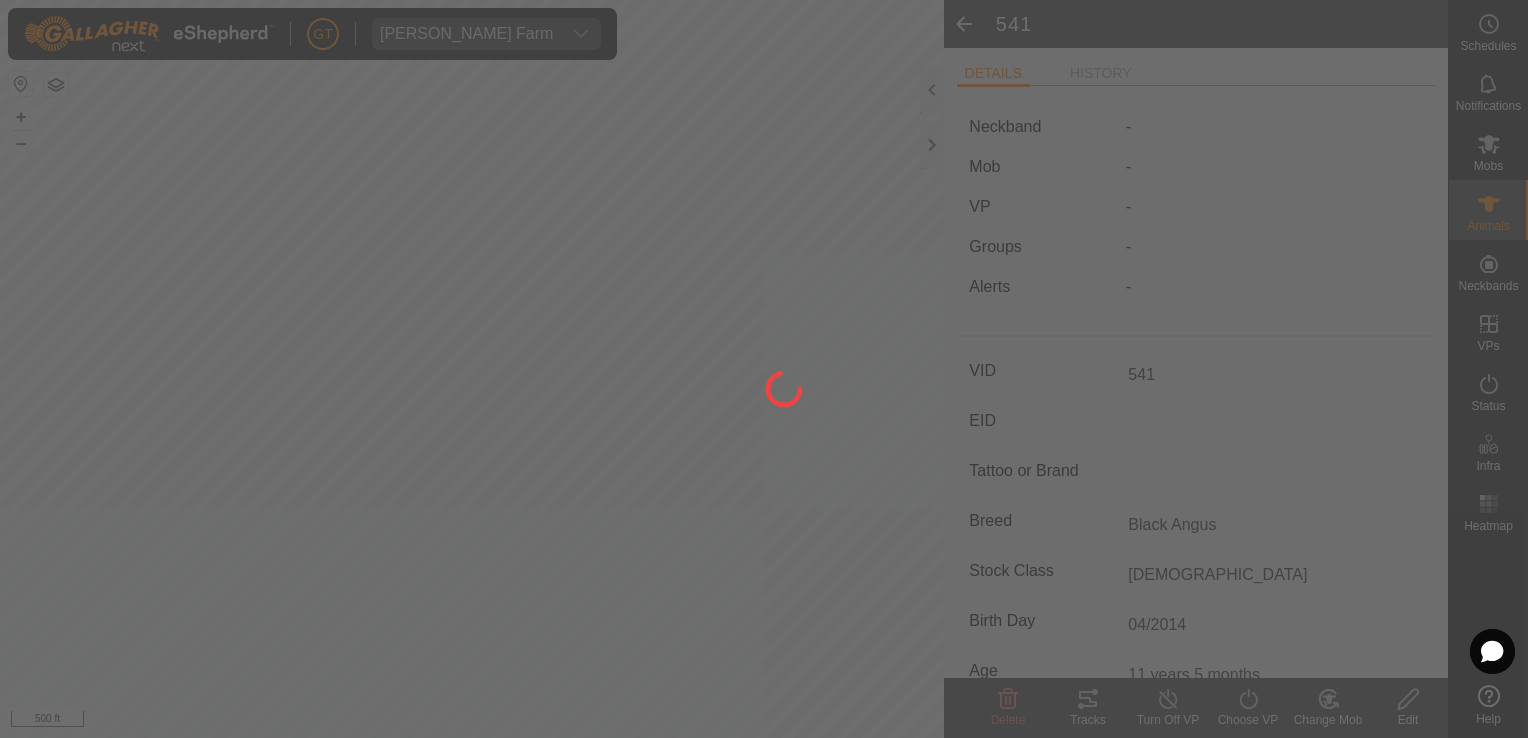 type on "-" 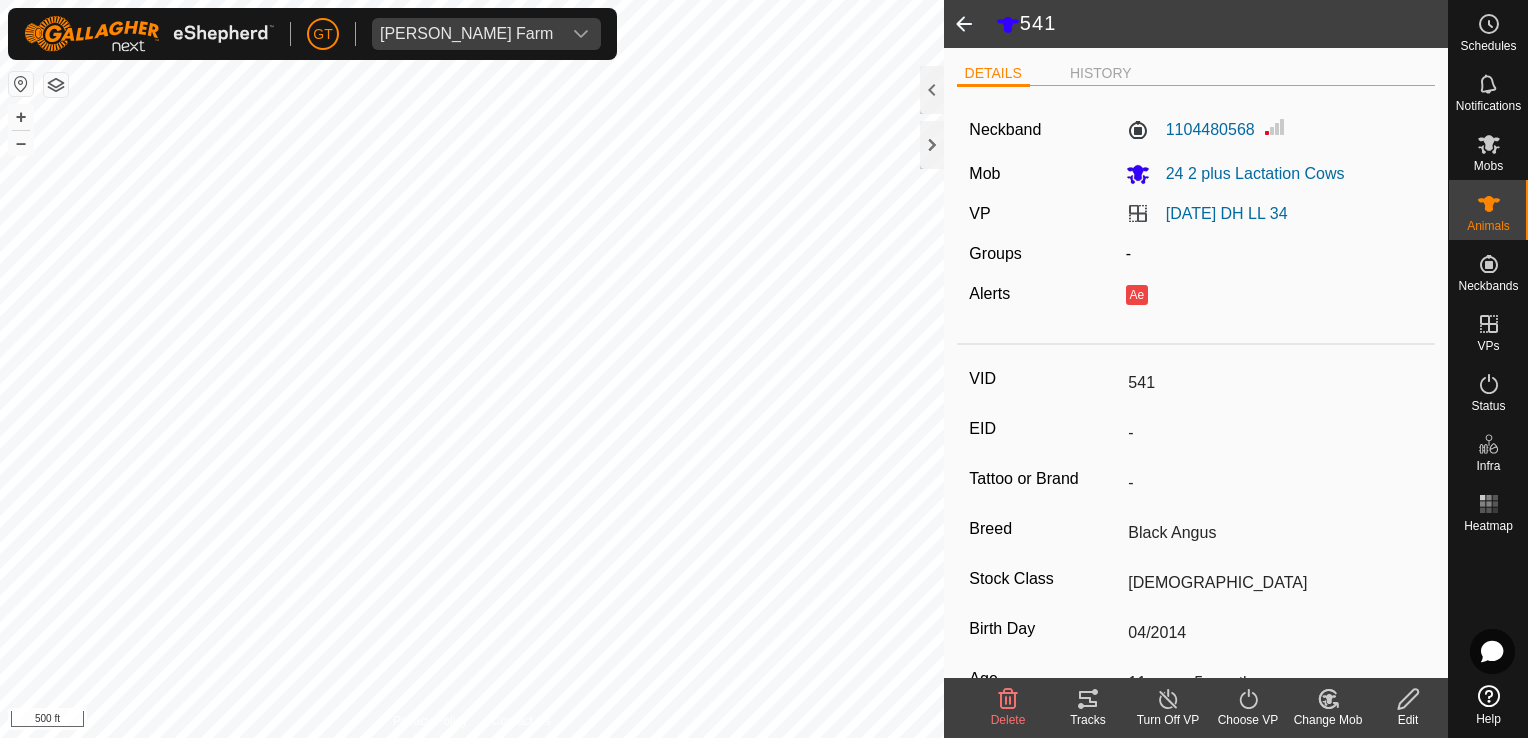 click 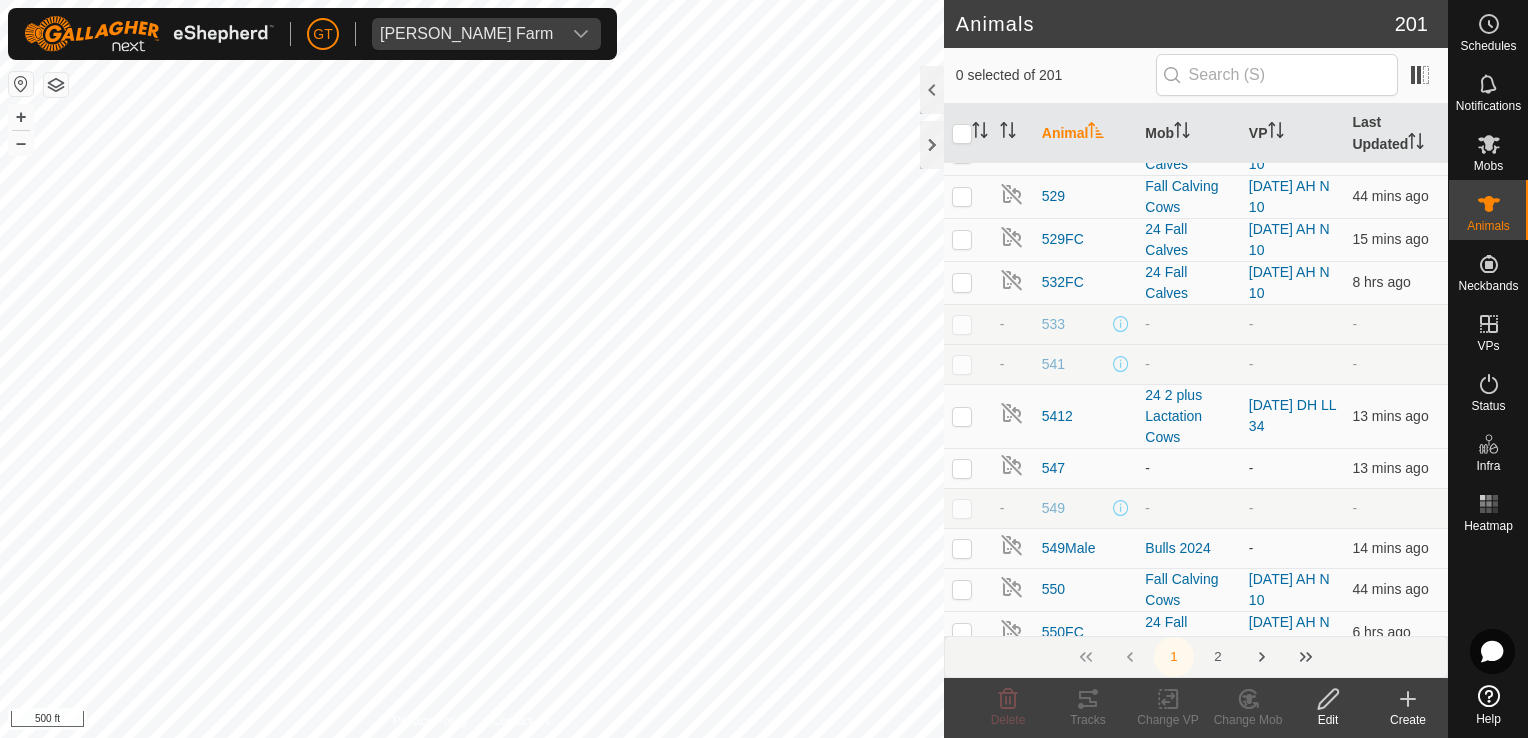 scroll, scrollTop: 2300, scrollLeft: 0, axis: vertical 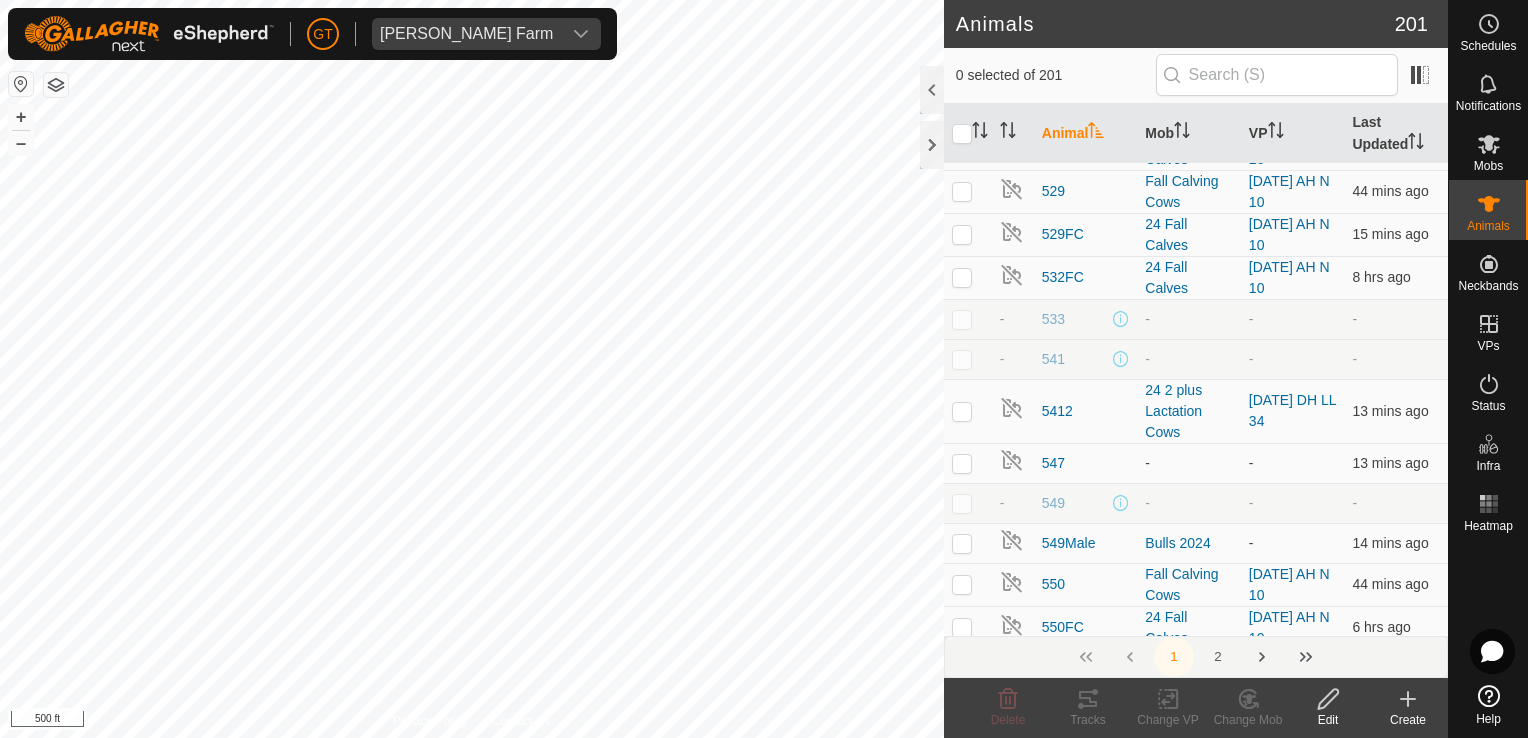 click at bounding box center (962, 319) 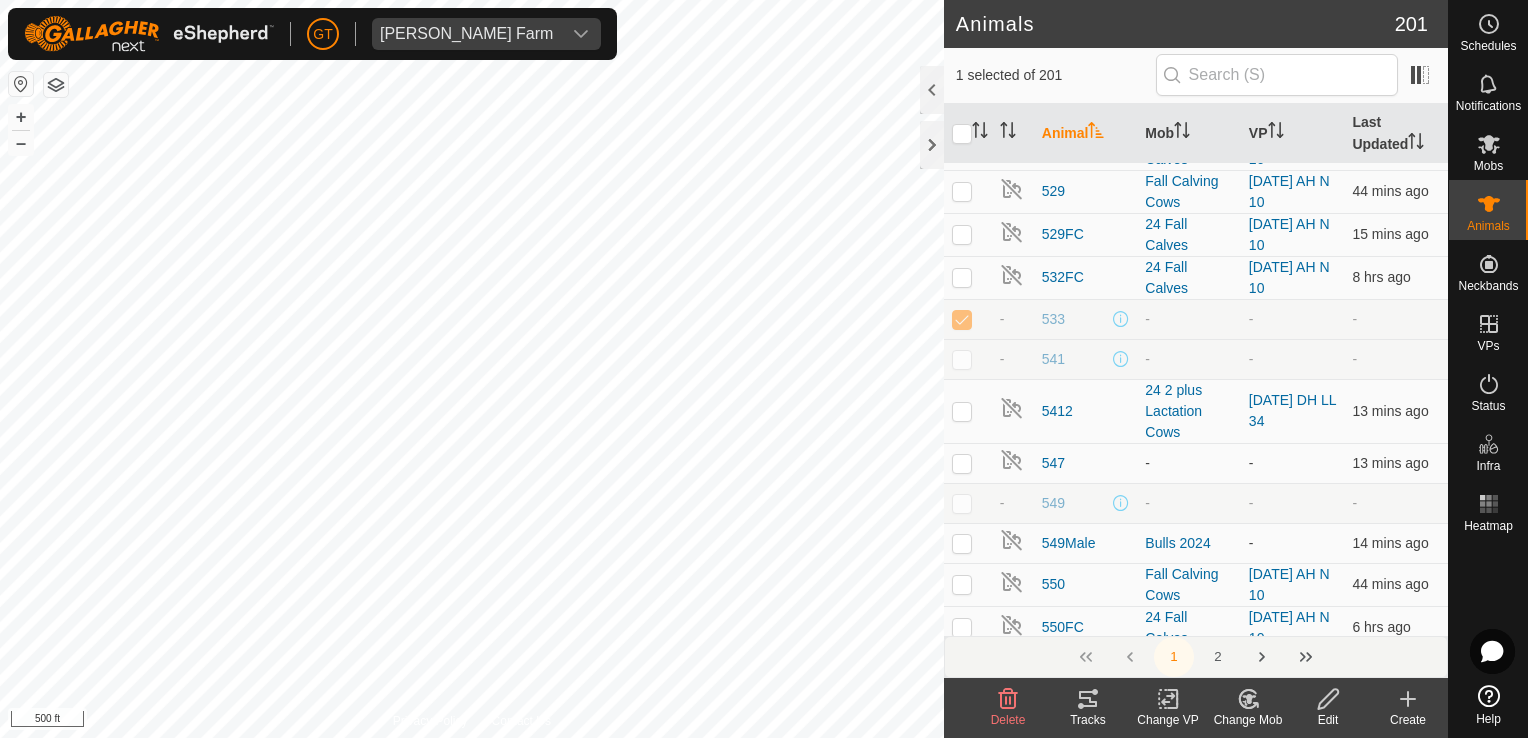 click 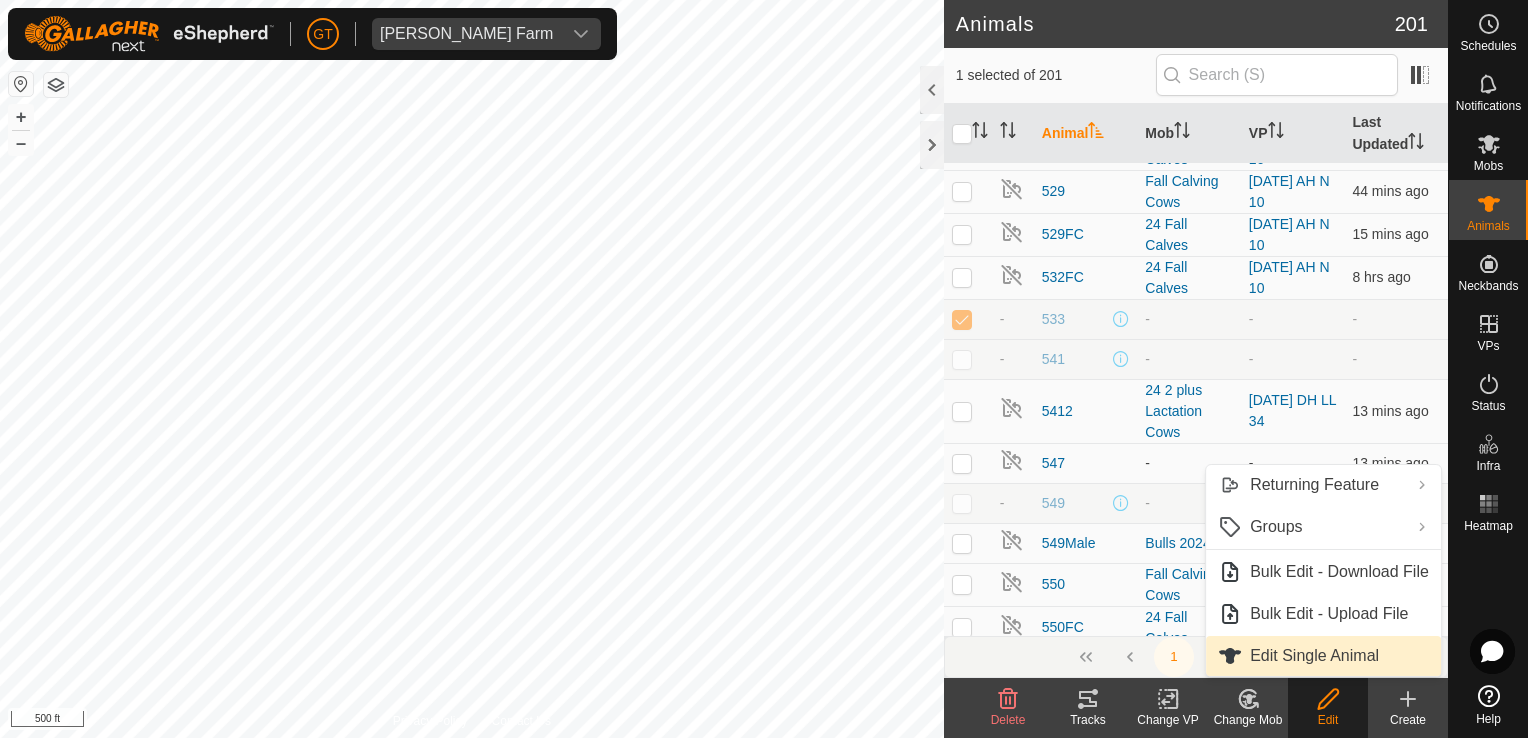 click on "Edit Single Animal" at bounding box center (1323, 656) 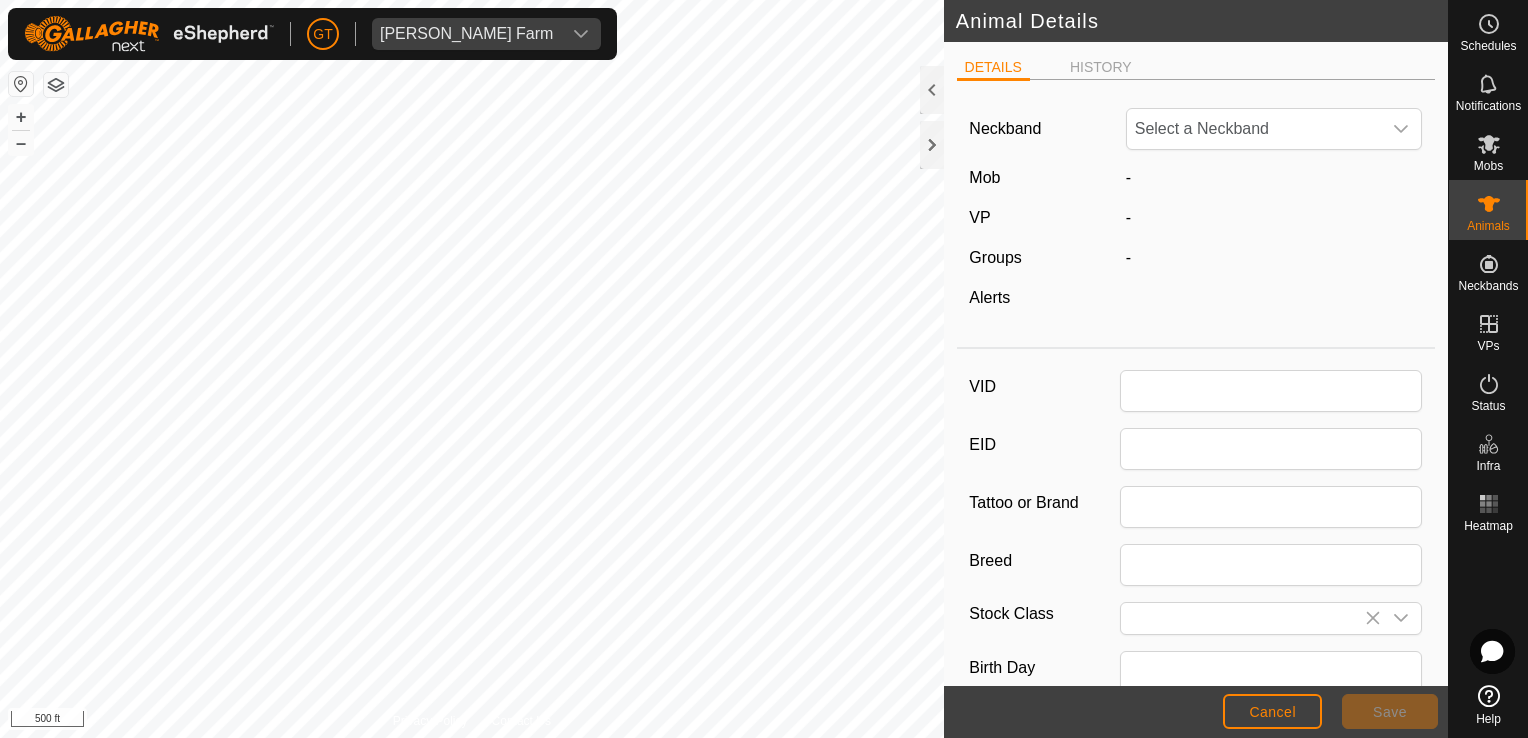 type on "533" 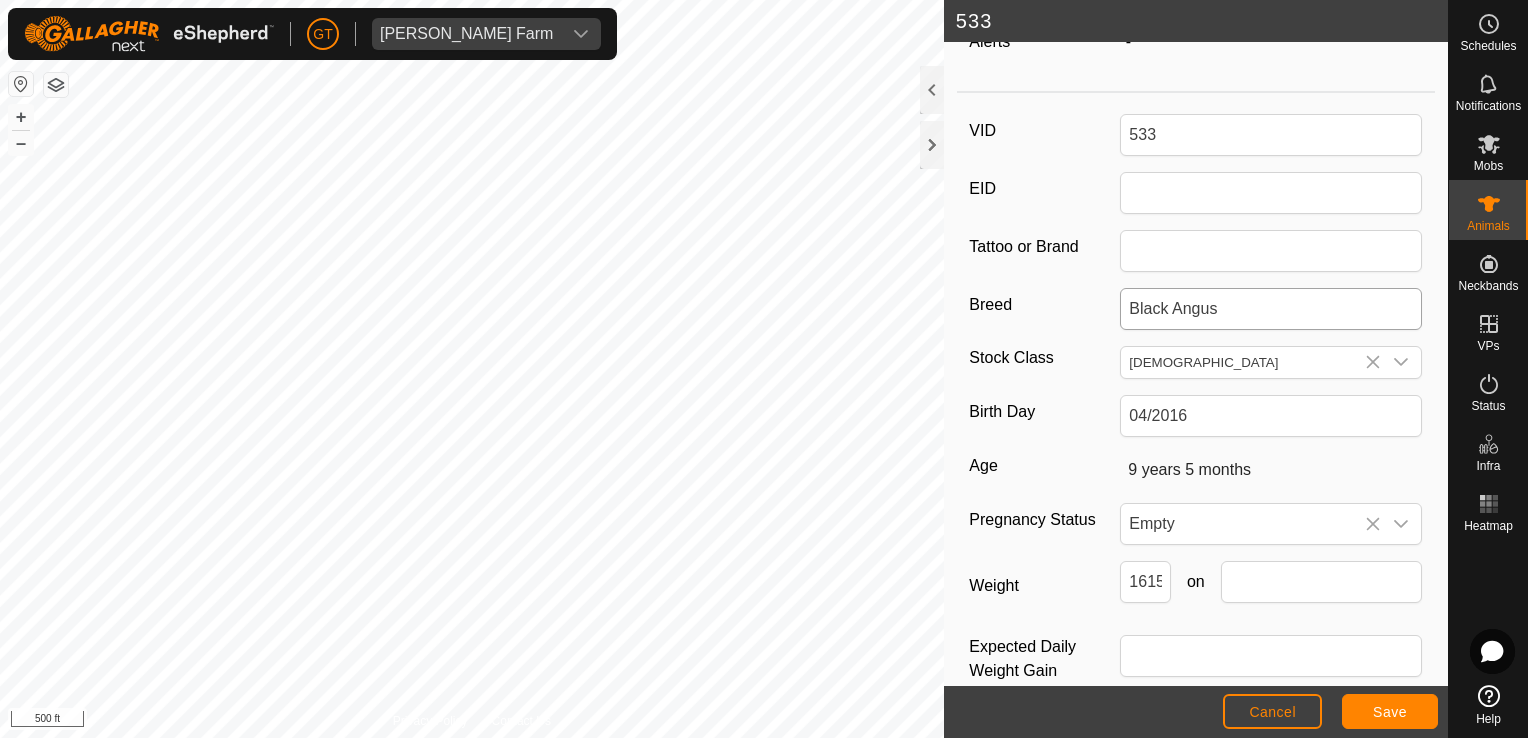 scroll, scrollTop: 286, scrollLeft: 0, axis: vertical 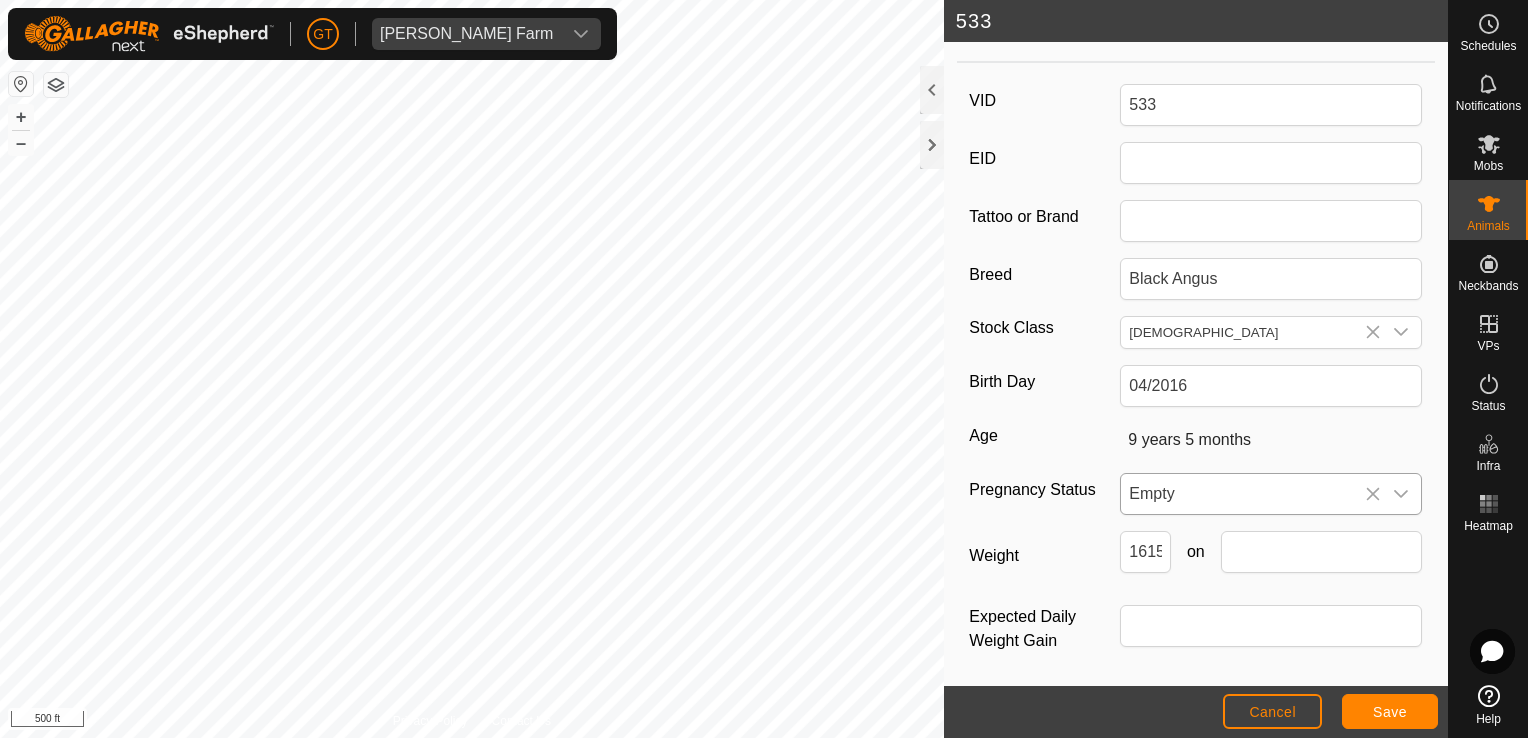 click 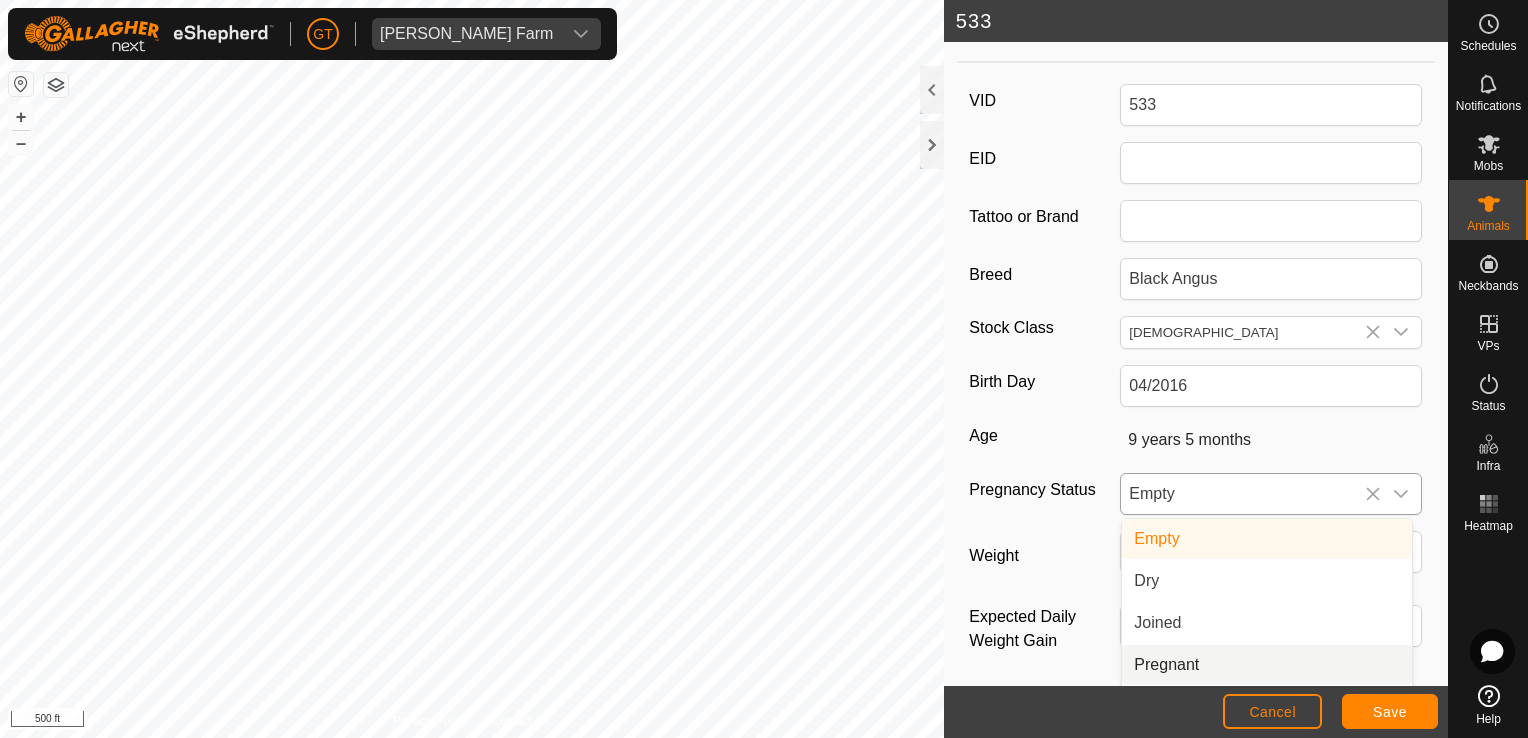 click on "Pregnant" at bounding box center (1267, 665) 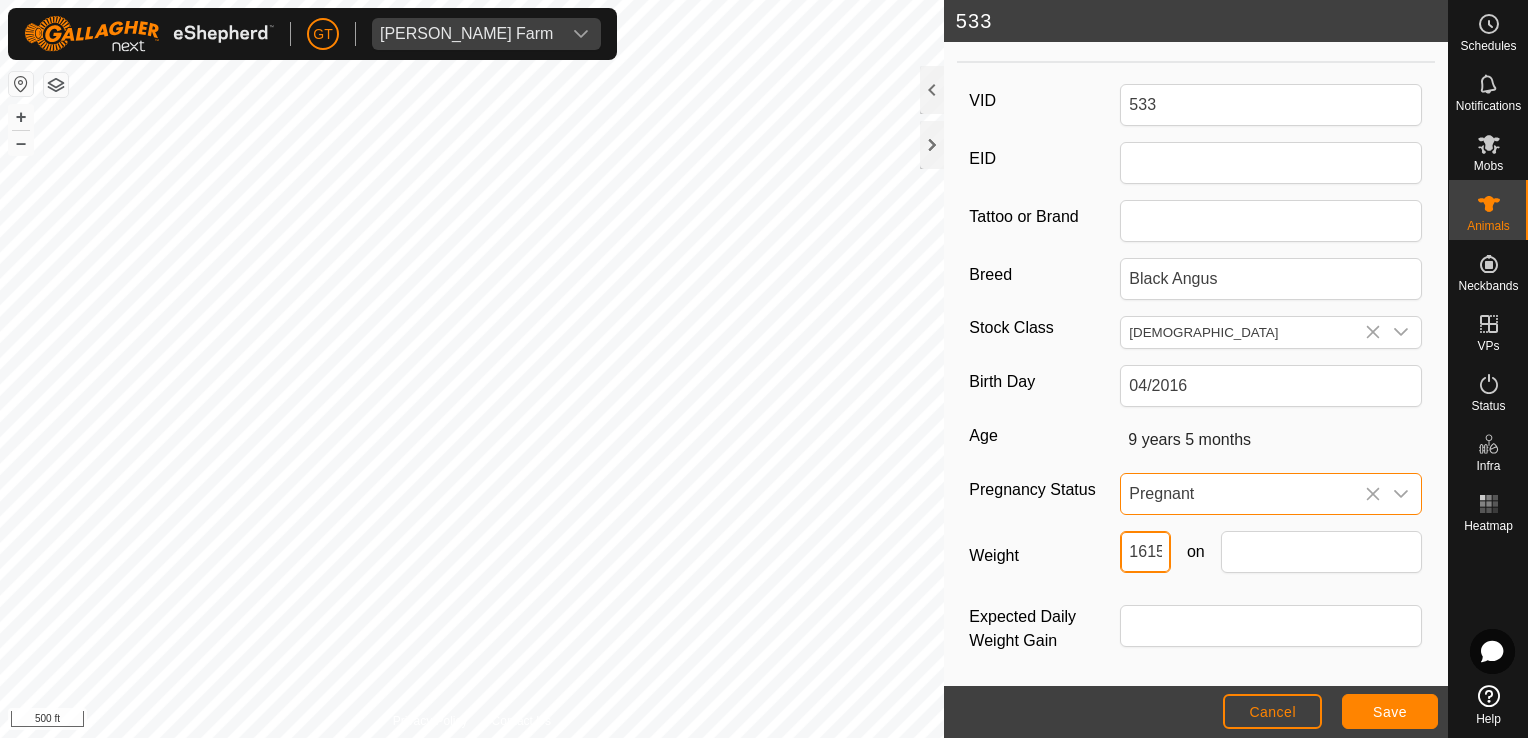 click on "1615" at bounding box center (1145, 552) 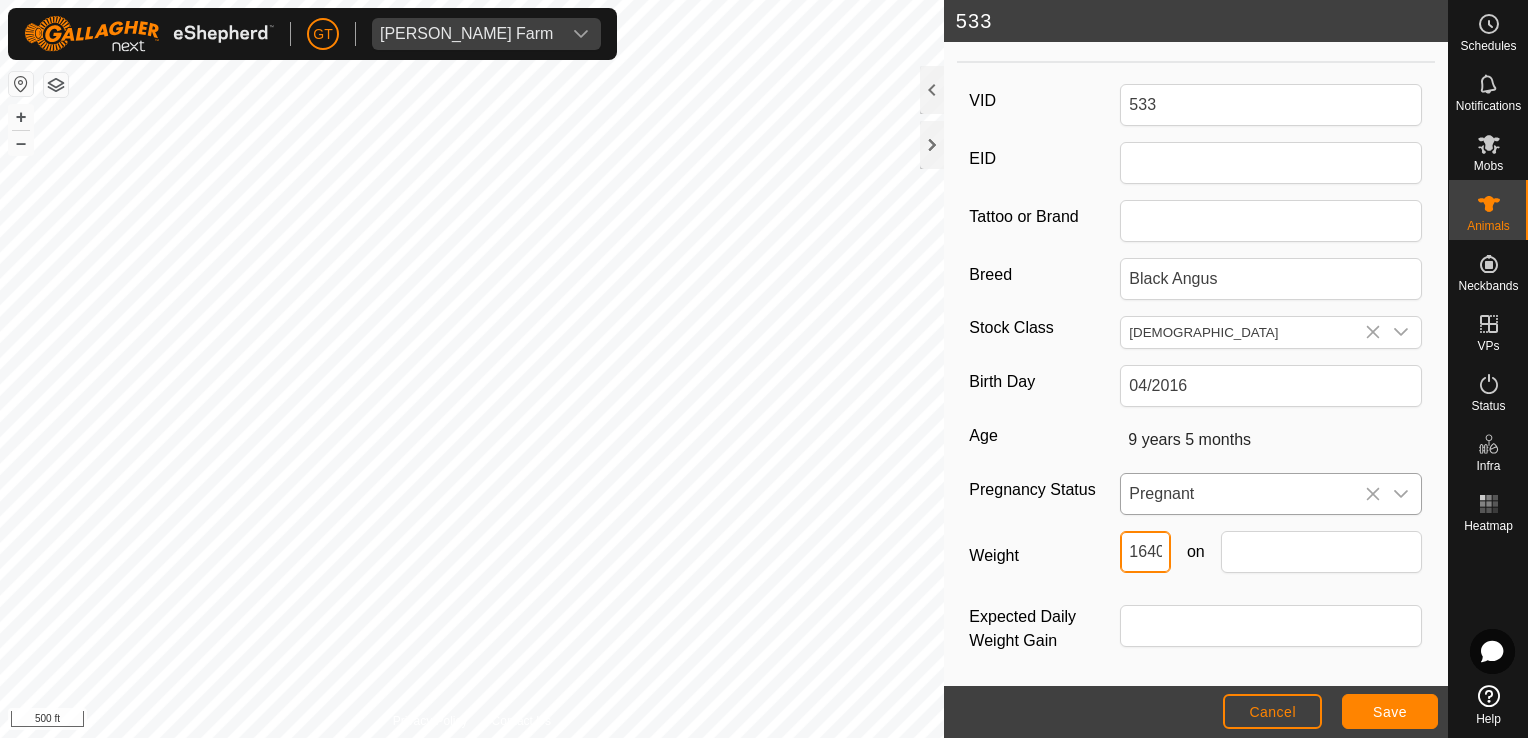 scroll, scrollTop: 0, scrollLeft: 4, axis: horizontal 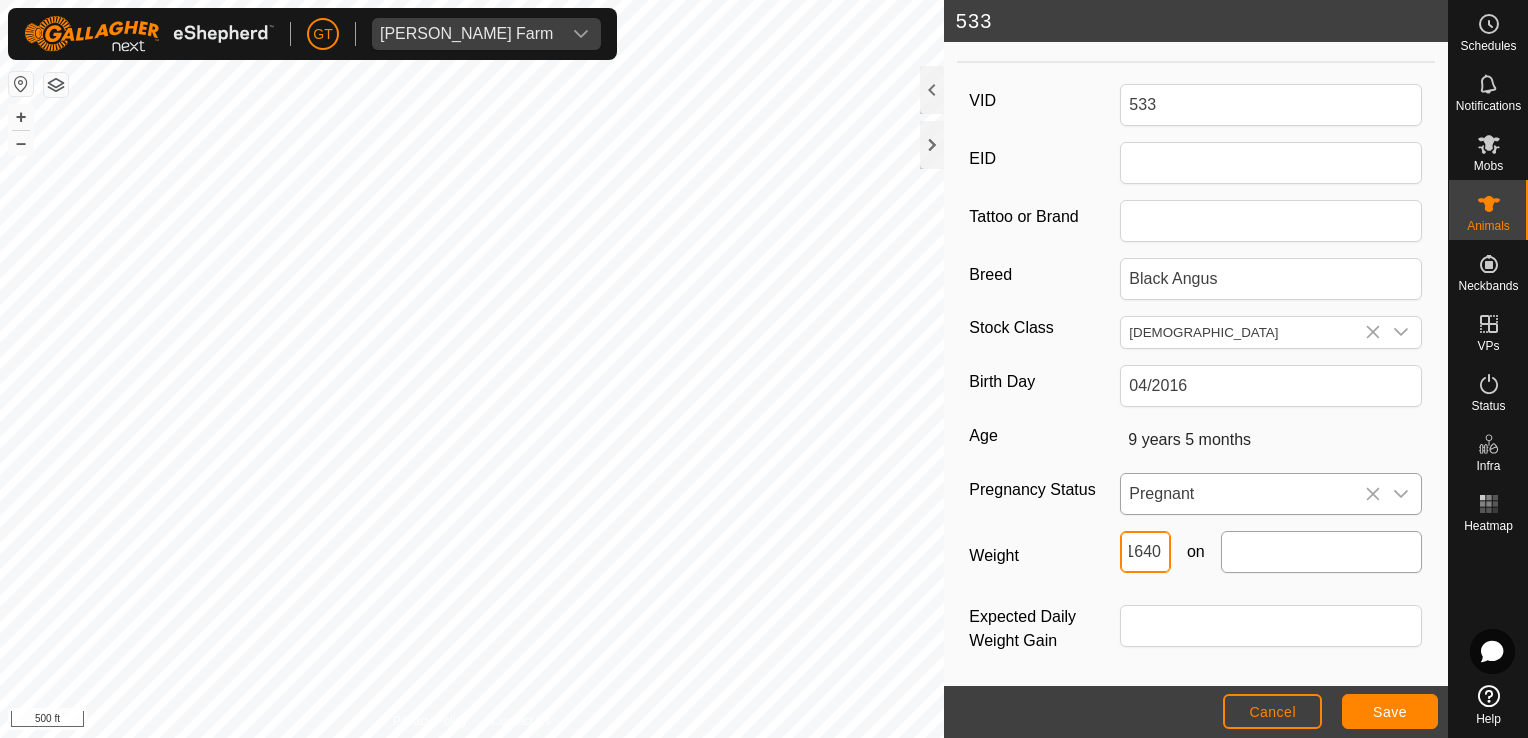 type on "1640" 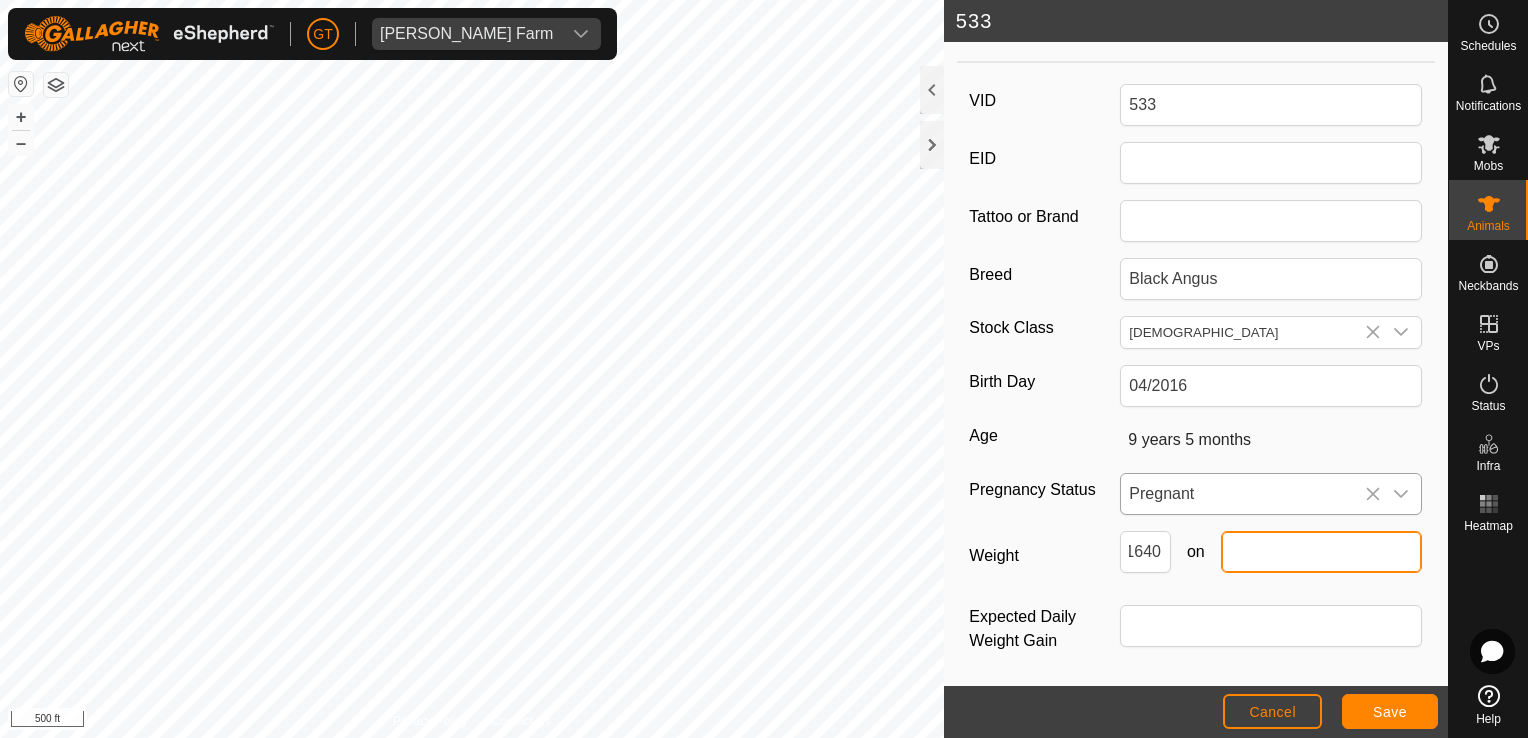 scroll, scrollTop: 0, scrollLeft: 0, axis: both 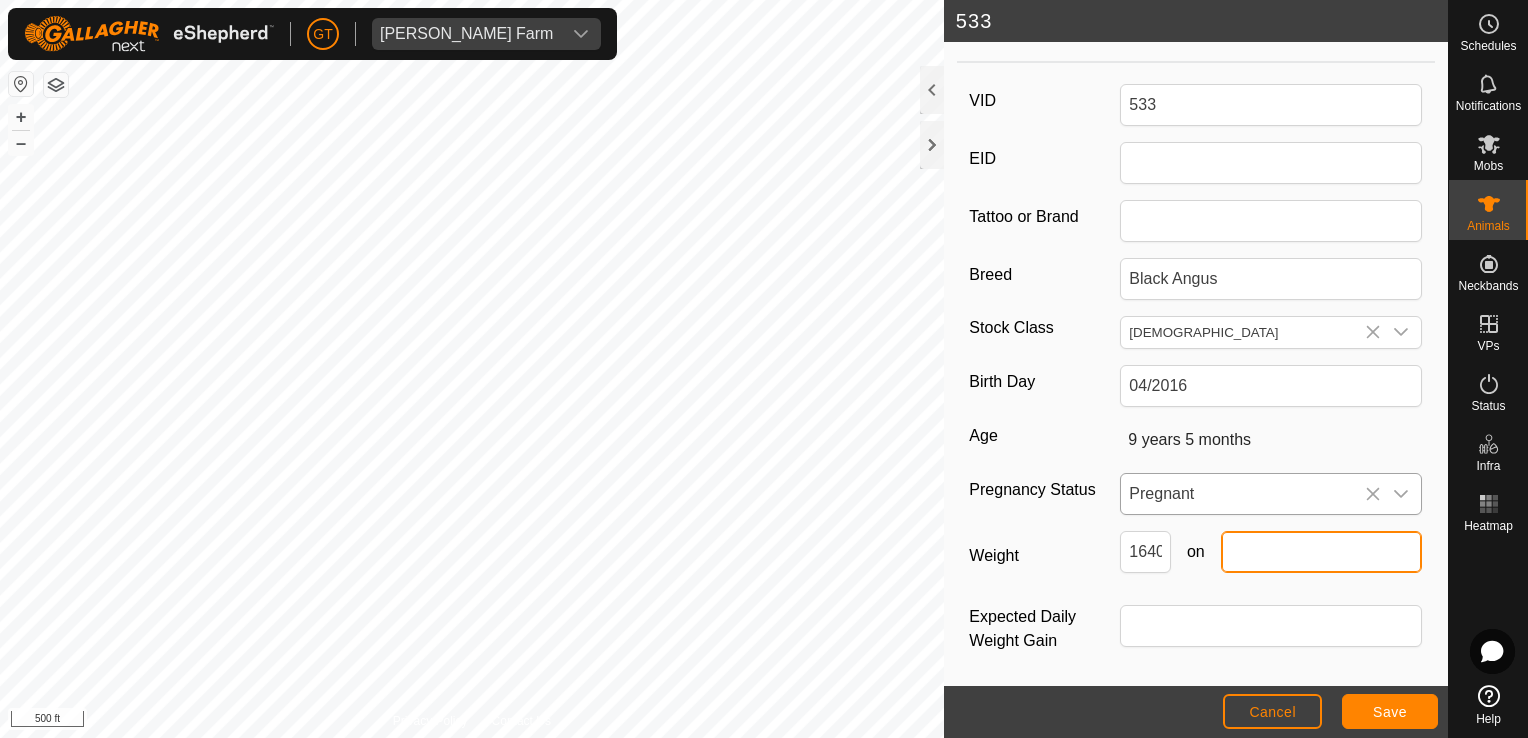 click 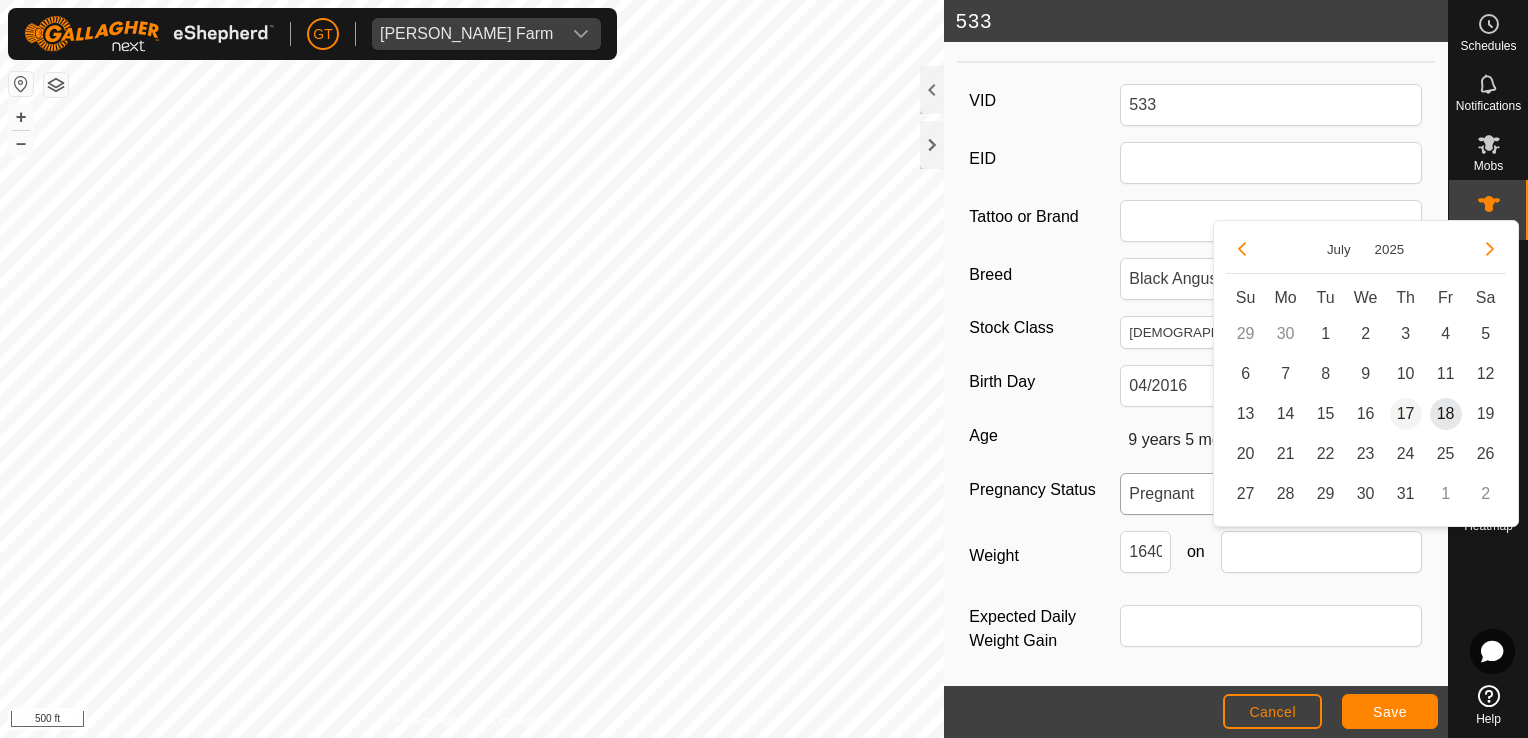 click on "17" at bounding box center (1406, 414) 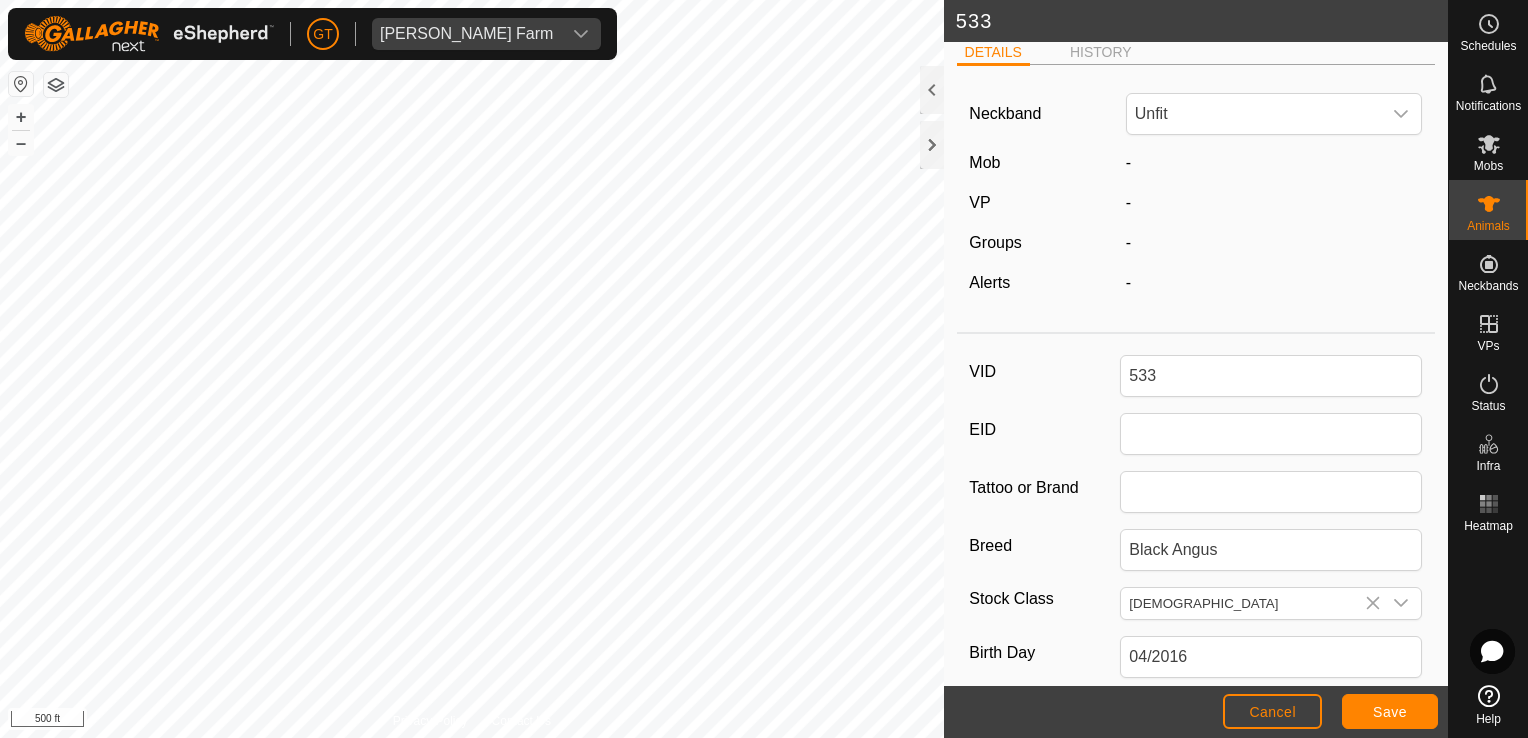 scroll, scrollTop: 0, scrollLeft: 0, axis: both 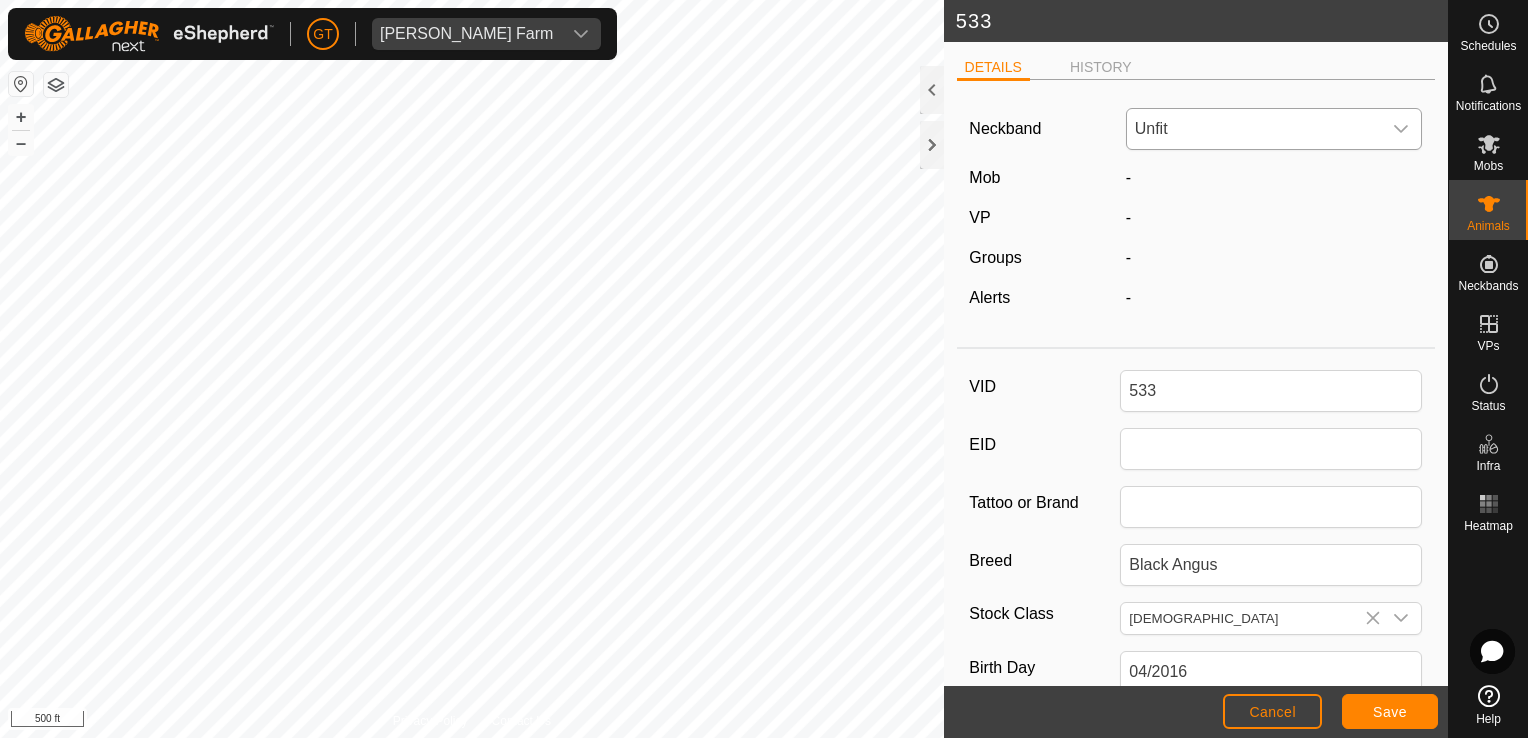 click 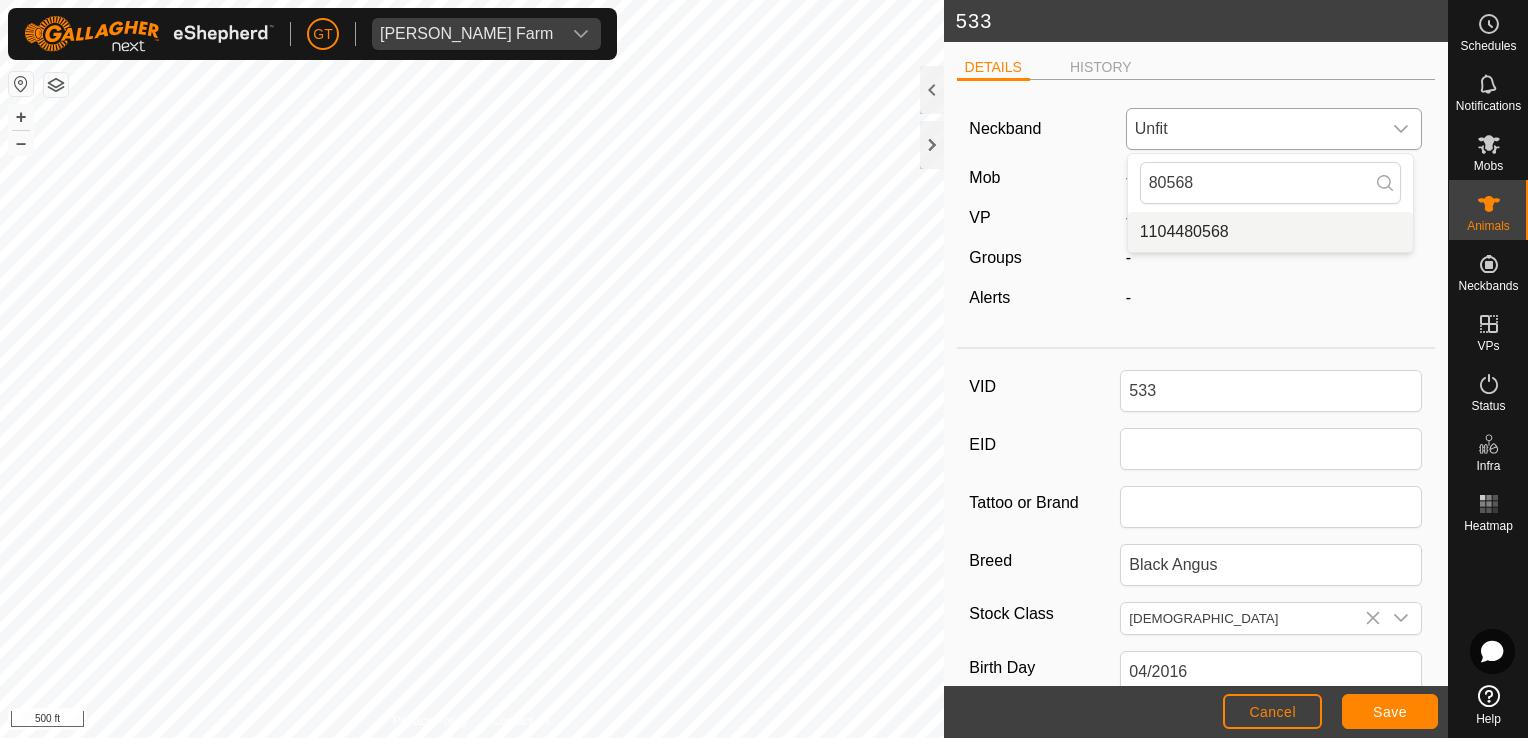 type on "80568" 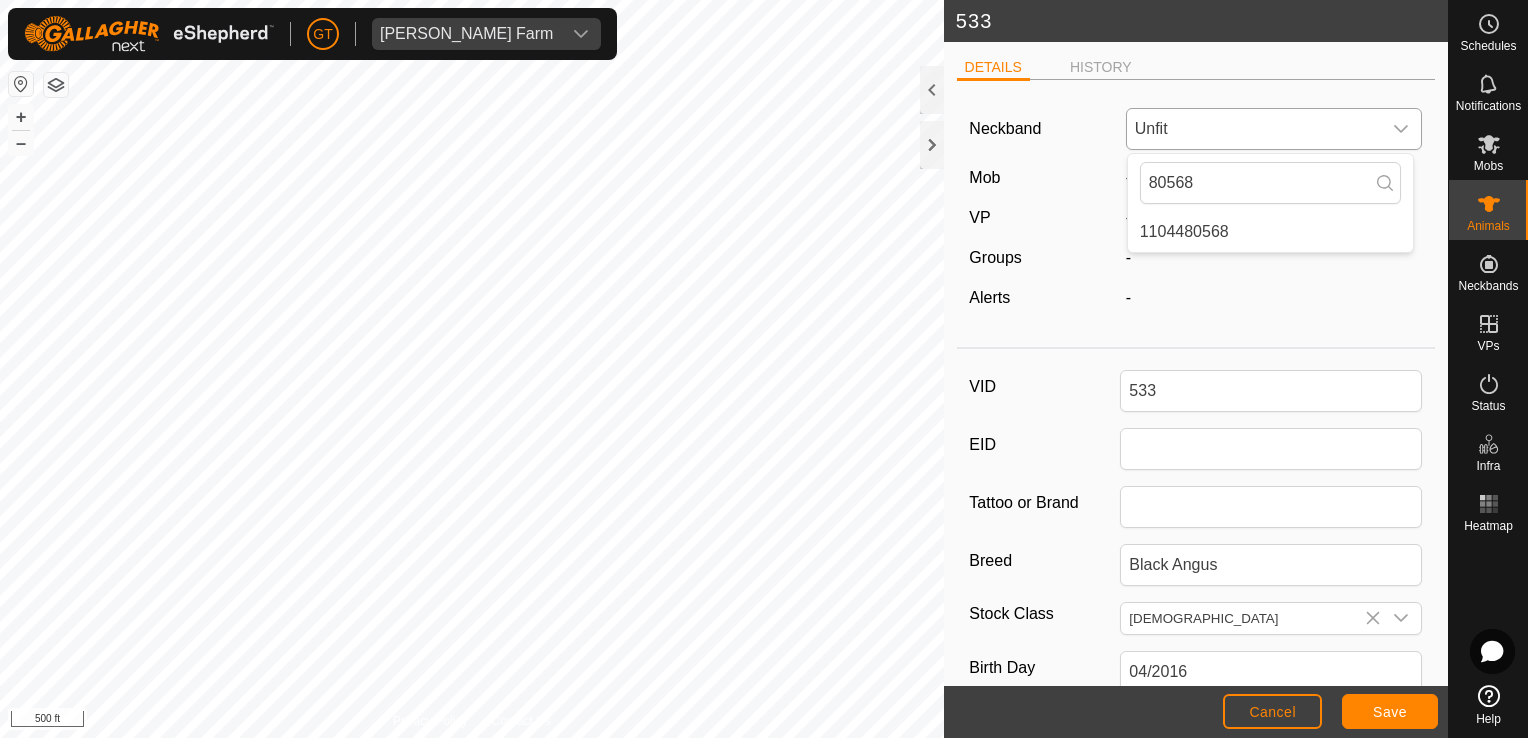 click on "1104480568" at bounding box center (1270, 232) 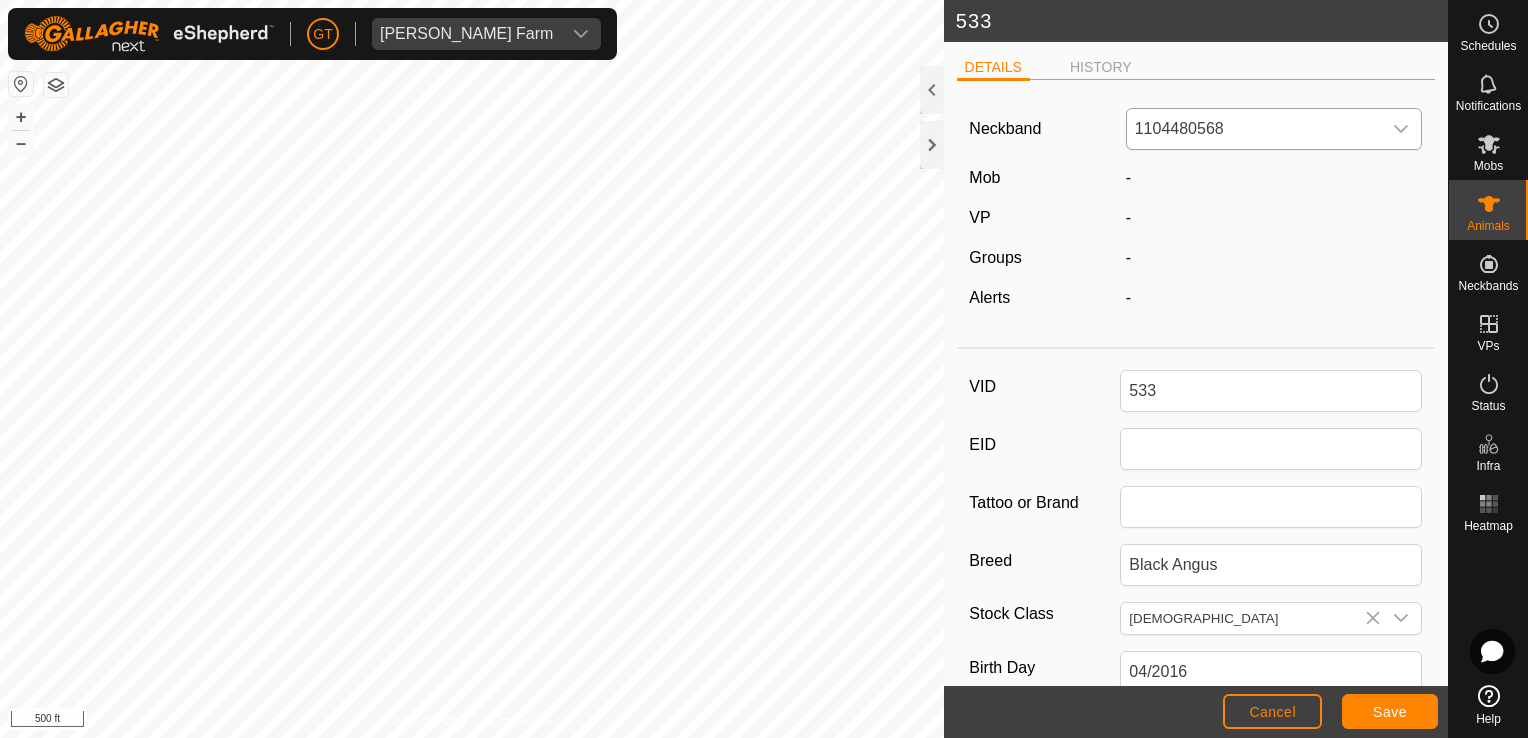 click on "-" 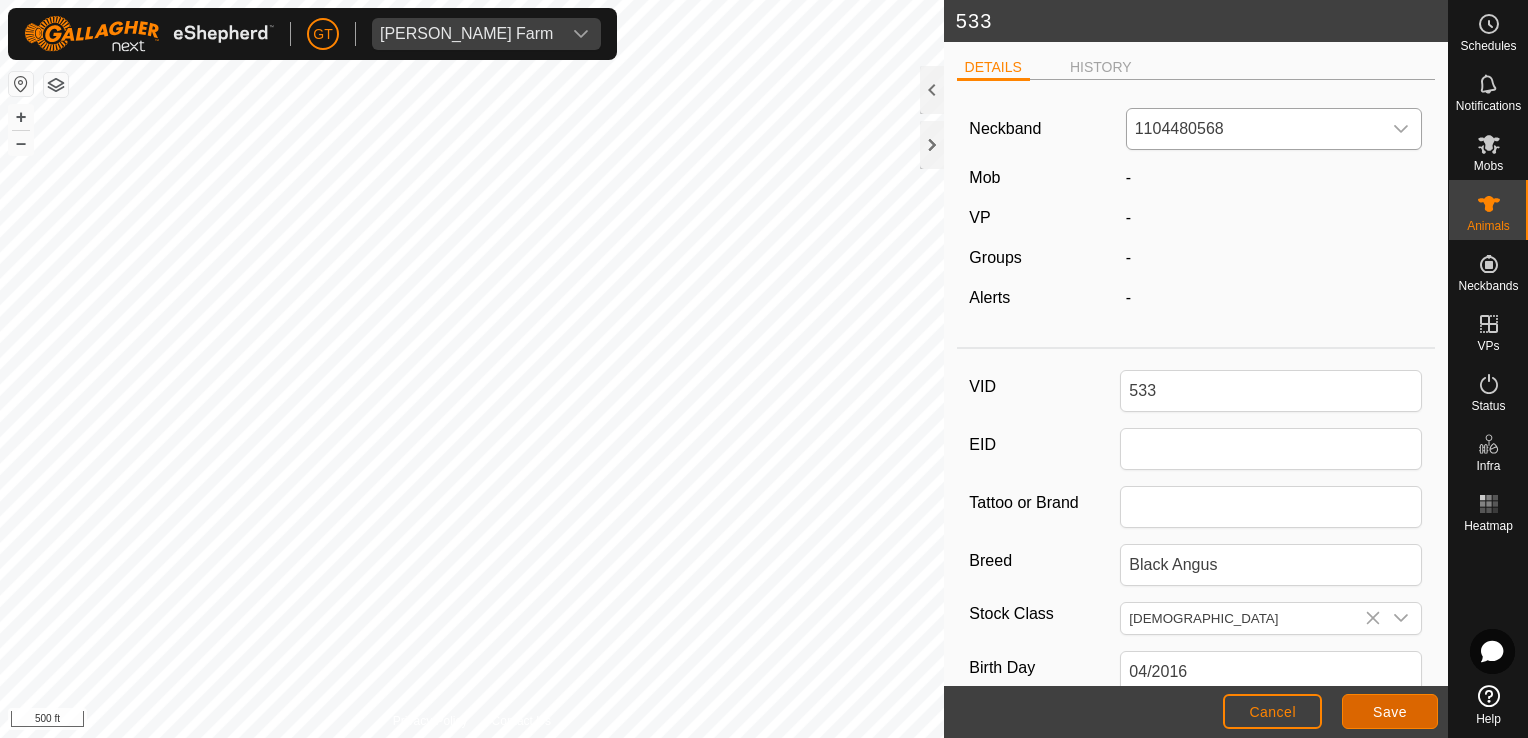 click on "Save" 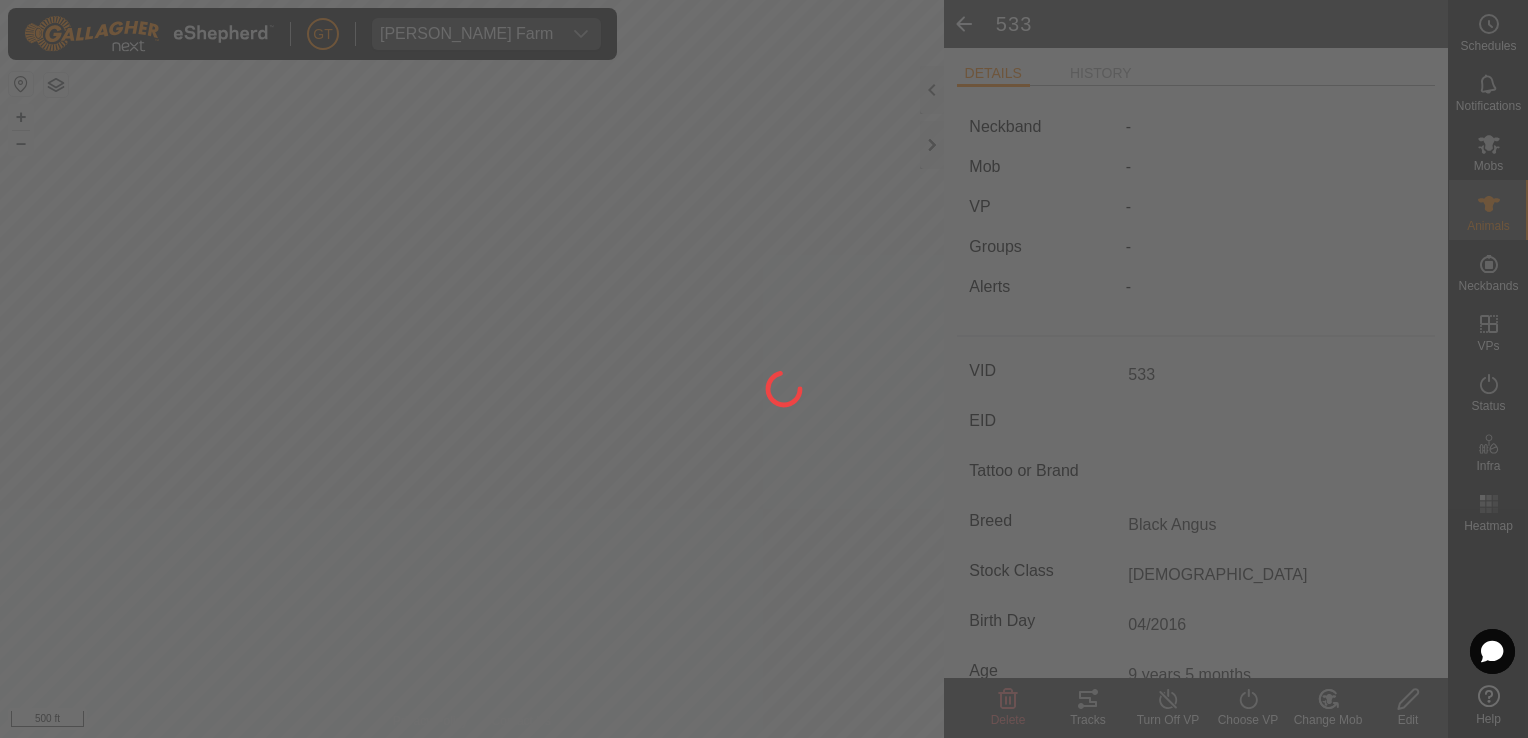 type on "-" 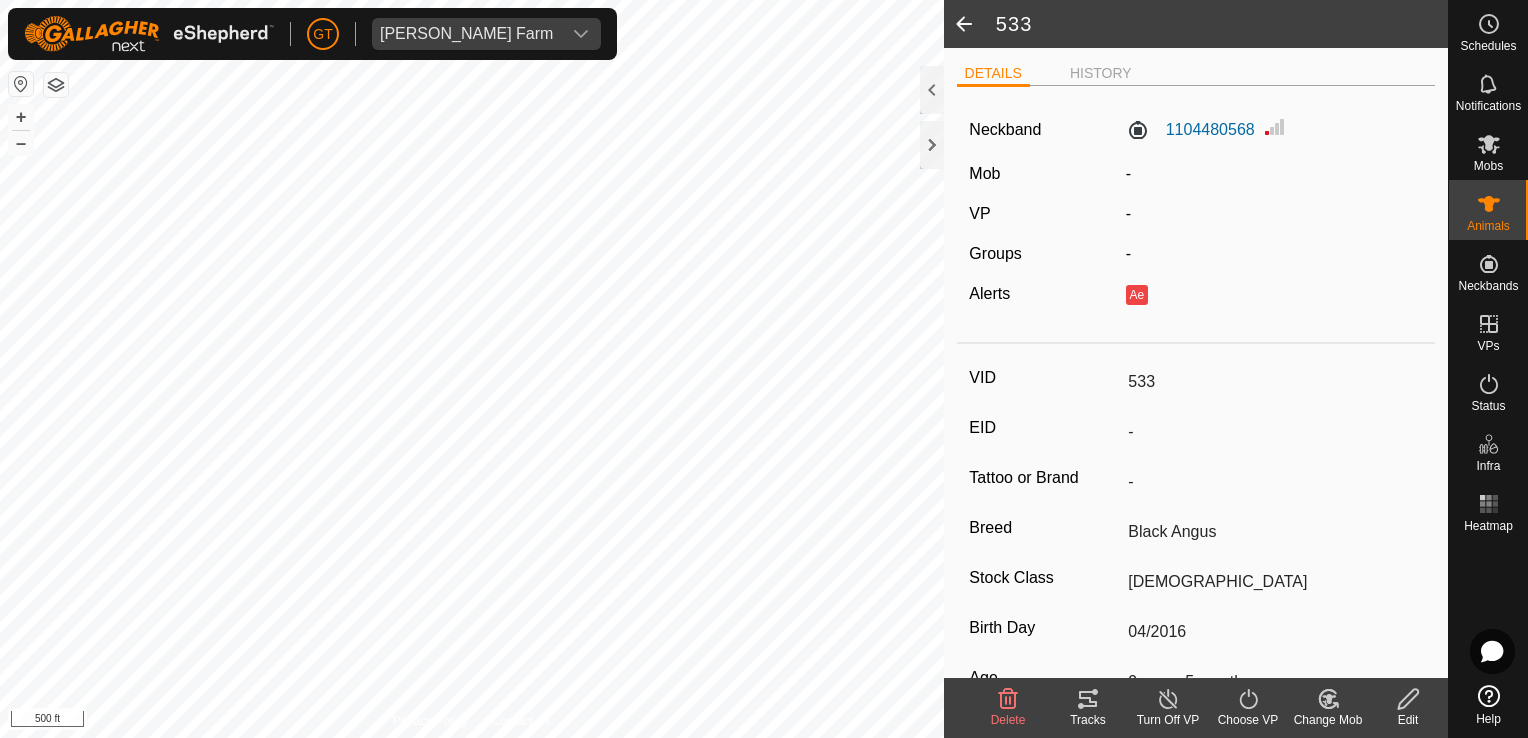 click 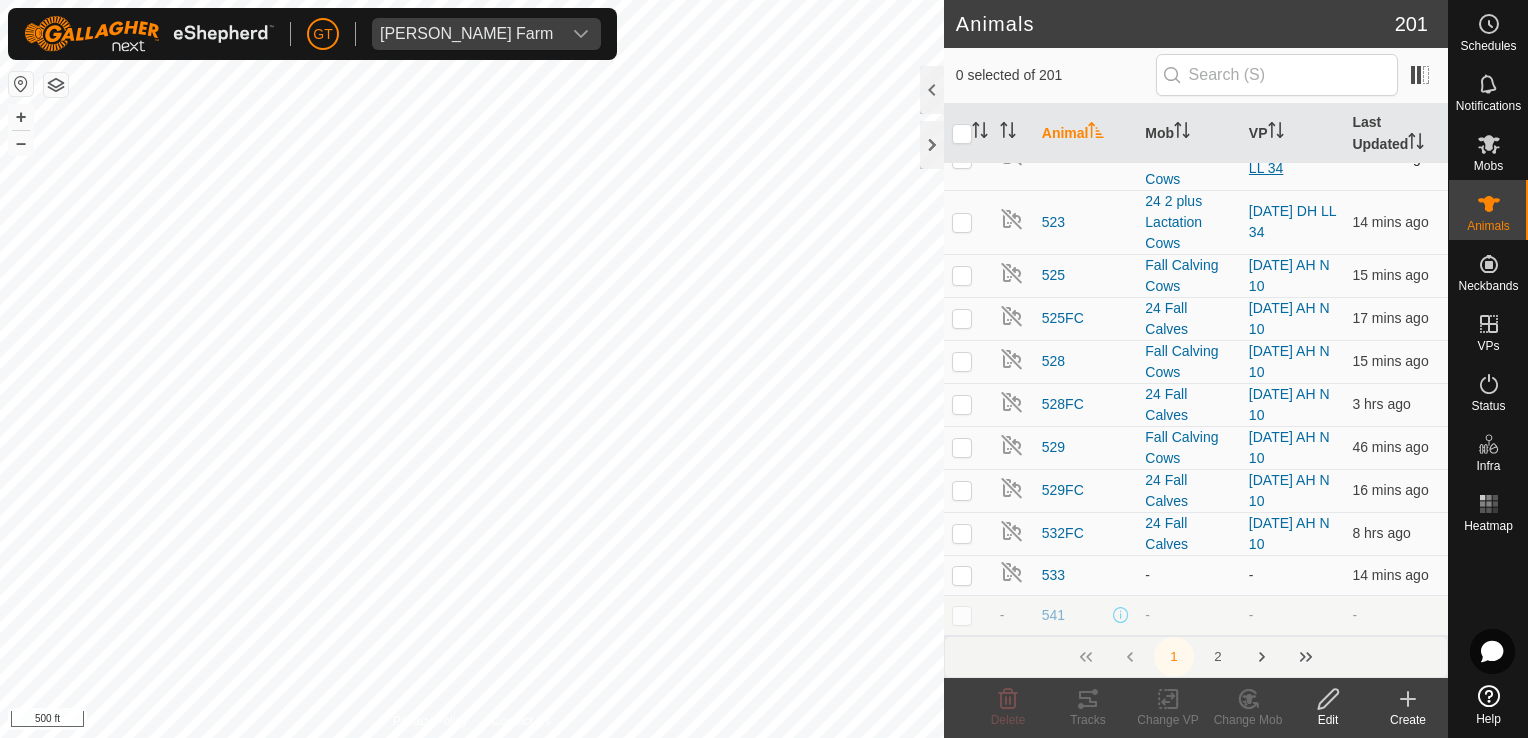 scroll, scrollTop: 2100, scrollLeft: 0, axis: vertical 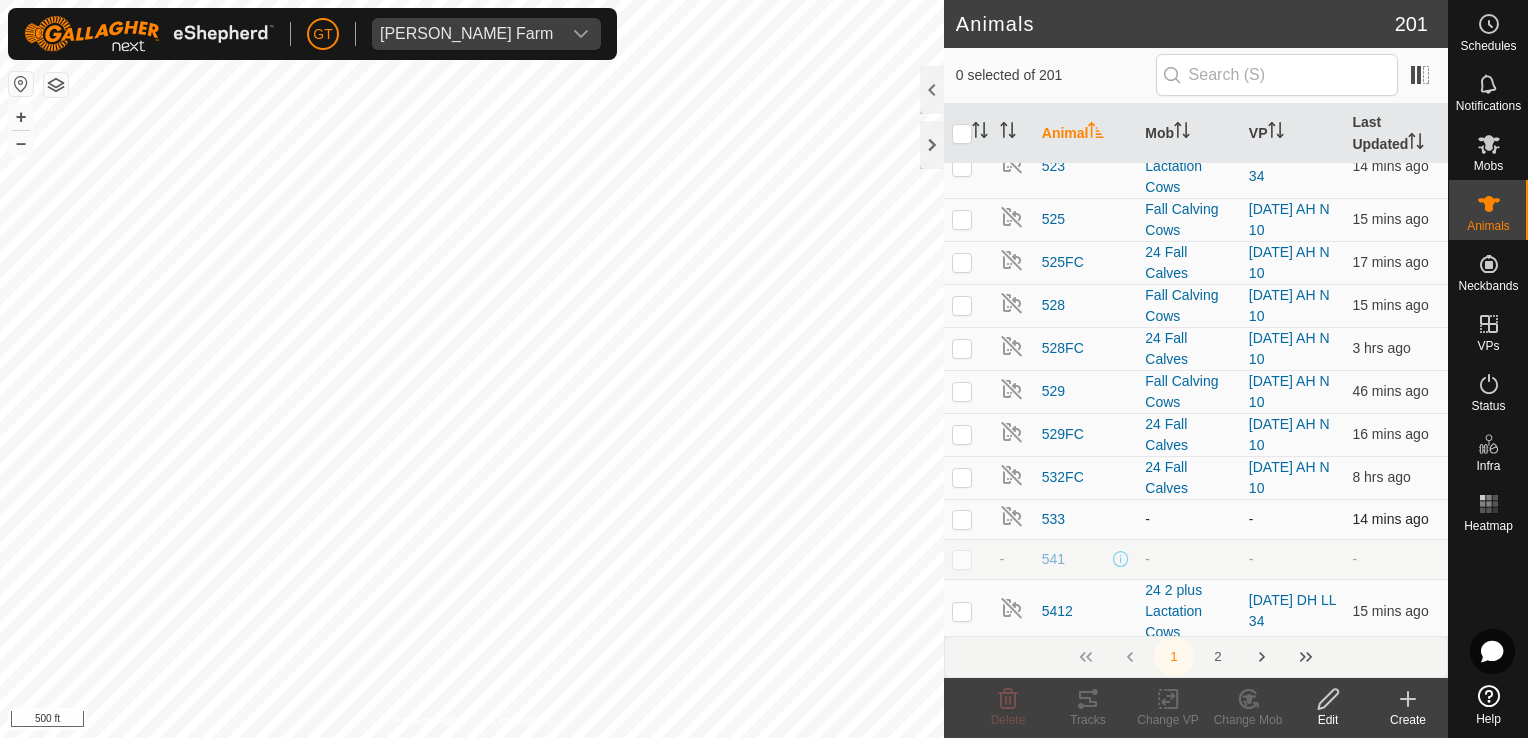 click at bounding box center (962, 519) 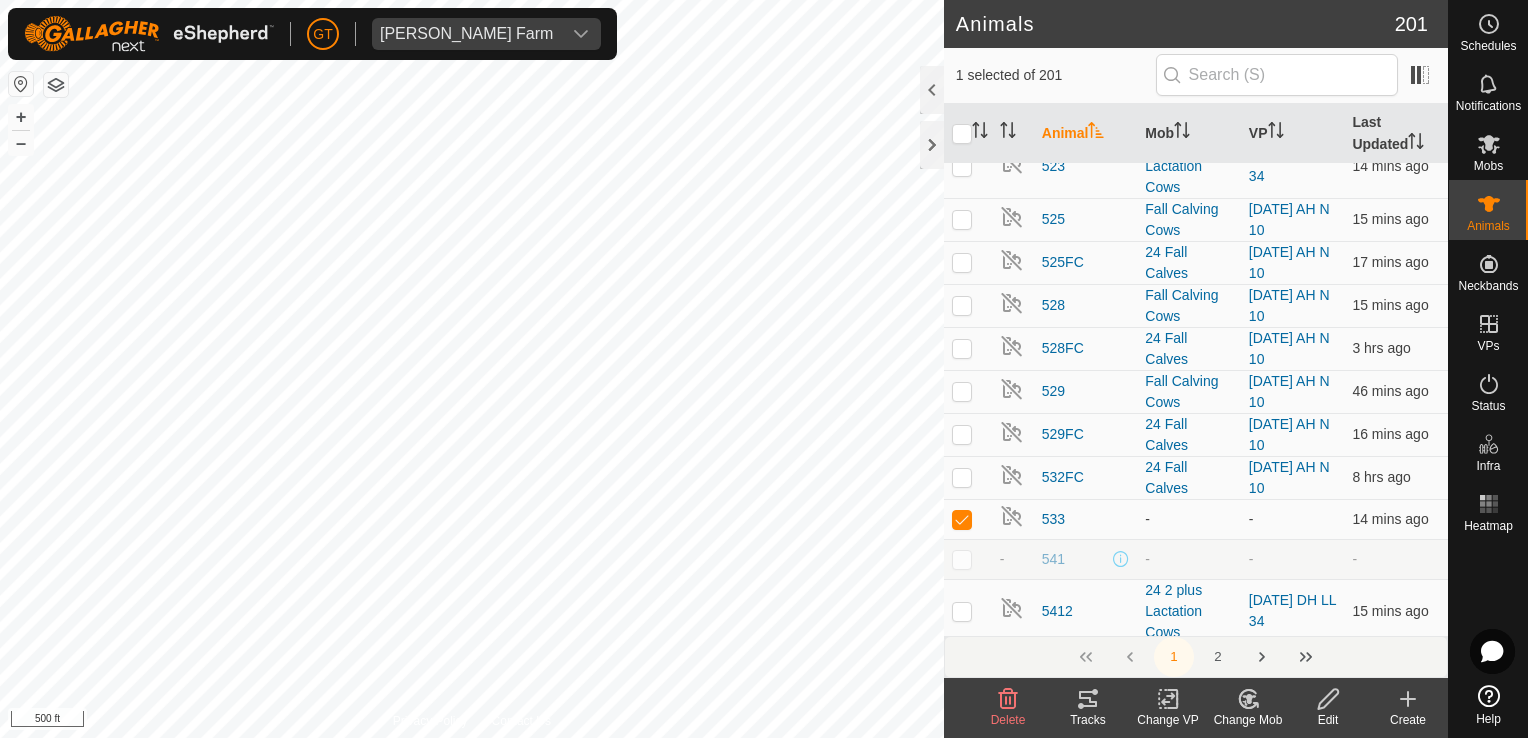 click 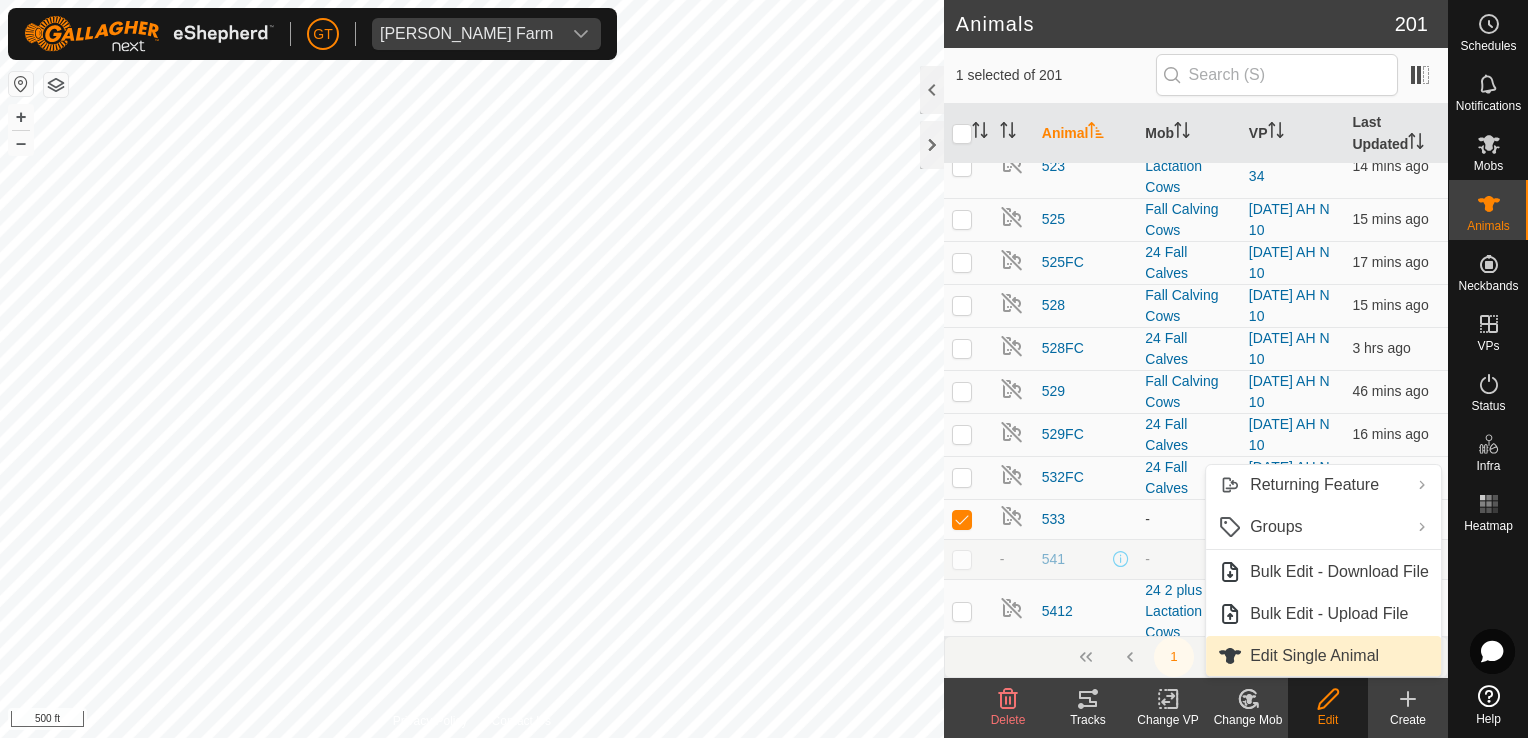 click on "Edit Single Animal" at bounding box center (1323, 656) 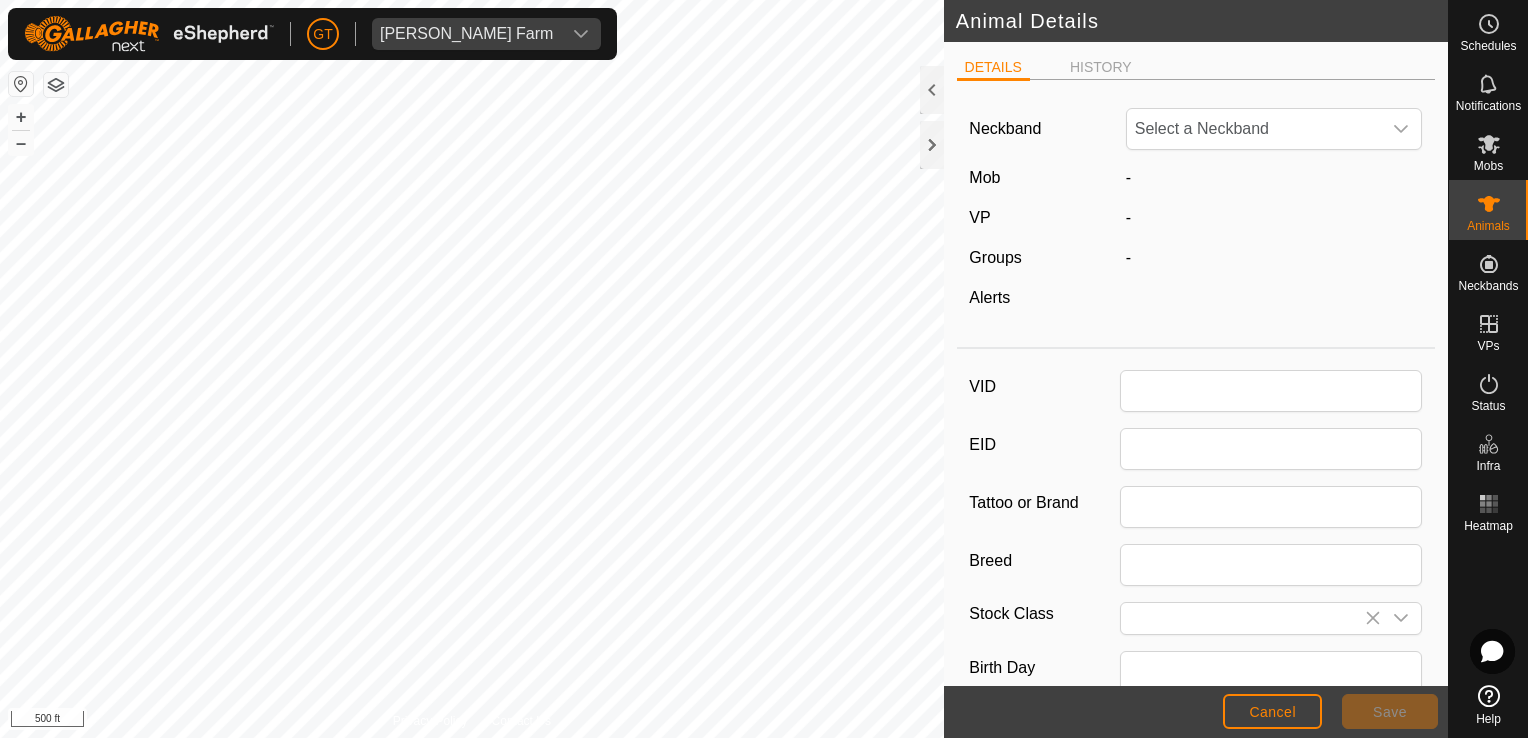 type on "533" 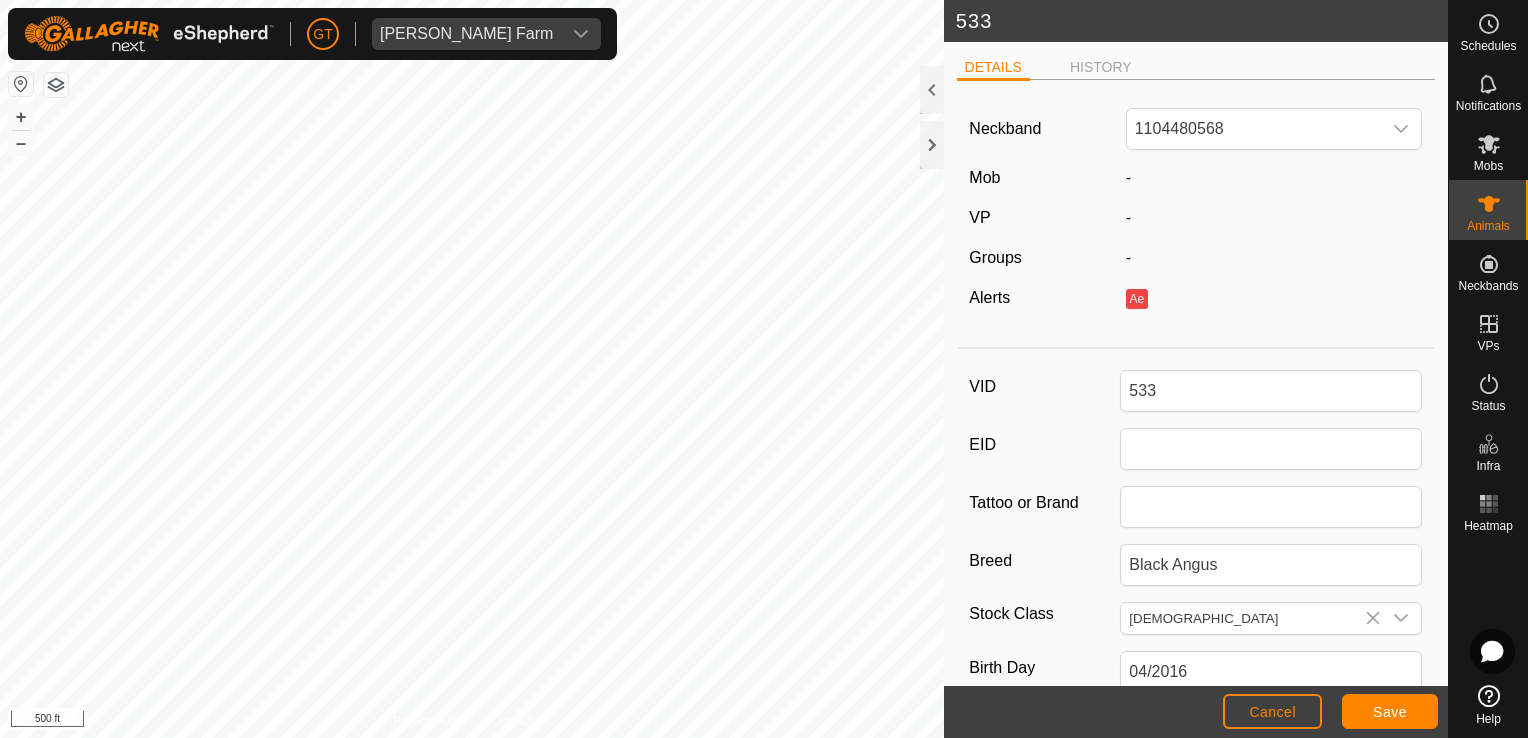 click on "-" 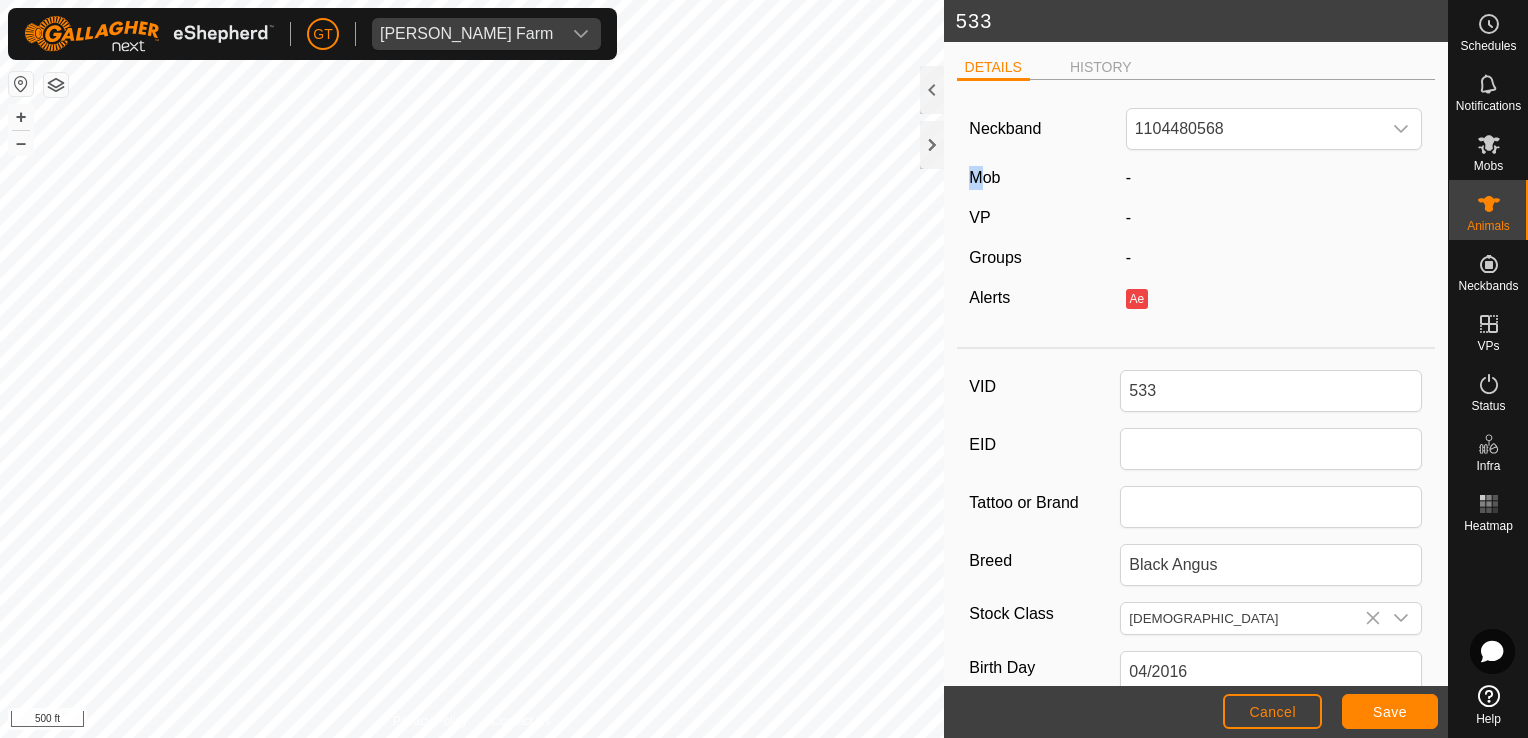 click on "Mob" 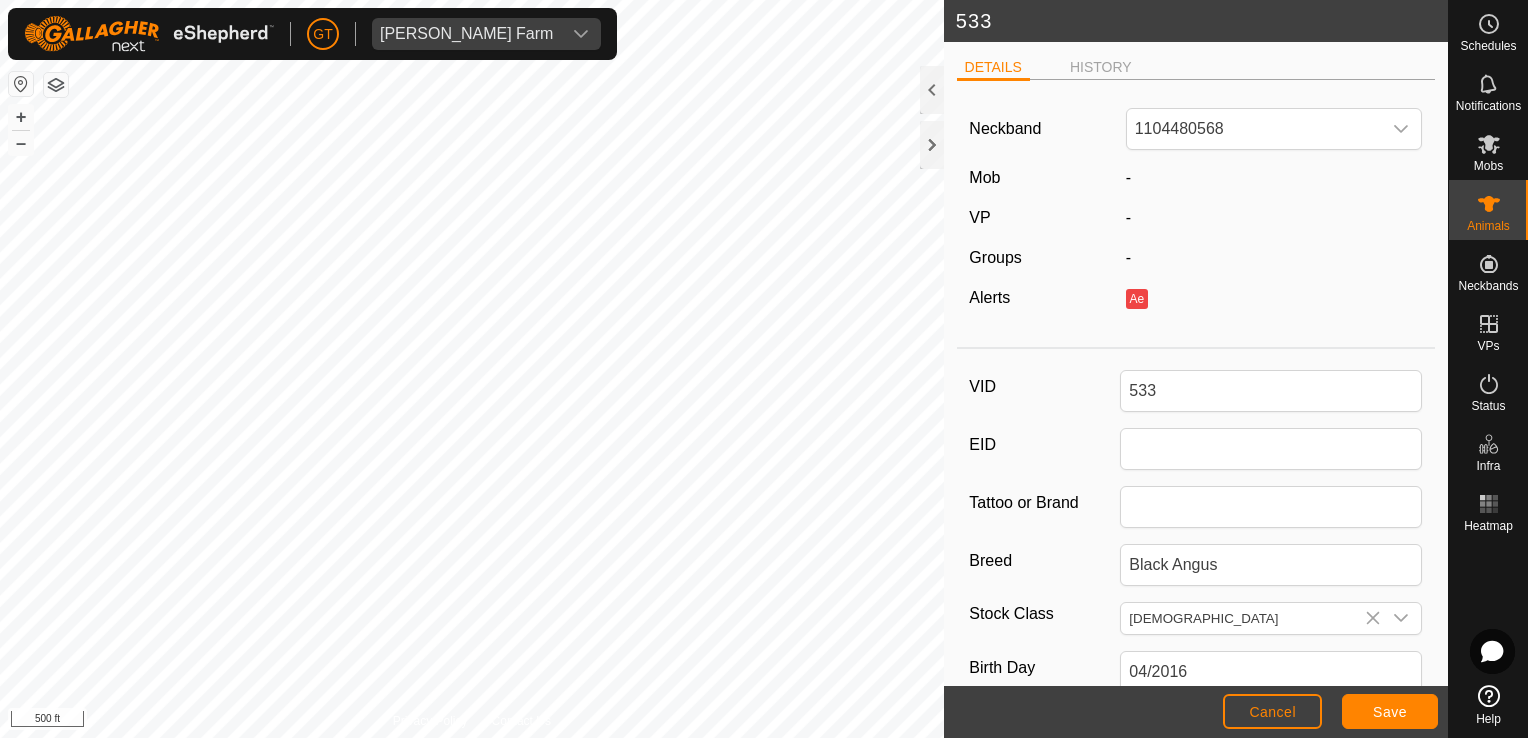drag, startPoint x: 976, startPoint y: 173, endPoint x: 1171, endPoint y: 194, distance: 196.1275 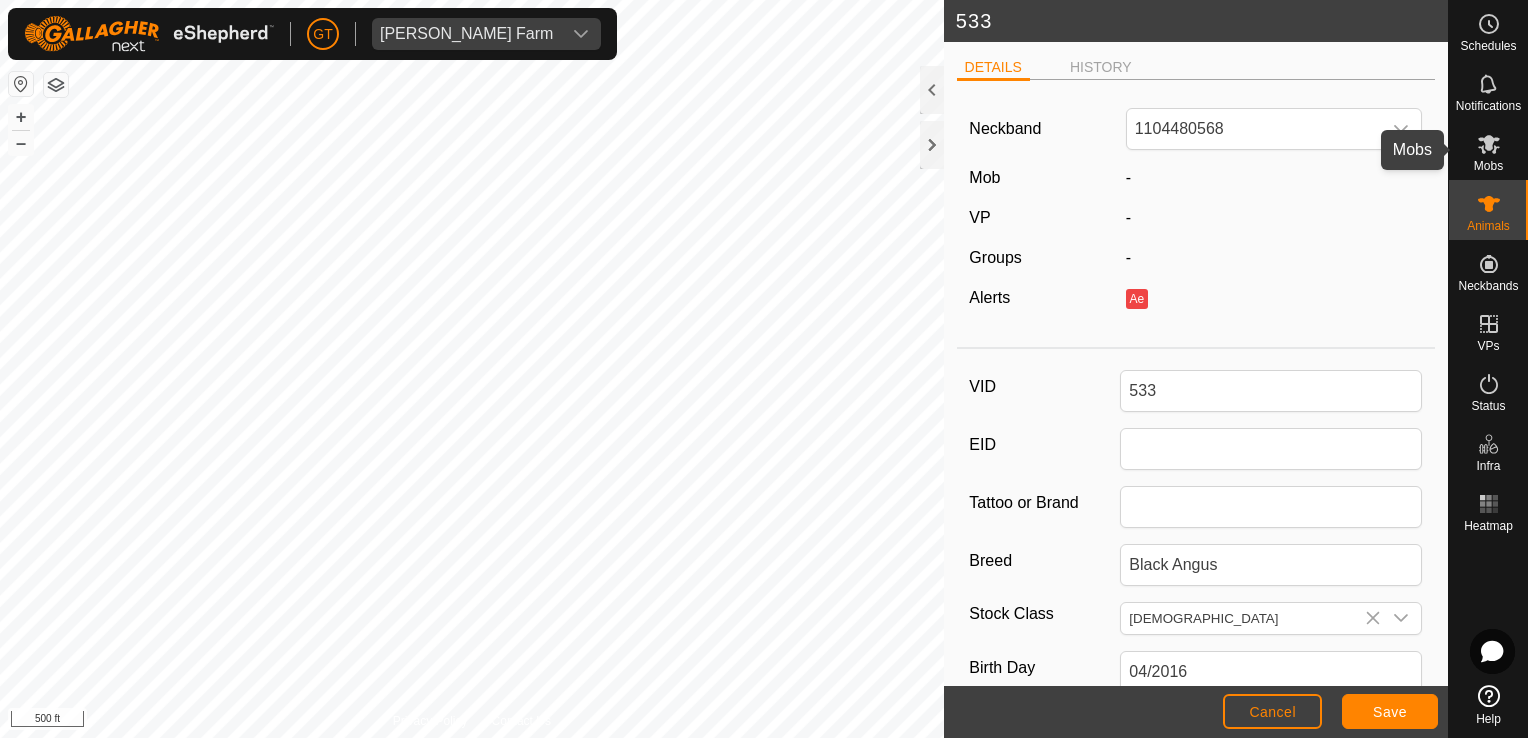 click 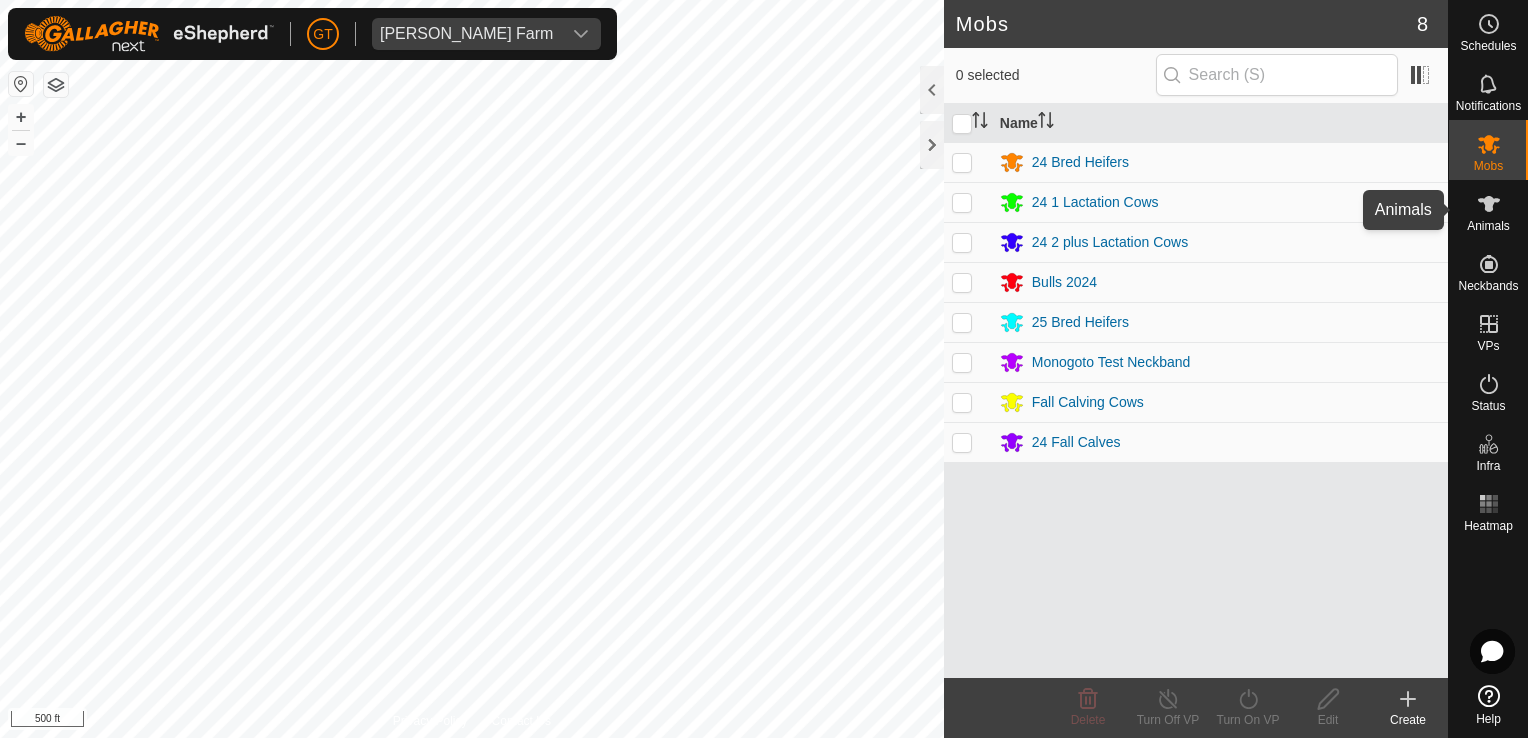 click 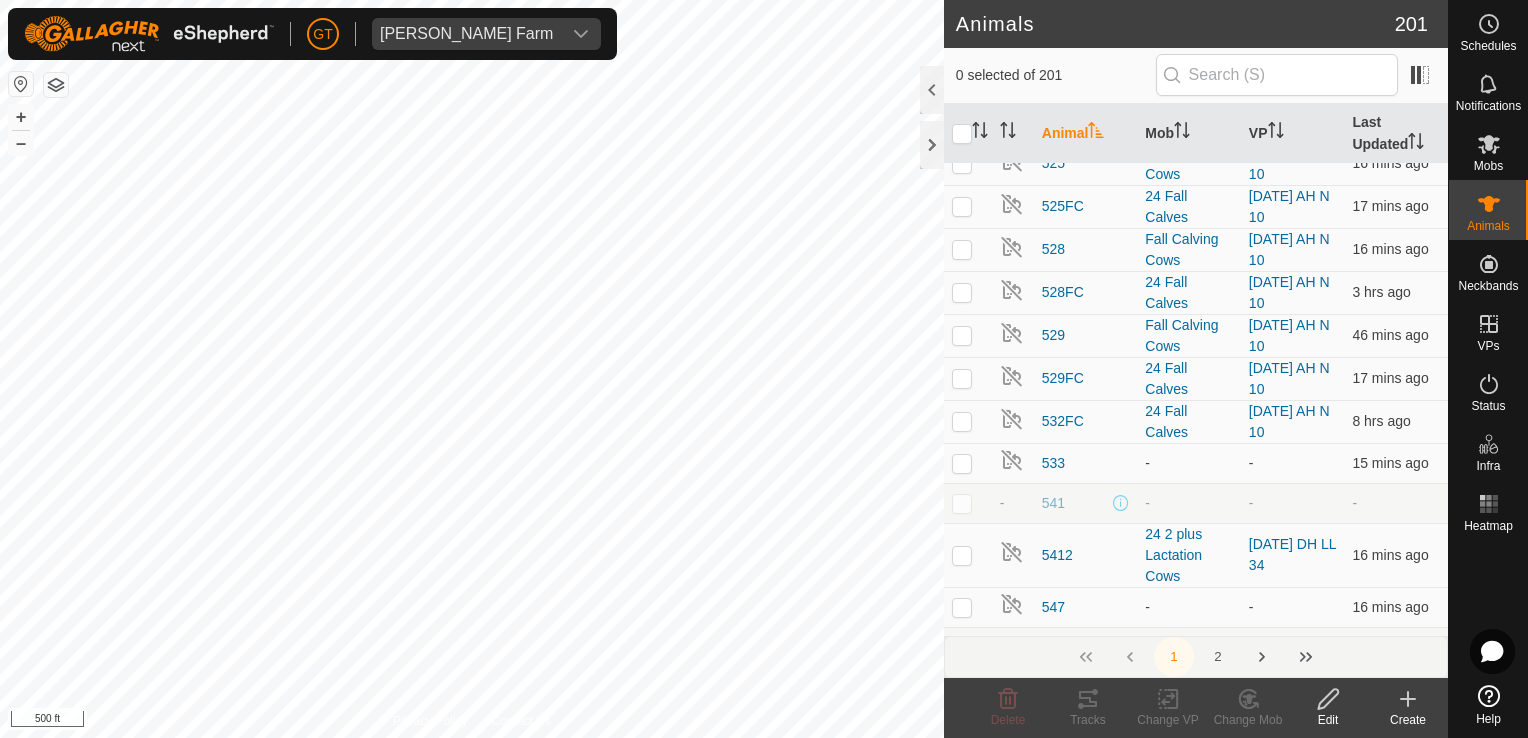 scroll, scrollTop: 2200, scrollLeft: 0, axis: vertical 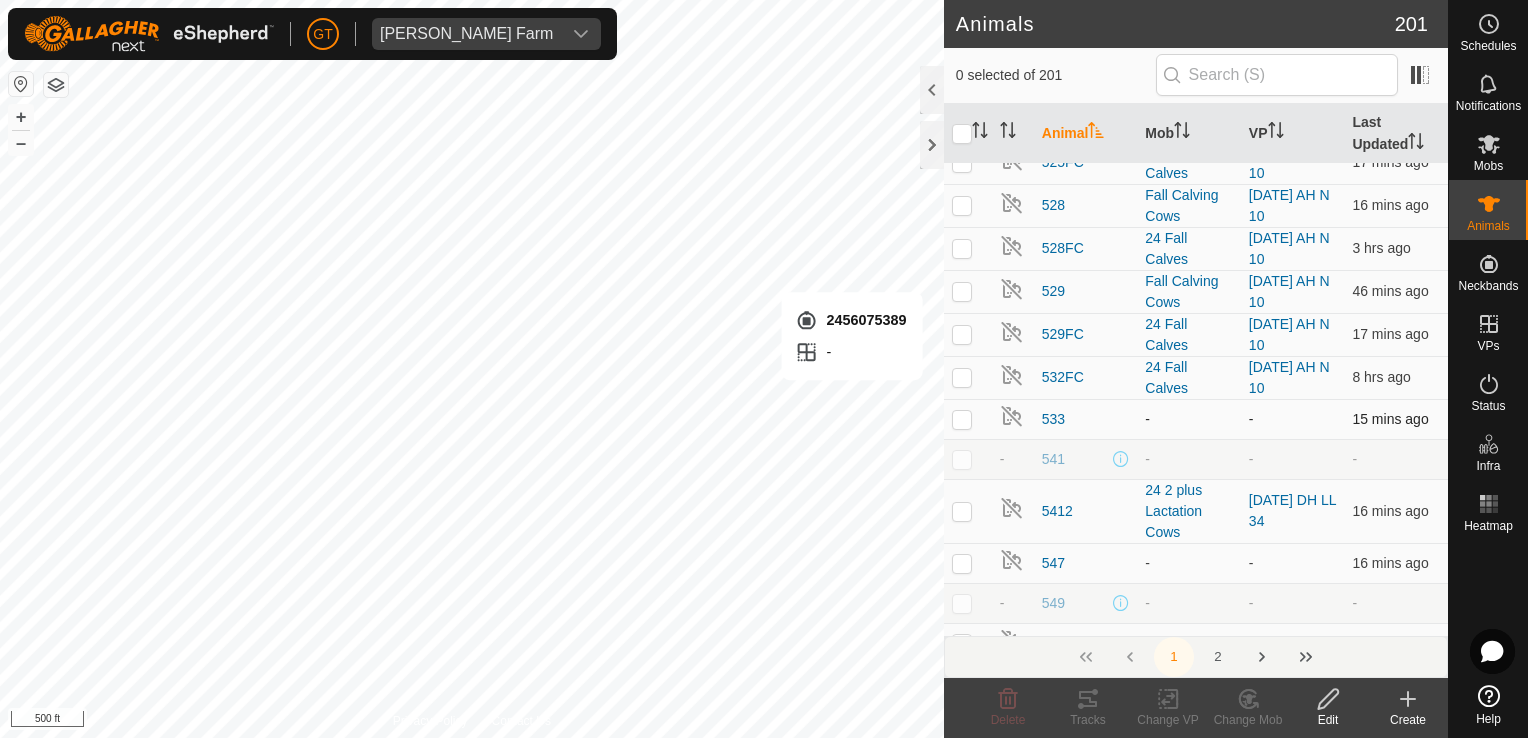 click at bounding box center [962, 419] 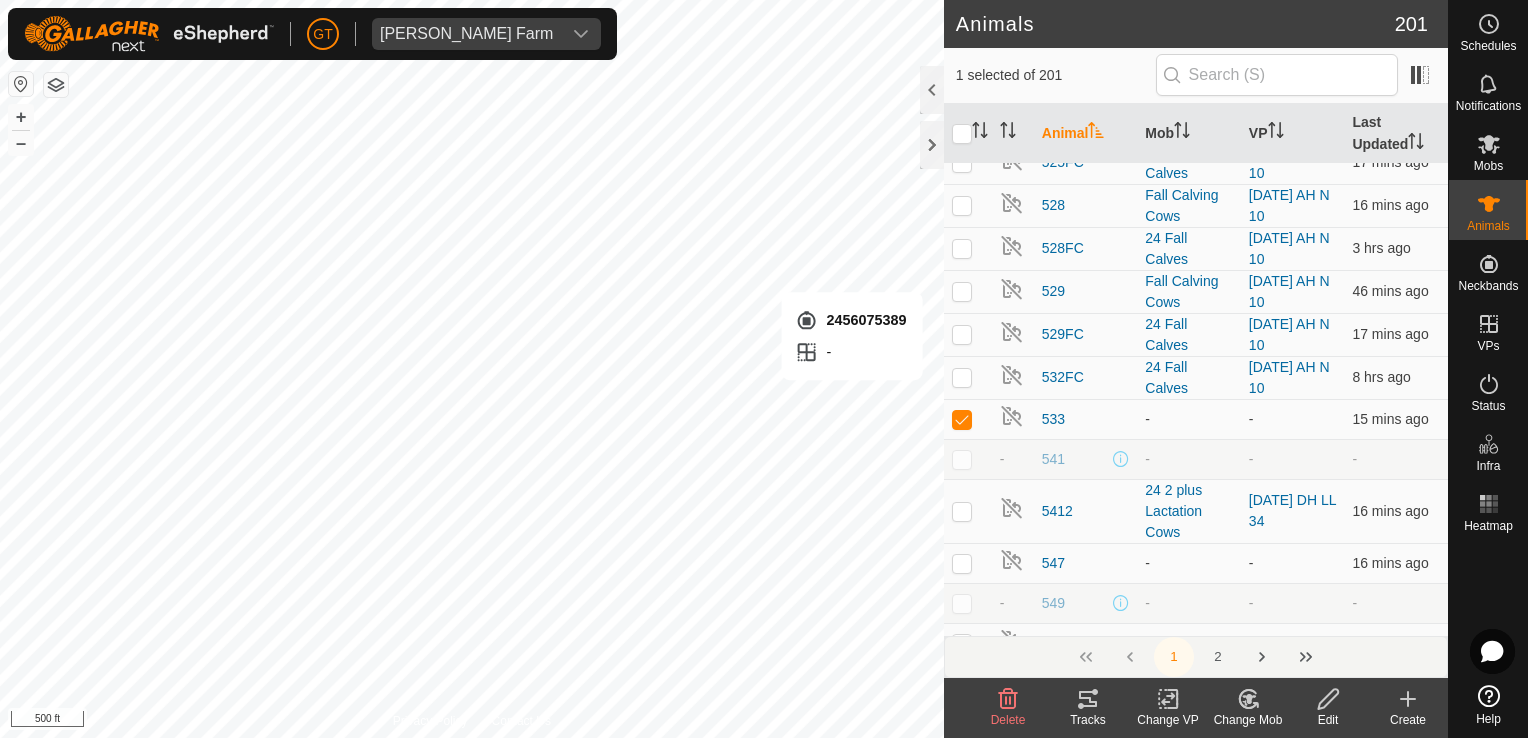 click 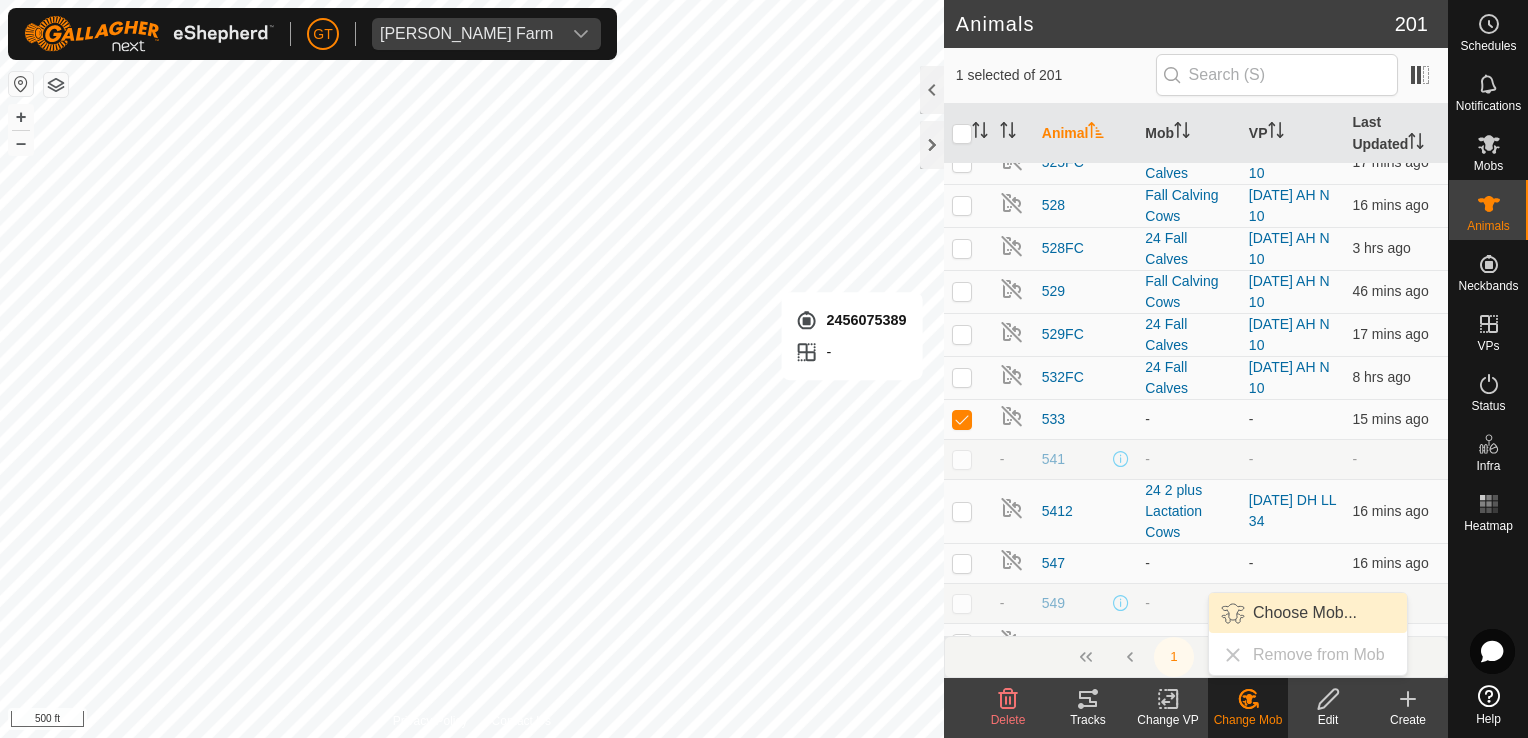 click on "Choose Mob..." at bounding box center (1308, 613) 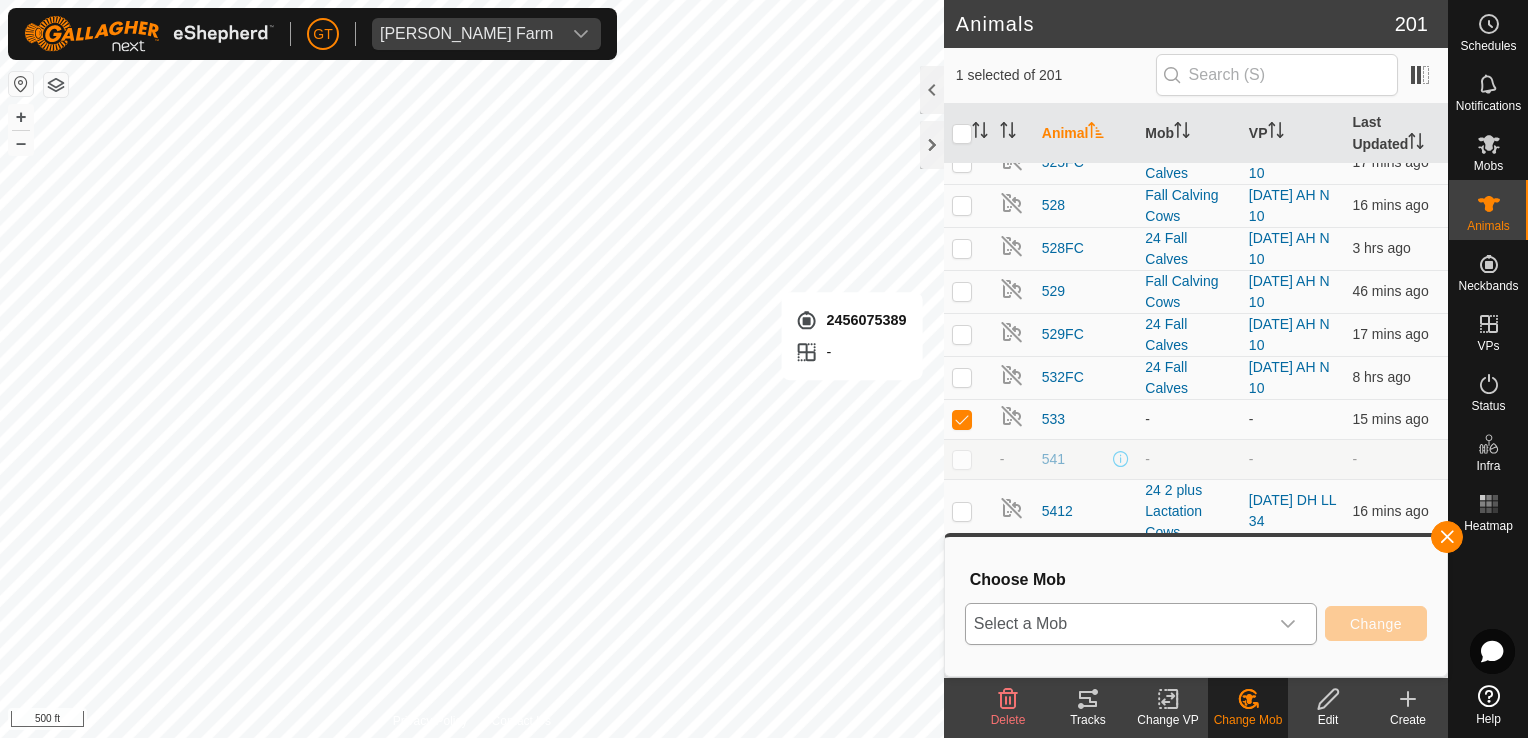 click 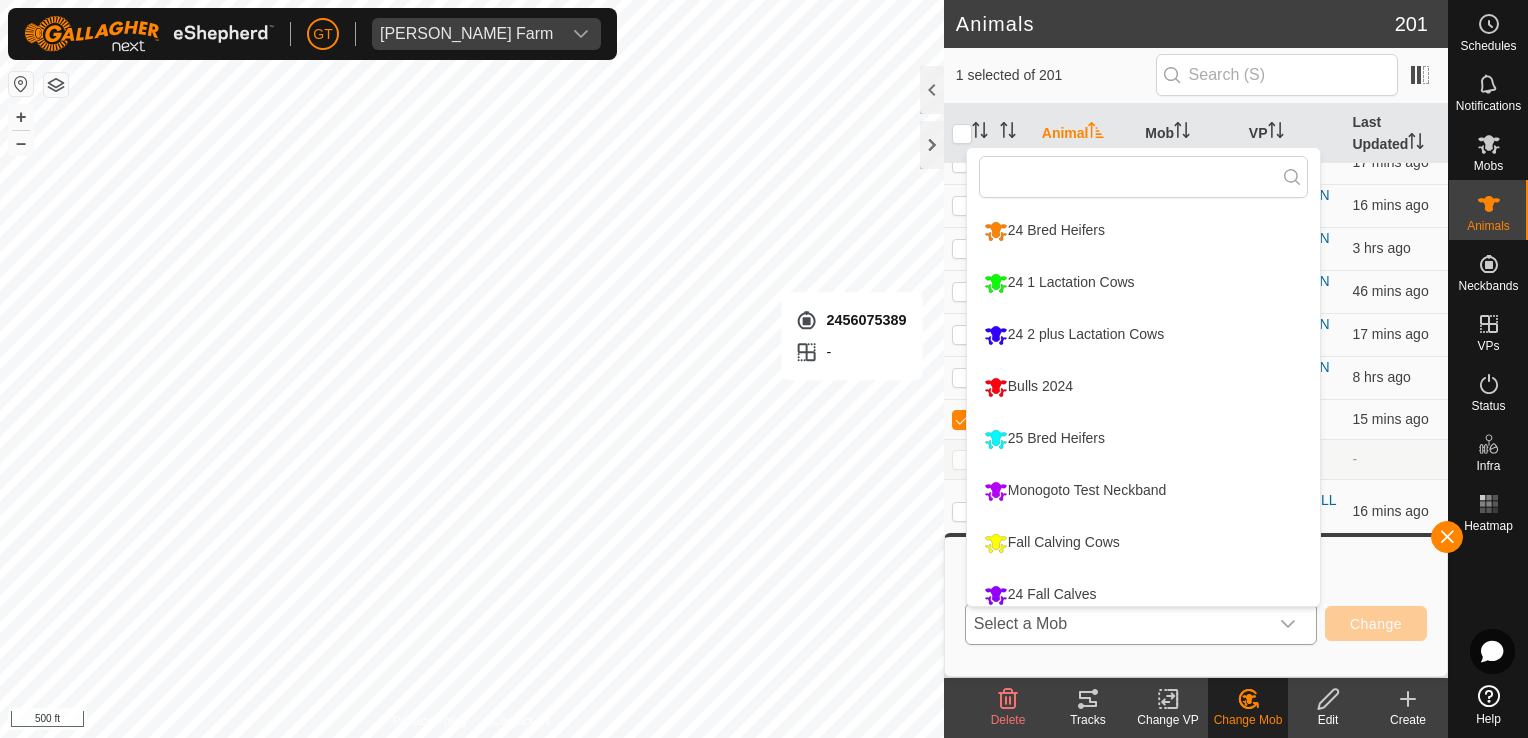 scroll, scrollTop: 14, scrollLeft: 0, axis: vertical 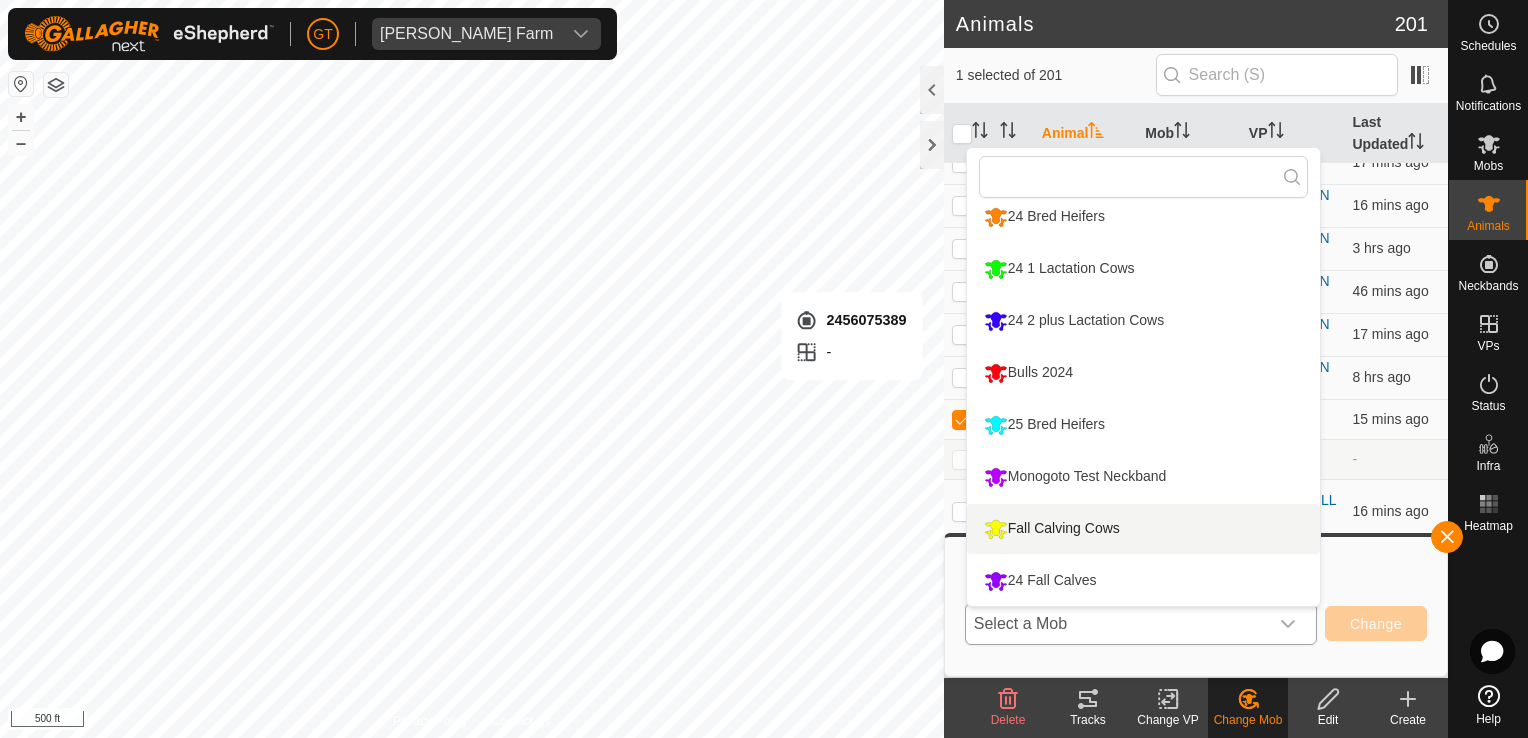 click on "Fall Calving Cows" at bounding box center (1143, 529) 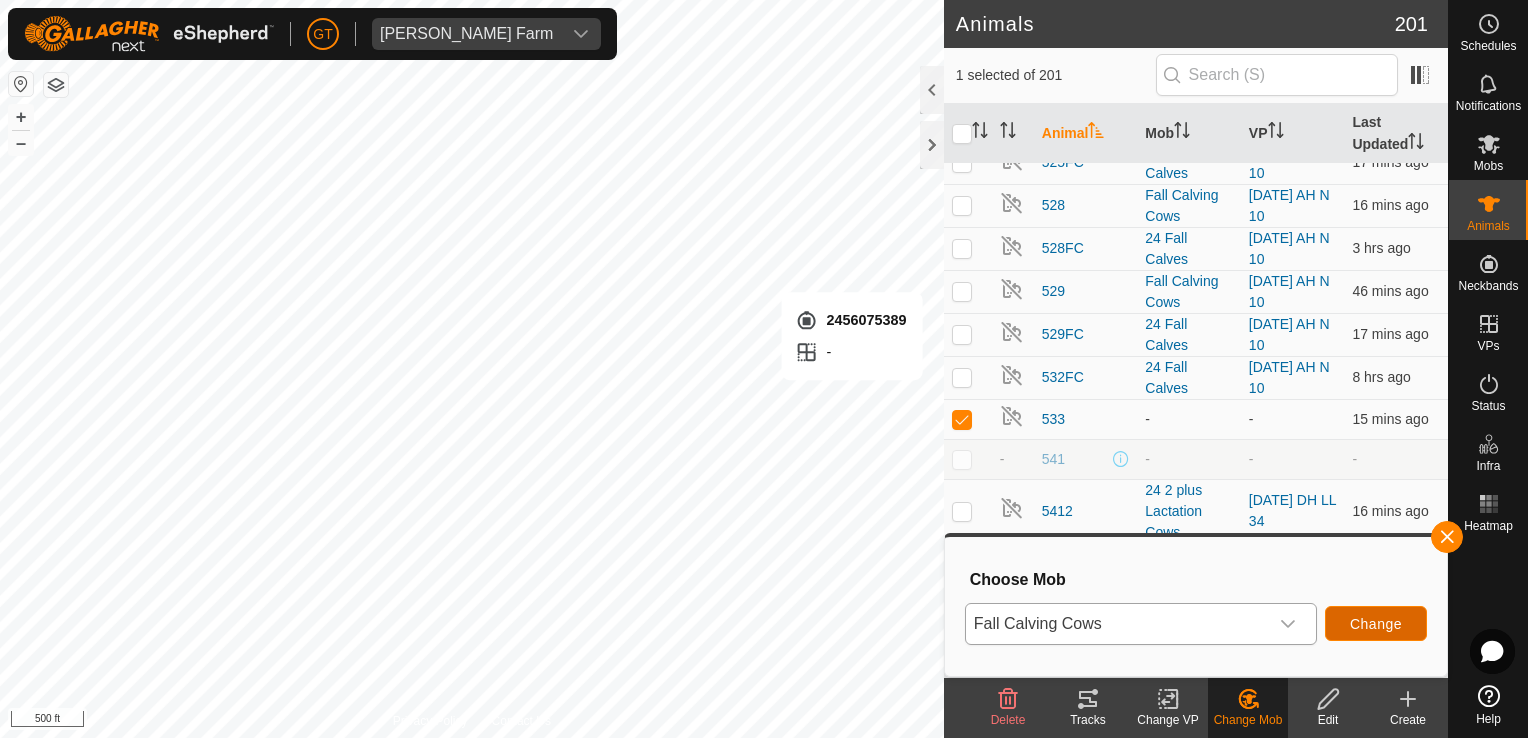 click on "Change" at bounding box center [1376, 624] 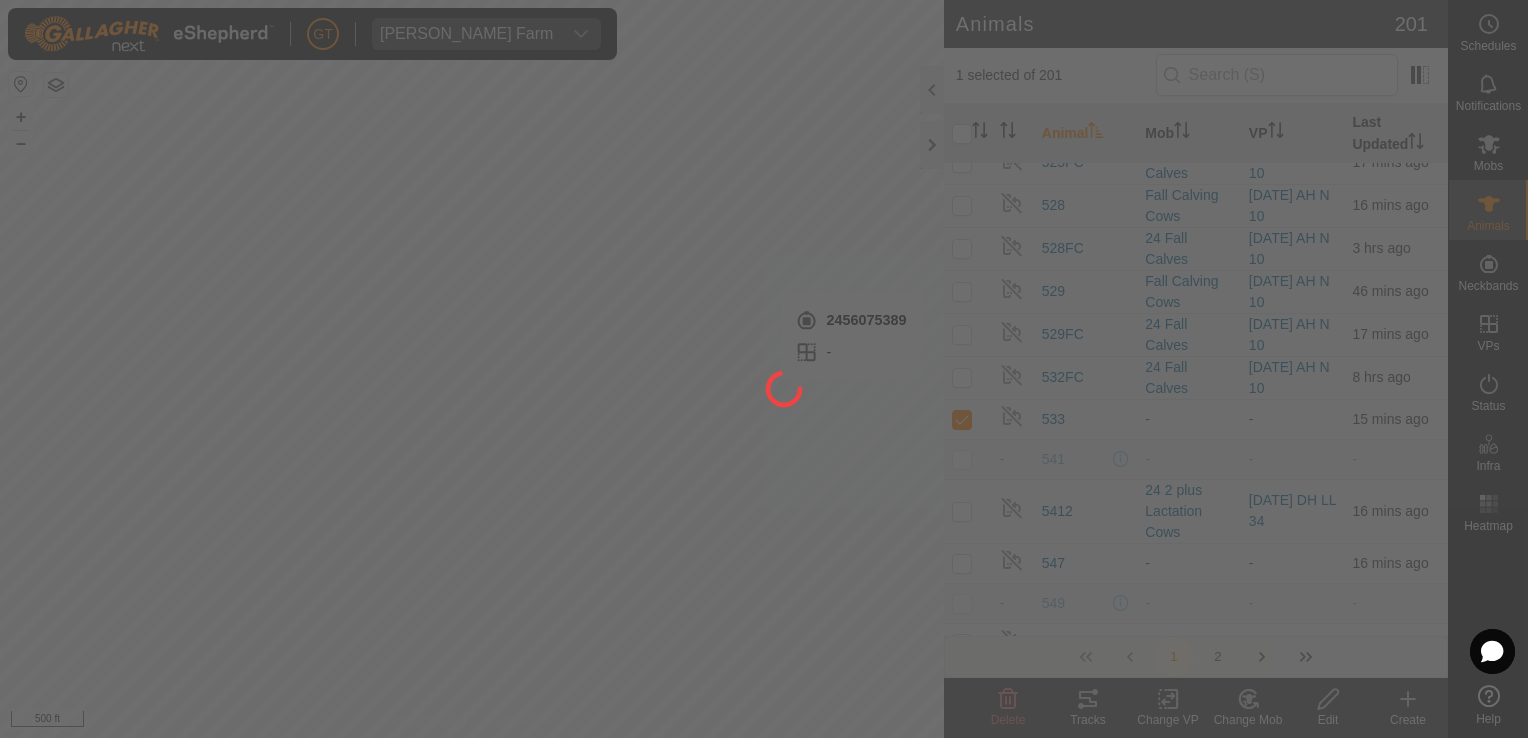 checkbox on "false" 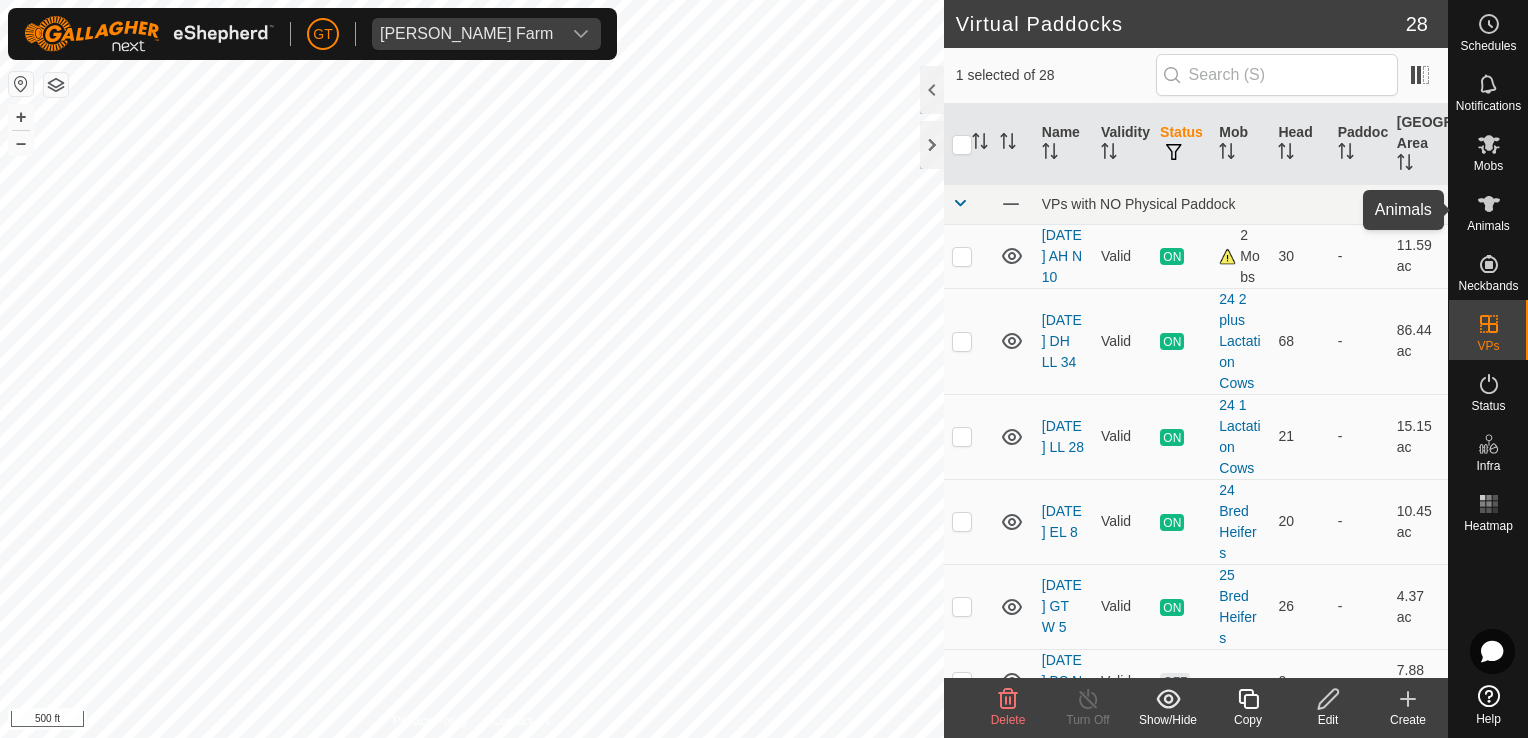 click at bounding box center (1489, 204) 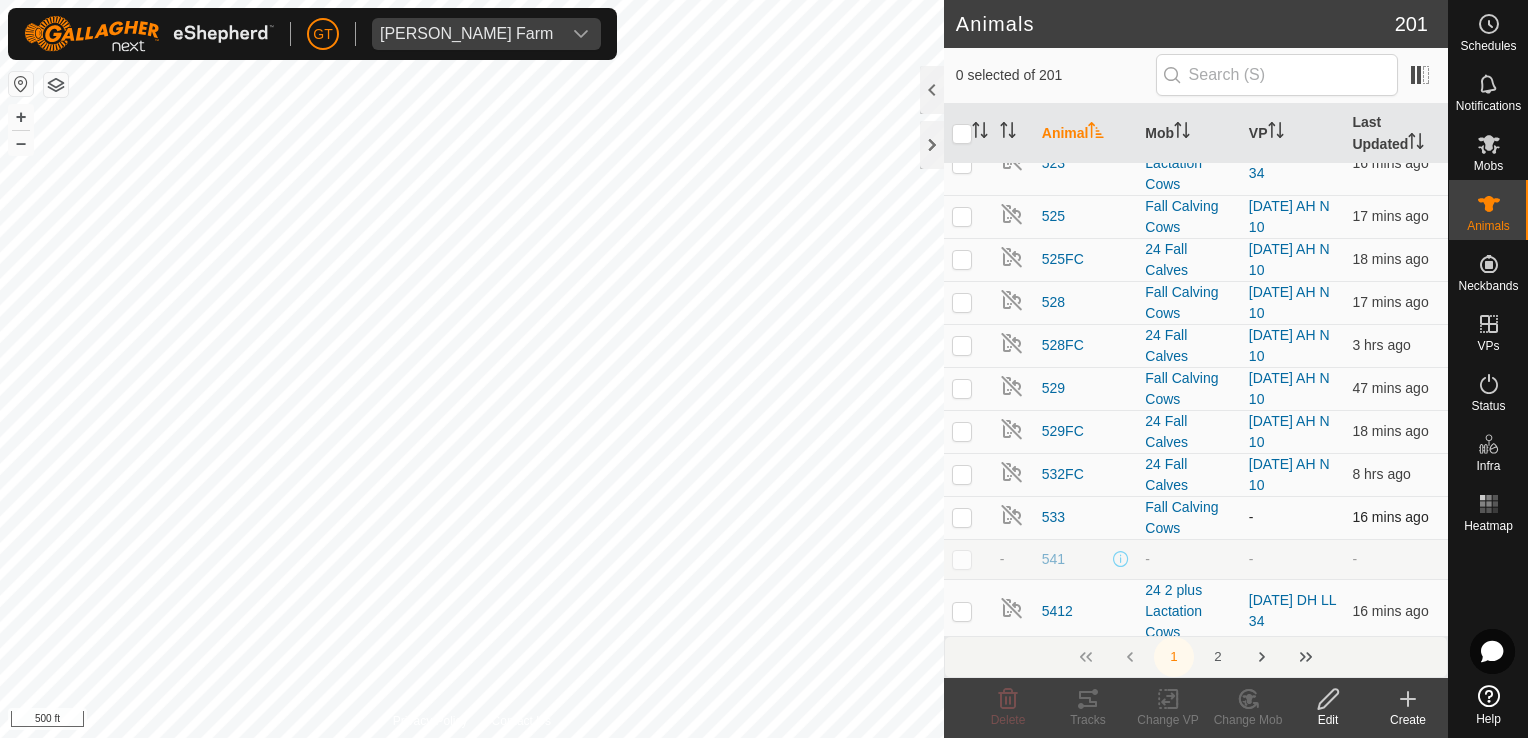 scroll, scrollTop: 2100, scrollLeft: 0, axis: vertical 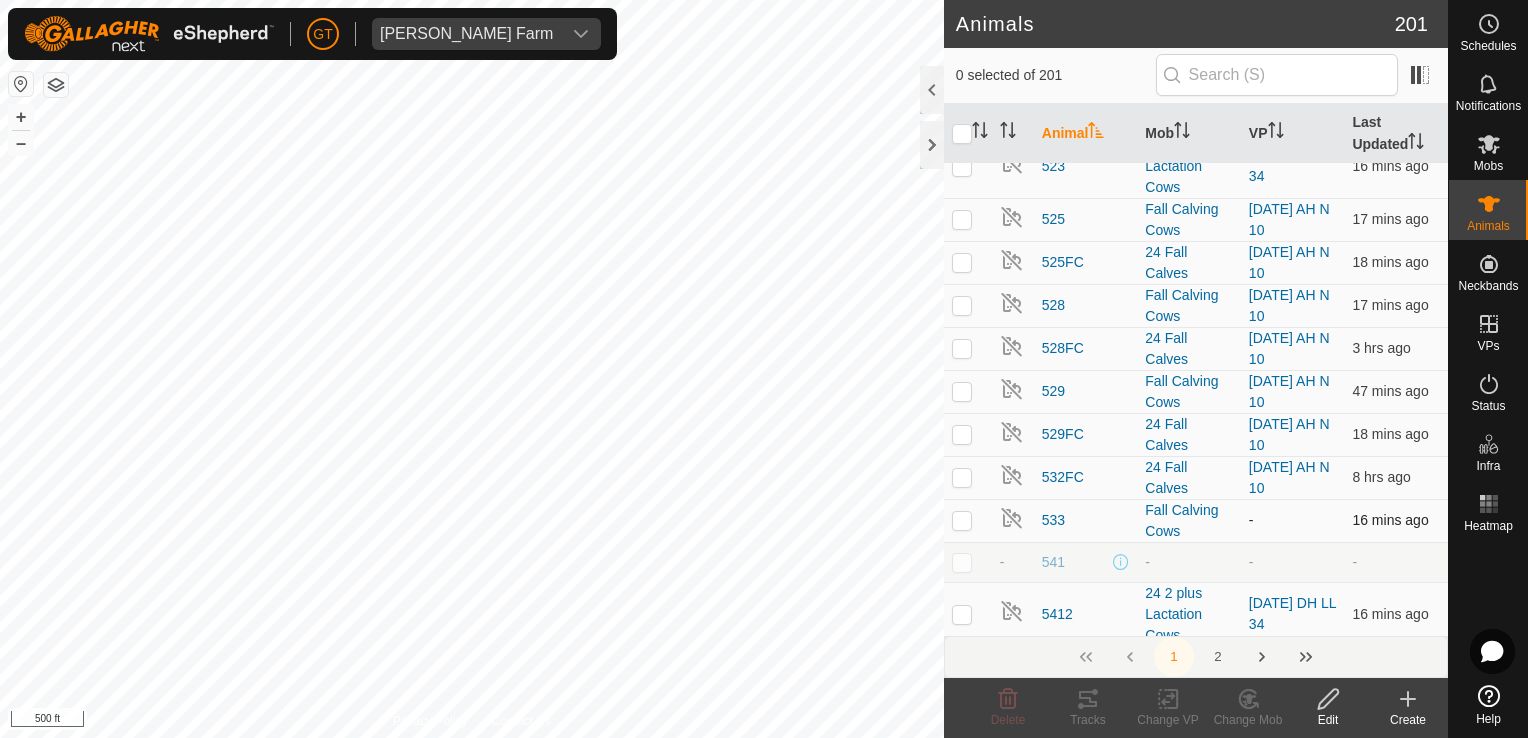 click at bounding box center (962, 520) 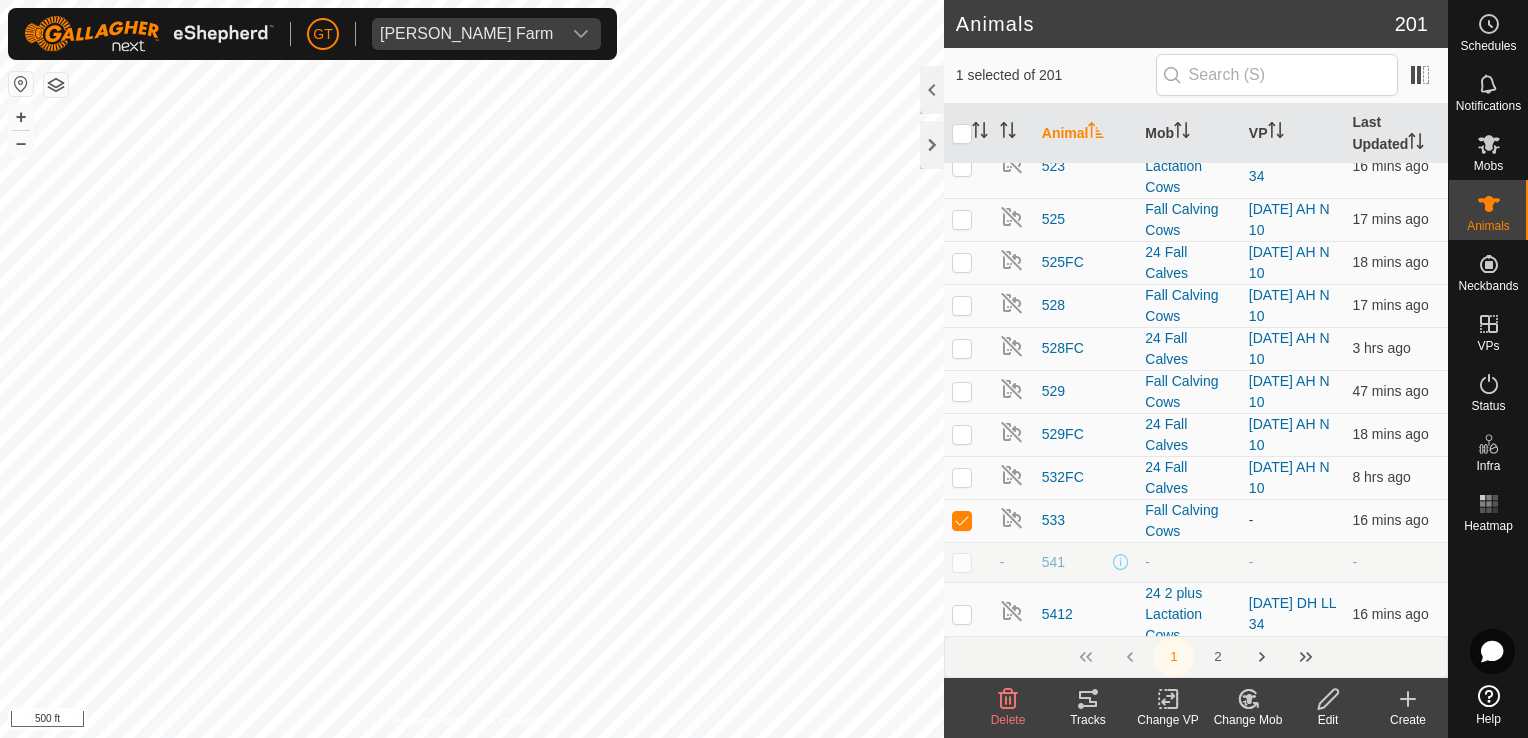 click 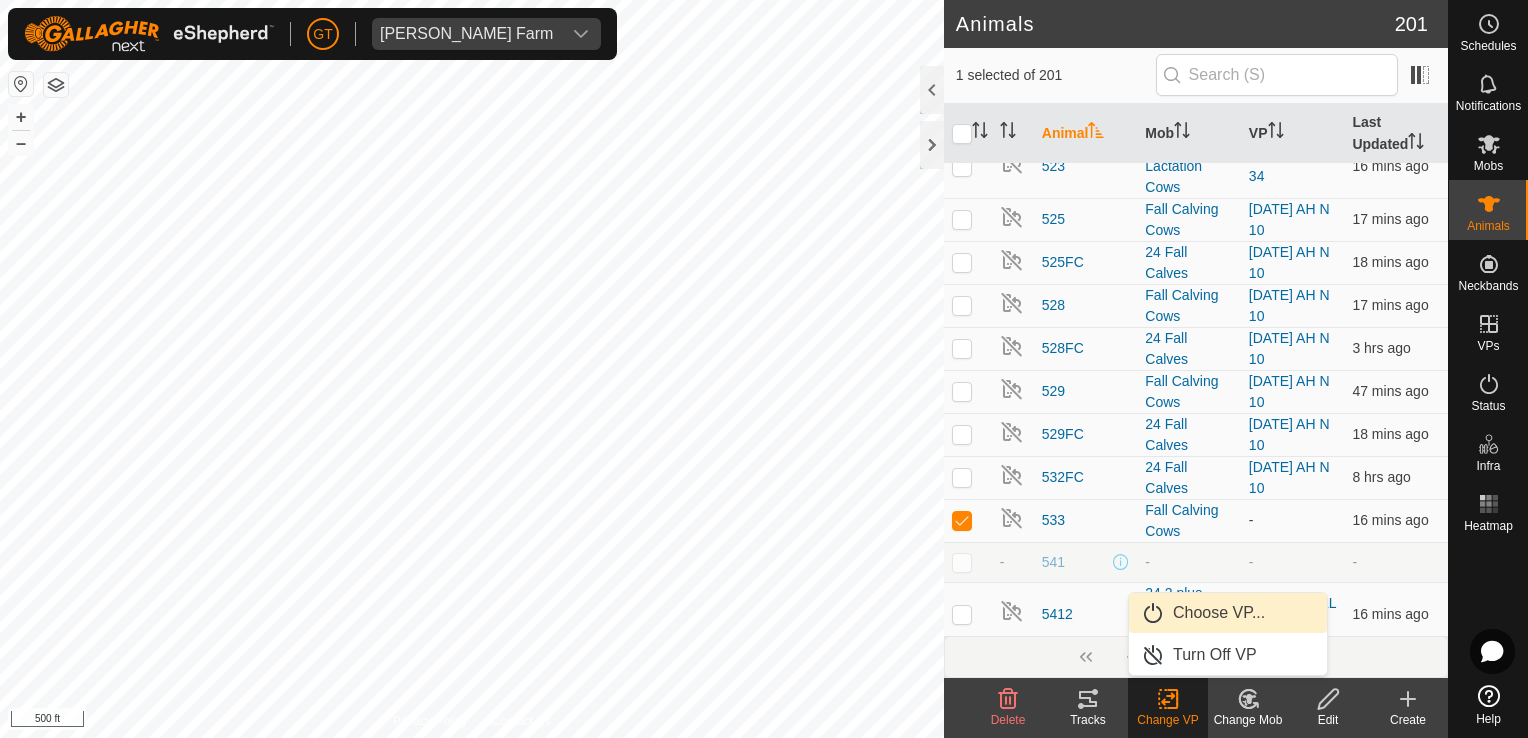 click on "Choose VP..." at bounding box center (1228, 613) 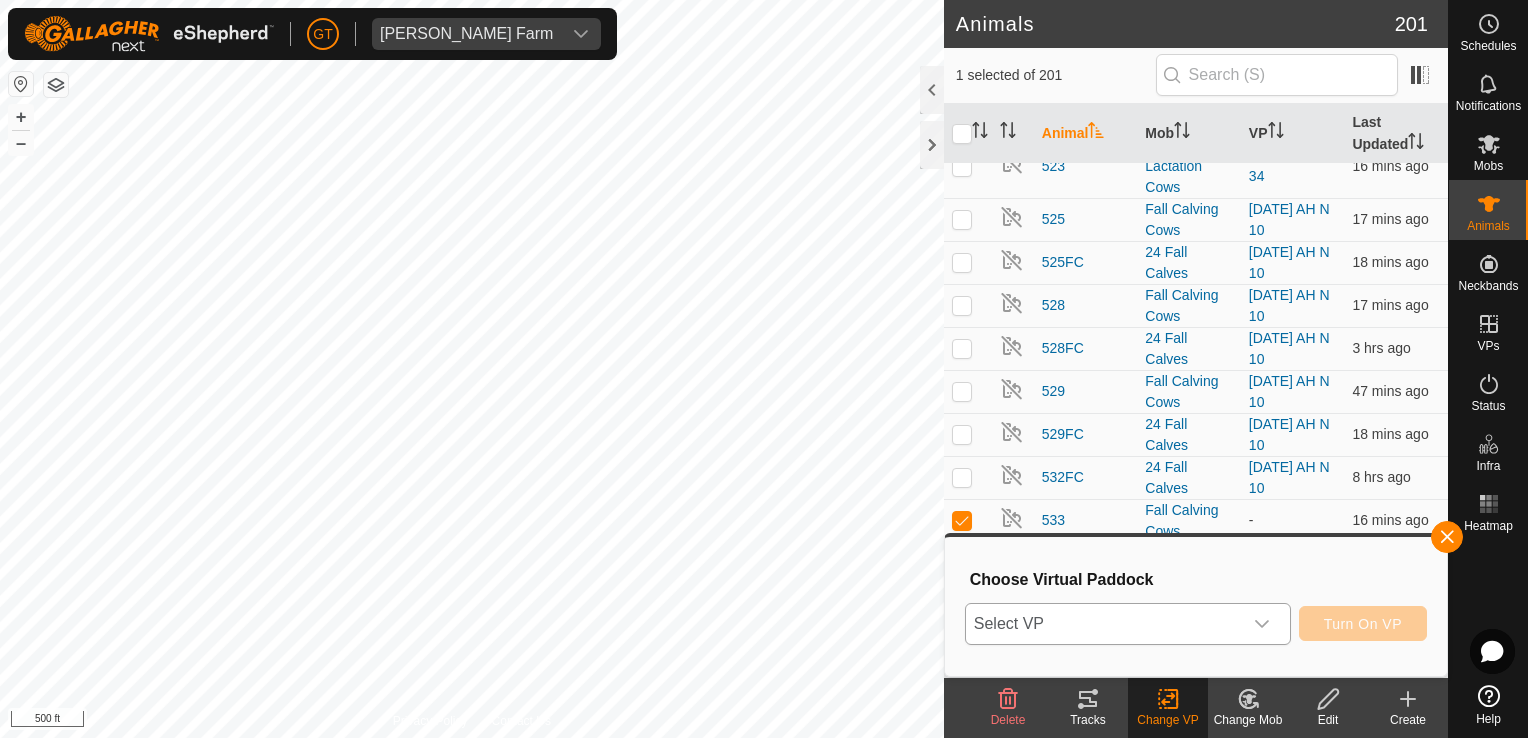 click at bounding box center (1262, 624) 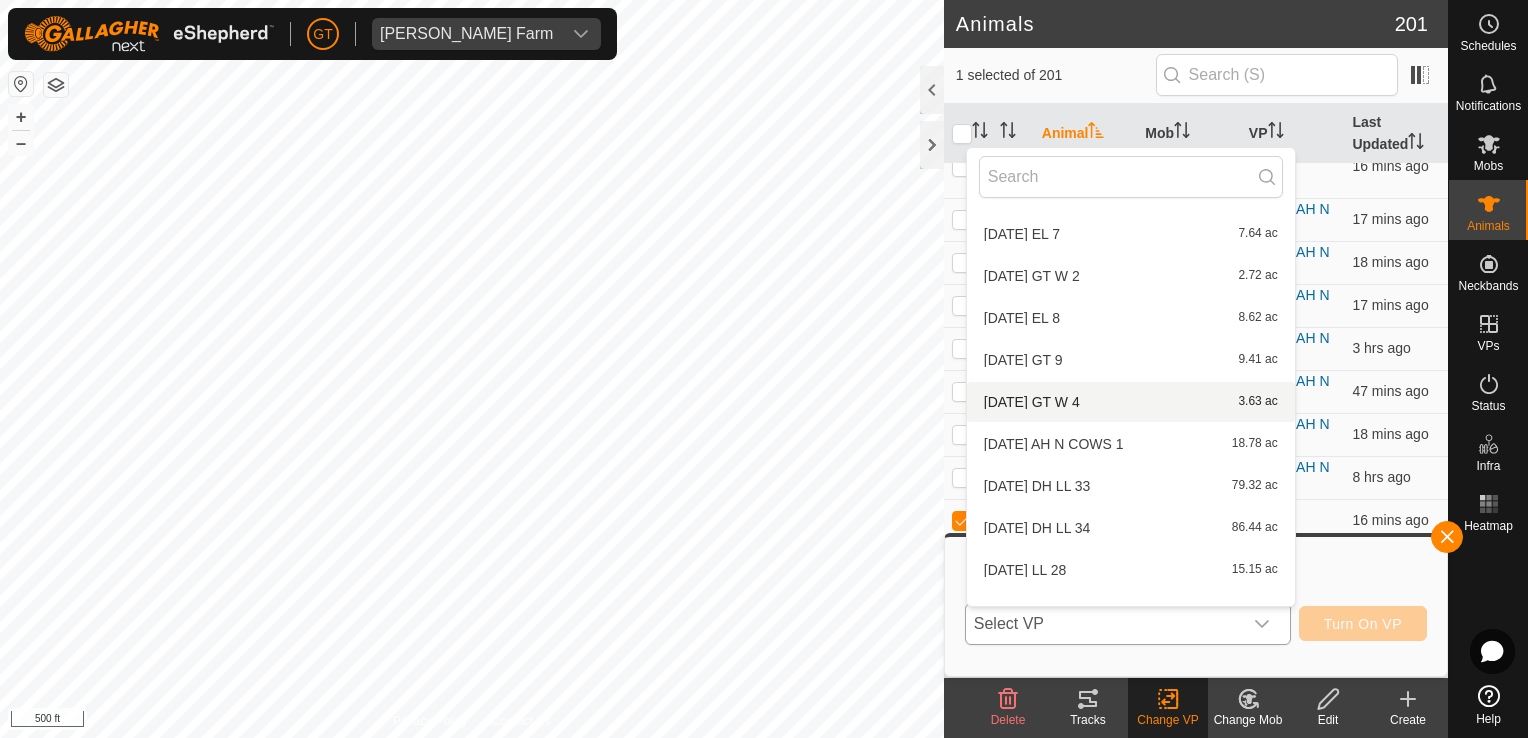 scroll, scrollTop: 820, scrollLeft: 0, axis: vertical 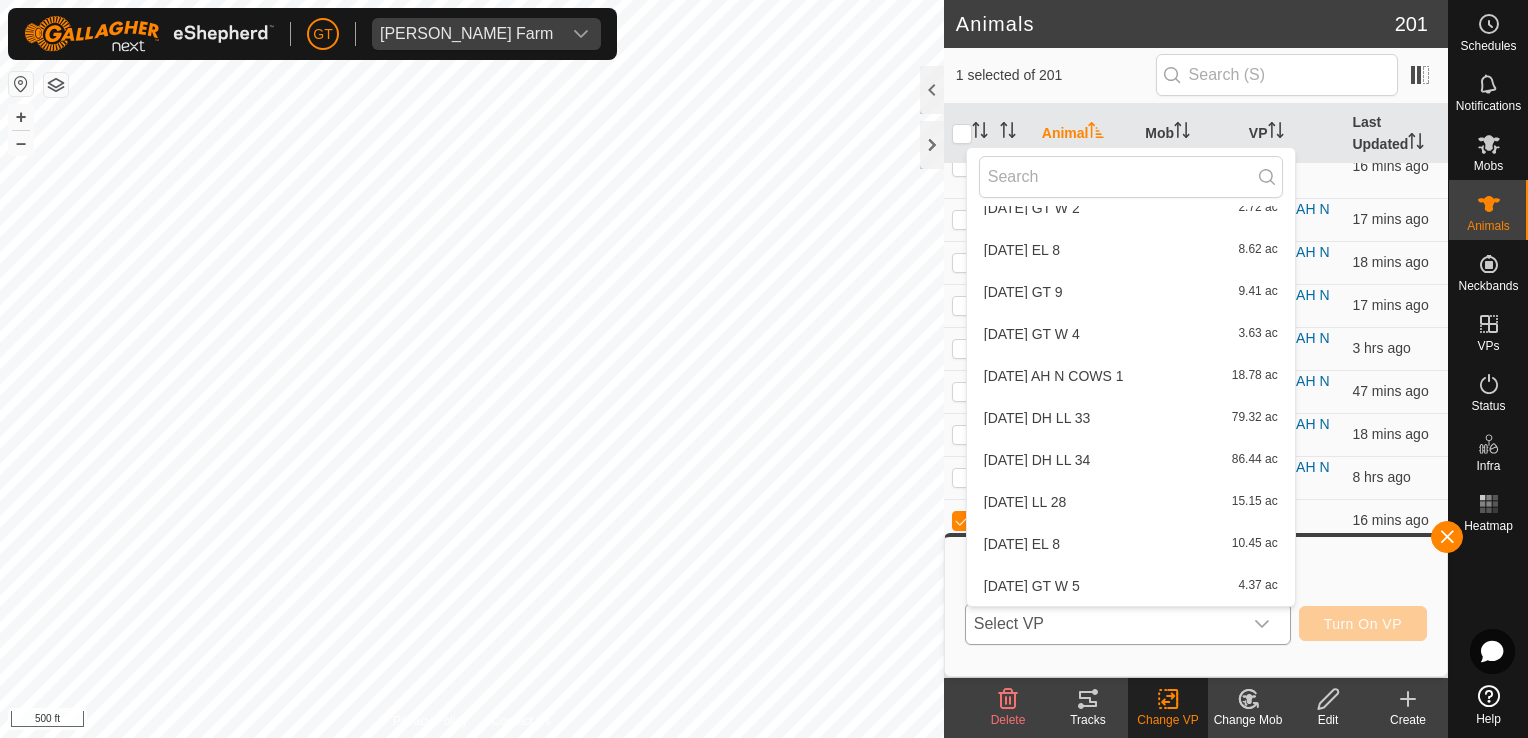 click on "2025-07-16   AH  N COWS 1  18.78 ac" at bounding box center (1131, 376) 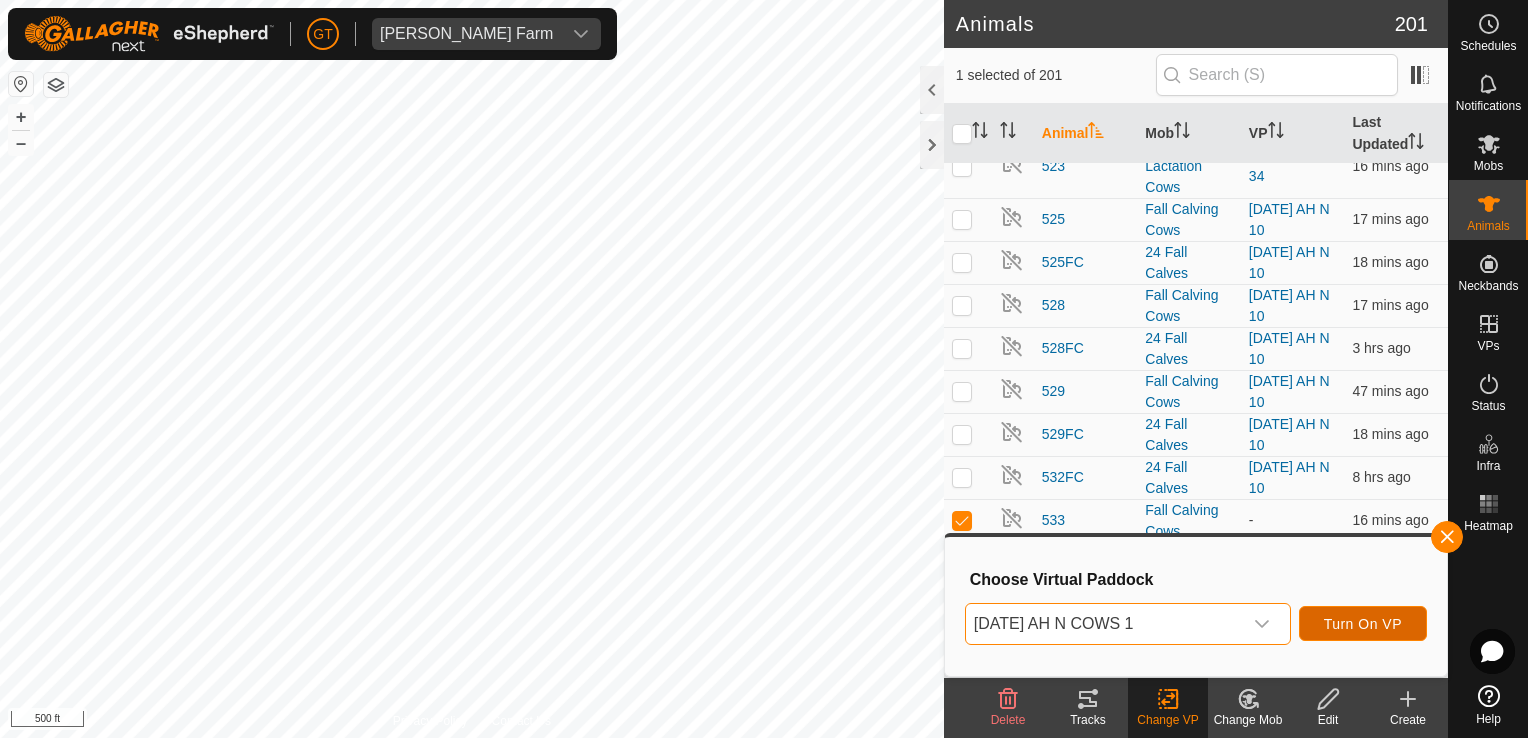 click on "Turn On VP" at bounding box center [1363, 624] 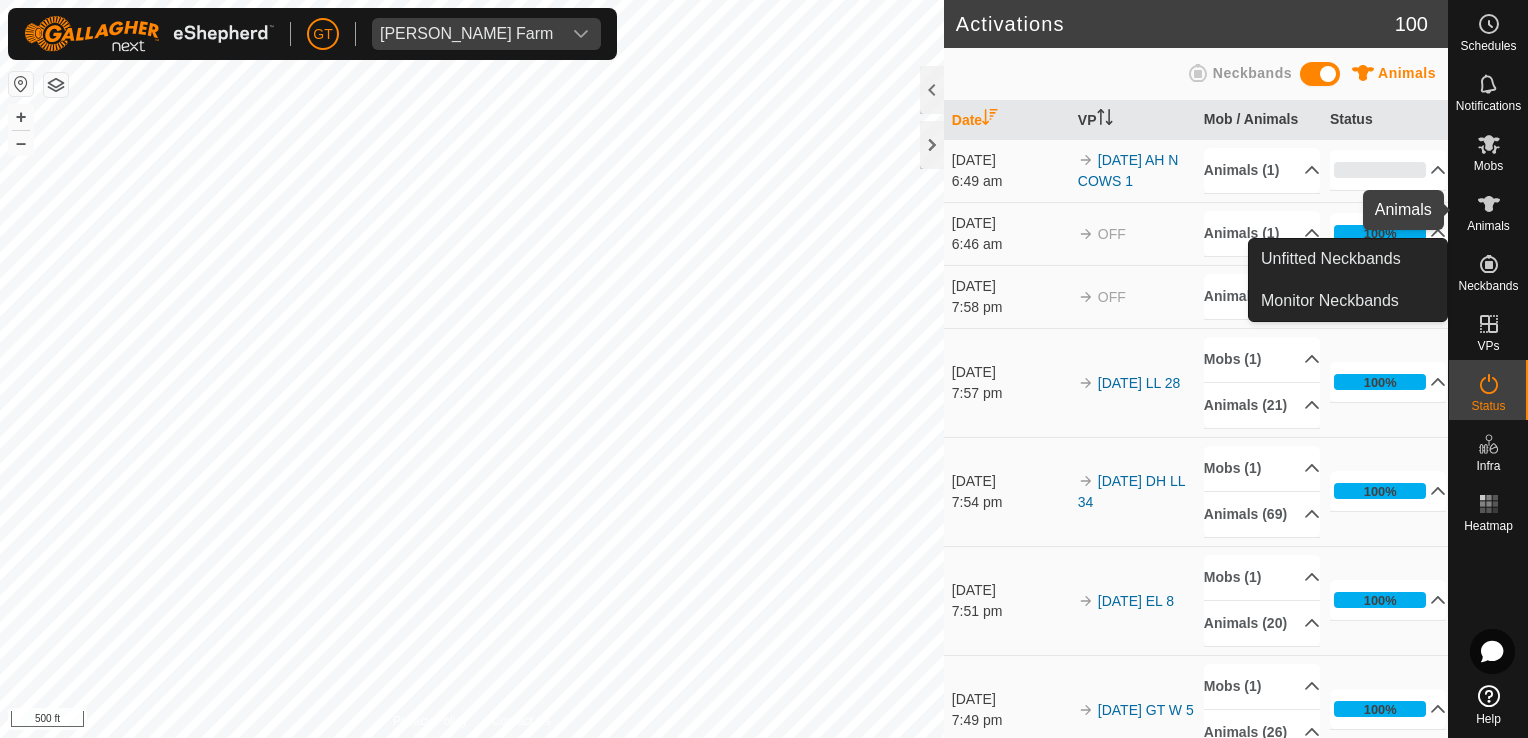 click at bounding box center (1489, 204) 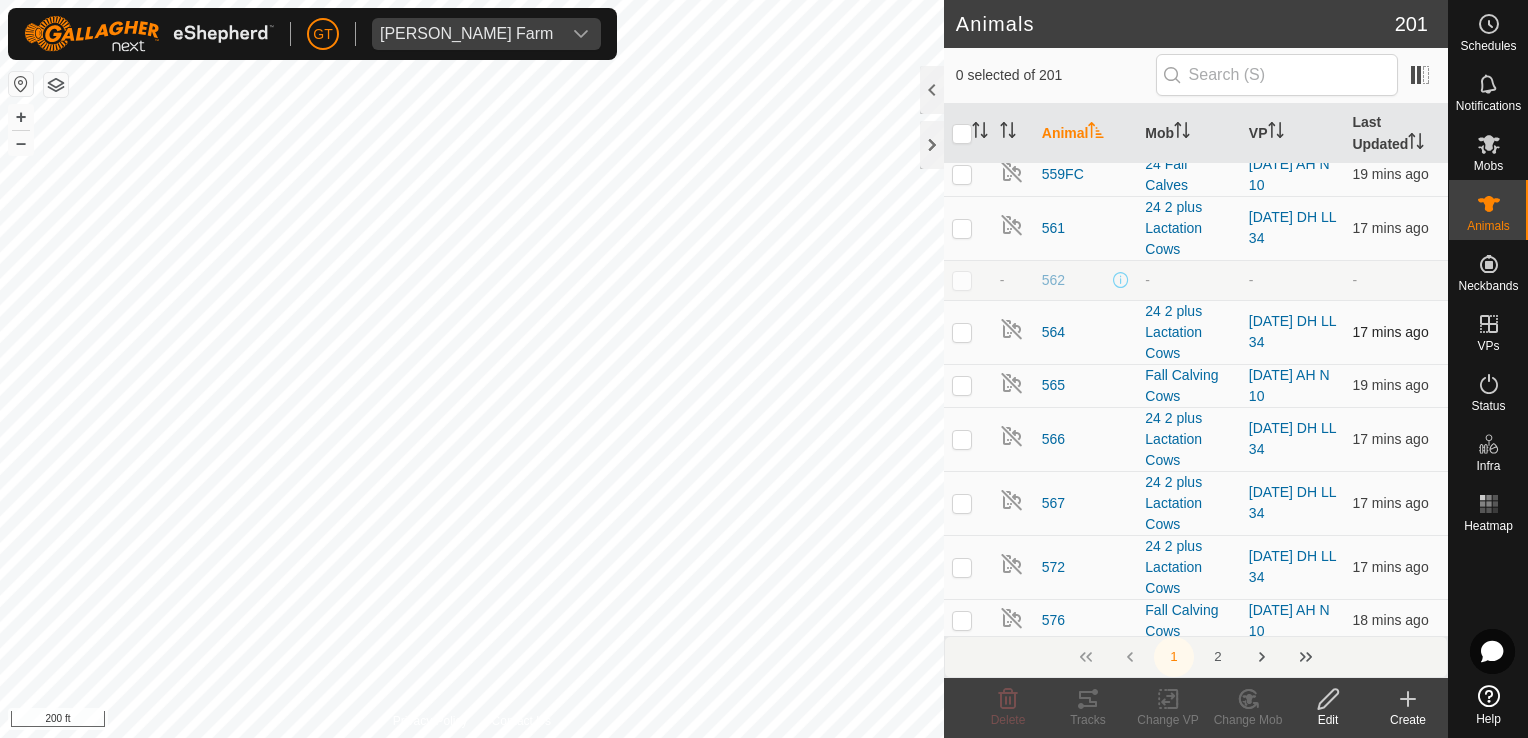 scroll, scrollTop: 2900, scrollLeft: 0, axis: vertical 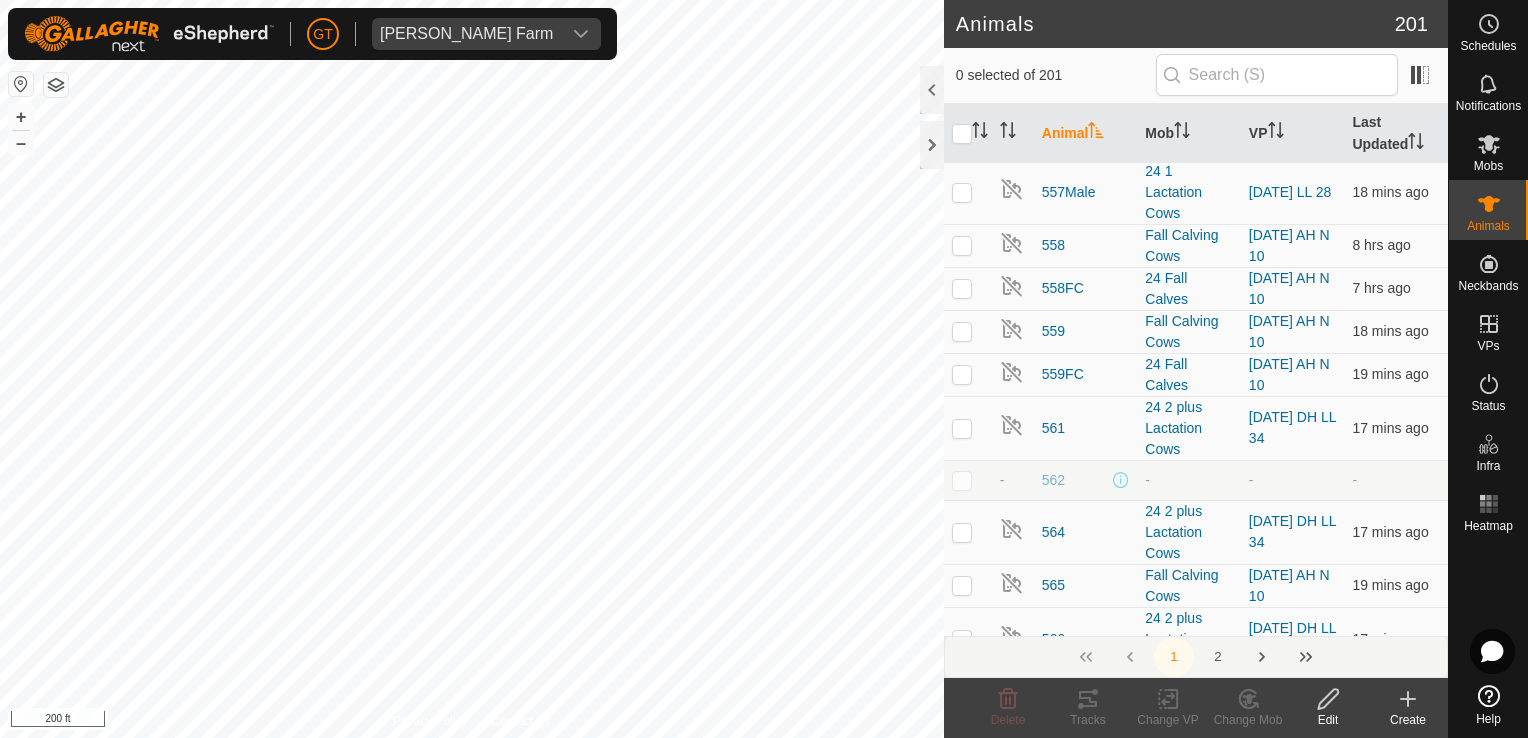 click 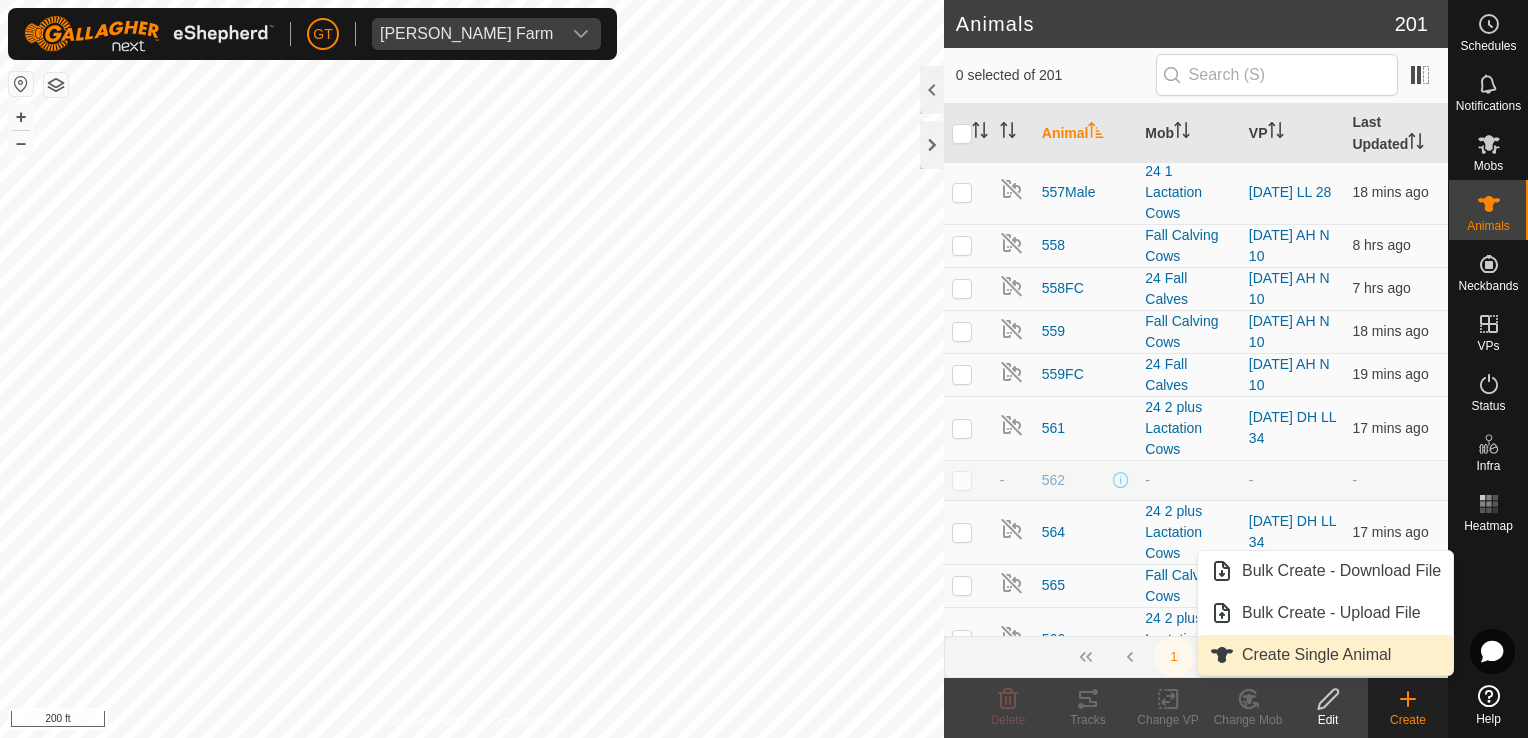 click on "Create Single Animal" at bounding box center [1325, 655] 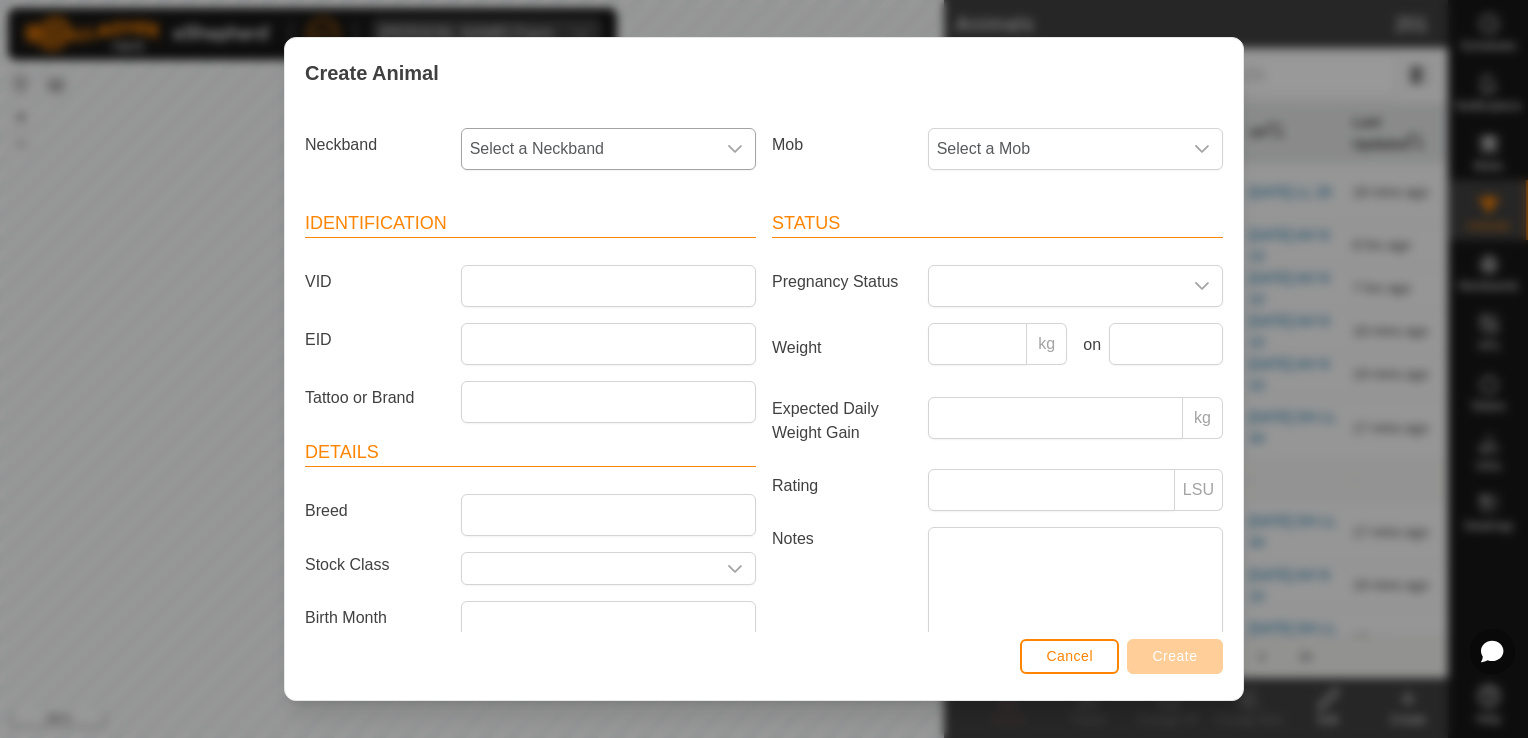 click 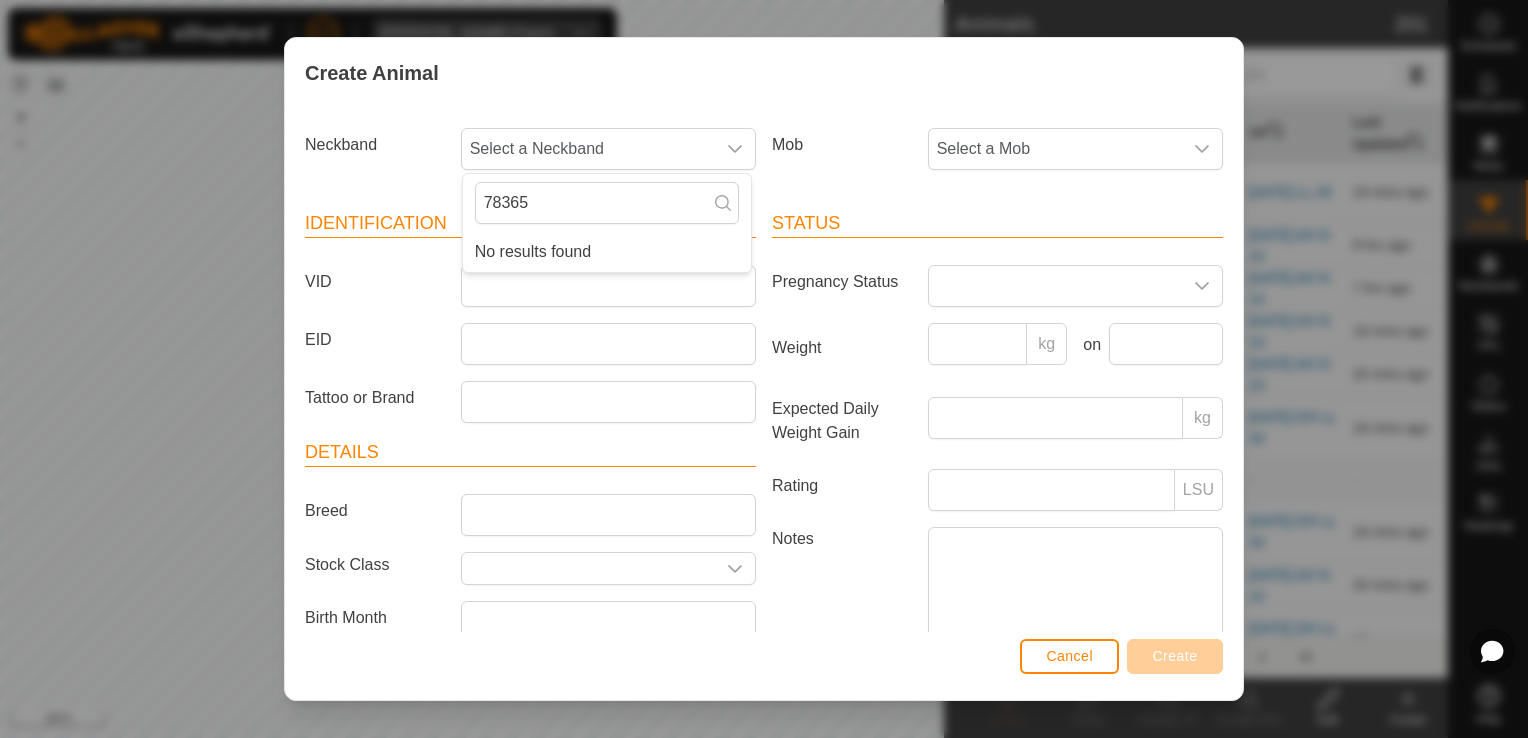 type on "78365" 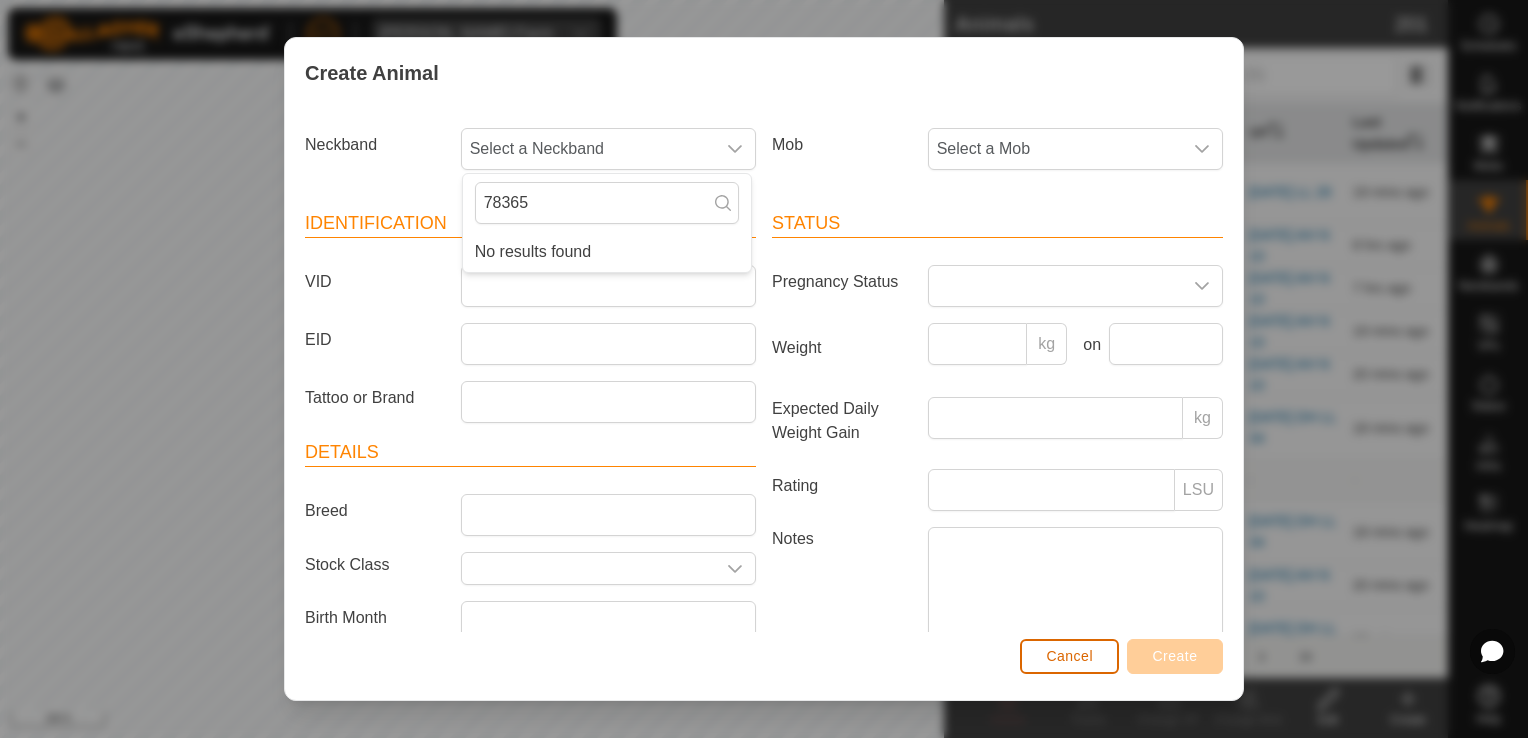 click on "Cancel" at bounding box center [1069, 656] 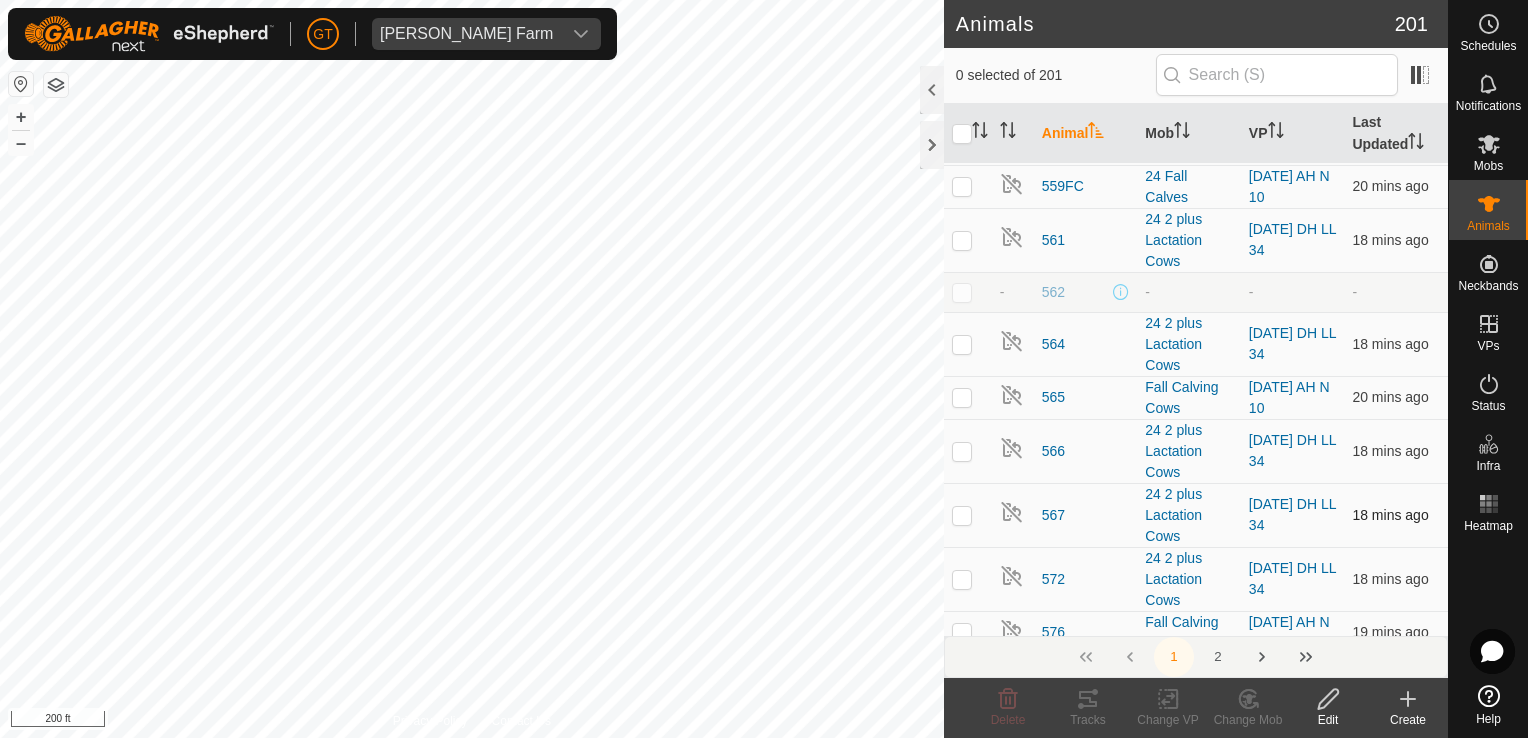 scroll, scrollTop: 3100, scrollLeft: 0, axis: vertical 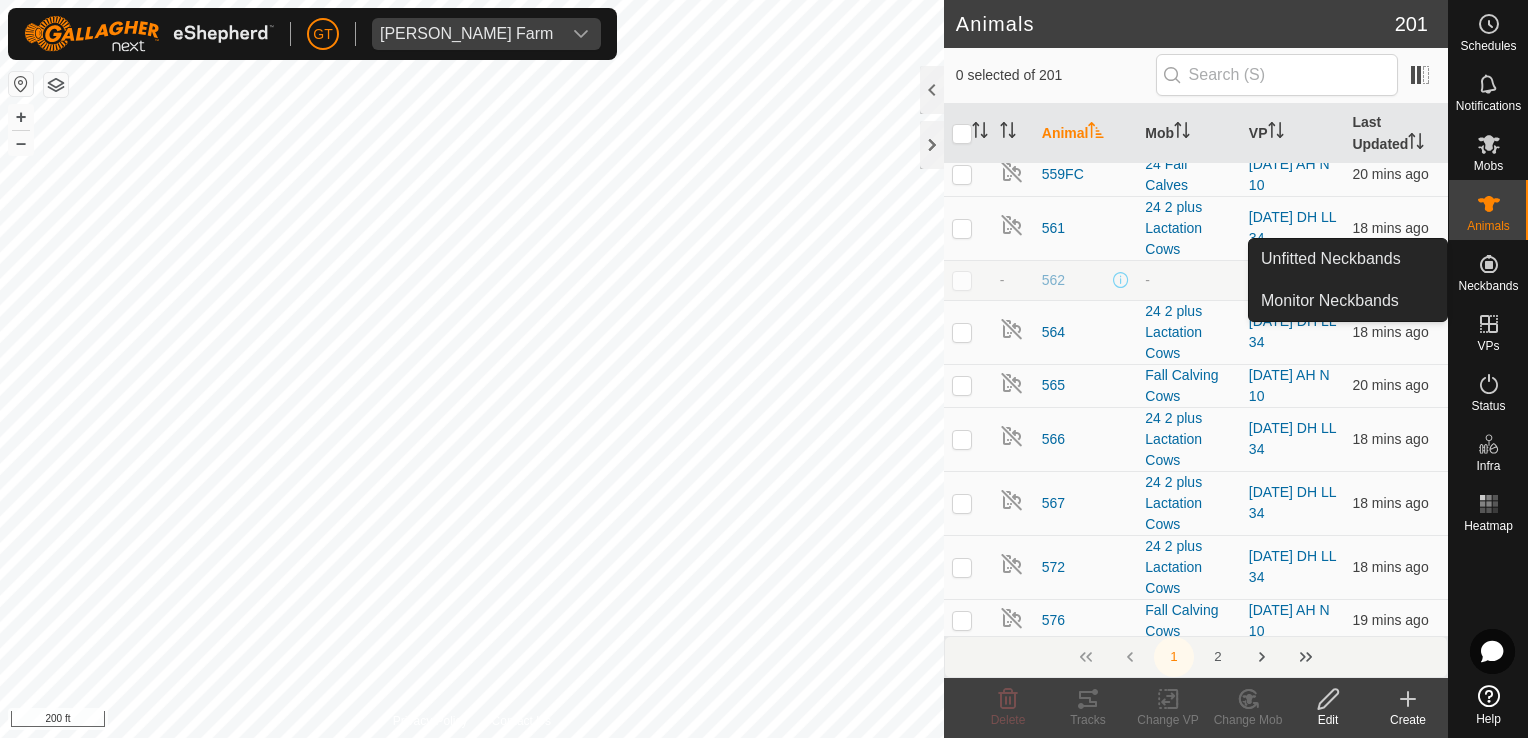 click 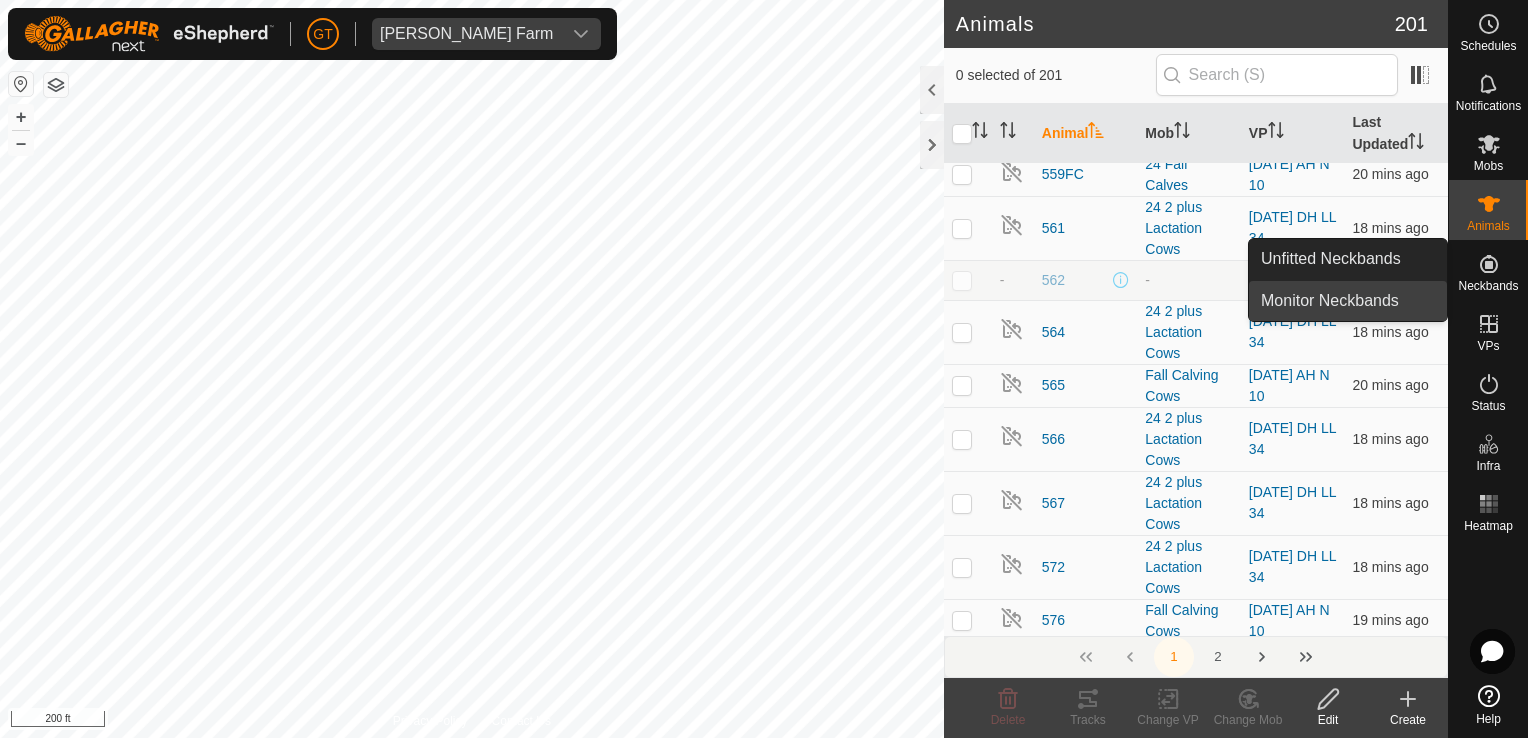 click on "Monitor Neckbands" at bounding box center [1348, 301] 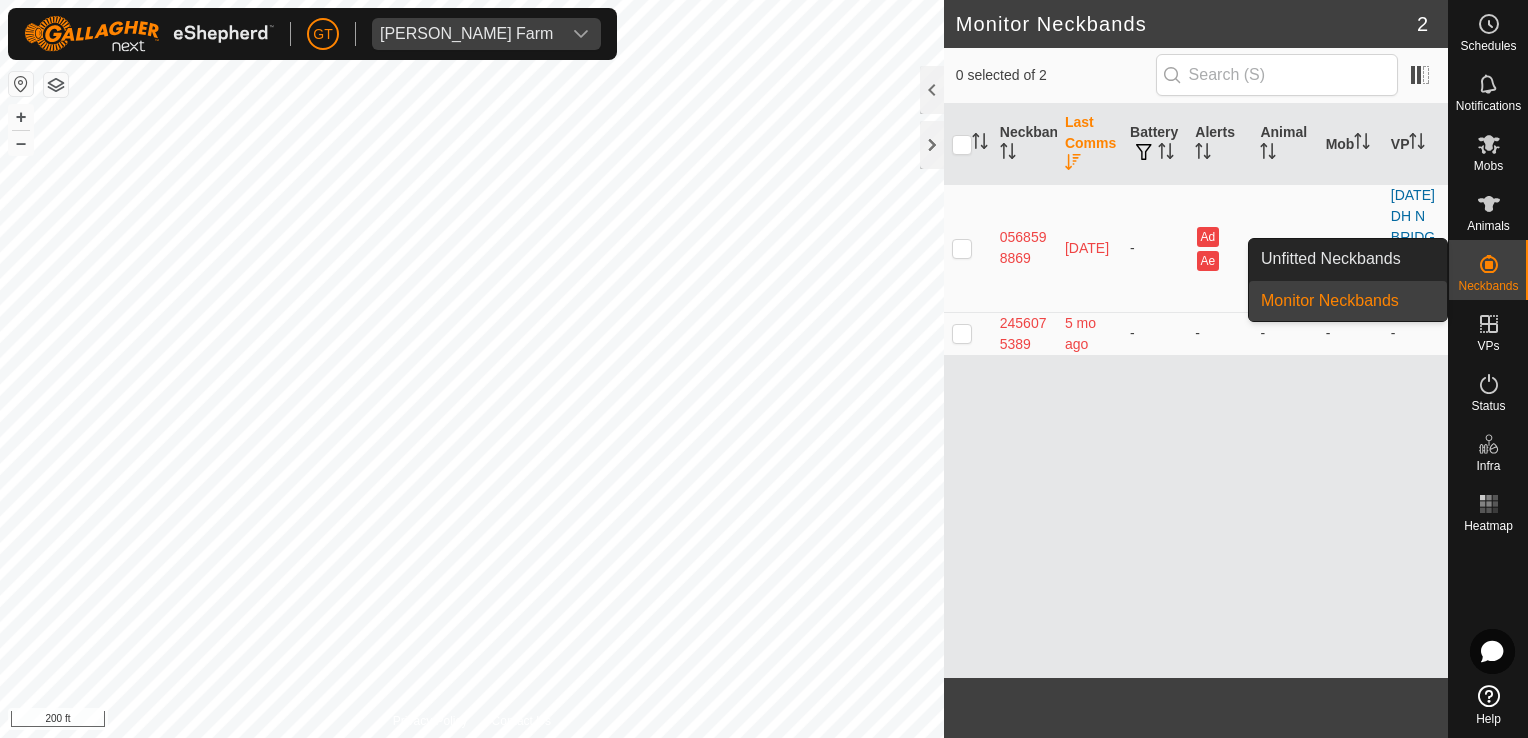 click 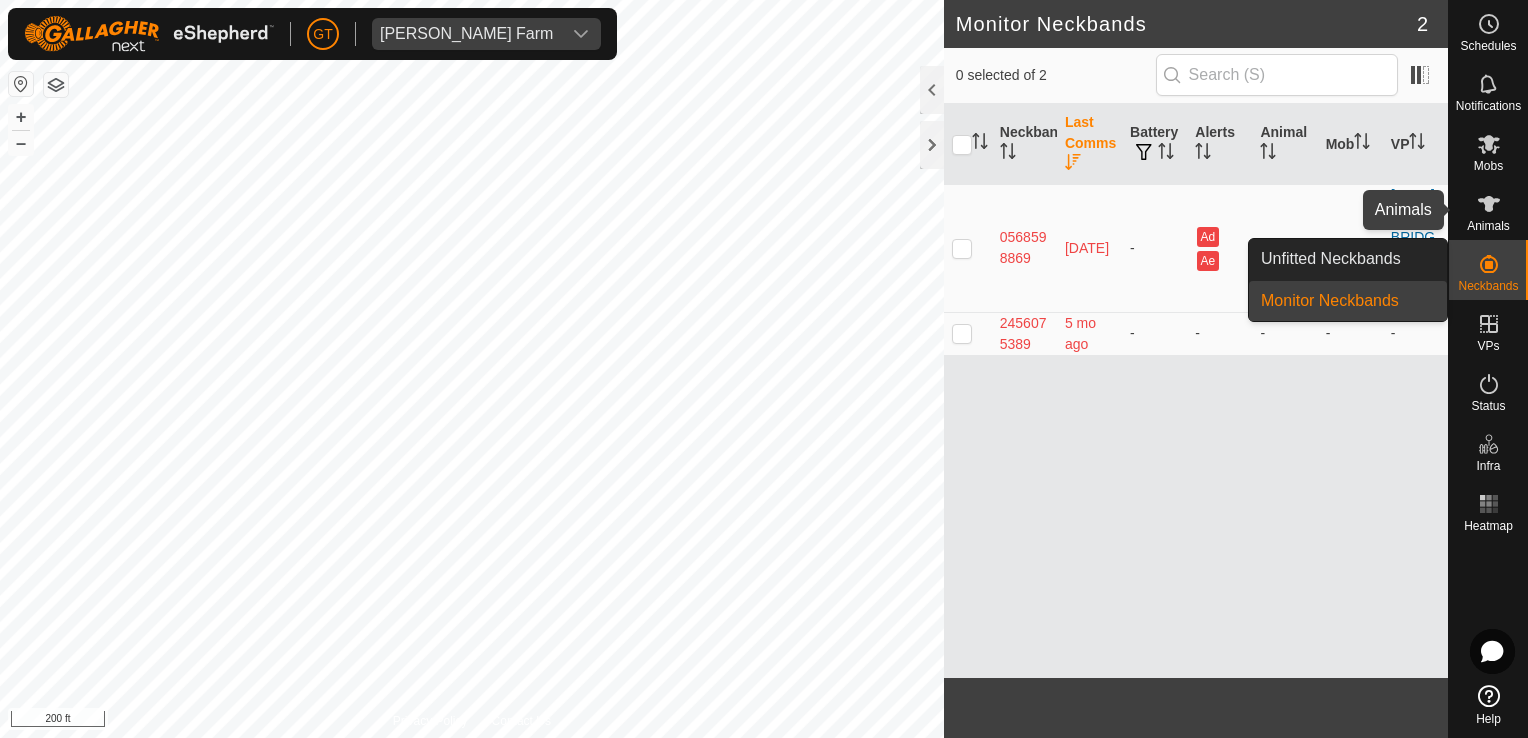 click 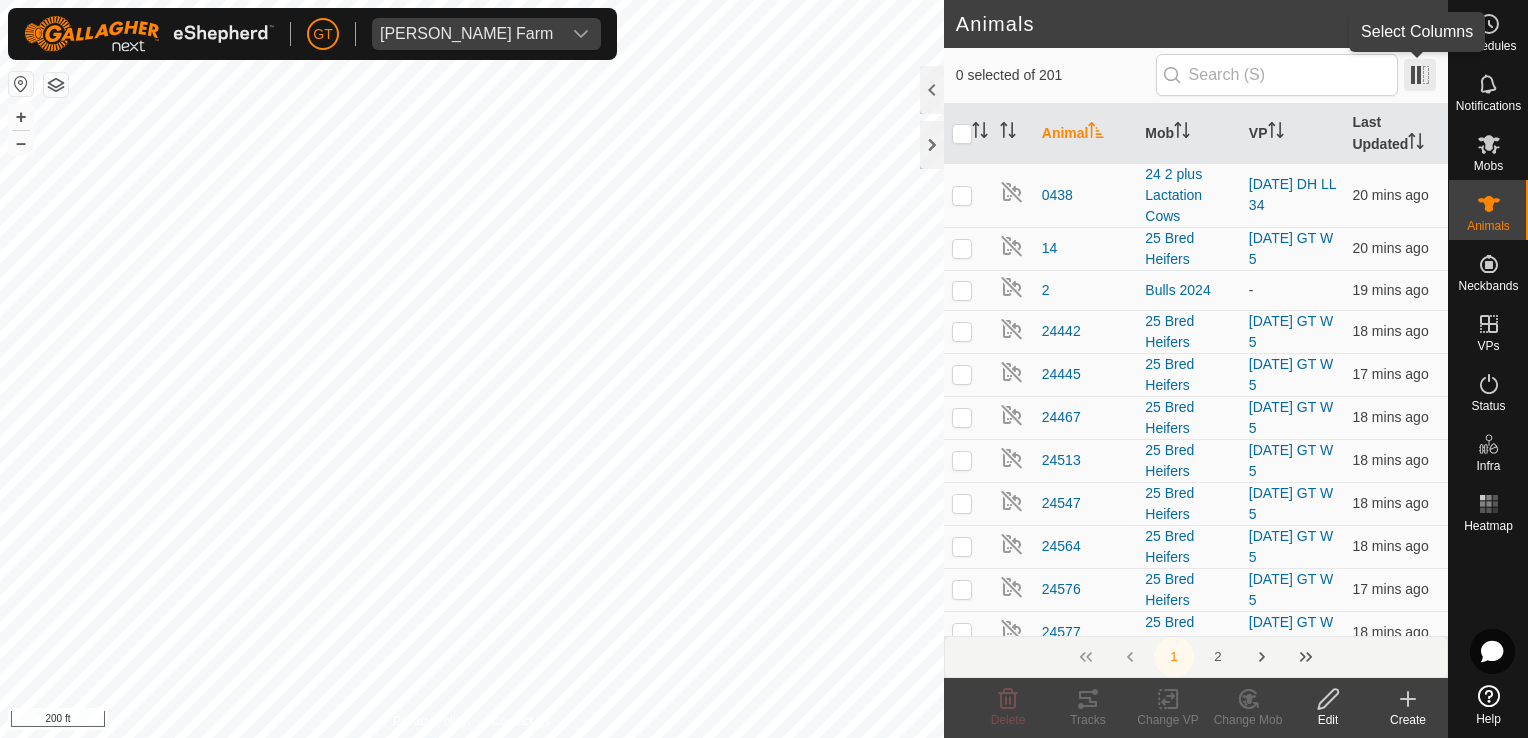 click at bounding box center (1420, 75) 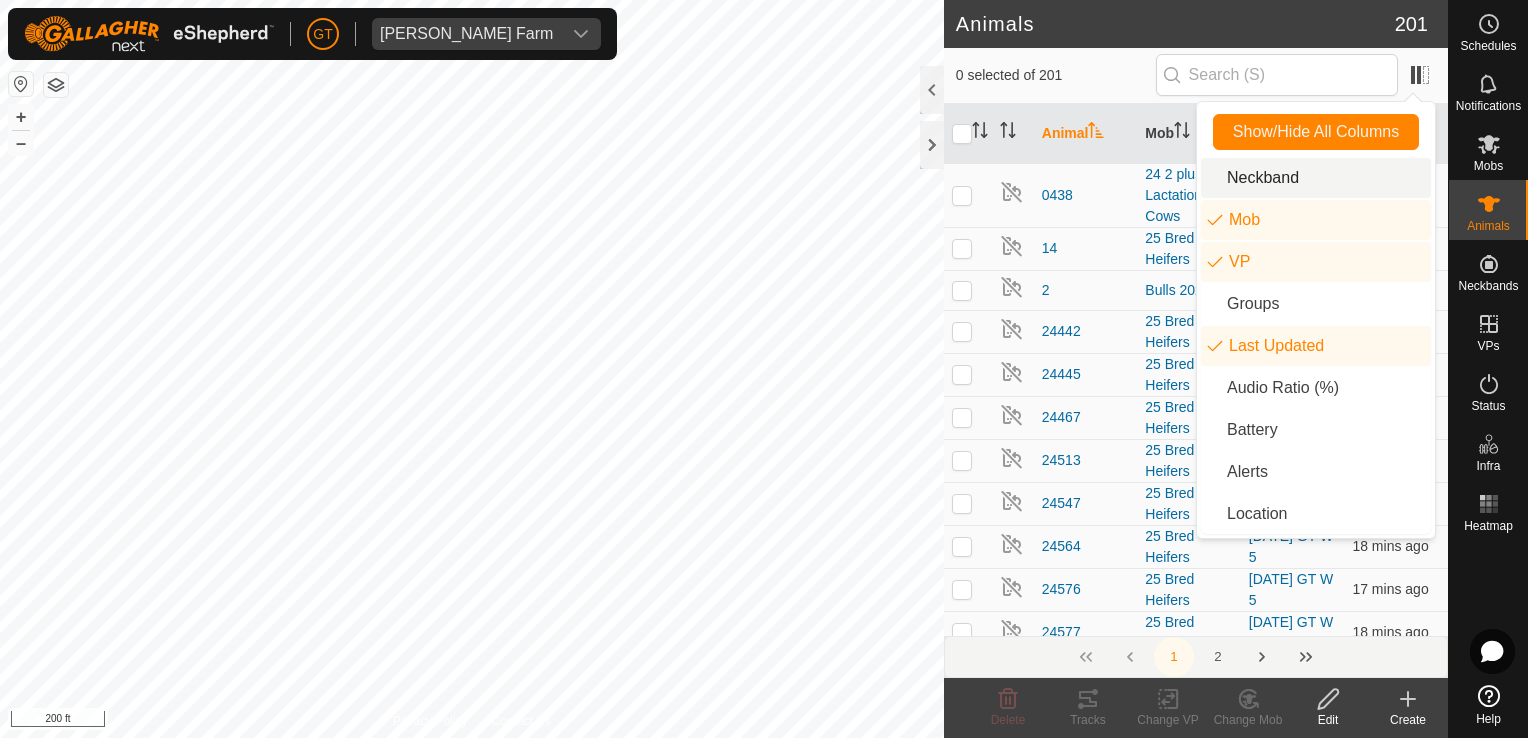 click on "Neckband" at bounding box center [1316, 178] 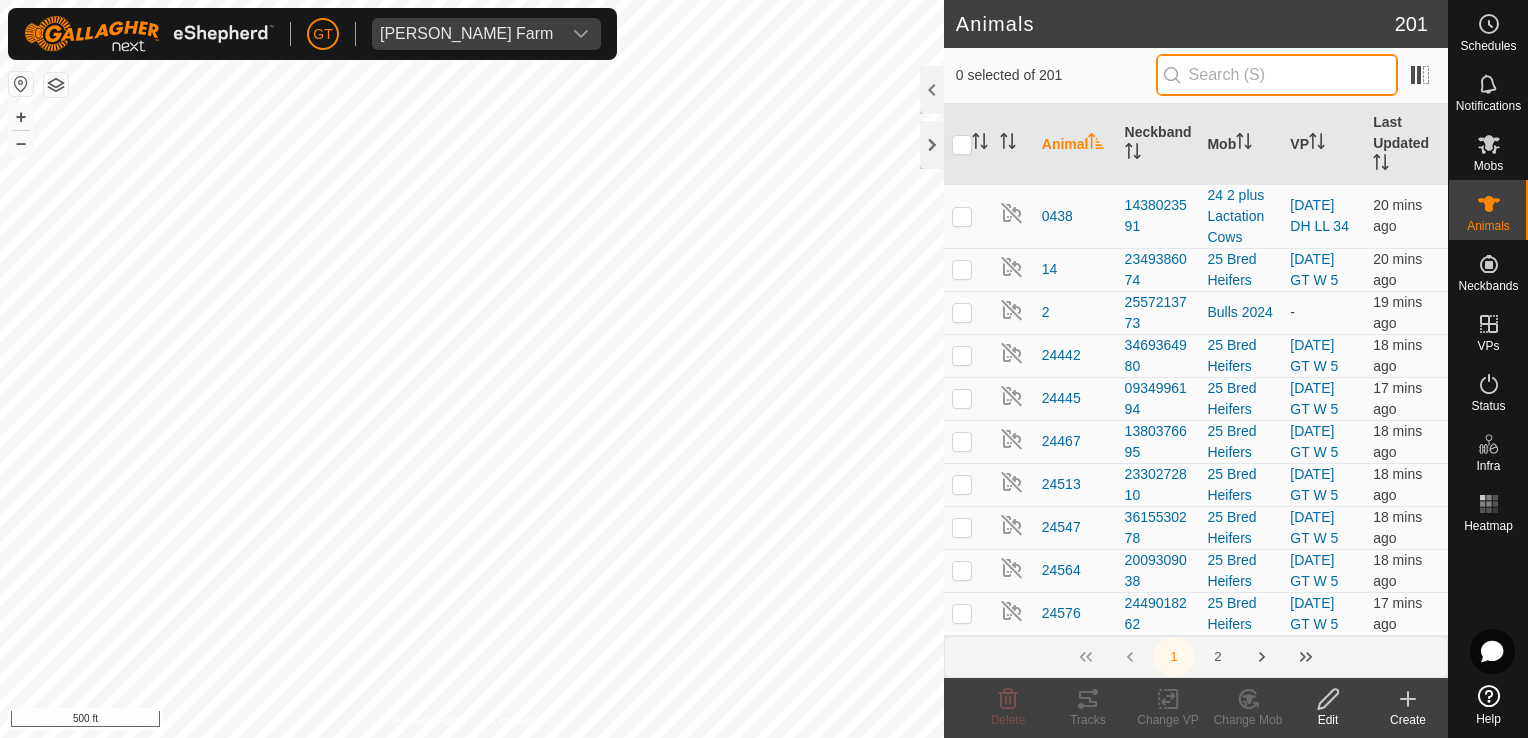 click at bounding box center [1277, 75] 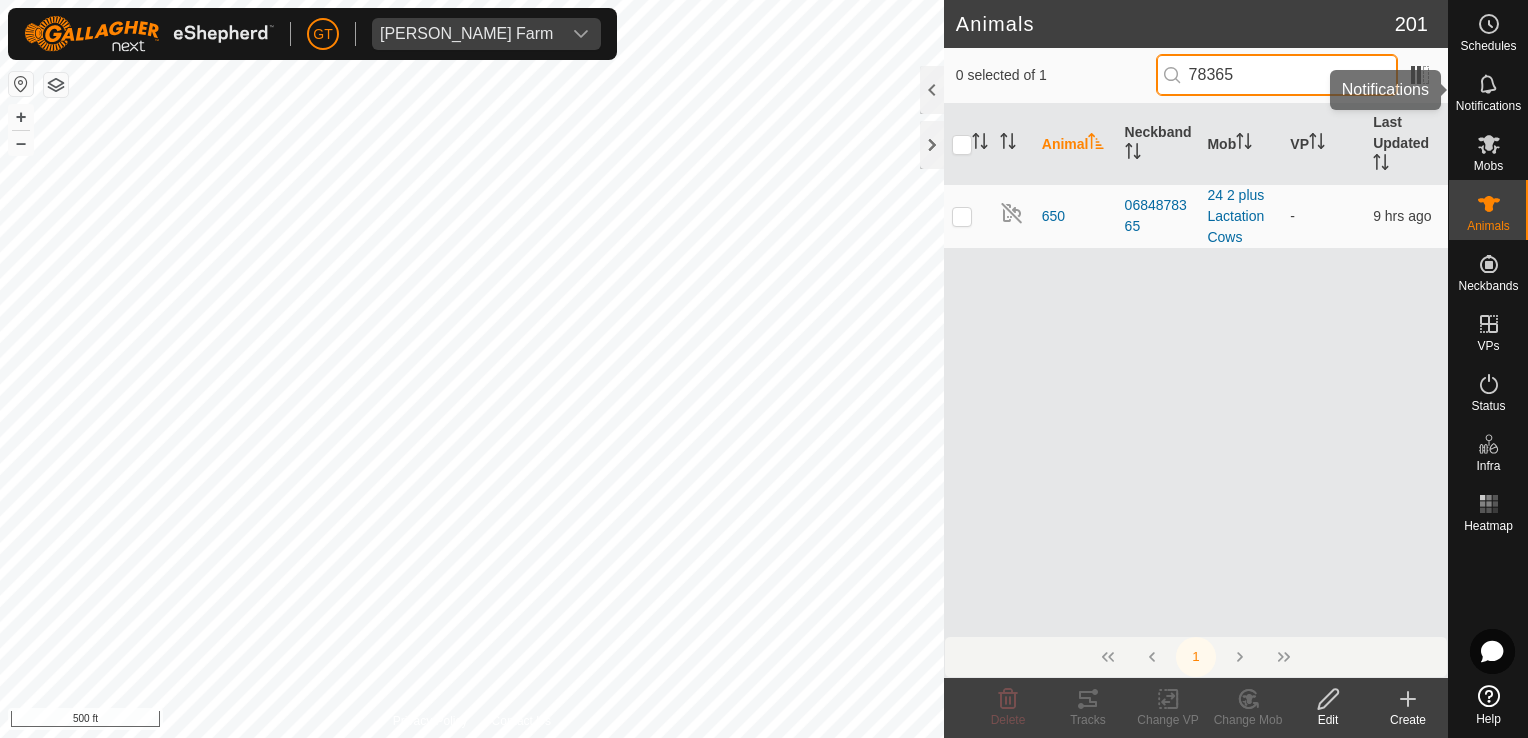 type on "78365" 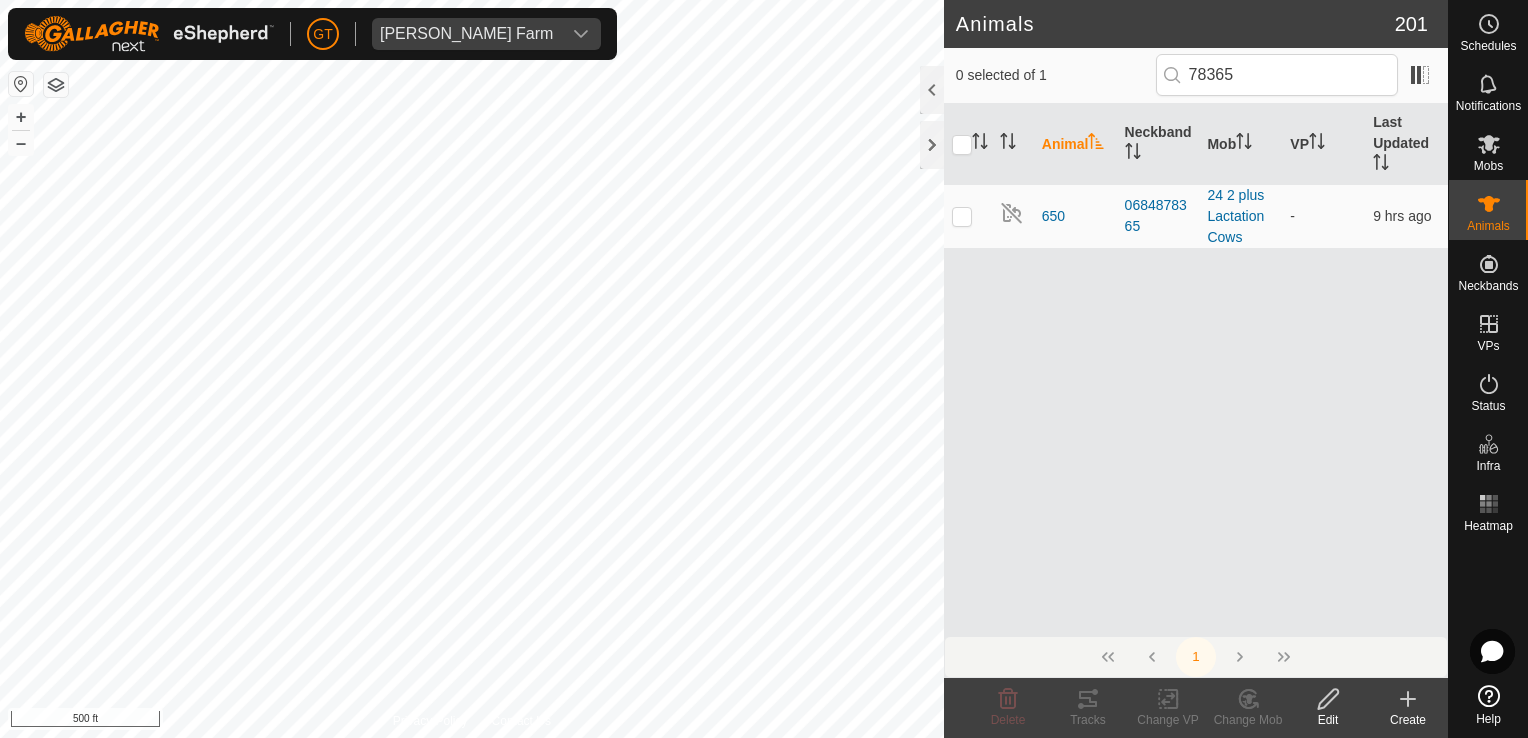 click 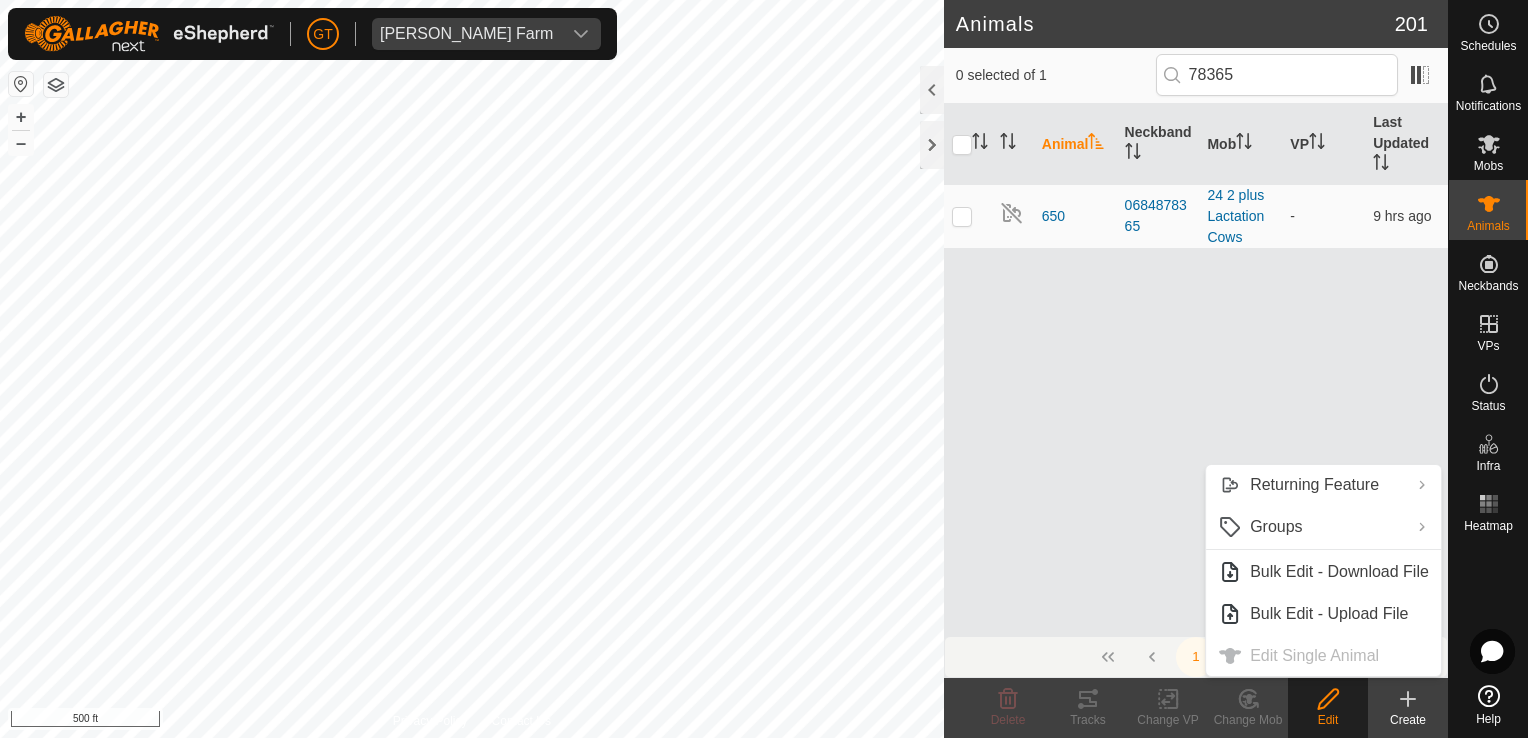 click on "Animal   Neckband   Mob   VP   Last Updated   650   0684878365   24 2 plus Lactation Cows  -  9 hrs ago" at bounding box center [1196, 370] 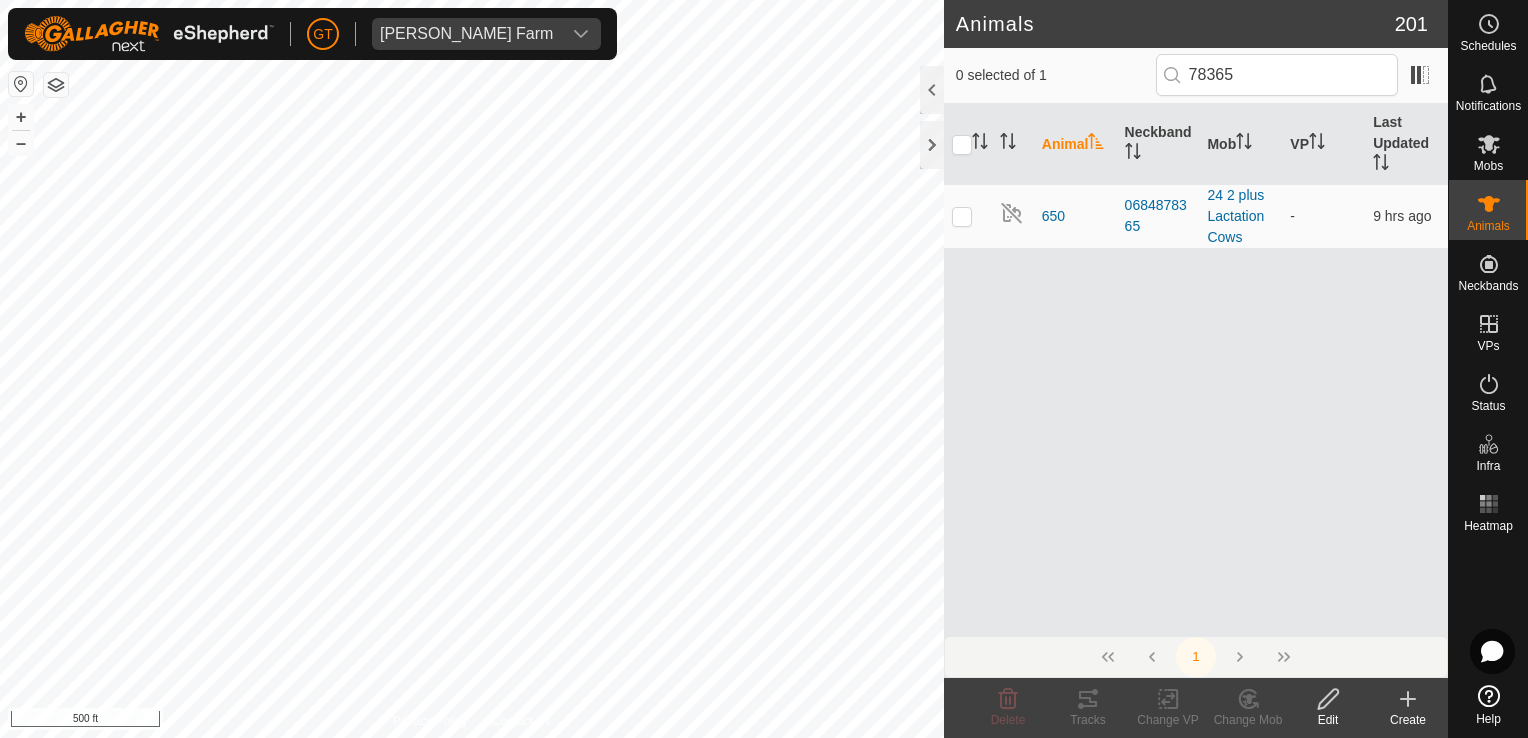 click 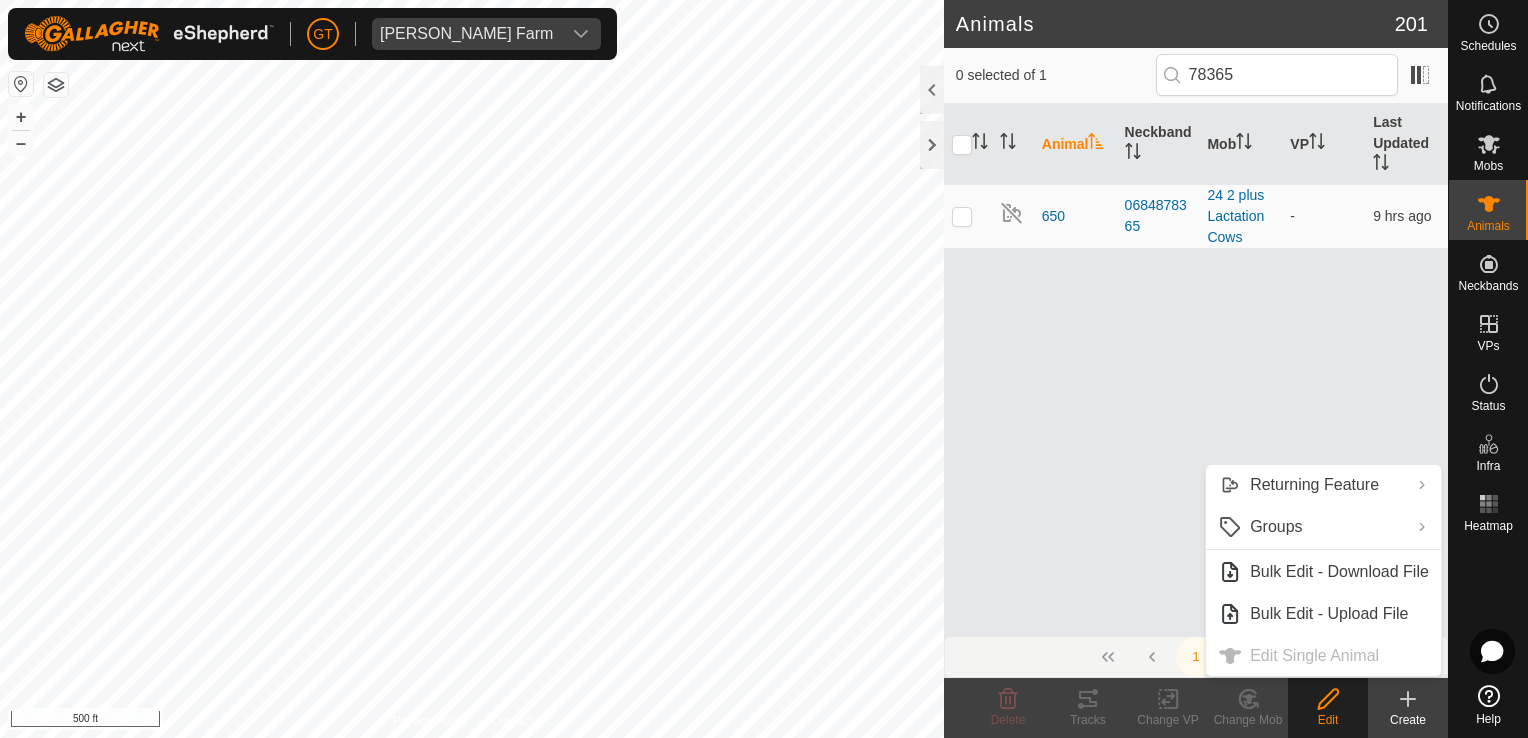 click on "Returning Feature Turn On Turn Off Groups Clear Groups Manage Groups Bulk Edit - Download File Bulk Edit - Upload File Edit Single Animal" at bounding box center (1323, 570) 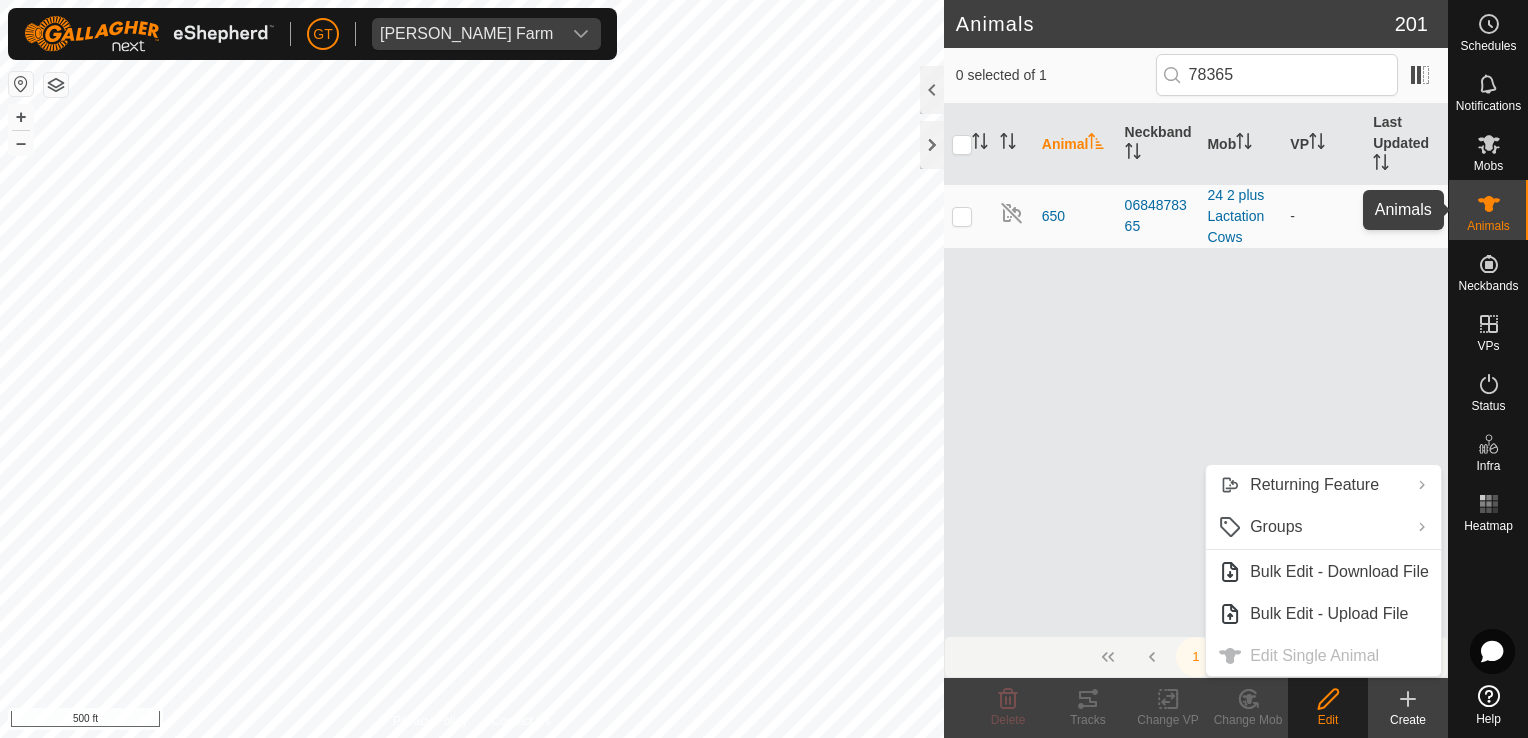 click 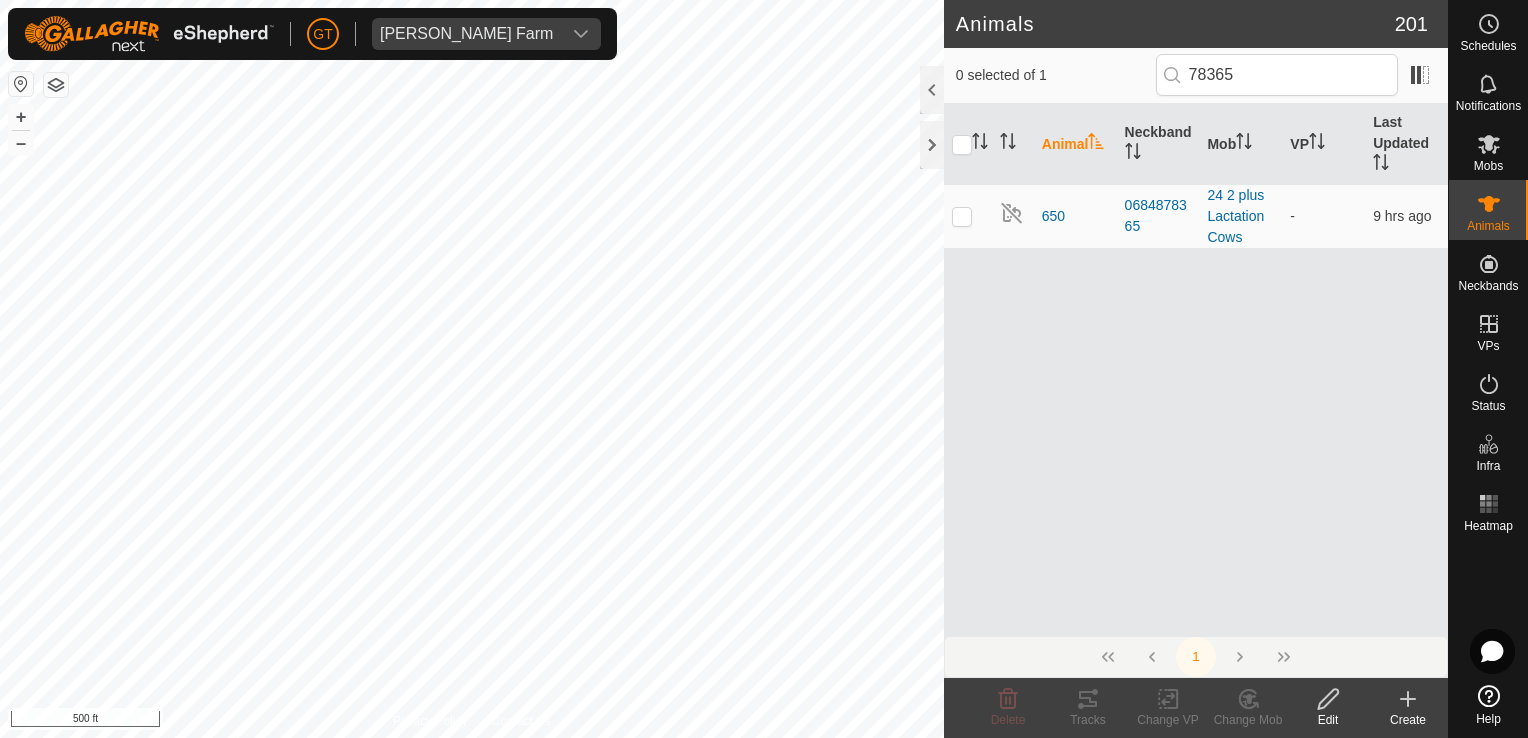 click 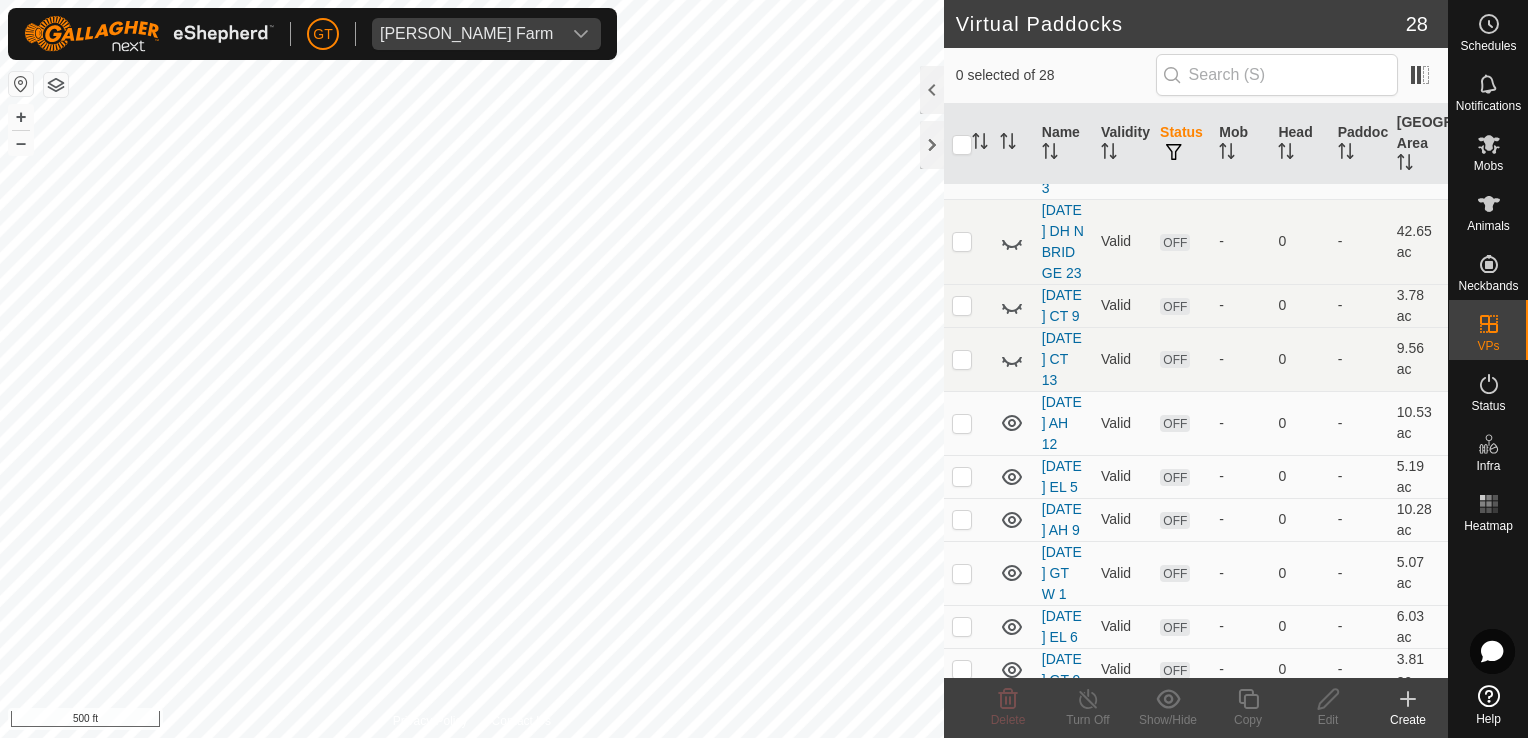 scroll, scrollTop: 1000, scrollLeft: 0, axis: vertical 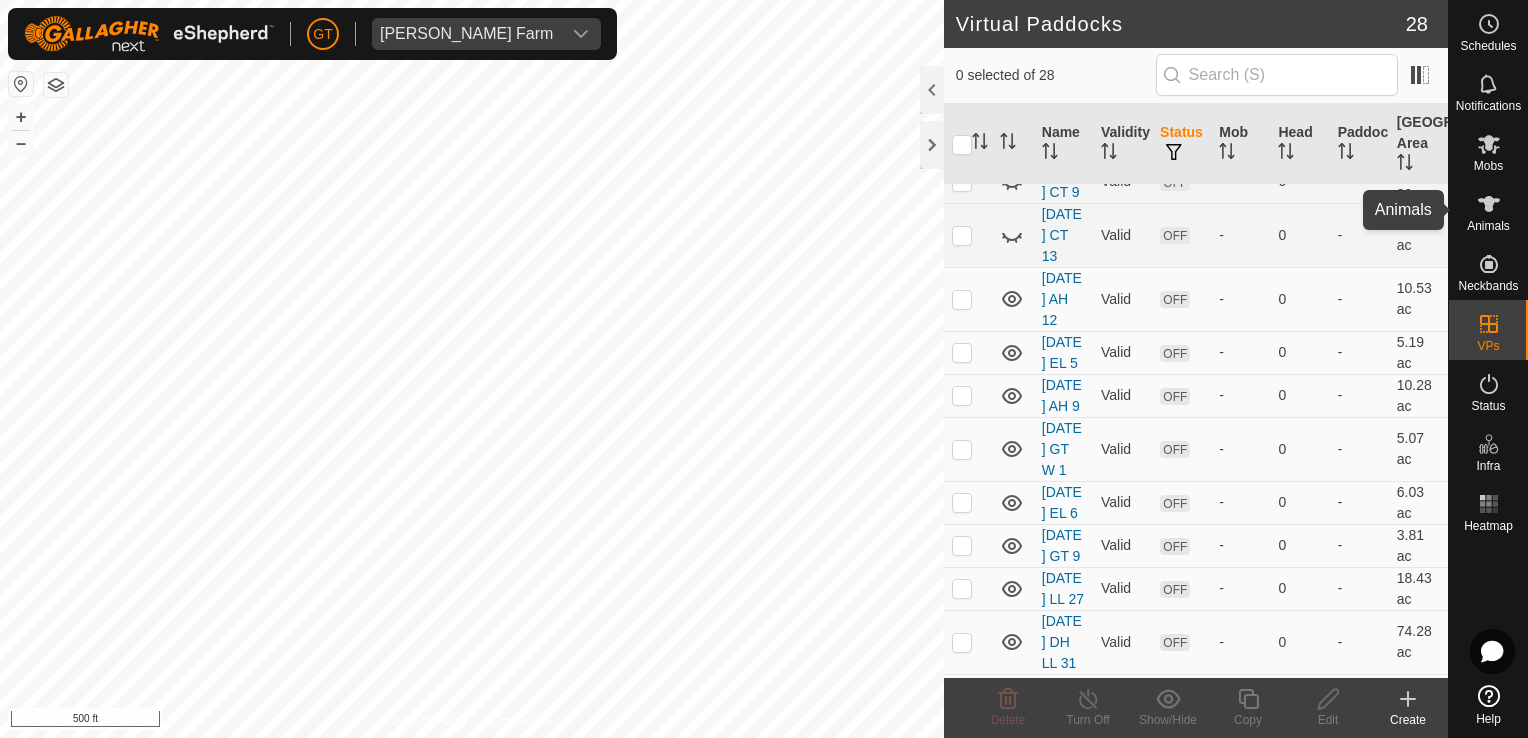 click 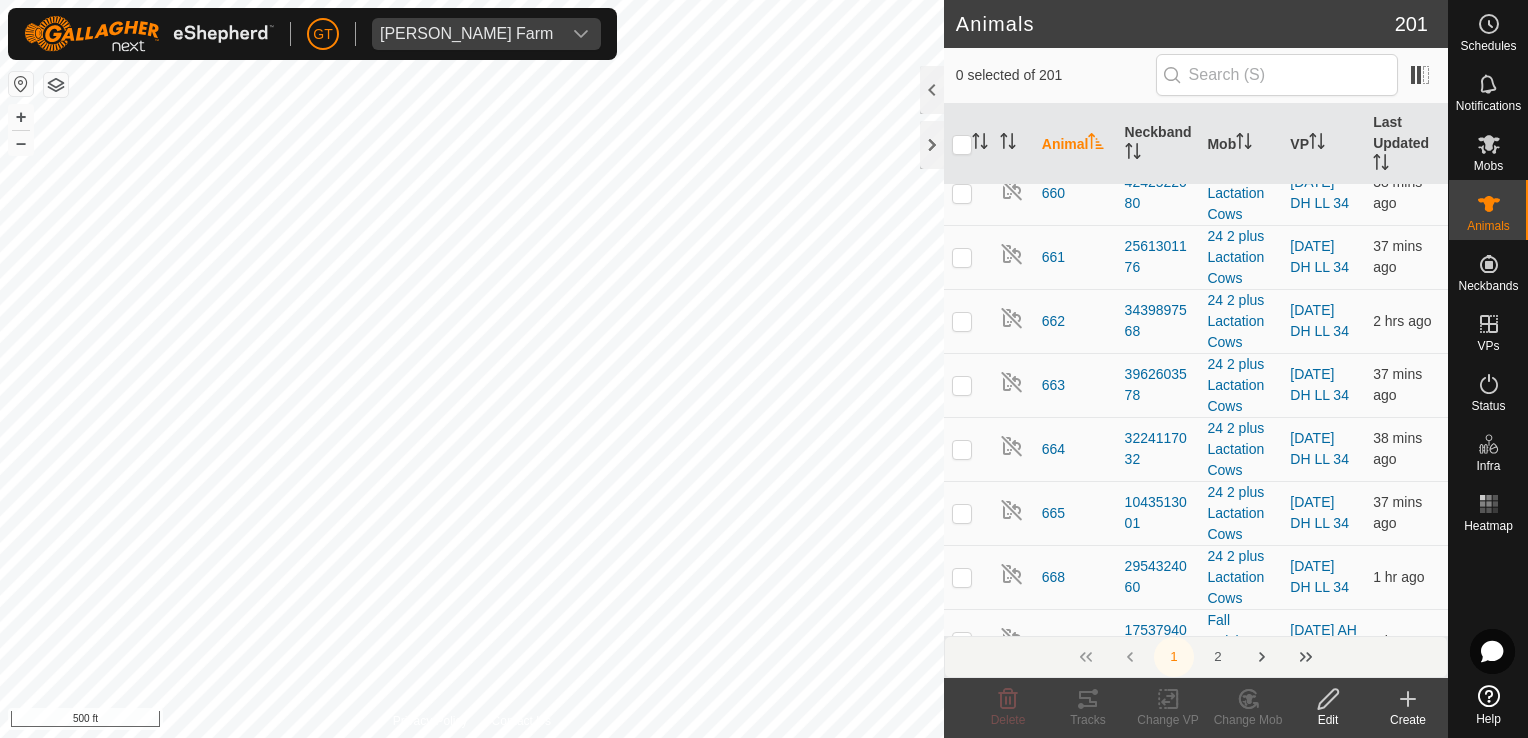 scroll, scrollTop: 7900, scrollLeft: 0, axis: vertical 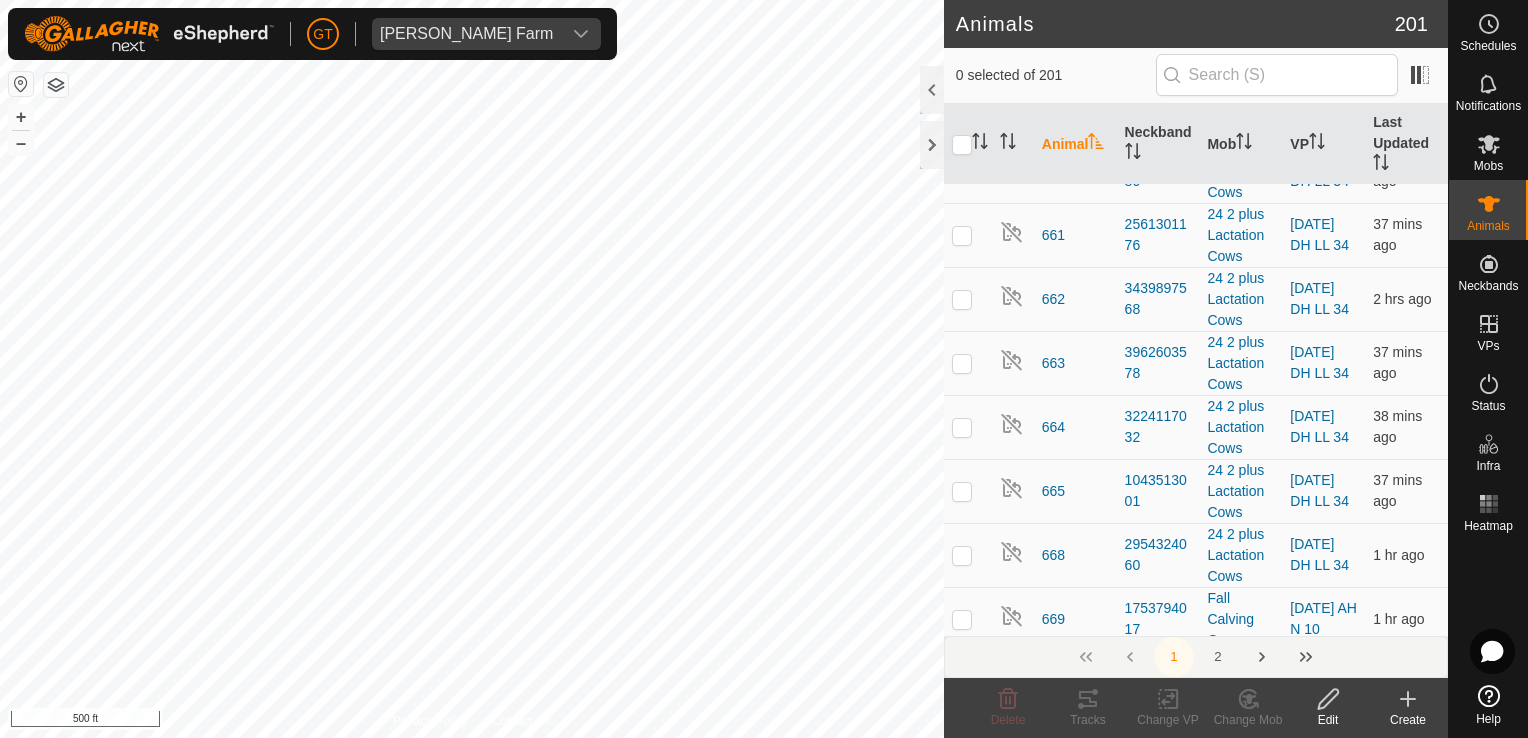 click at bounding box center (962, -469) 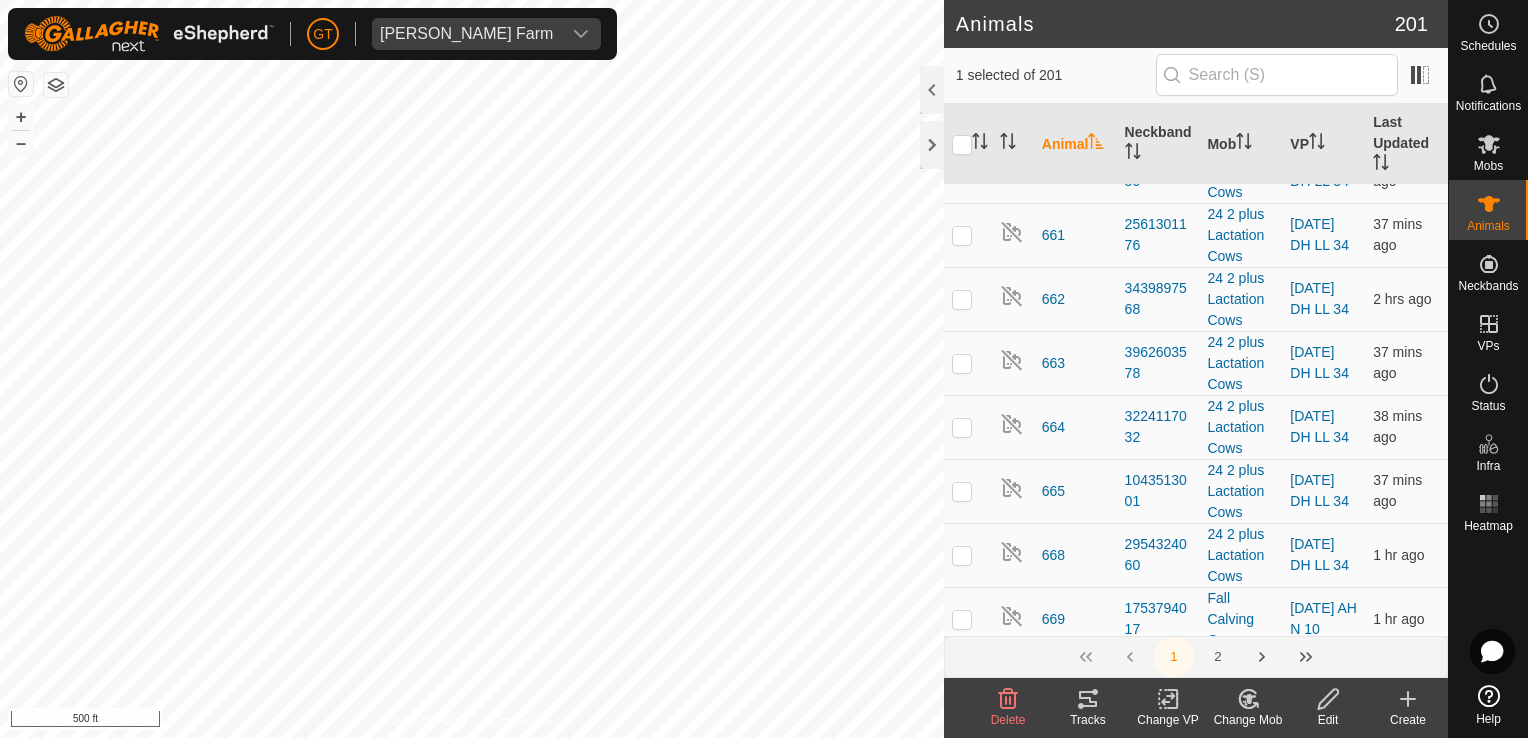 click 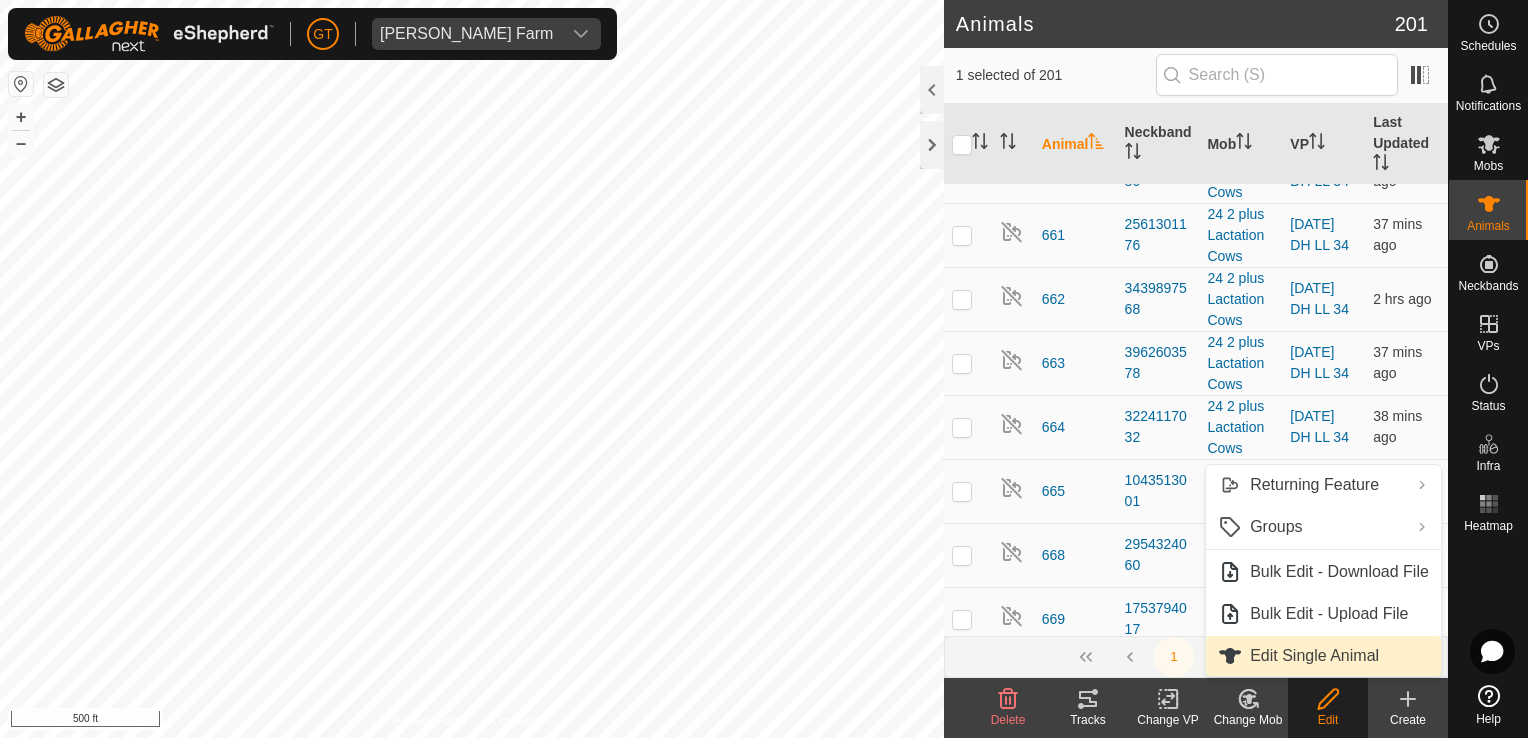 click on "Edit Single Animal" at bounding box center (1323, 656) 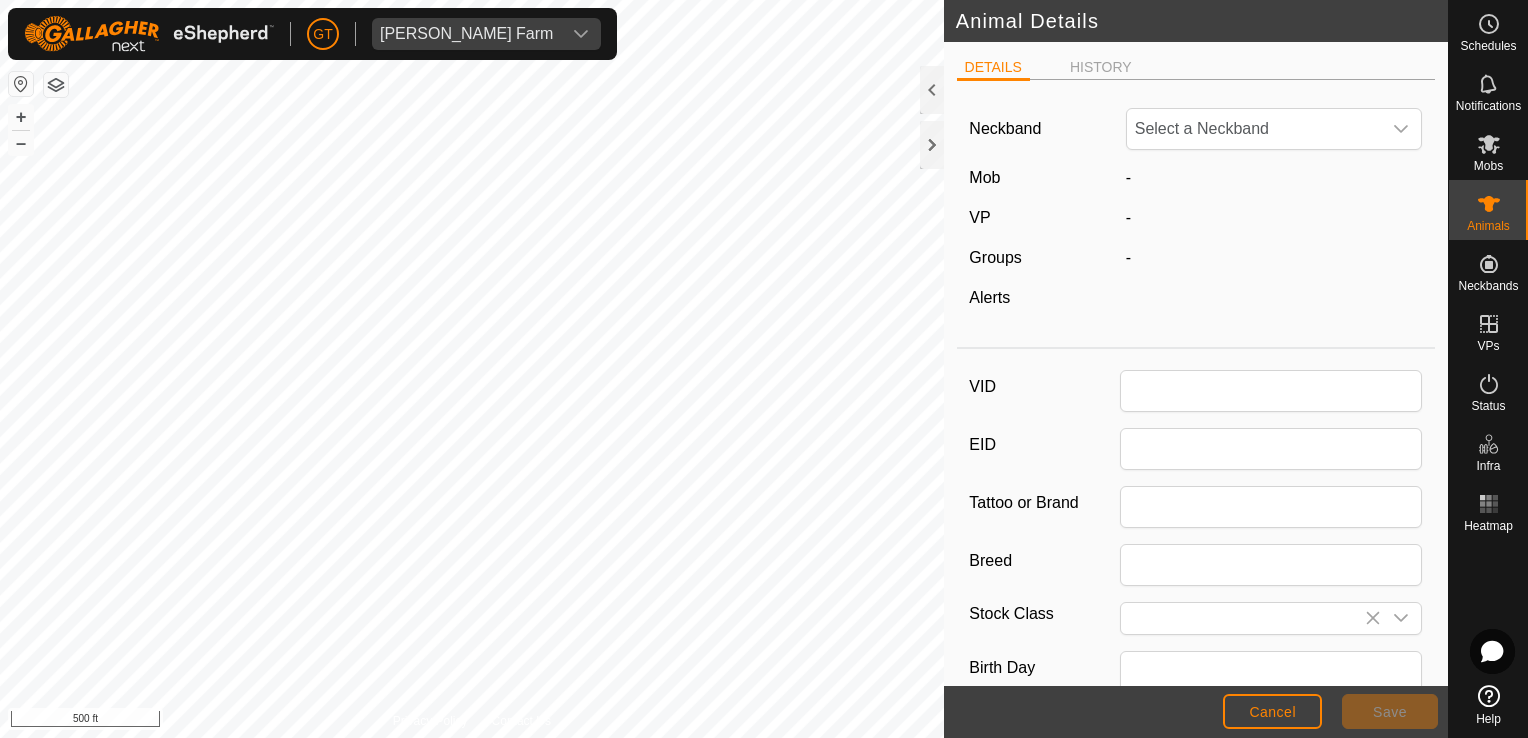 type on "650" 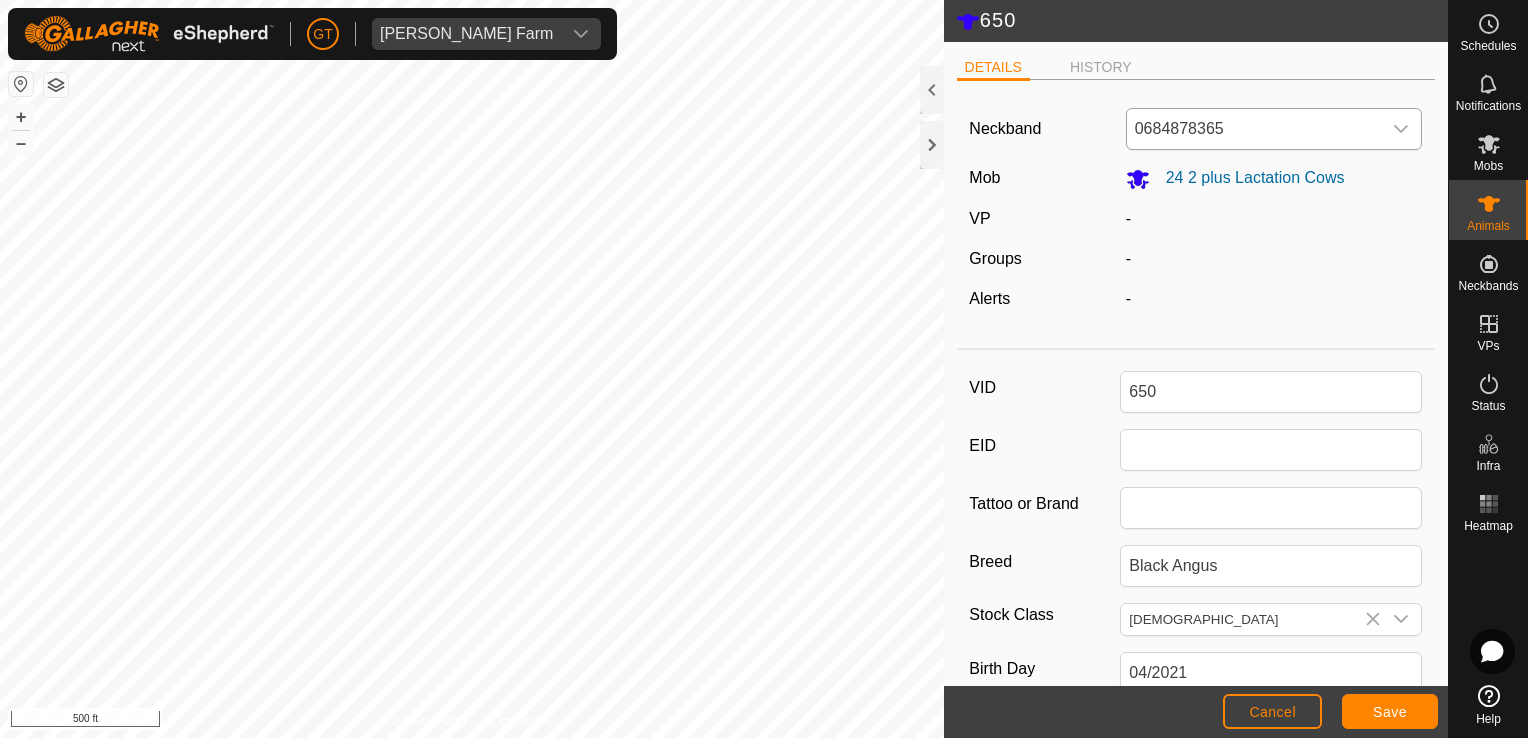 click 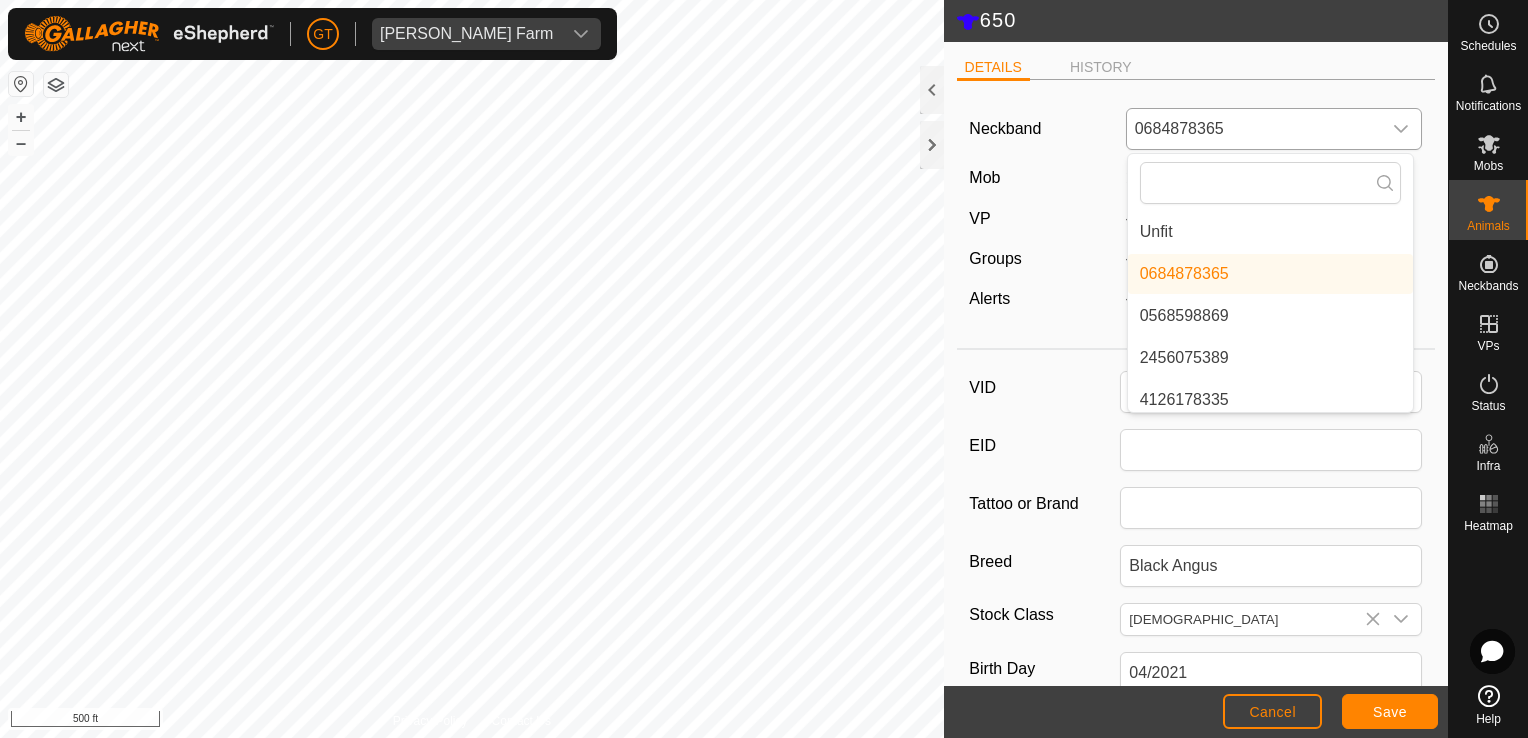 click on "Unfit" at bounding box center (1270, 232) 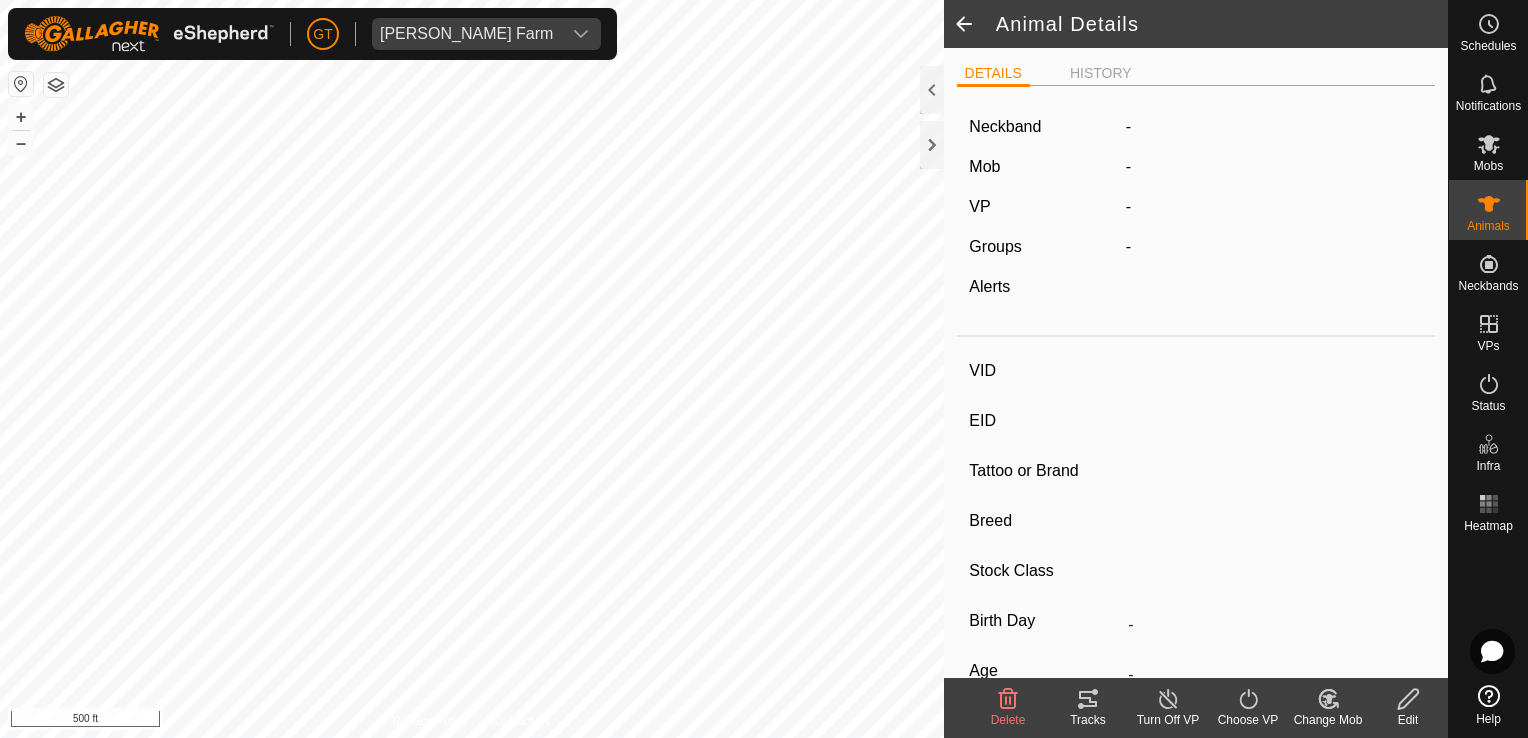 type on "650" 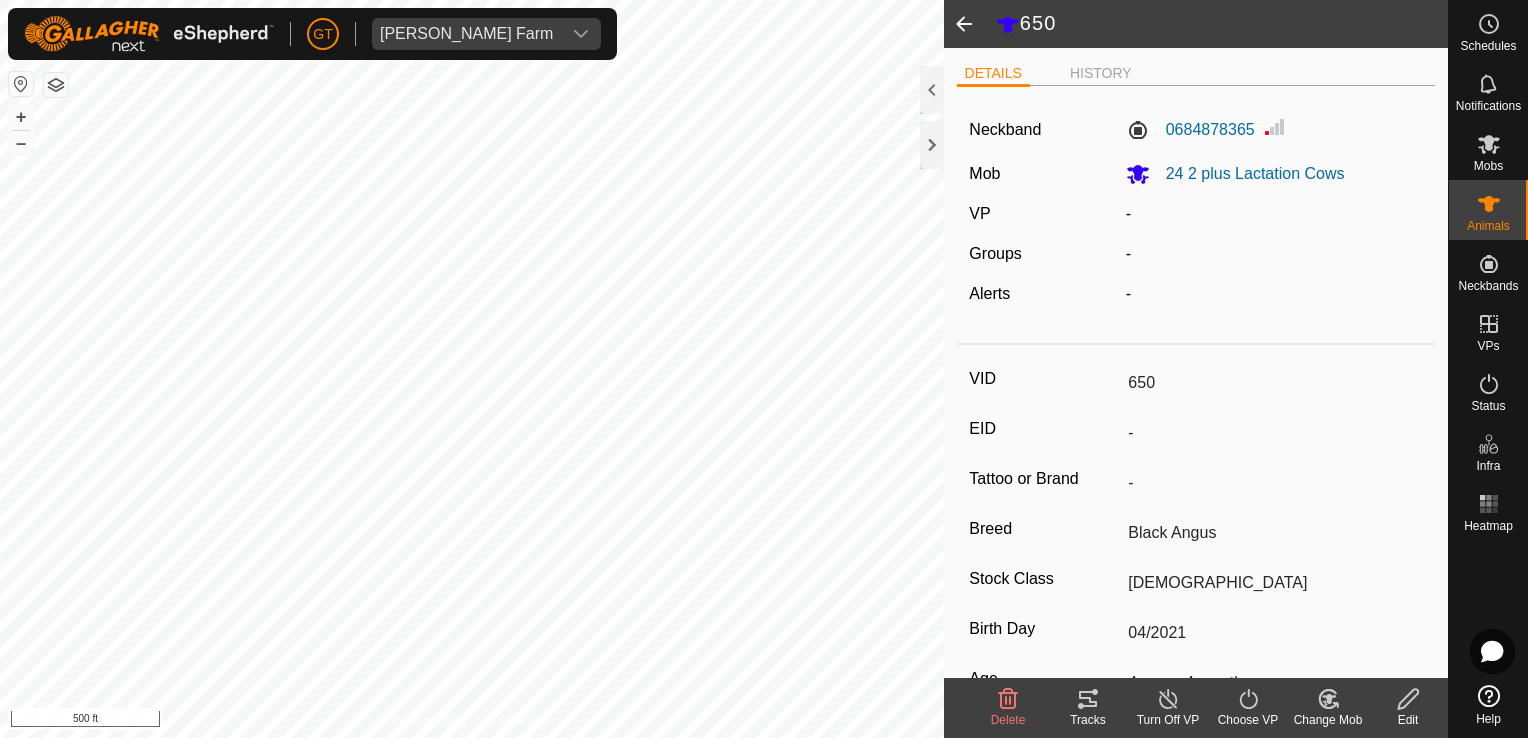 click 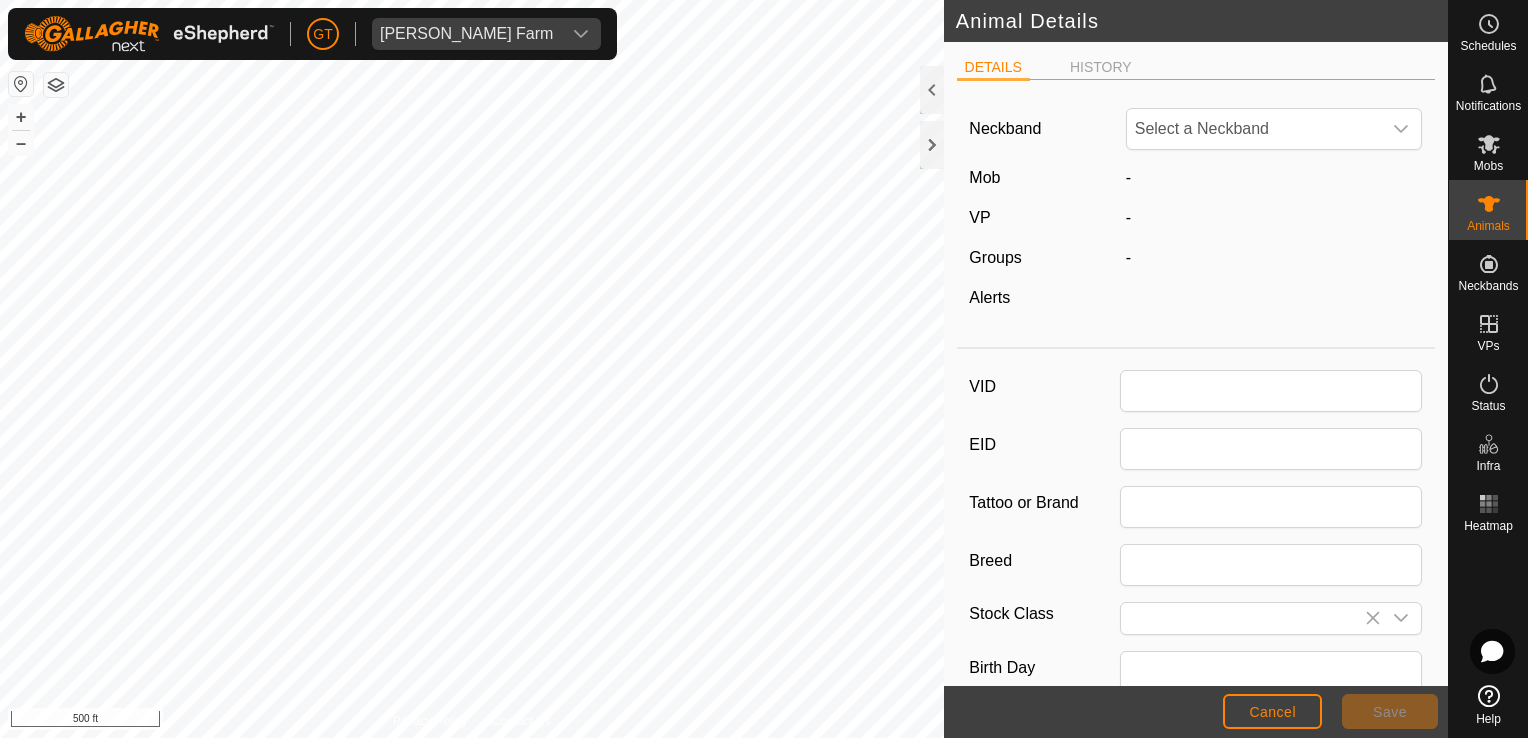 type on "650" 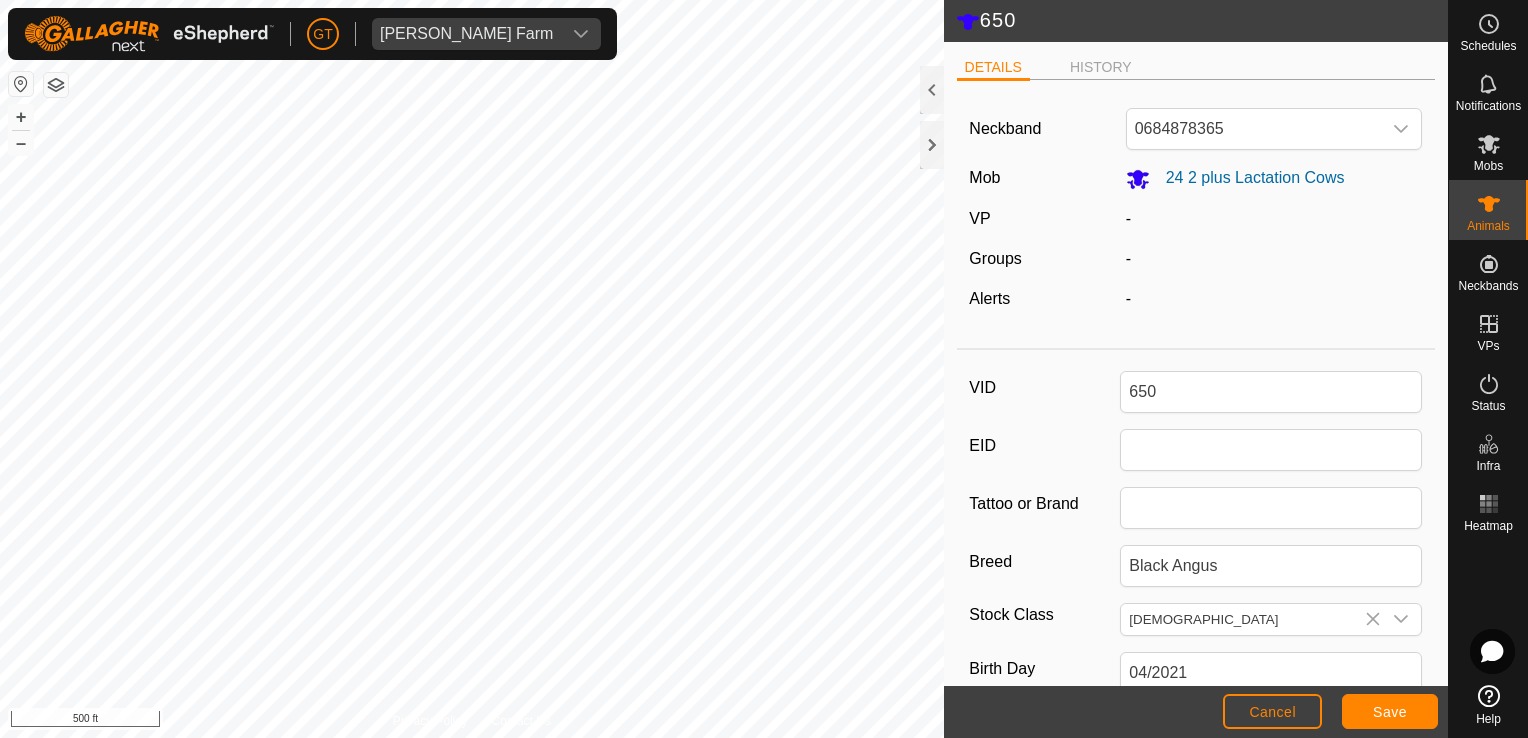 type 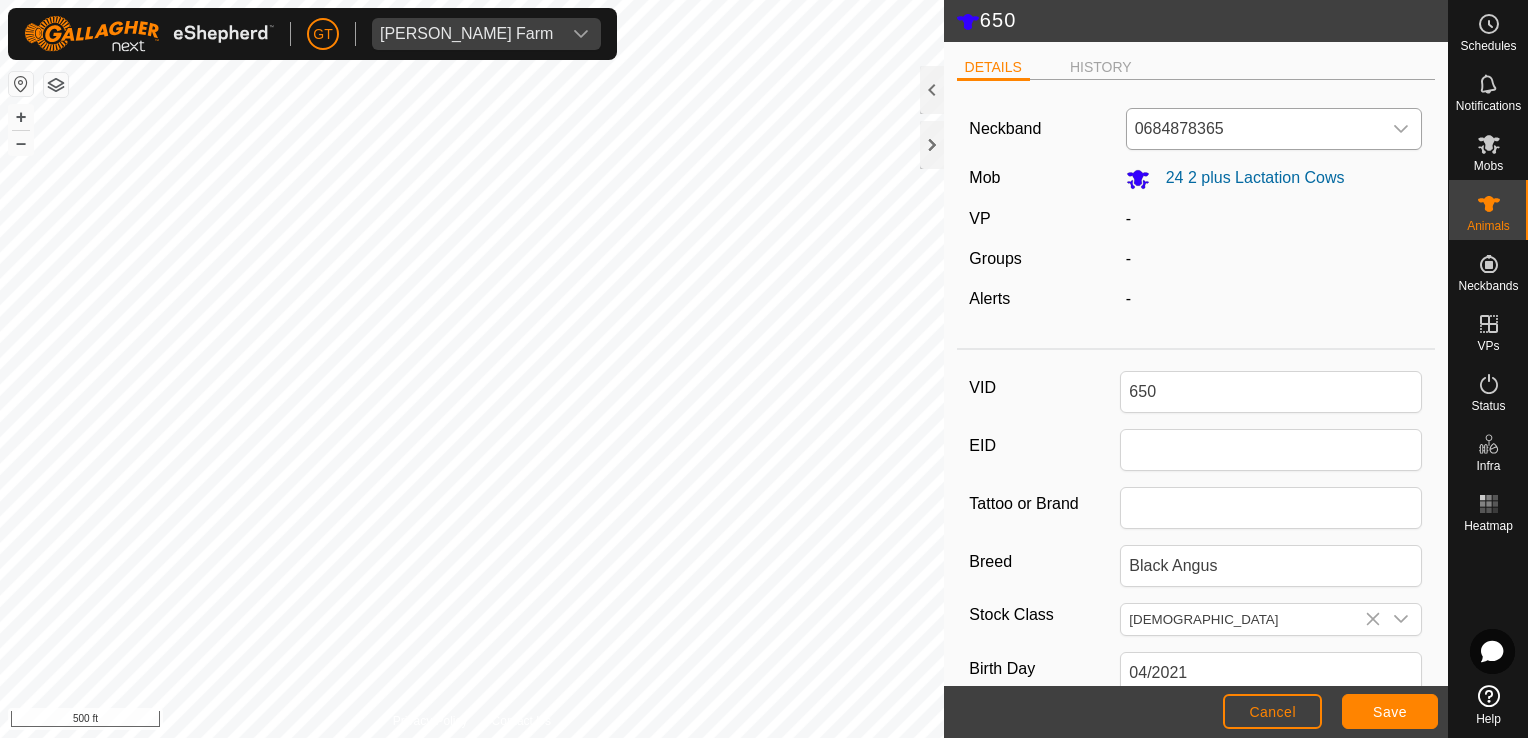 click 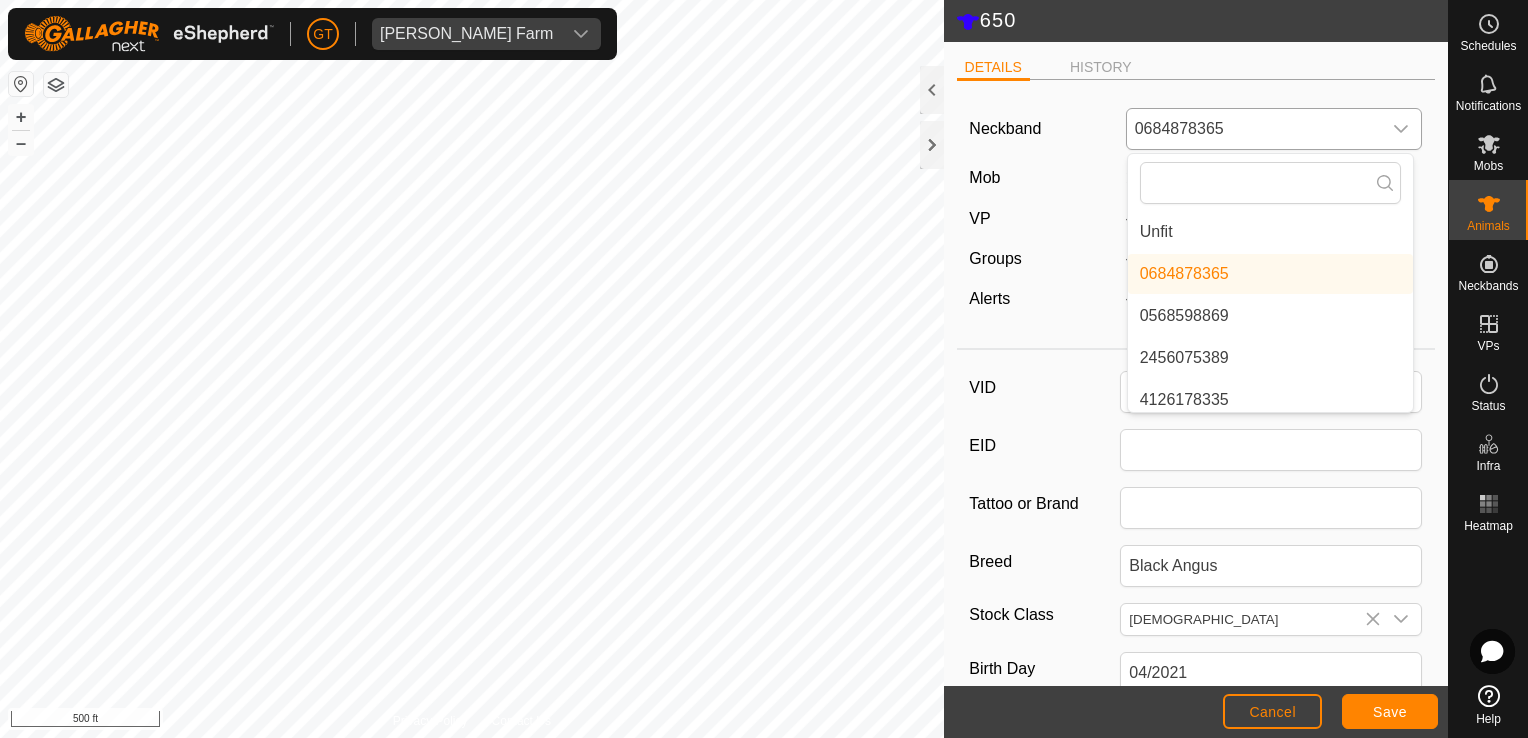 click on "Unfit" at bounding box center (1270, 232) 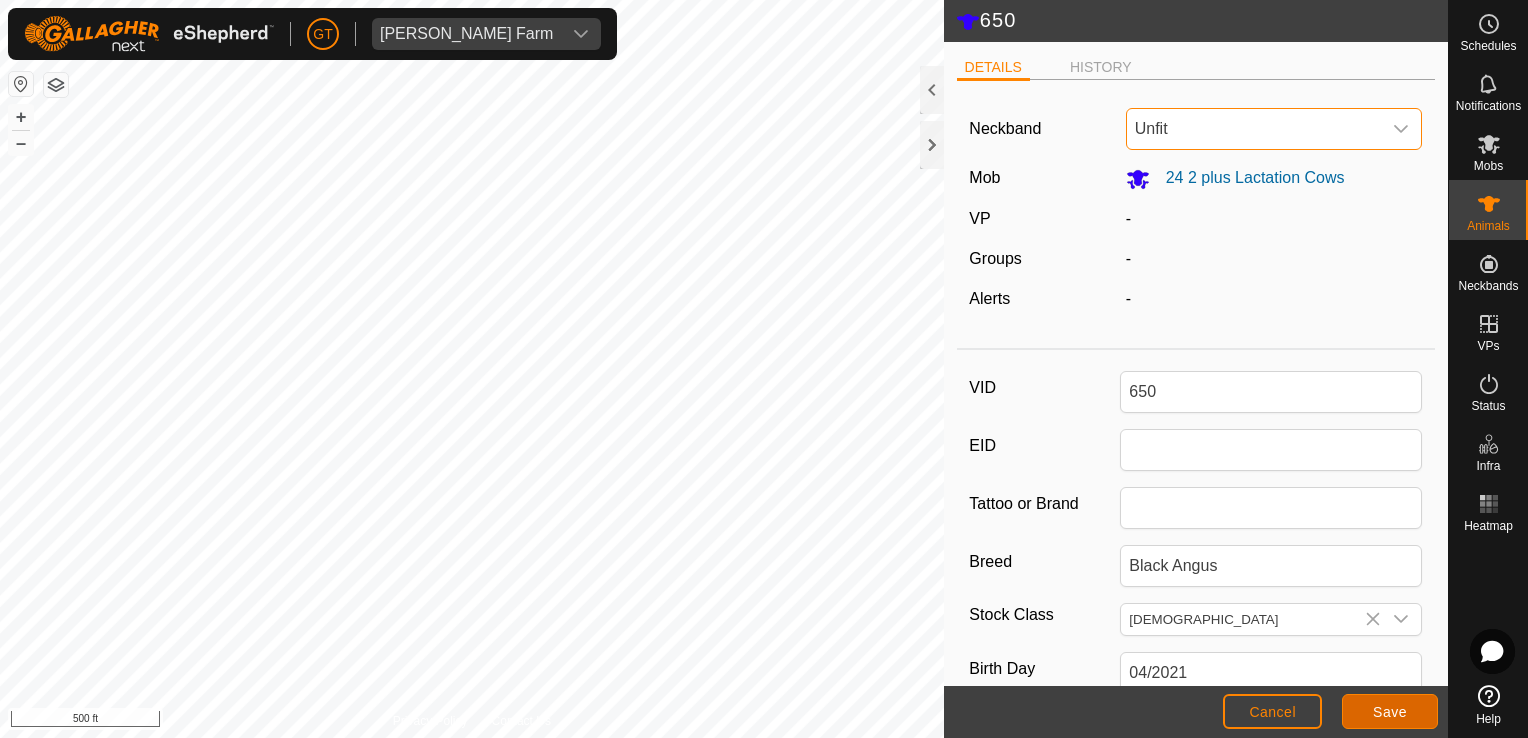 click on "Save" 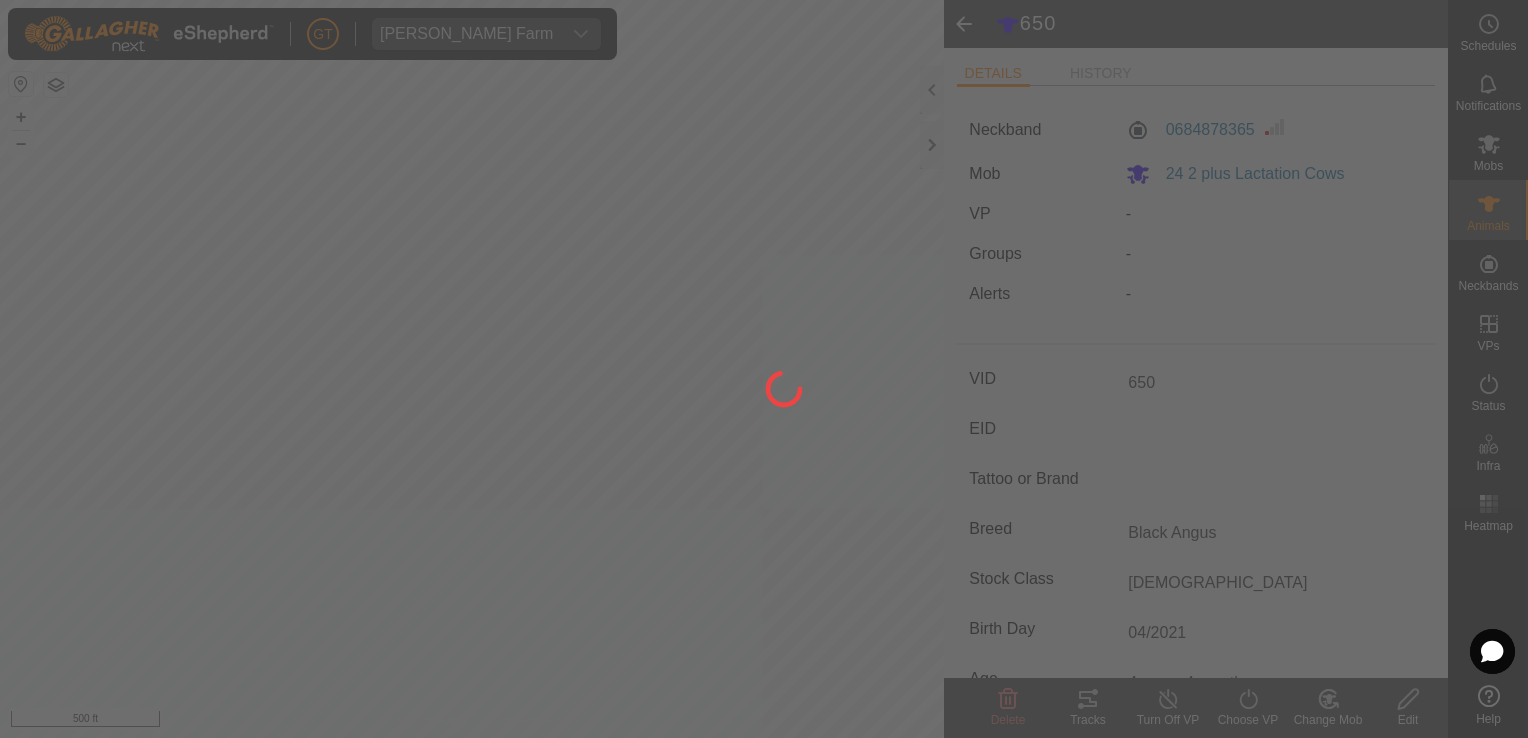 type on "-" 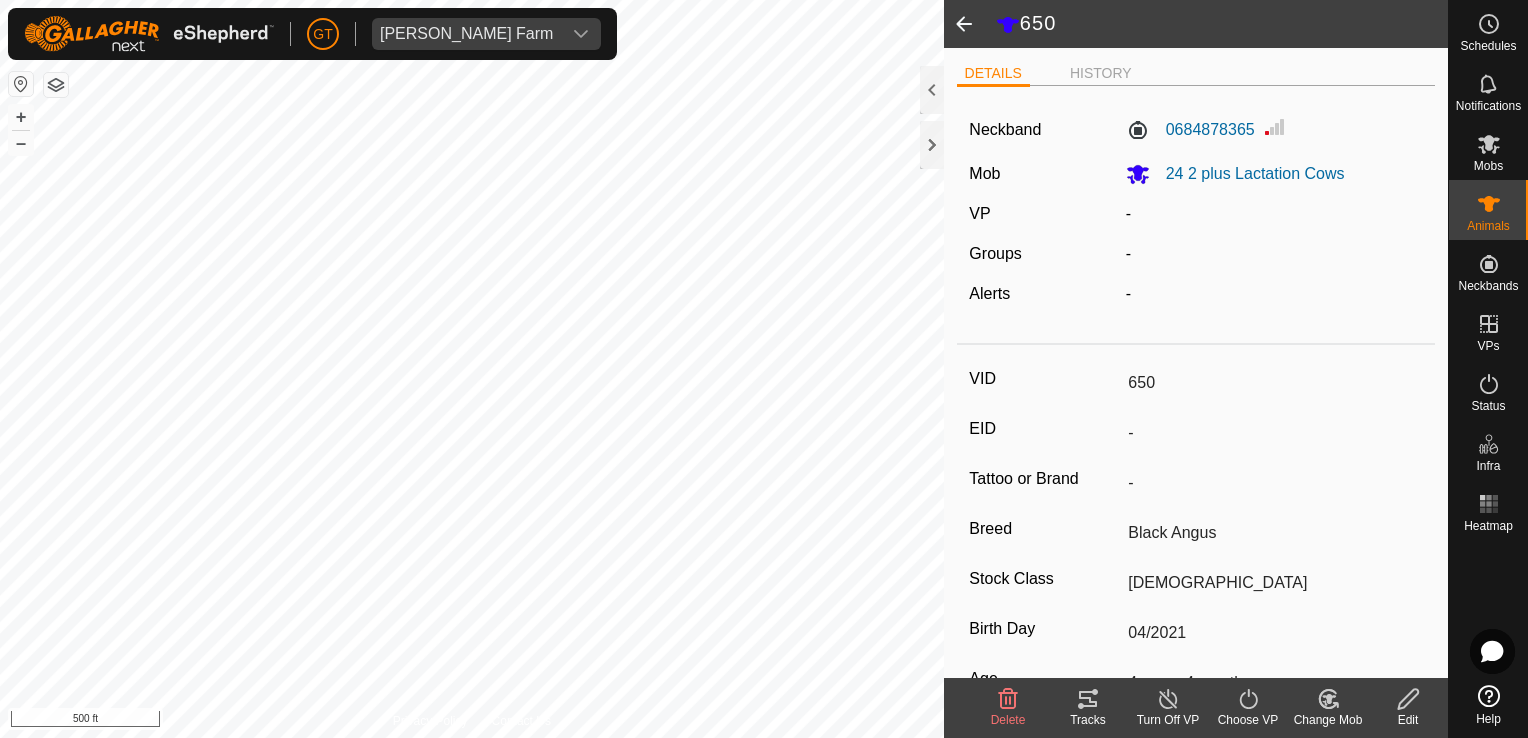 click 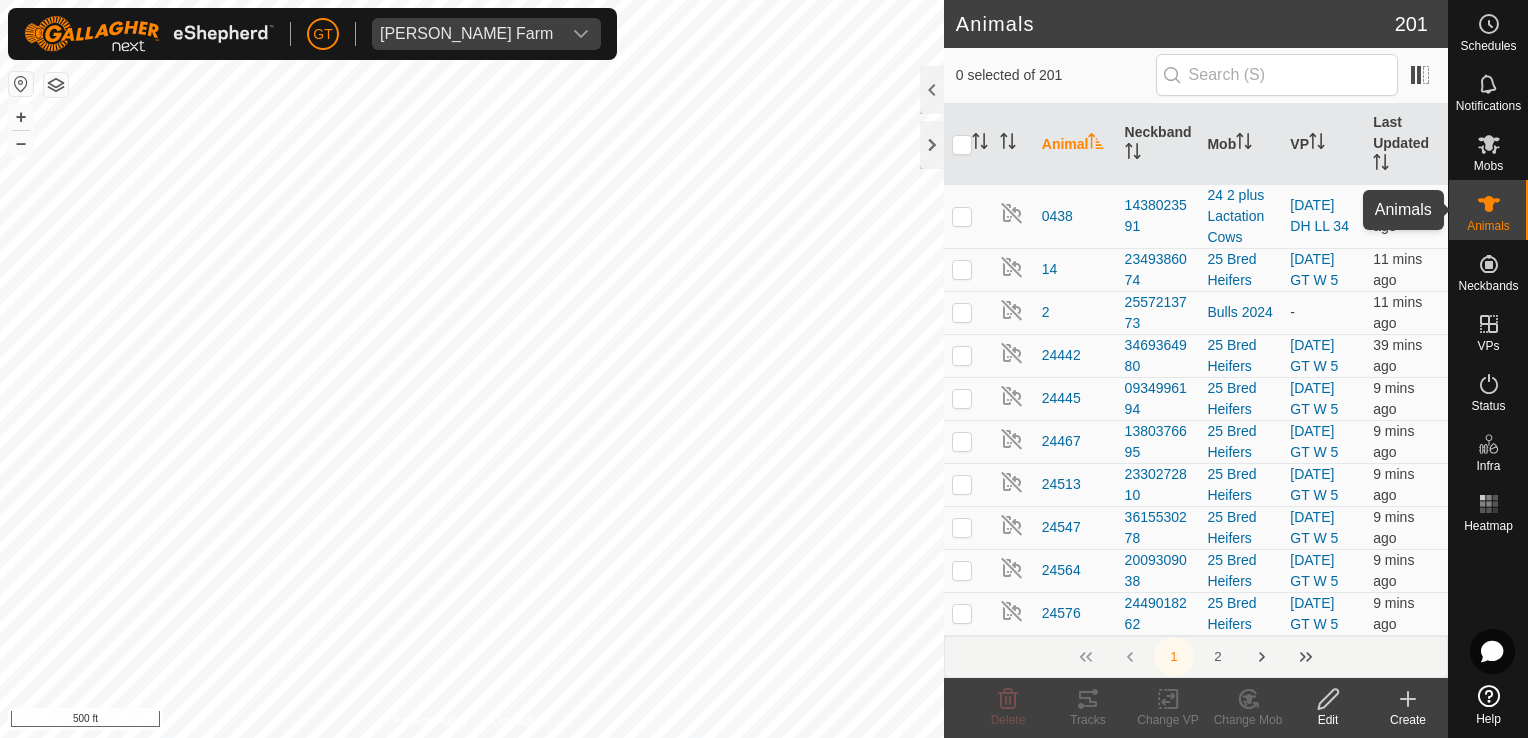 click 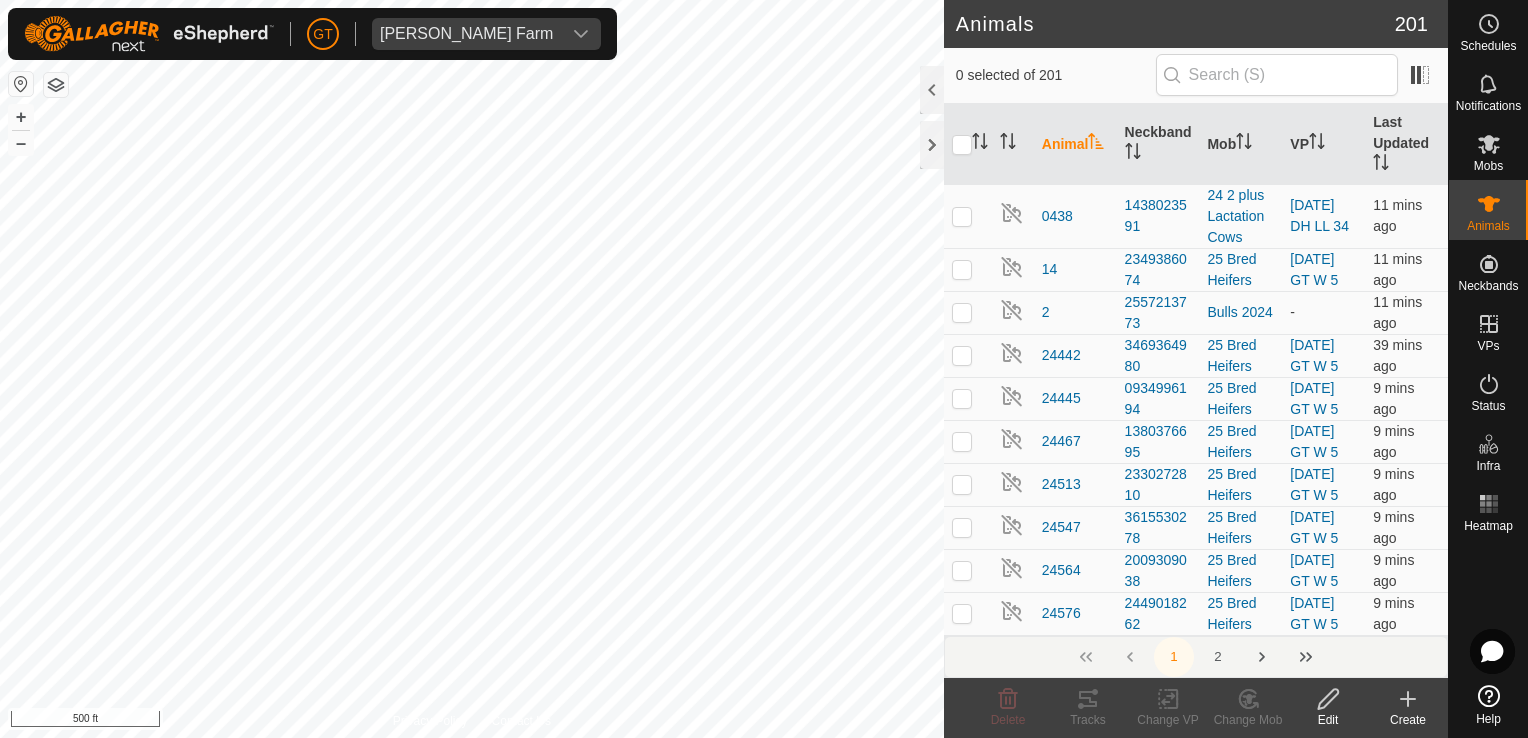 click on "Create" 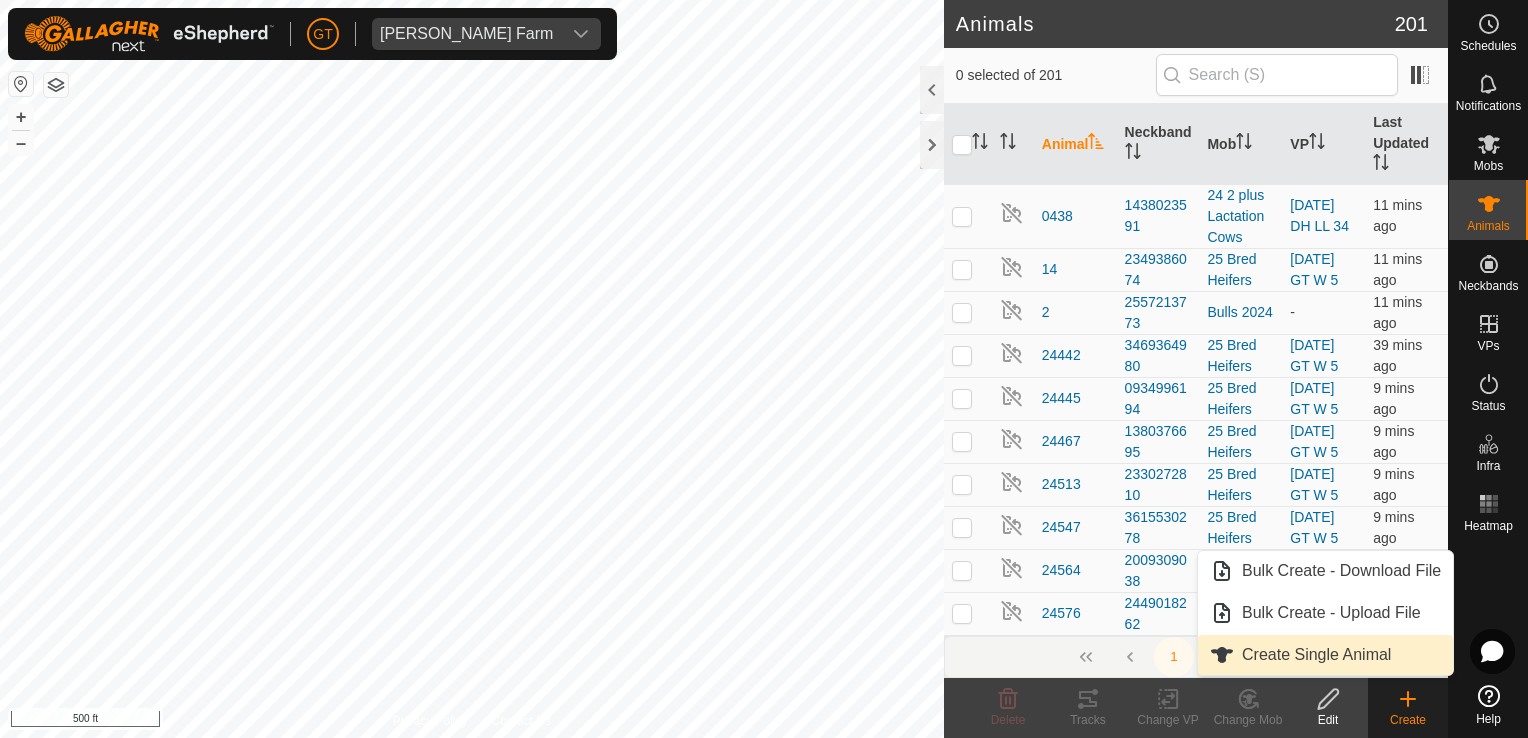 click on "Create Single Animal" at bounding box center (1325, 655) 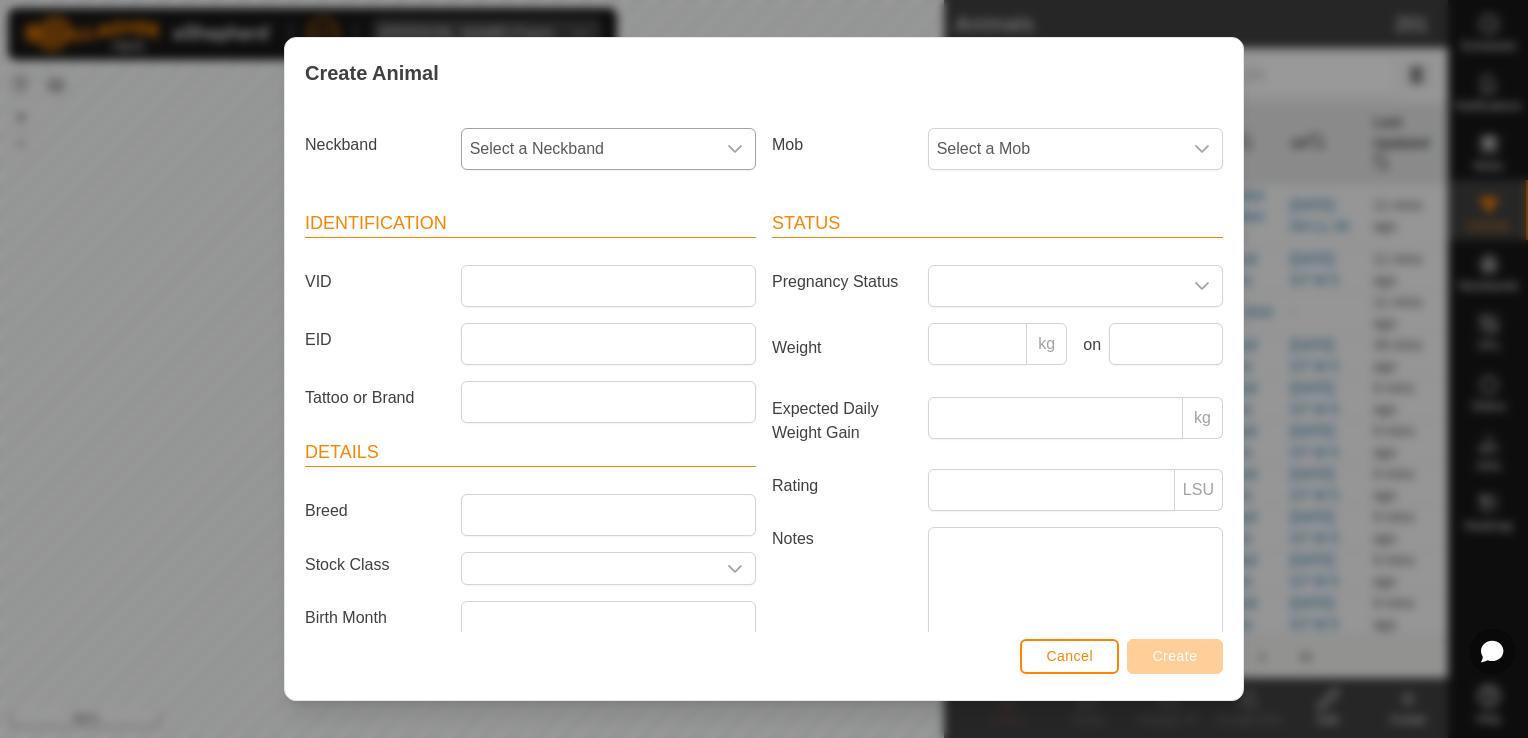 click 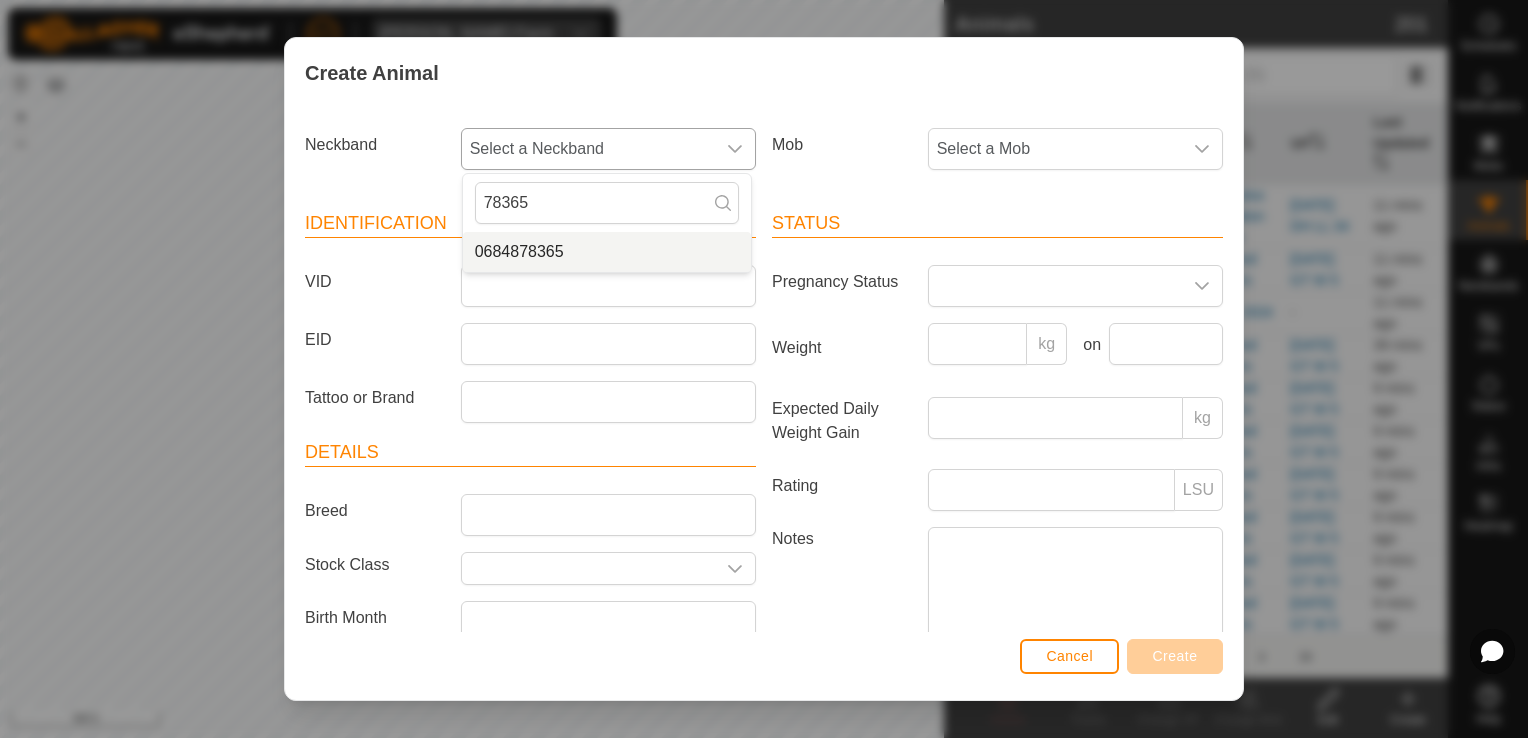 type on "78365" 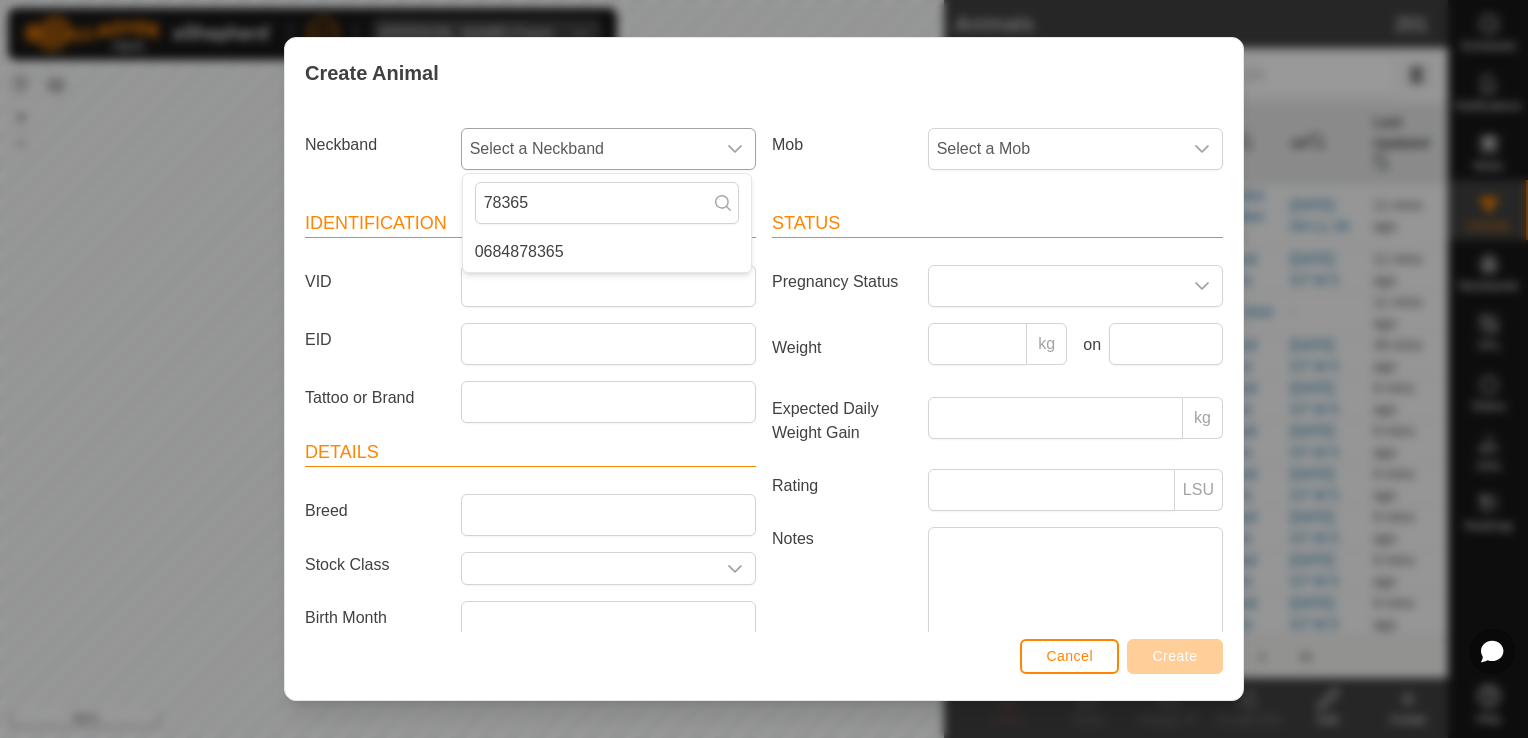 click on "0684878365" at bounding box center [607, 252] 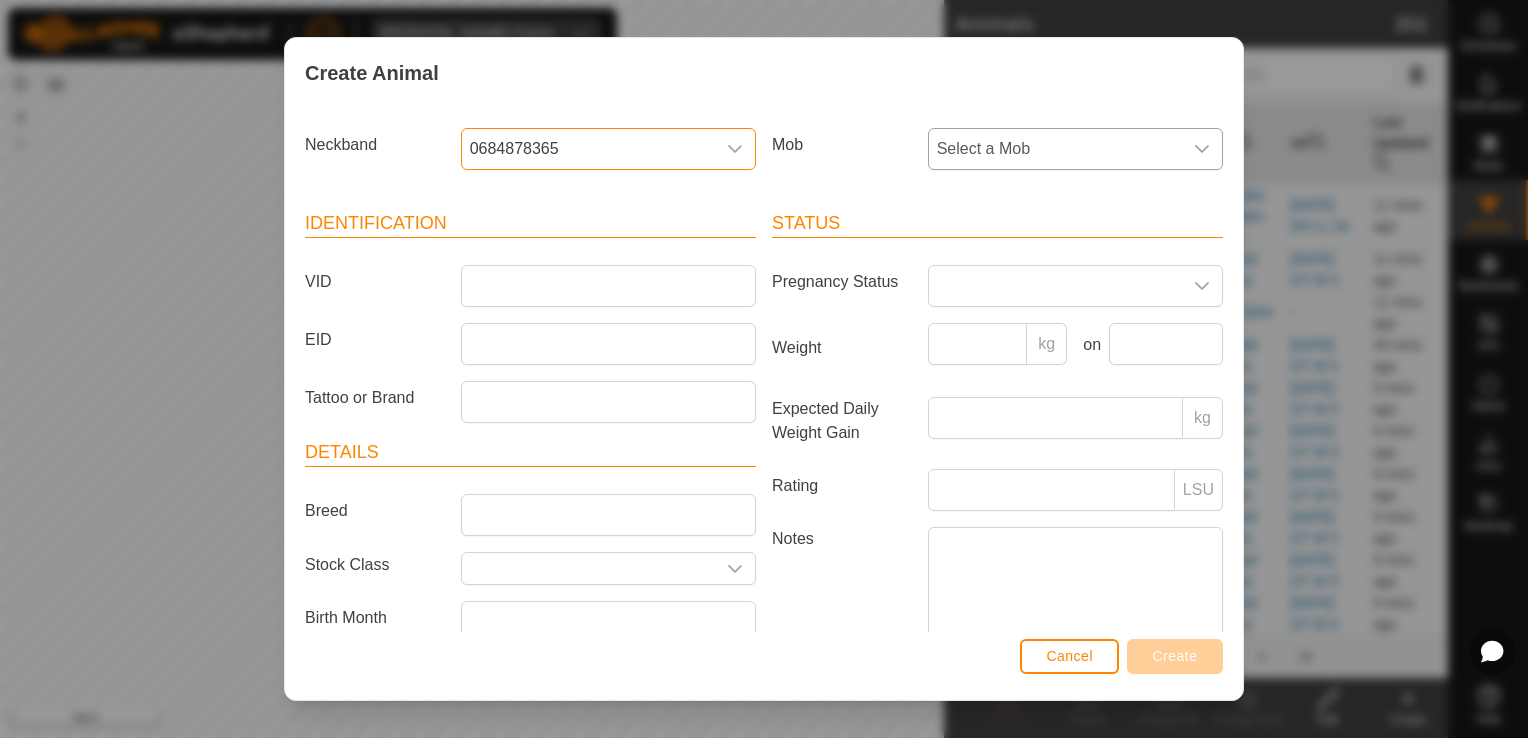 click 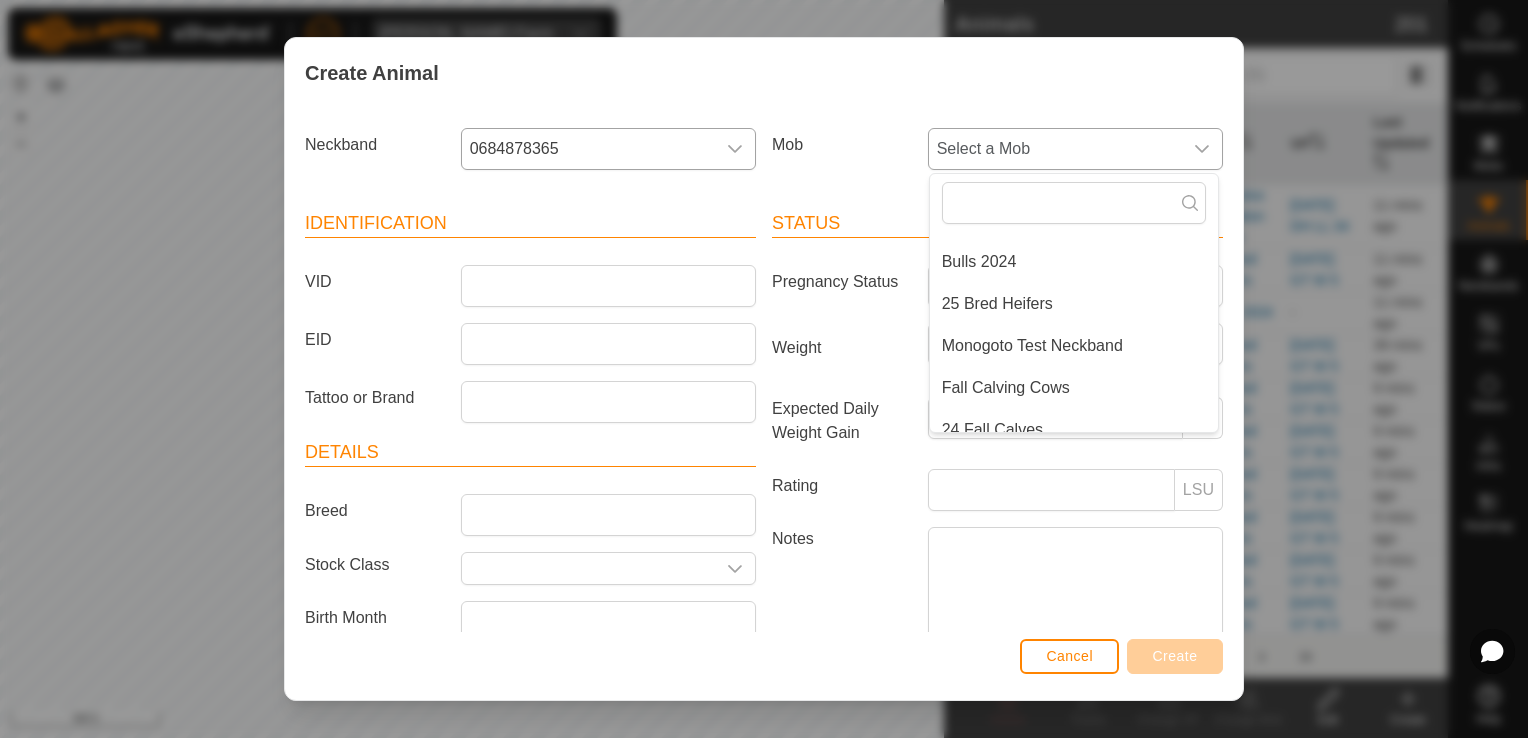 scroll, scrollTop: 176, scrollLeft: 0, axis: vertical 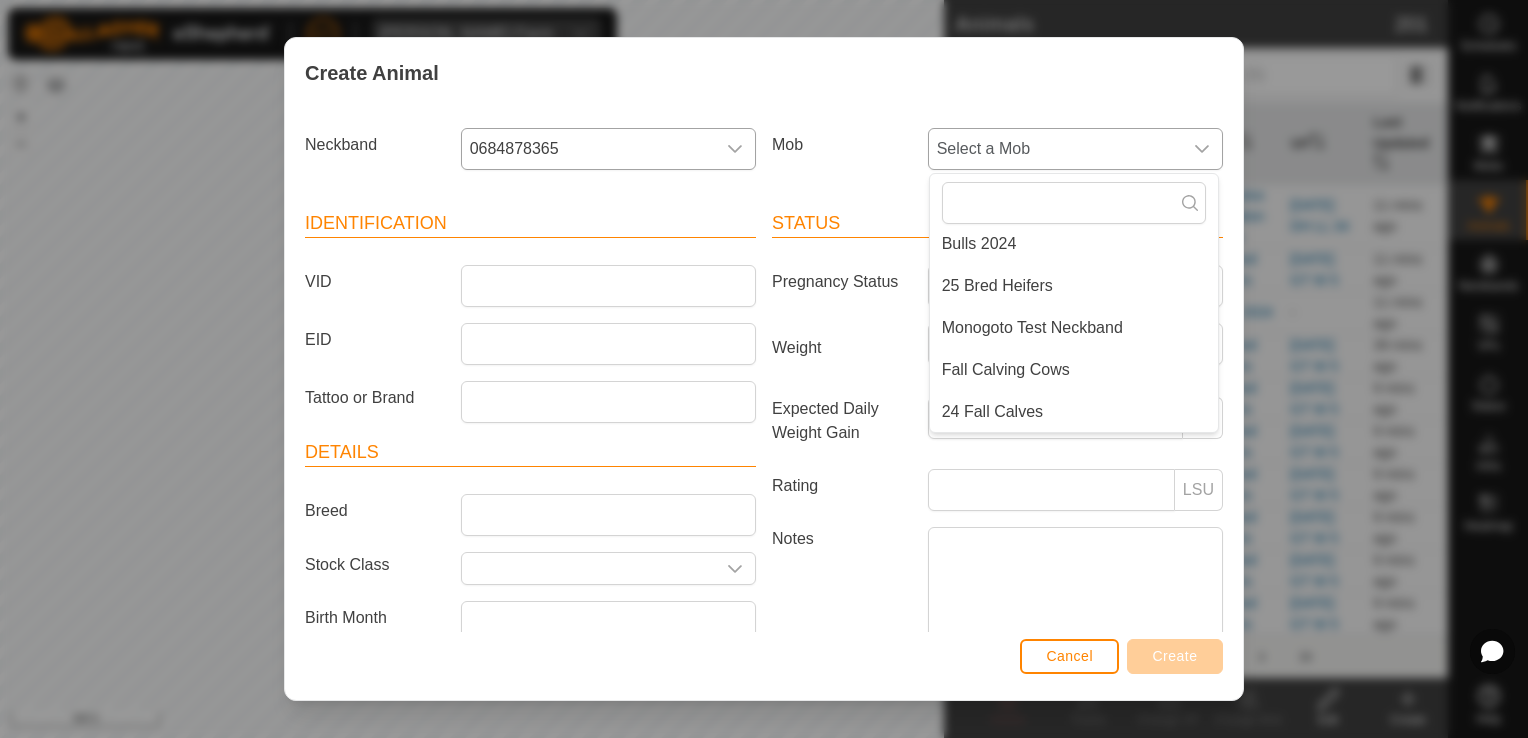 click on "24 Fall Calves" at bounding box center [1074, 412] 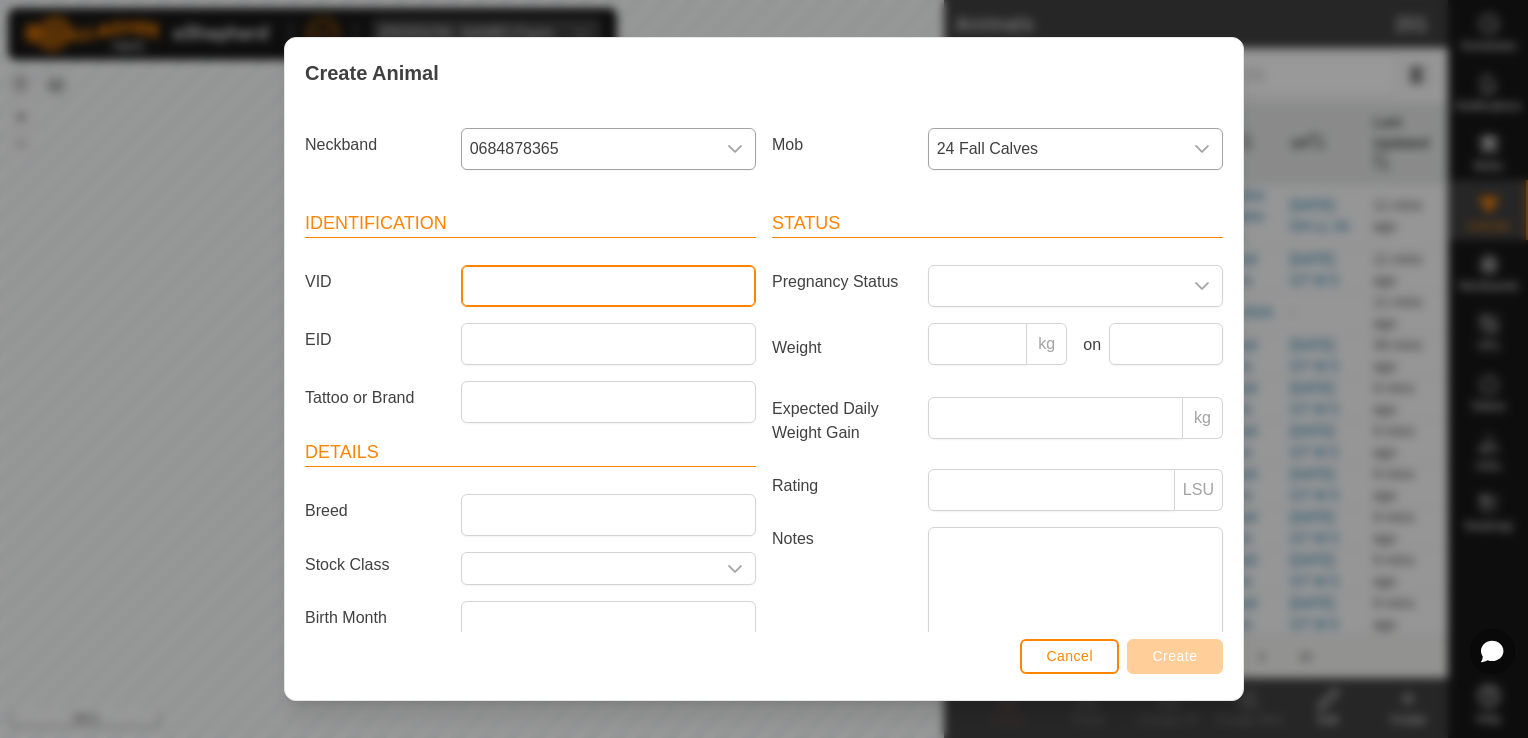 click on "VID" at bounding box center (608, 286) 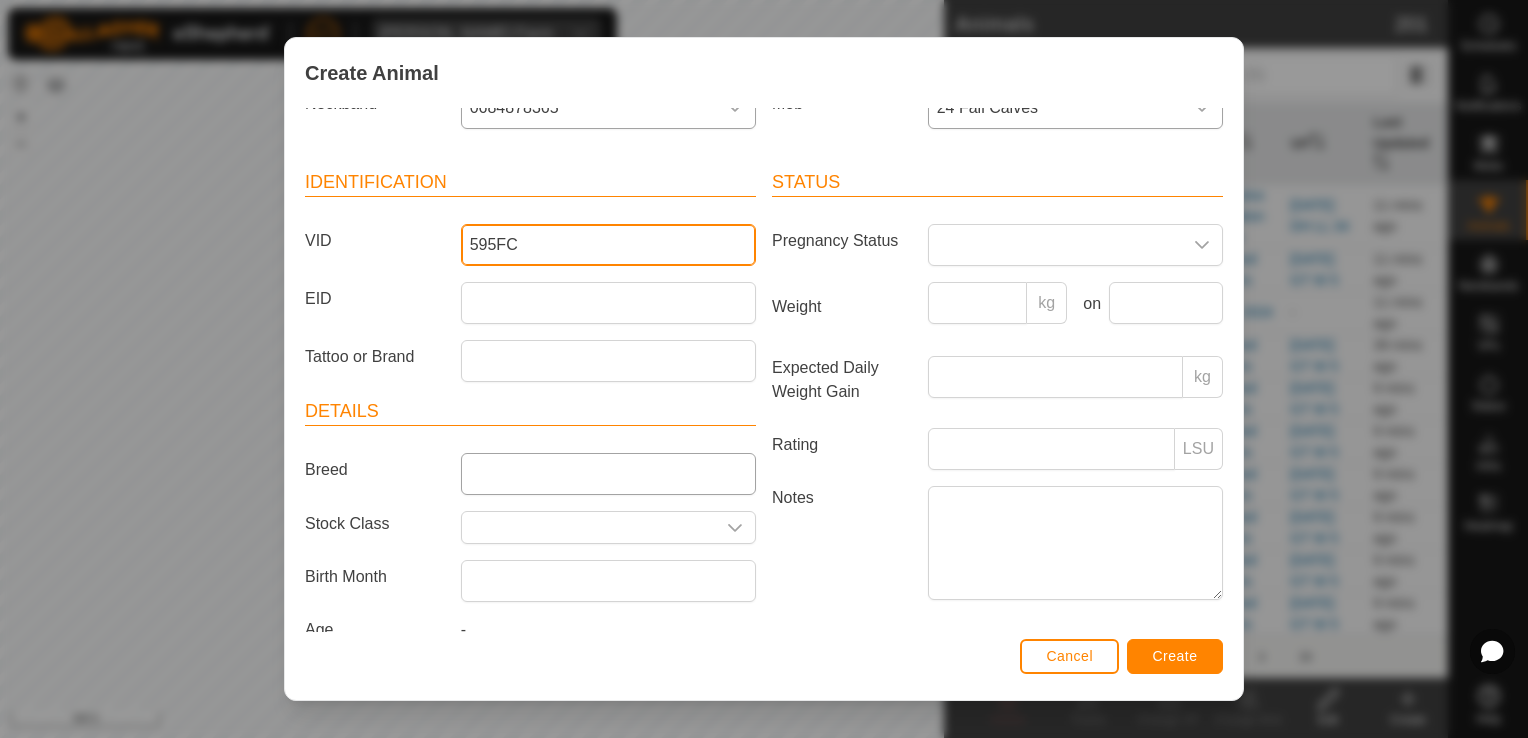 scroll, scrollTop: 80, scrollLeft: 0, axis: vertical 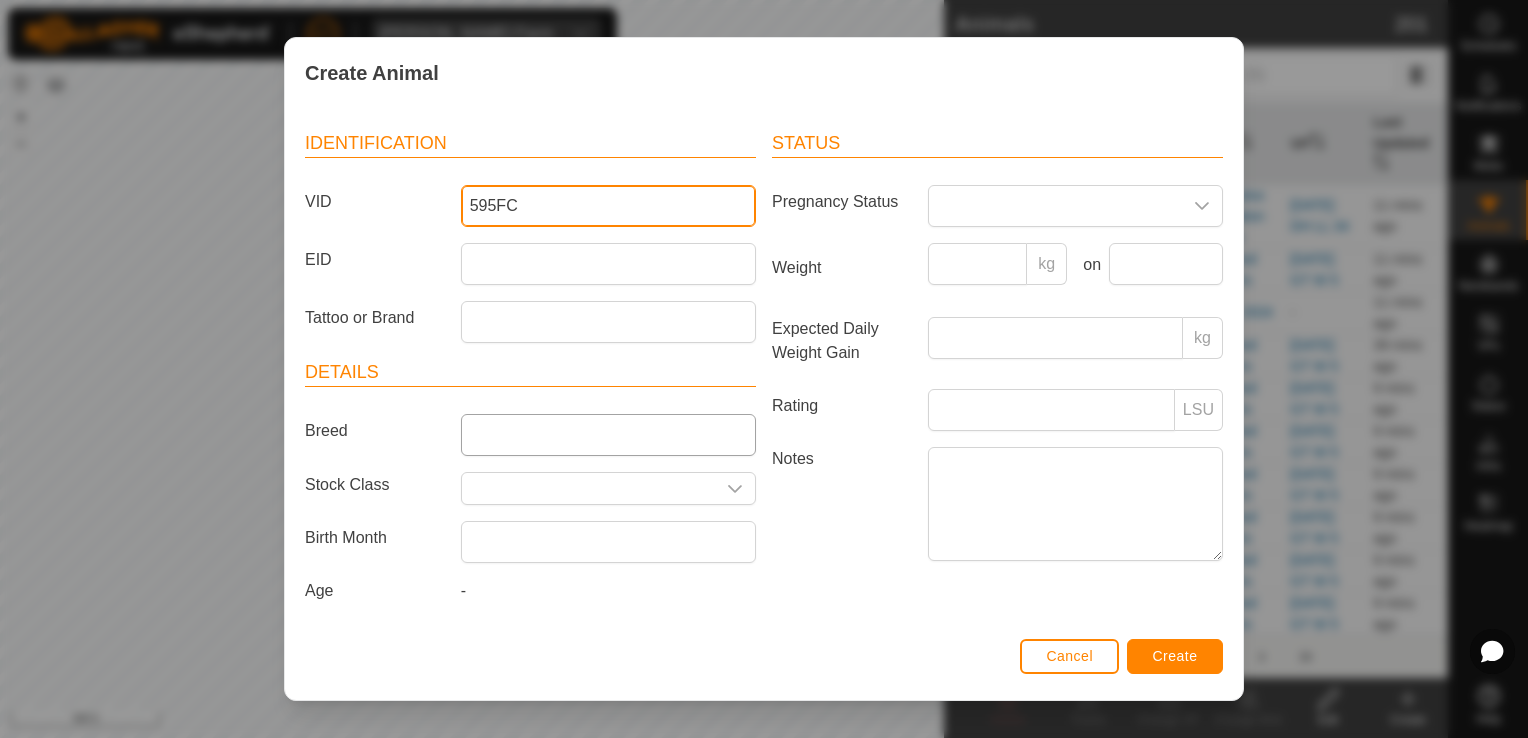 type on "595FC" 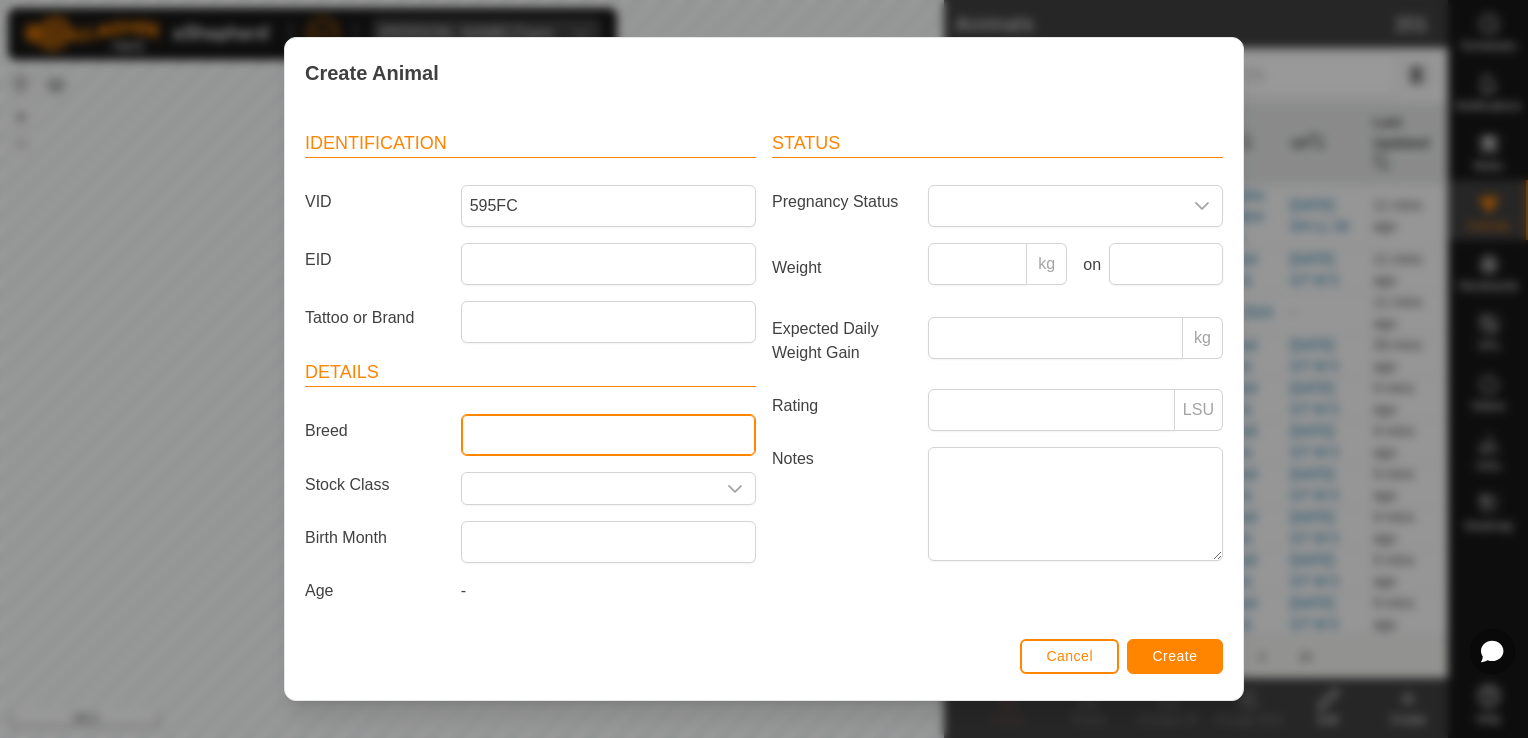 click on "Breed" at bounding box center [608, 435] 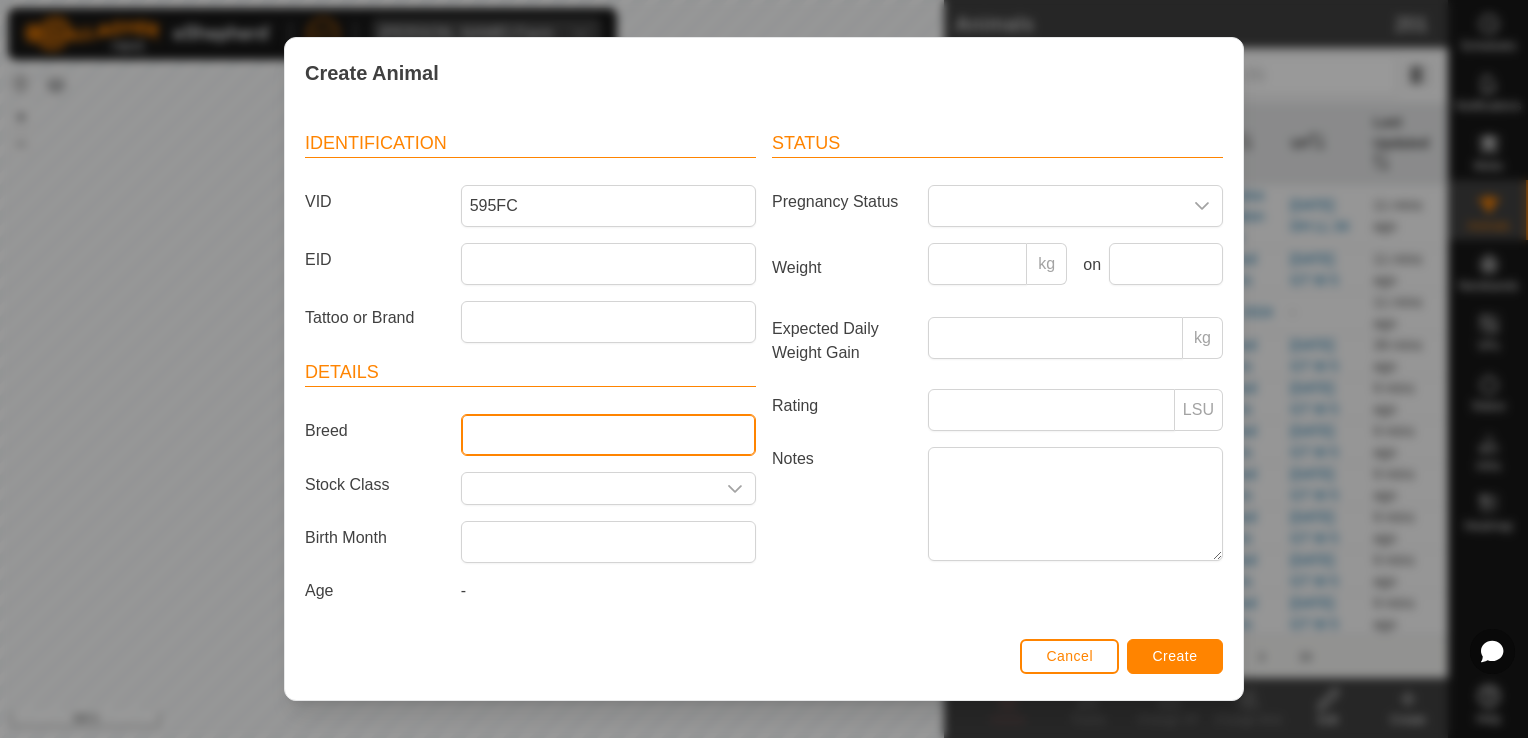 type on "Black Angus" 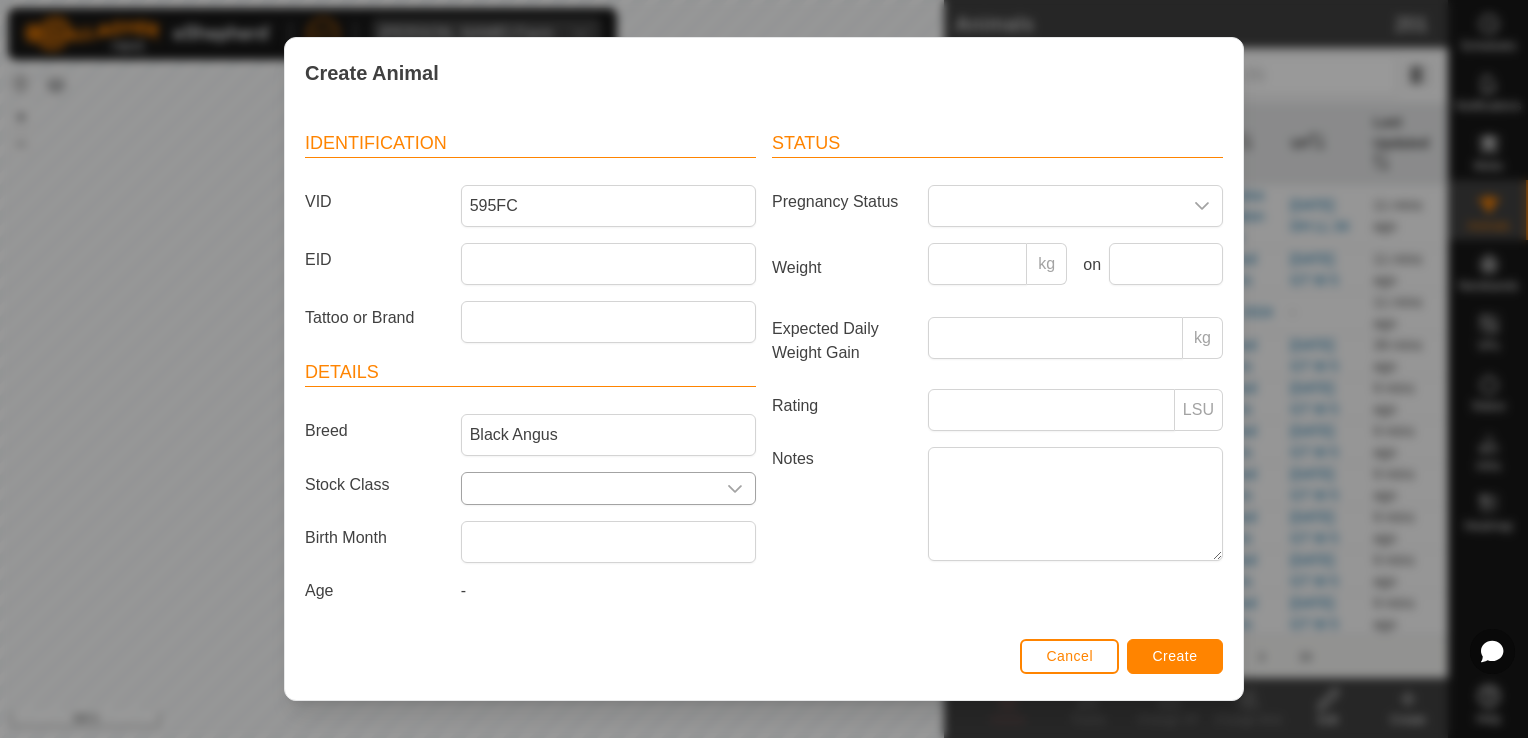 click at bounding box center [588, 488] 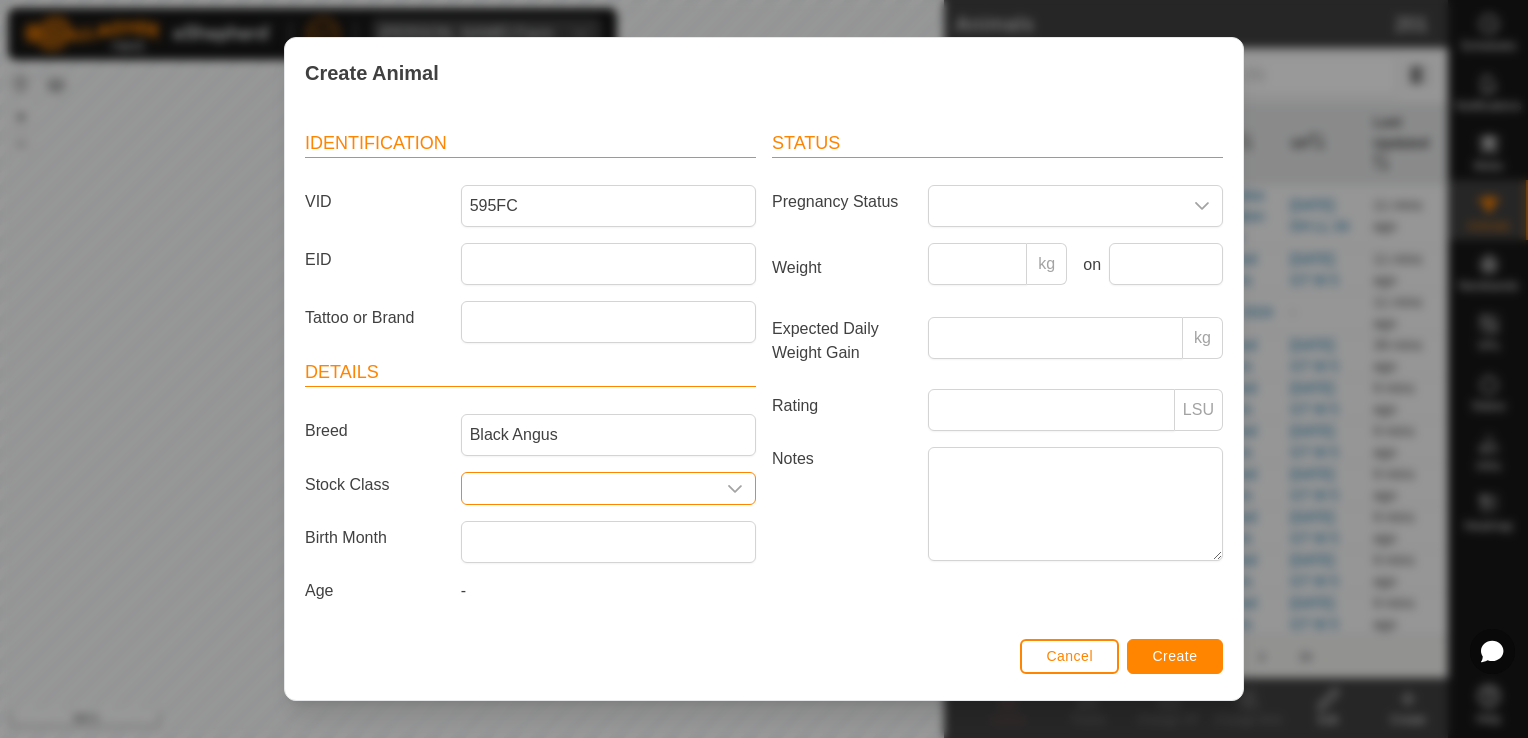 click 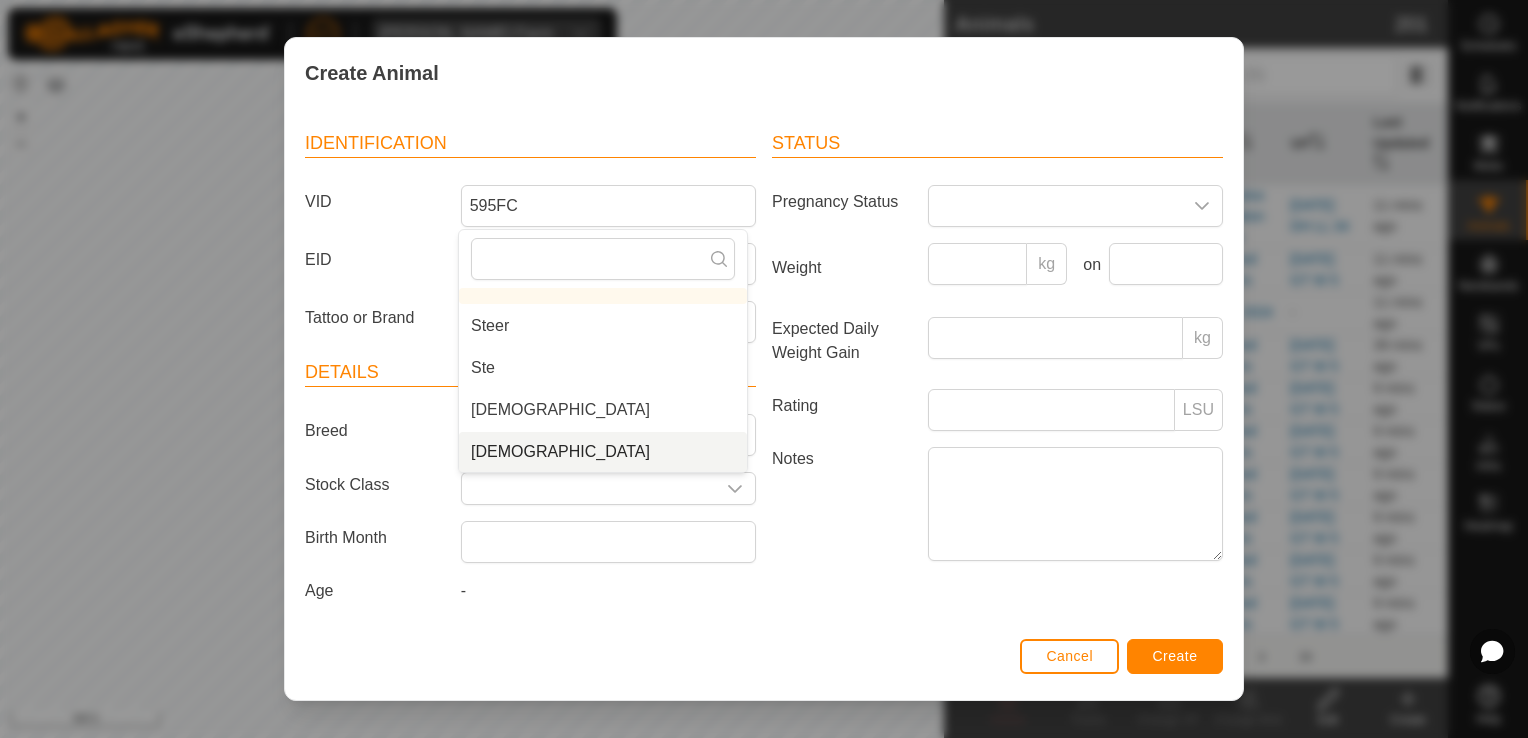 click on "Male" at bounding box center (603, 452) 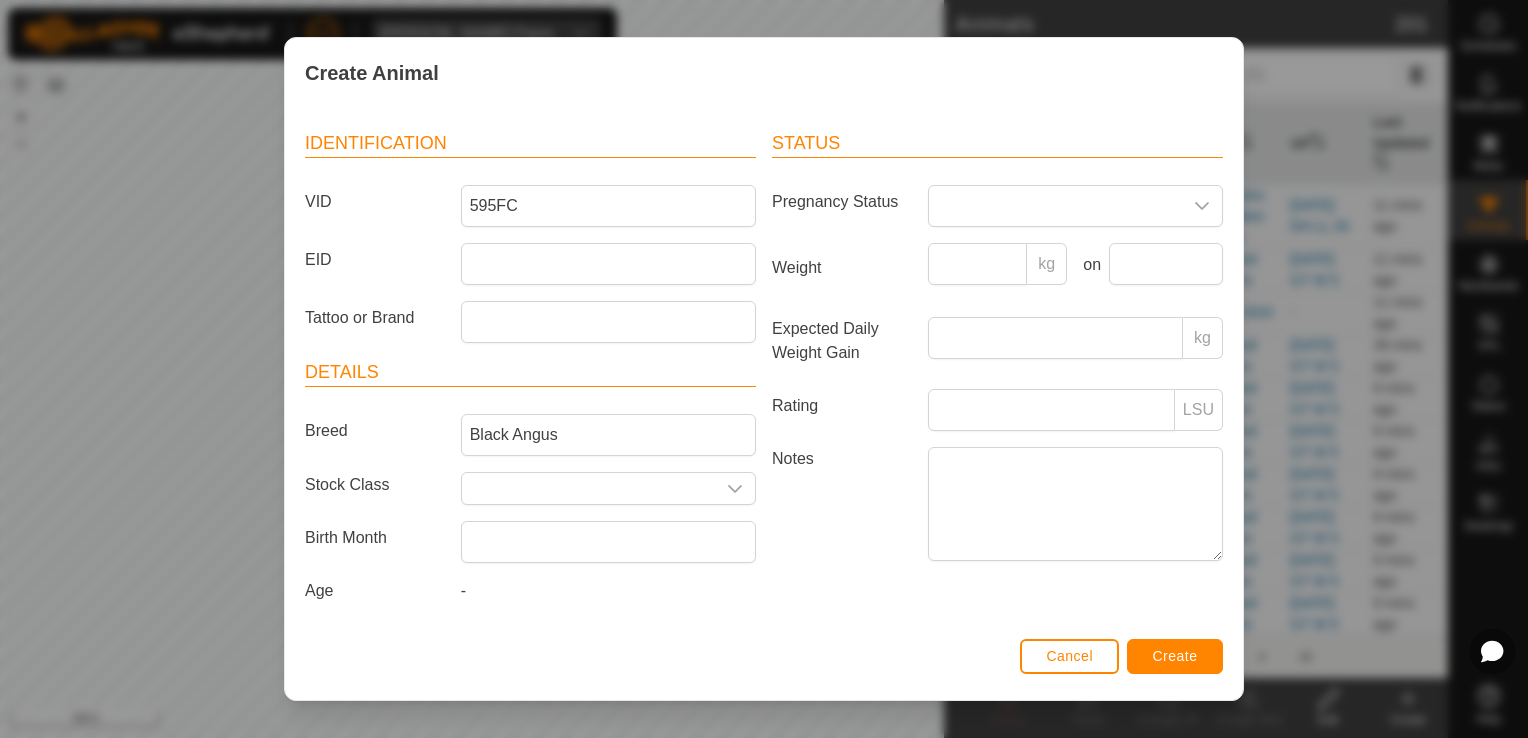 type on "Male" 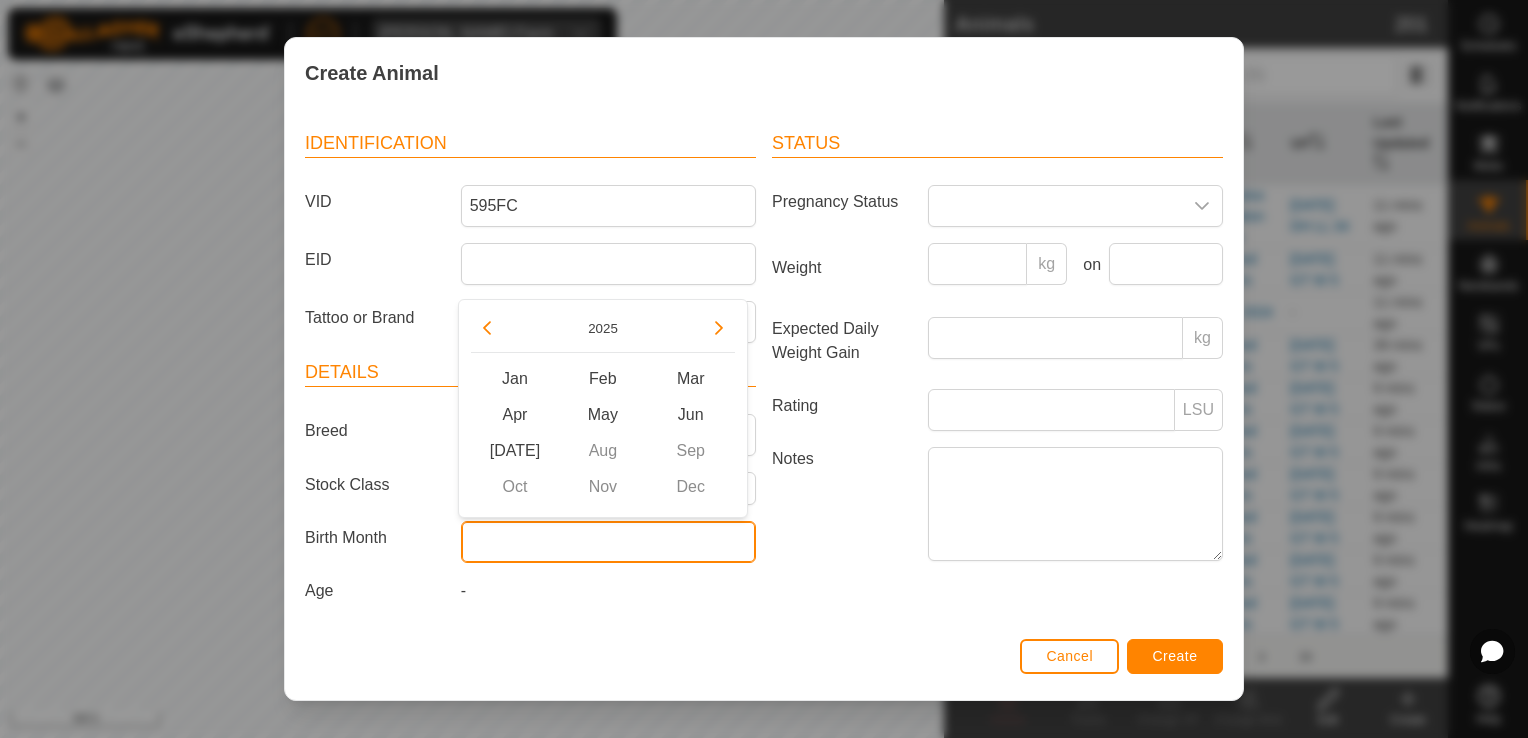 click at bounding box center [608, 542] 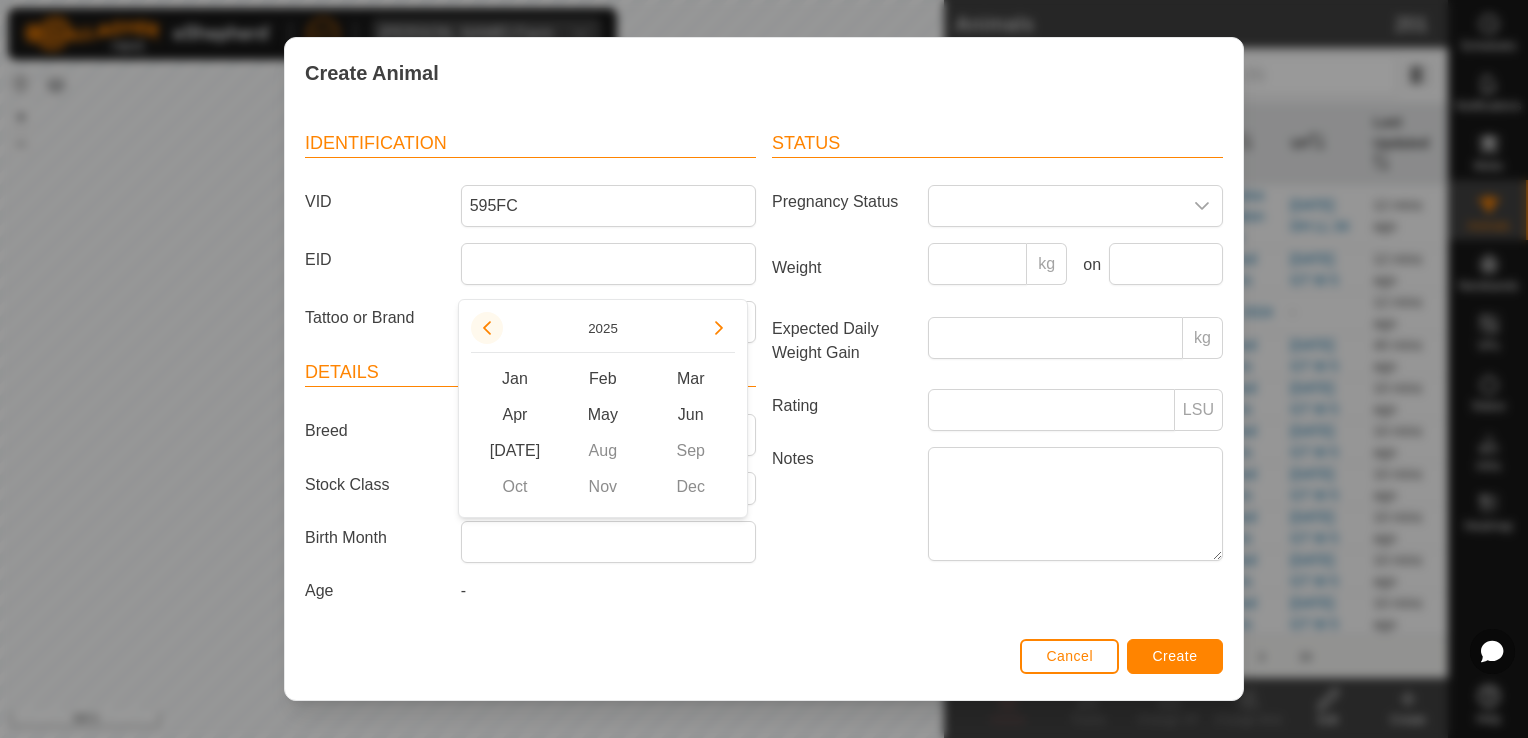 click at bounding box center (487, 328) 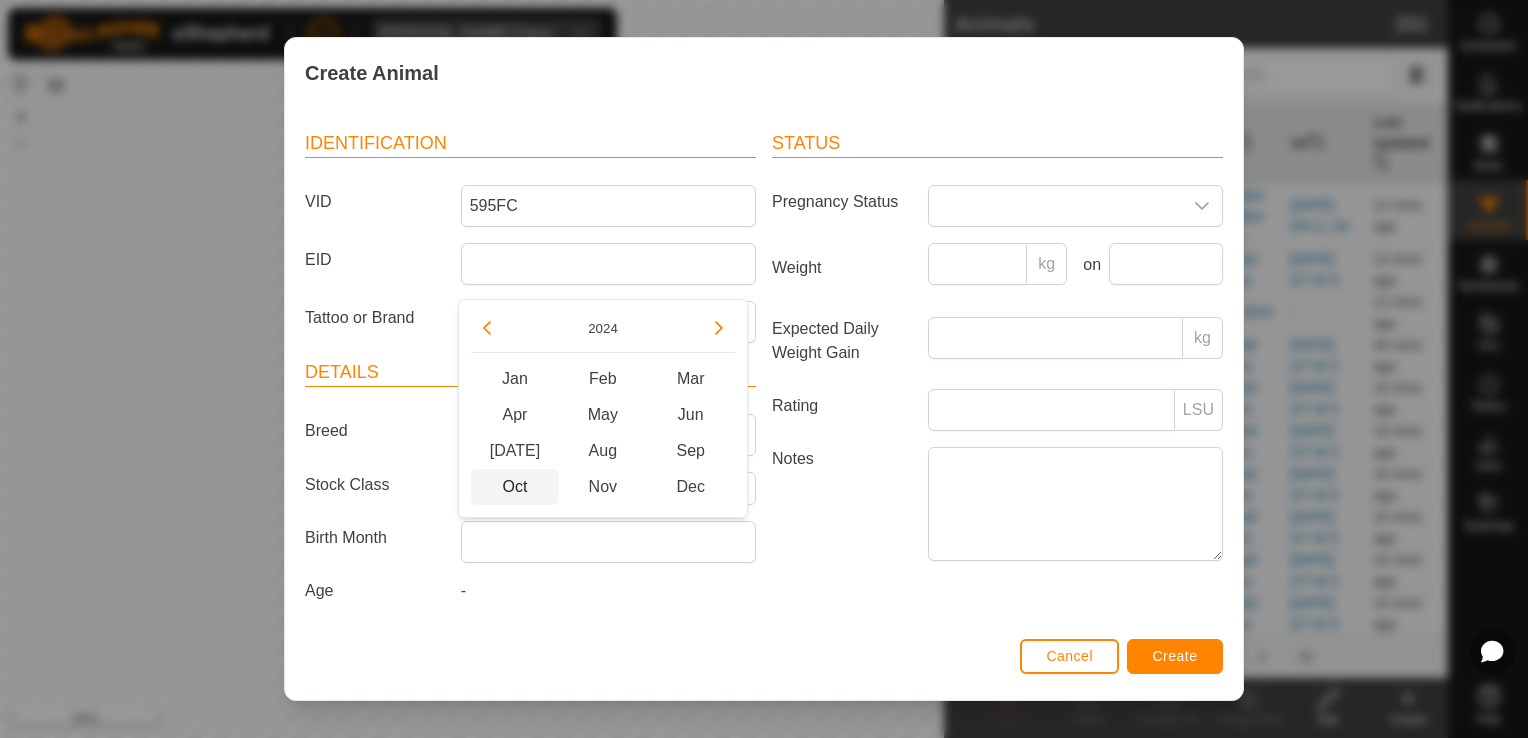 click on "Oct" at bounding box center [515, 487] 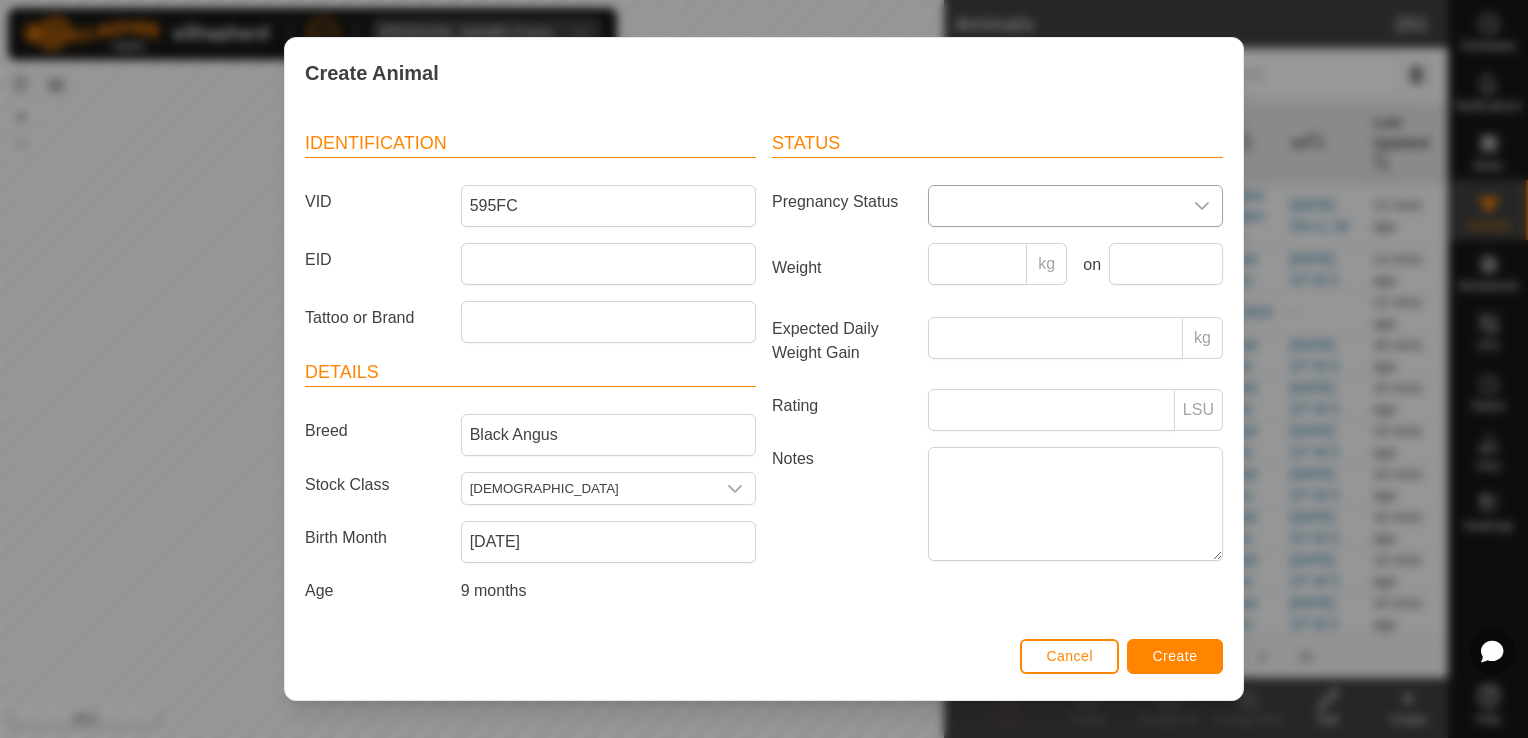 click 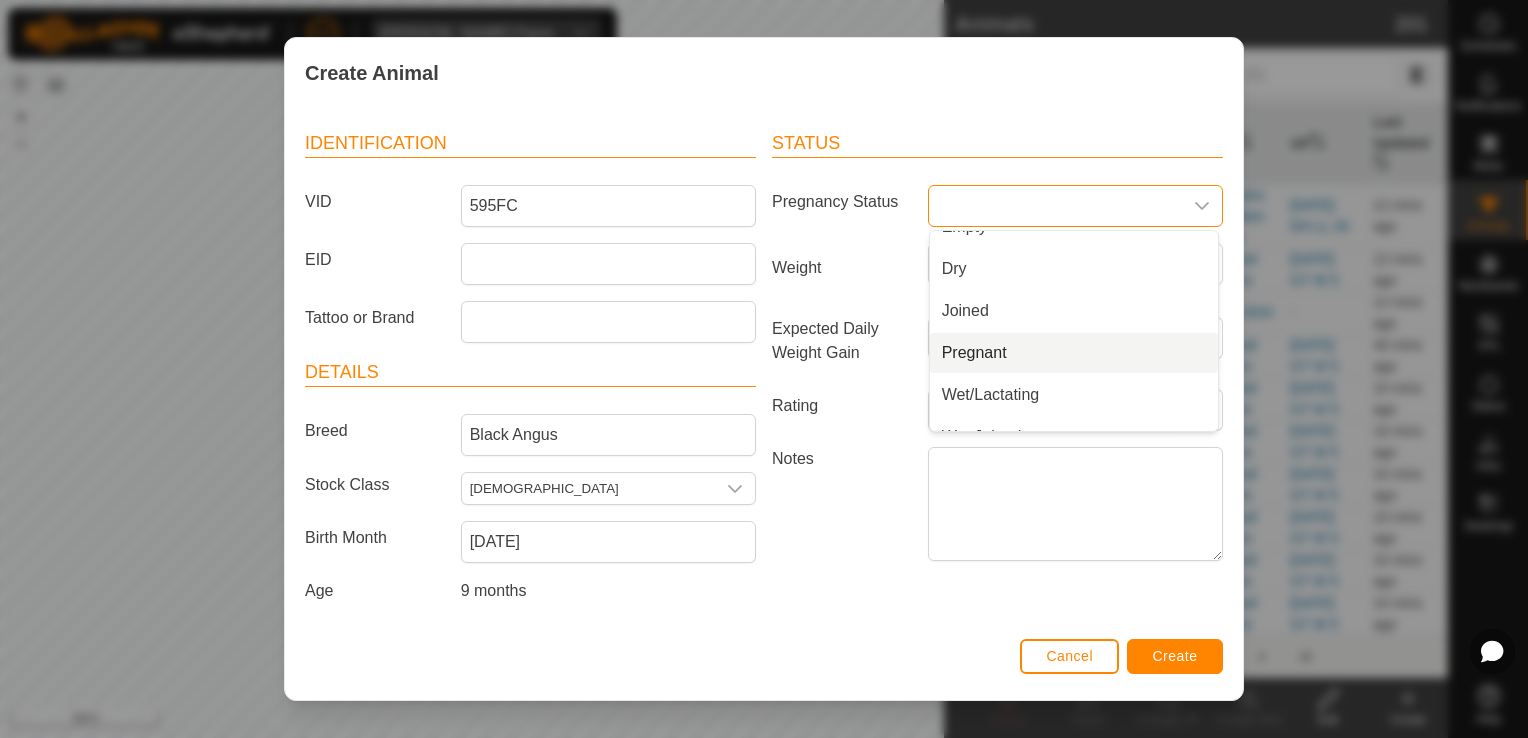 scroll, scrollTop: 0, scrollLeft: 0, axis: both 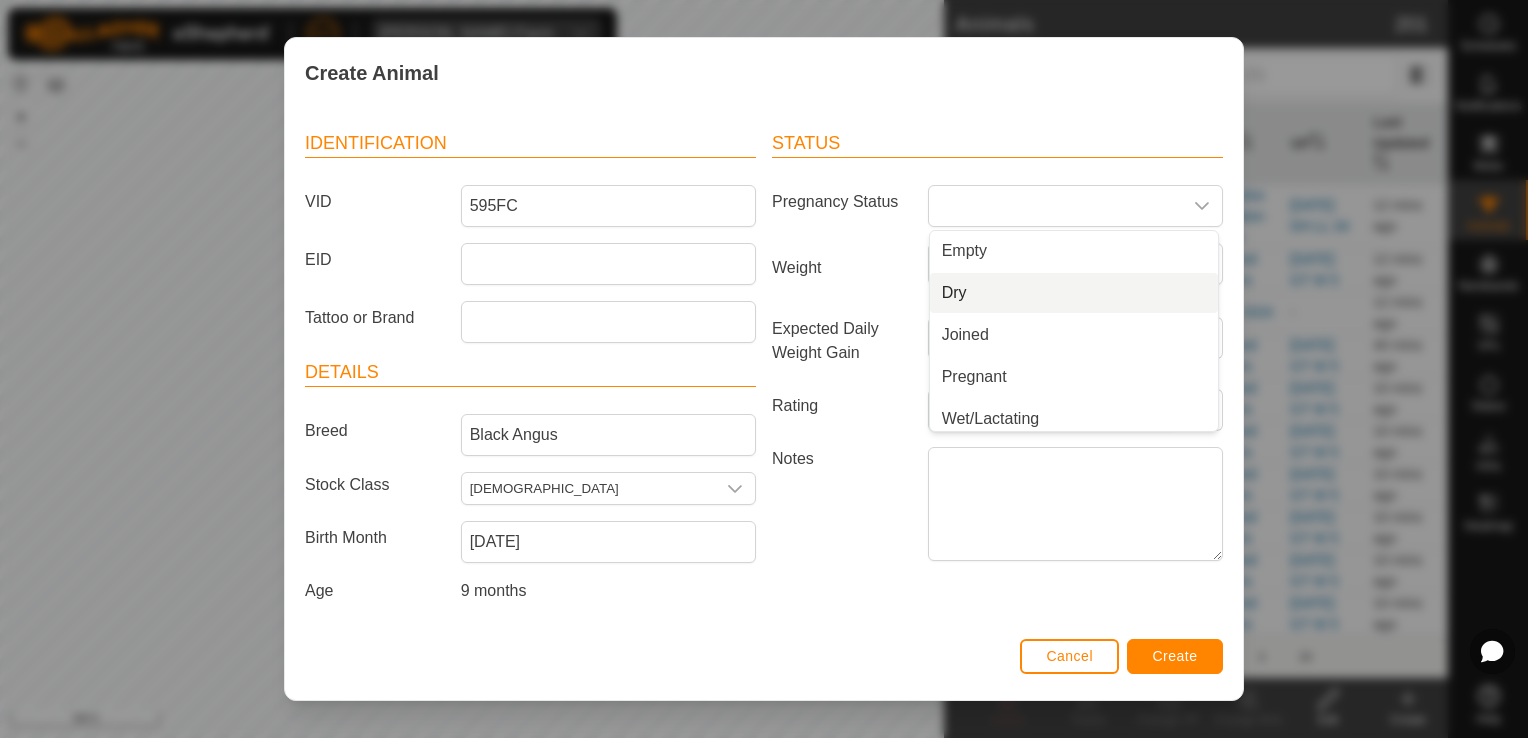 click on "Weight" at bounding box center [842, 268] 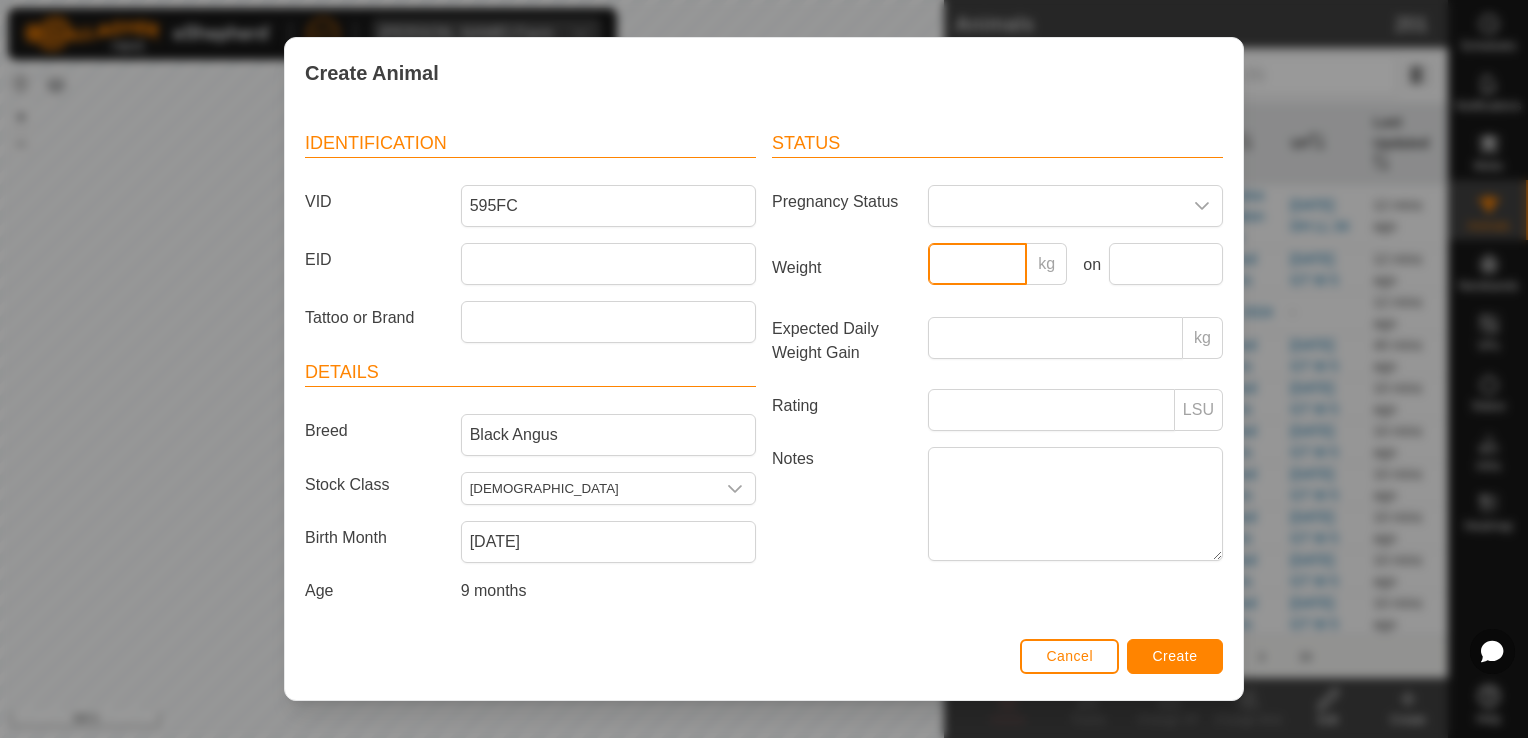 click on "Weight" at bounding box center (978, 264) 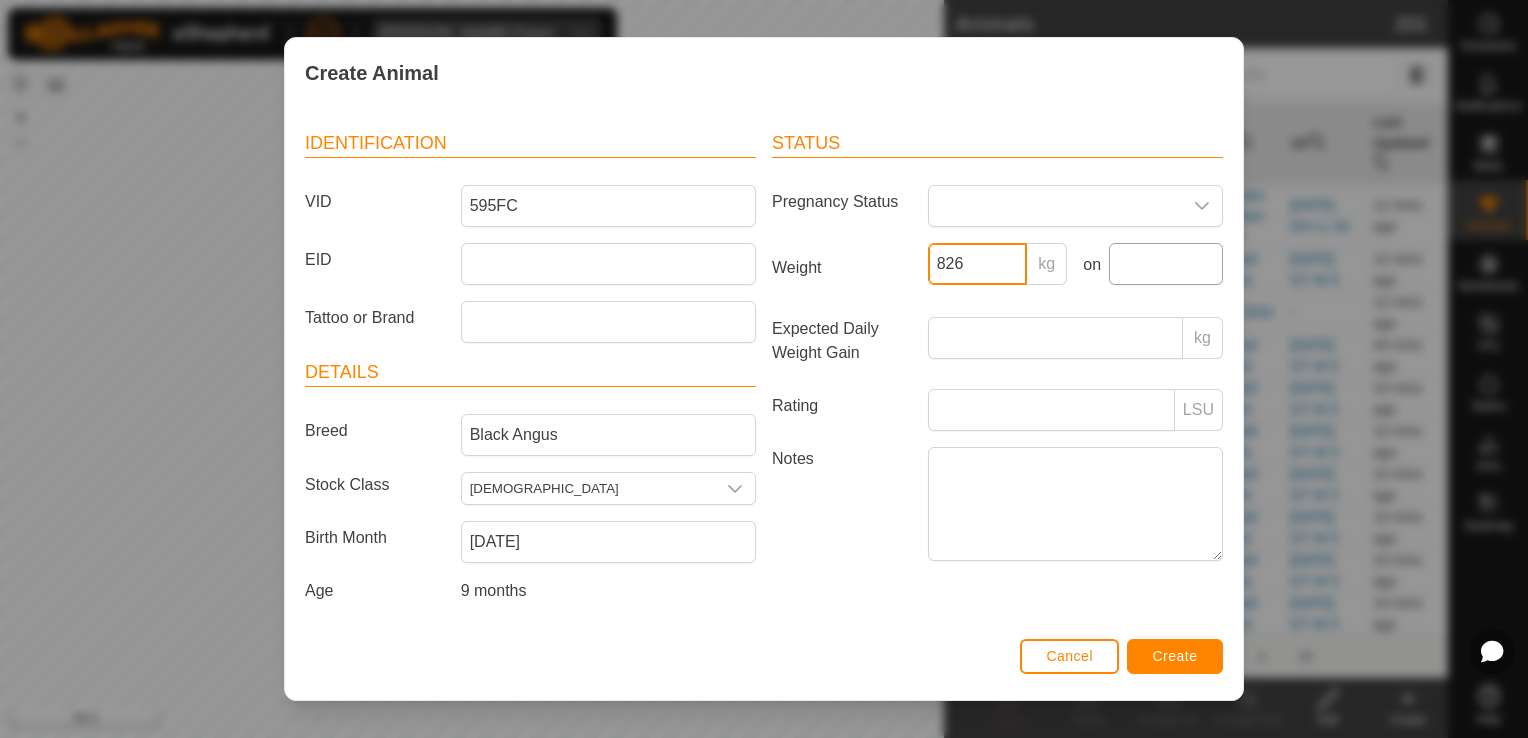 type on "826" 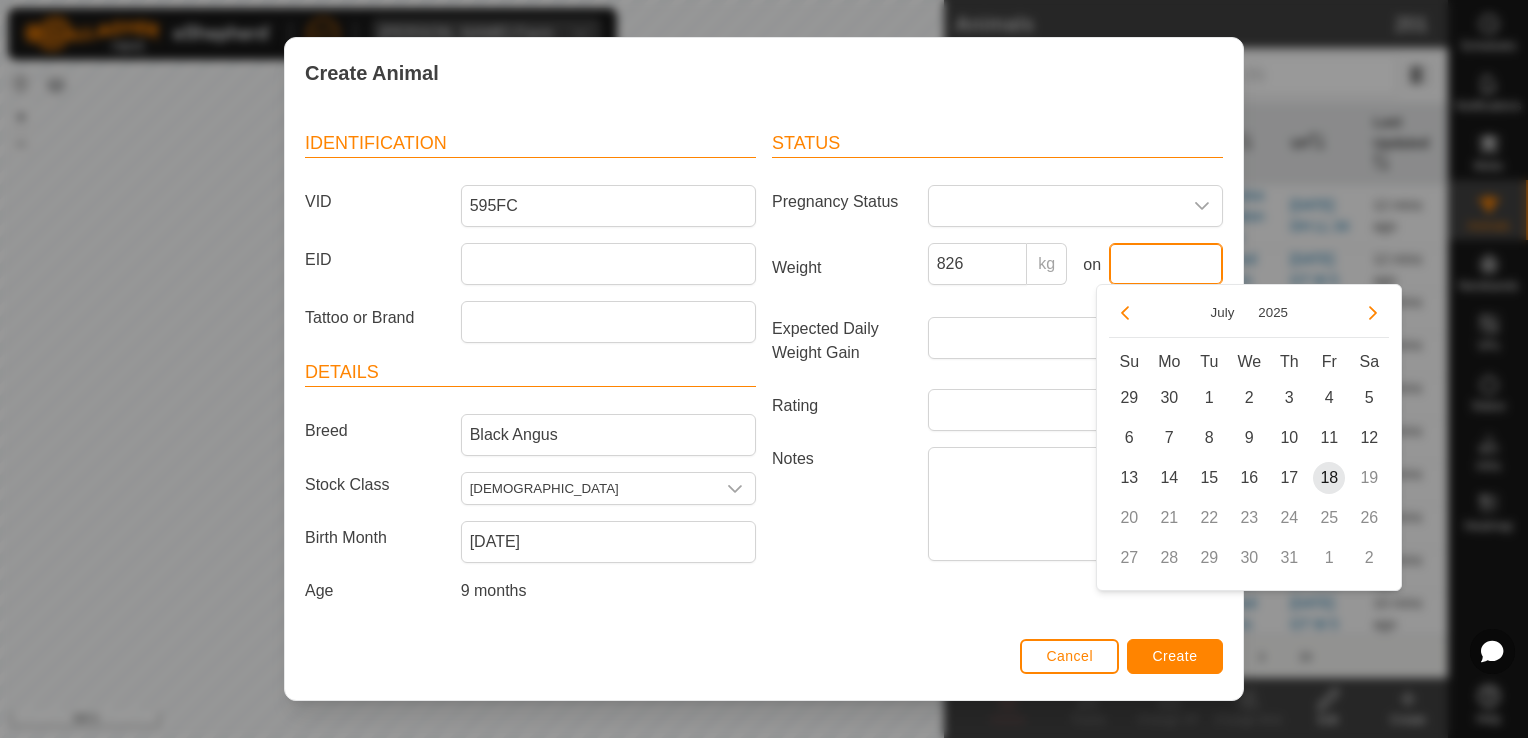 click at bounding box center (1166, 264) 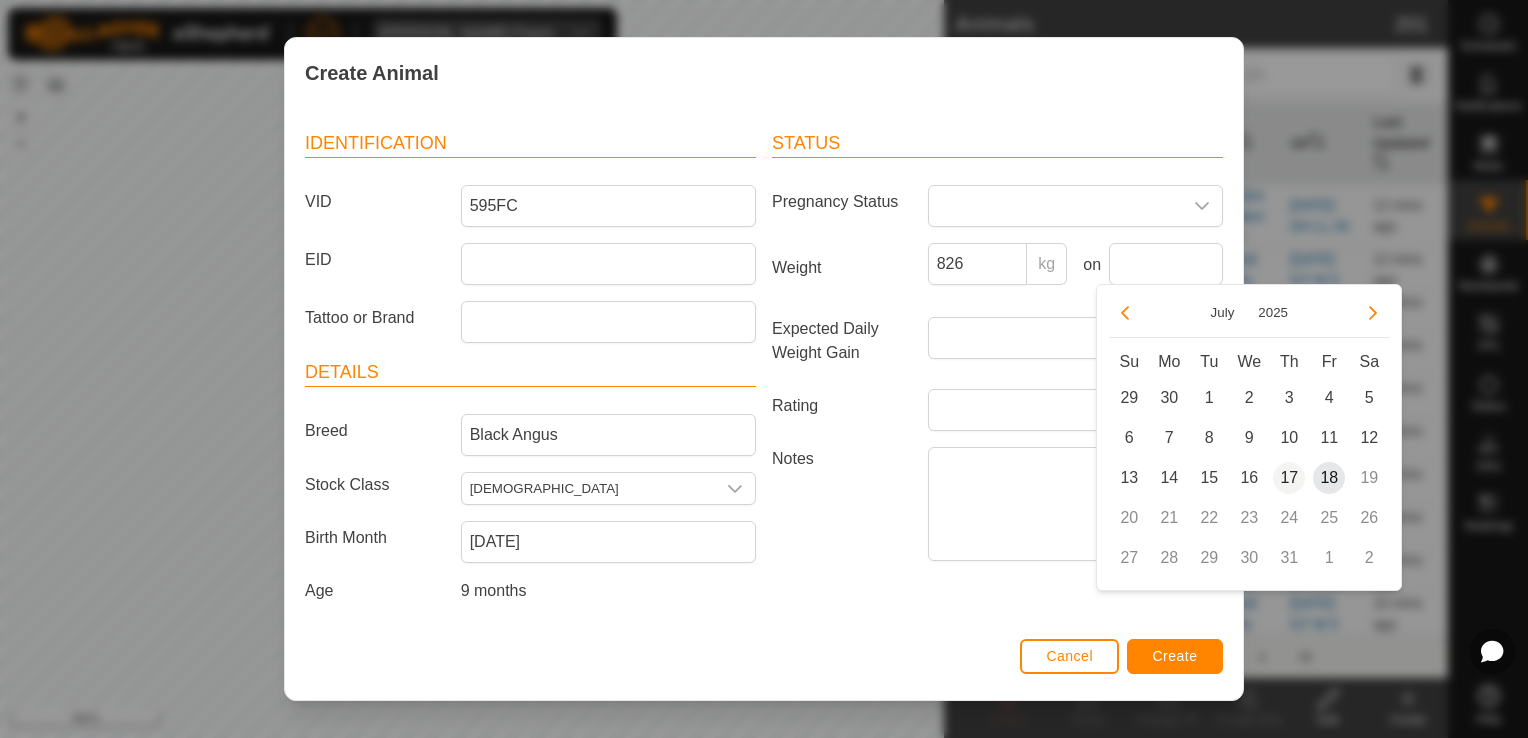 click on "17" at bounding box center (1289, 478) 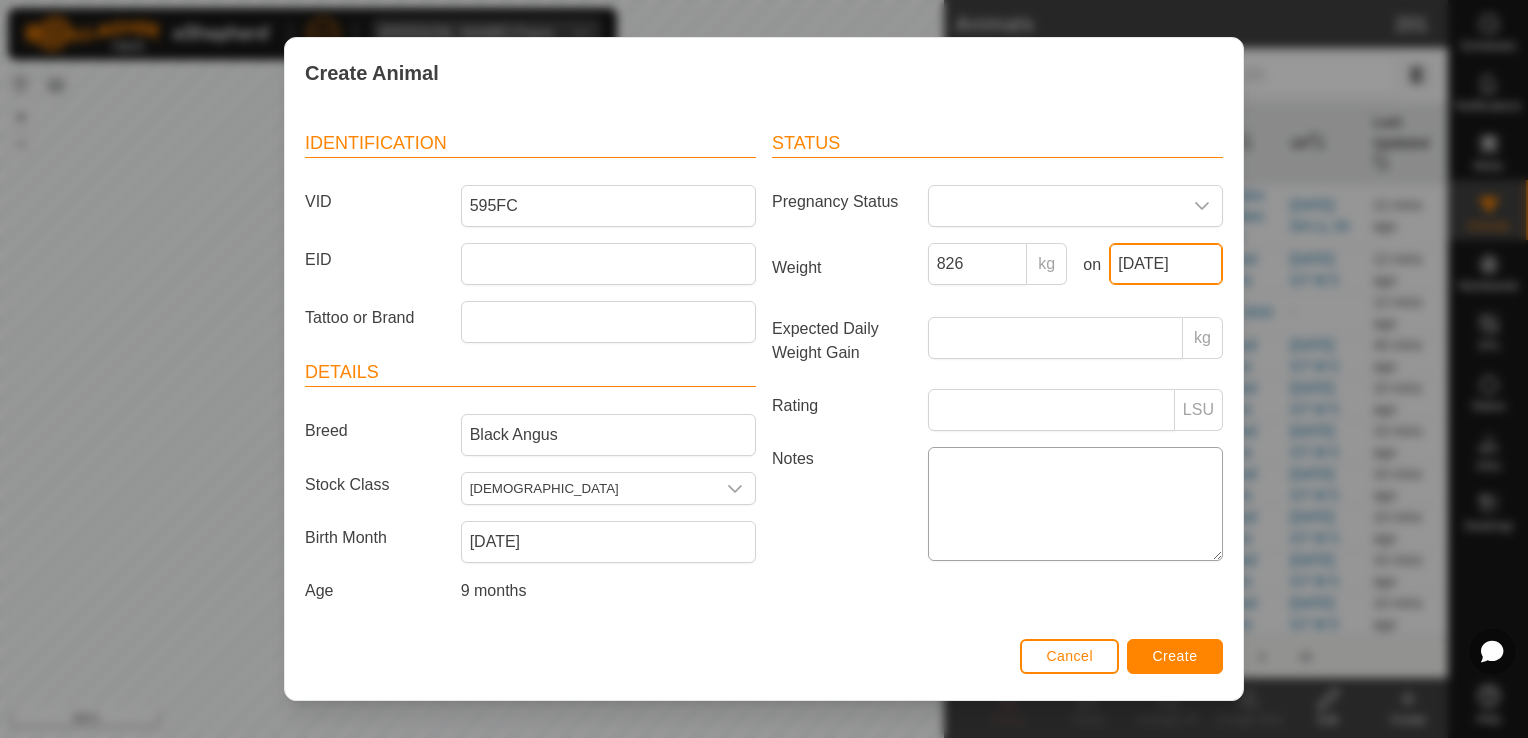 scroll, scrollTop: 0, scrollLeft: 0, axis: both 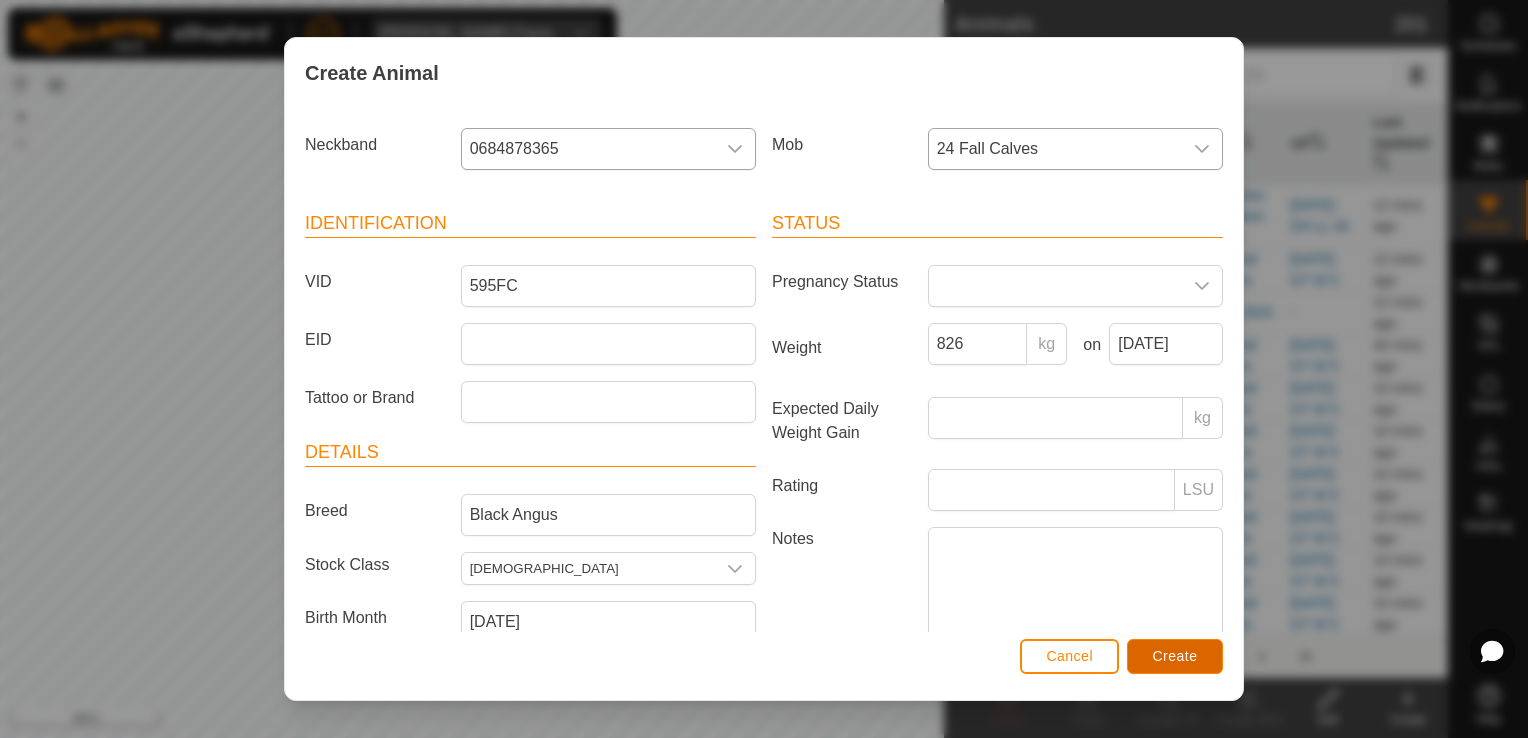 click on "Create" at bounding box center [1175, 656] 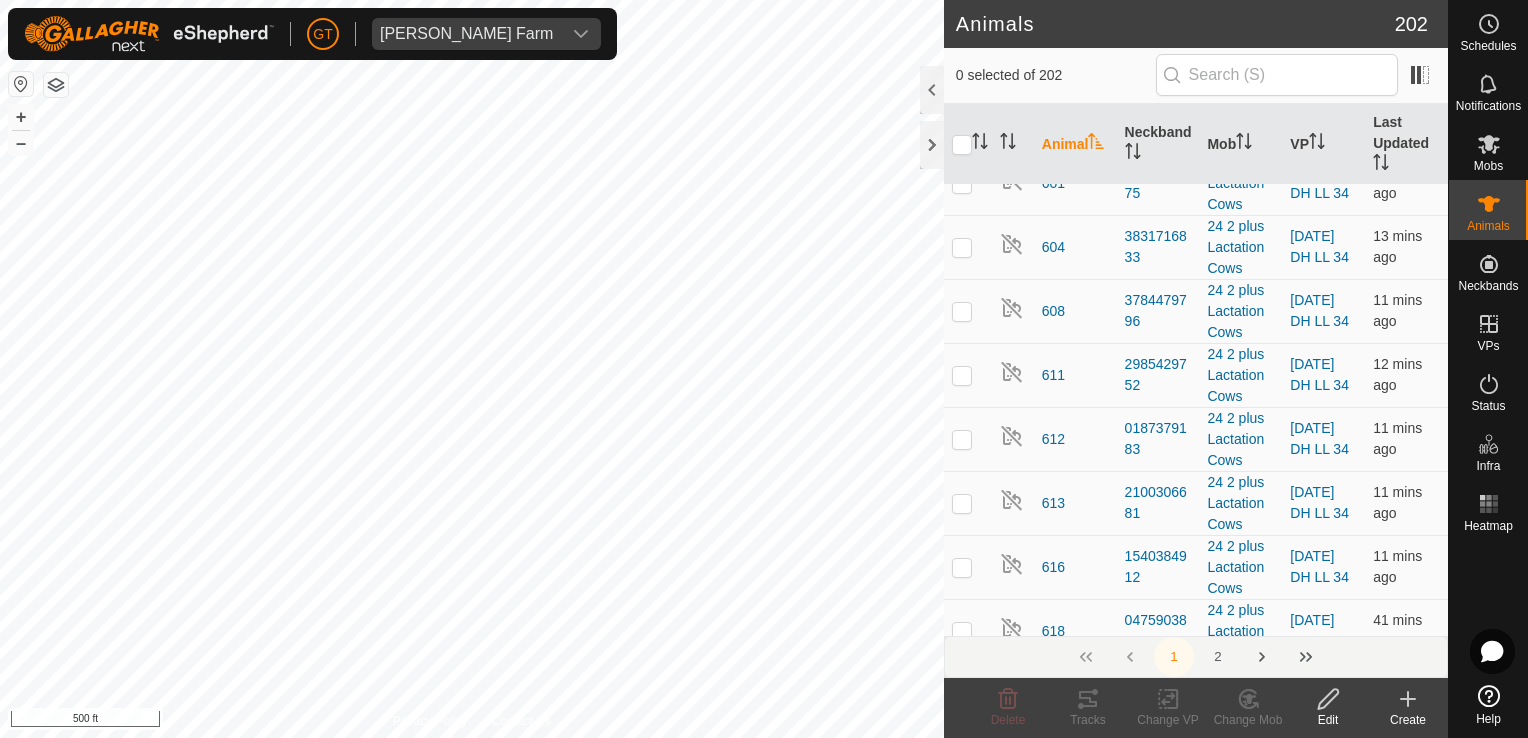scroll, scrollTop: 5100, scrollLeft: 0, axis: vertical 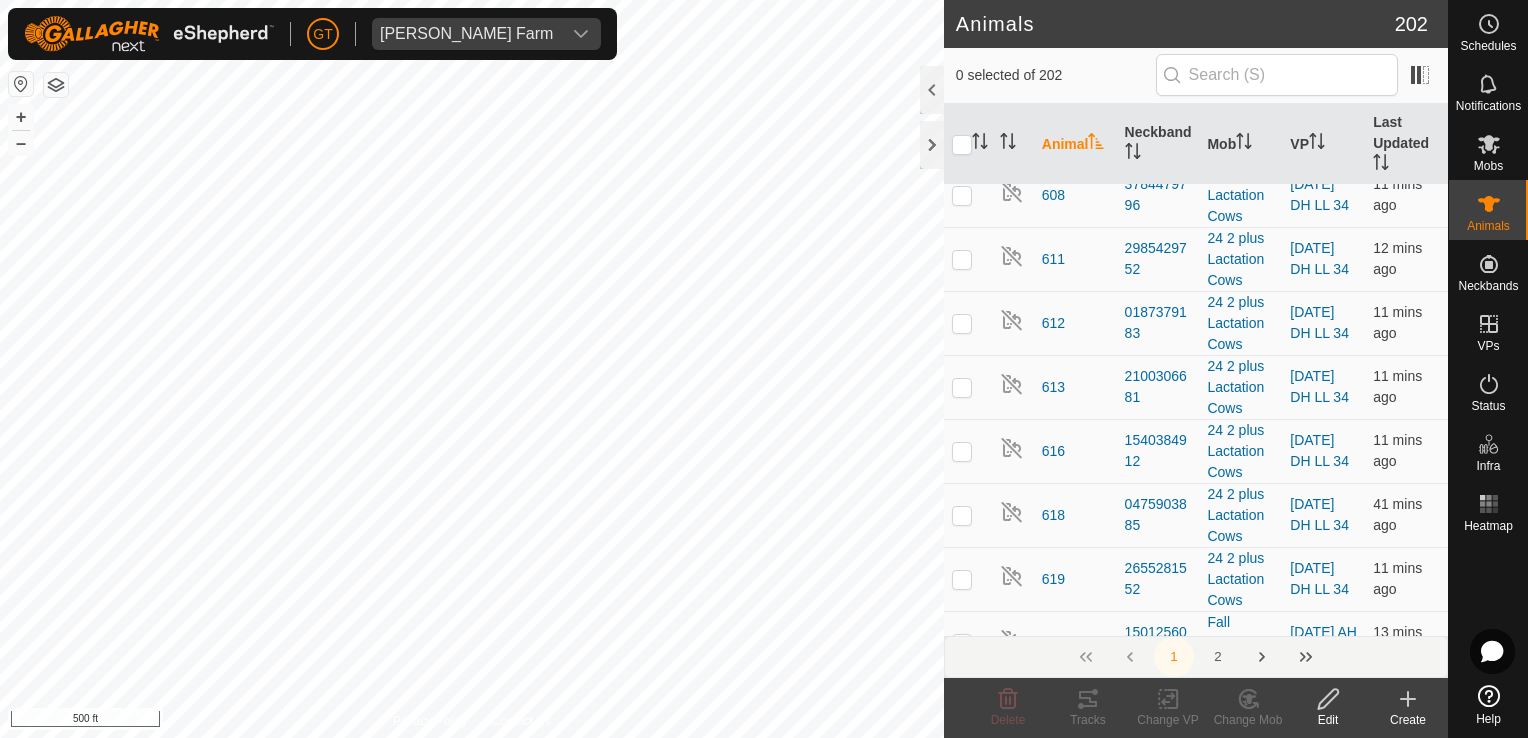 click at bounding box center [962, -222] 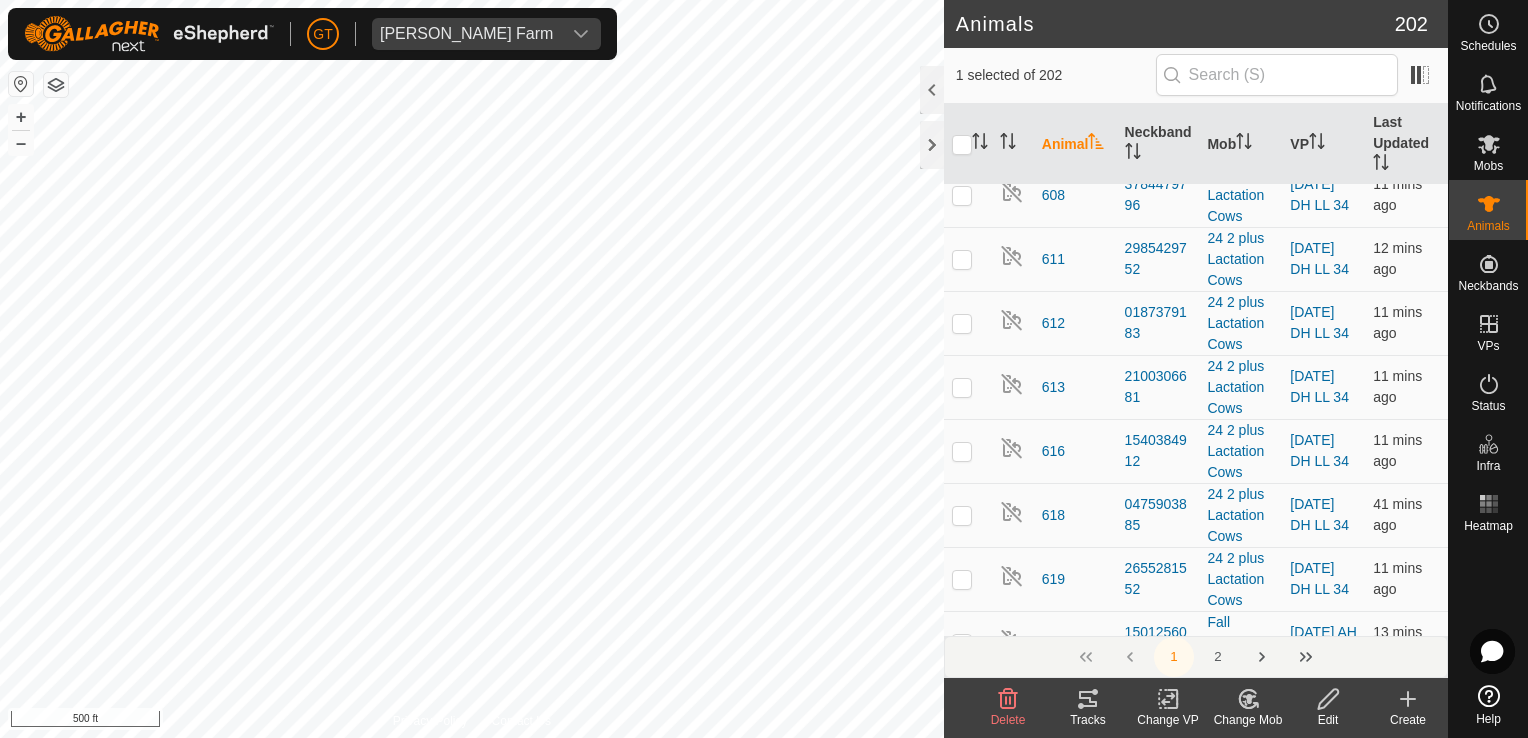 click 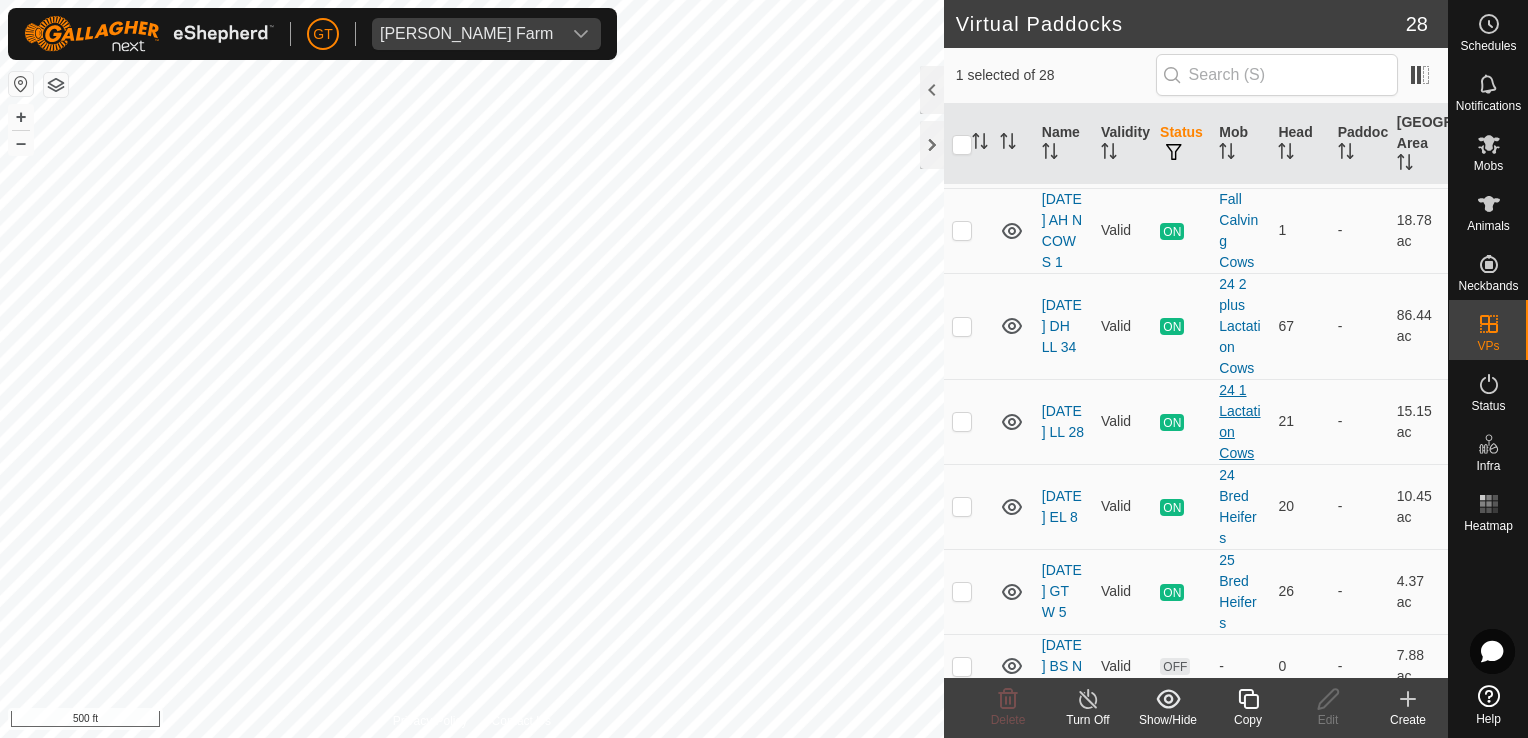 scroll, scrollTop: 0, scrollLeft: 0, axis: both 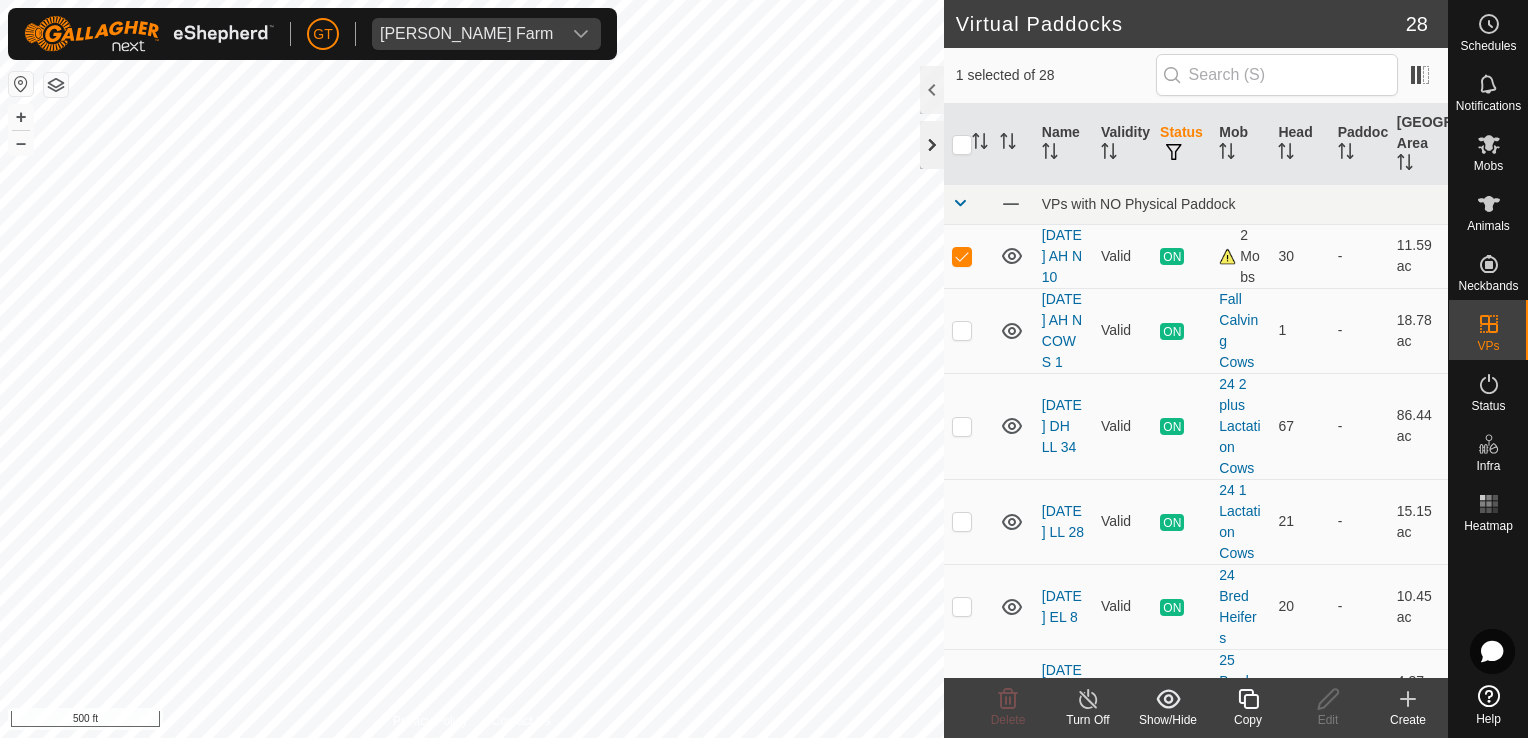 checkbox on "false" 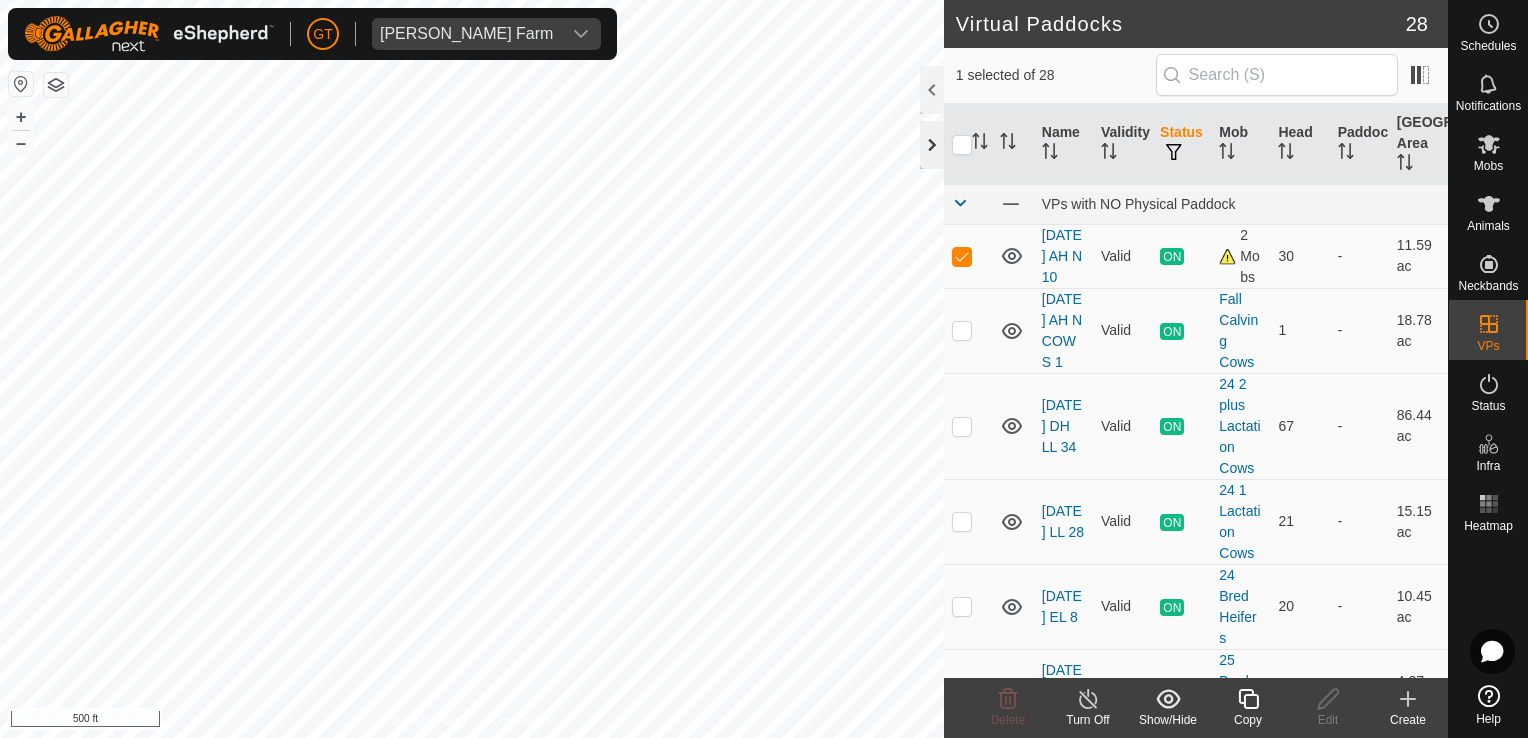 checkbox on "true" 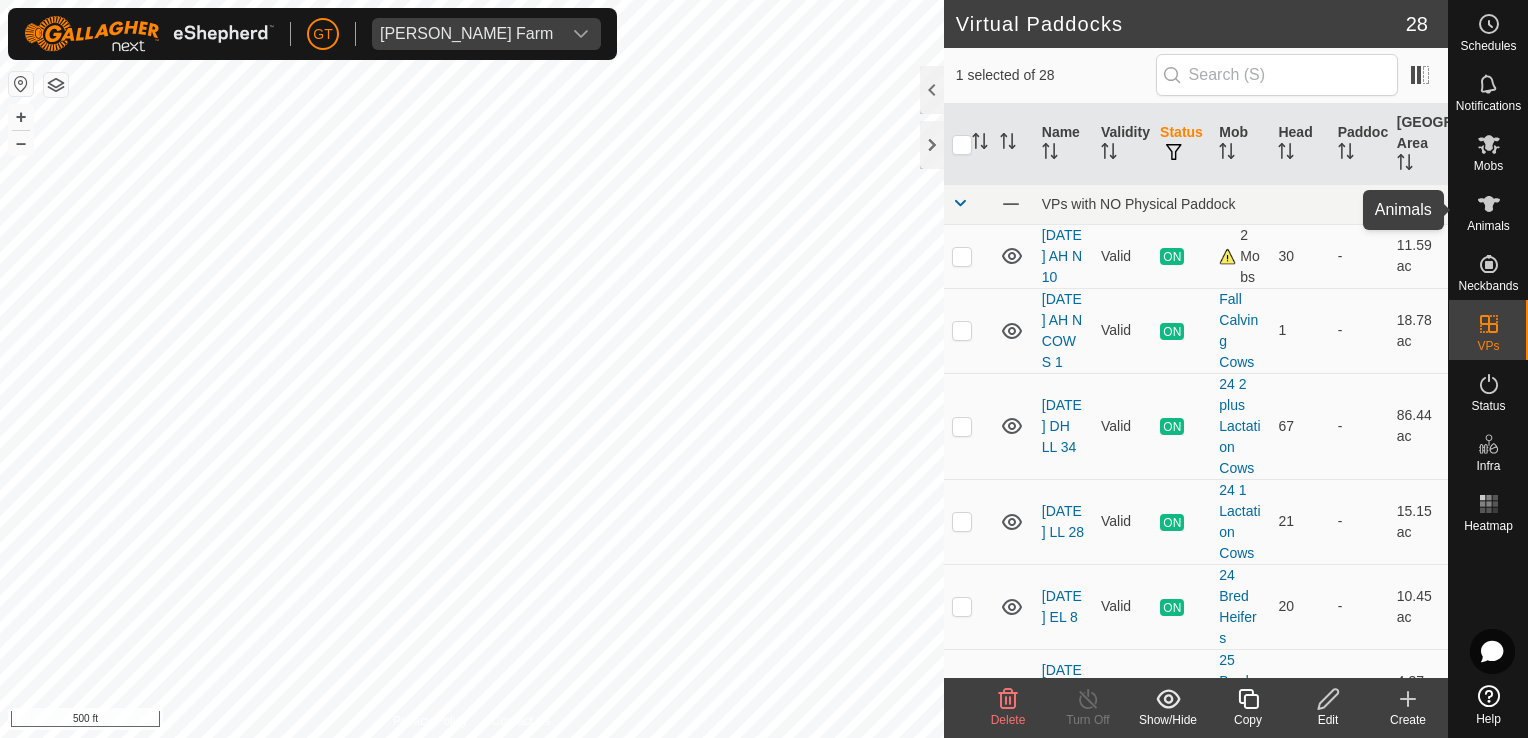 click 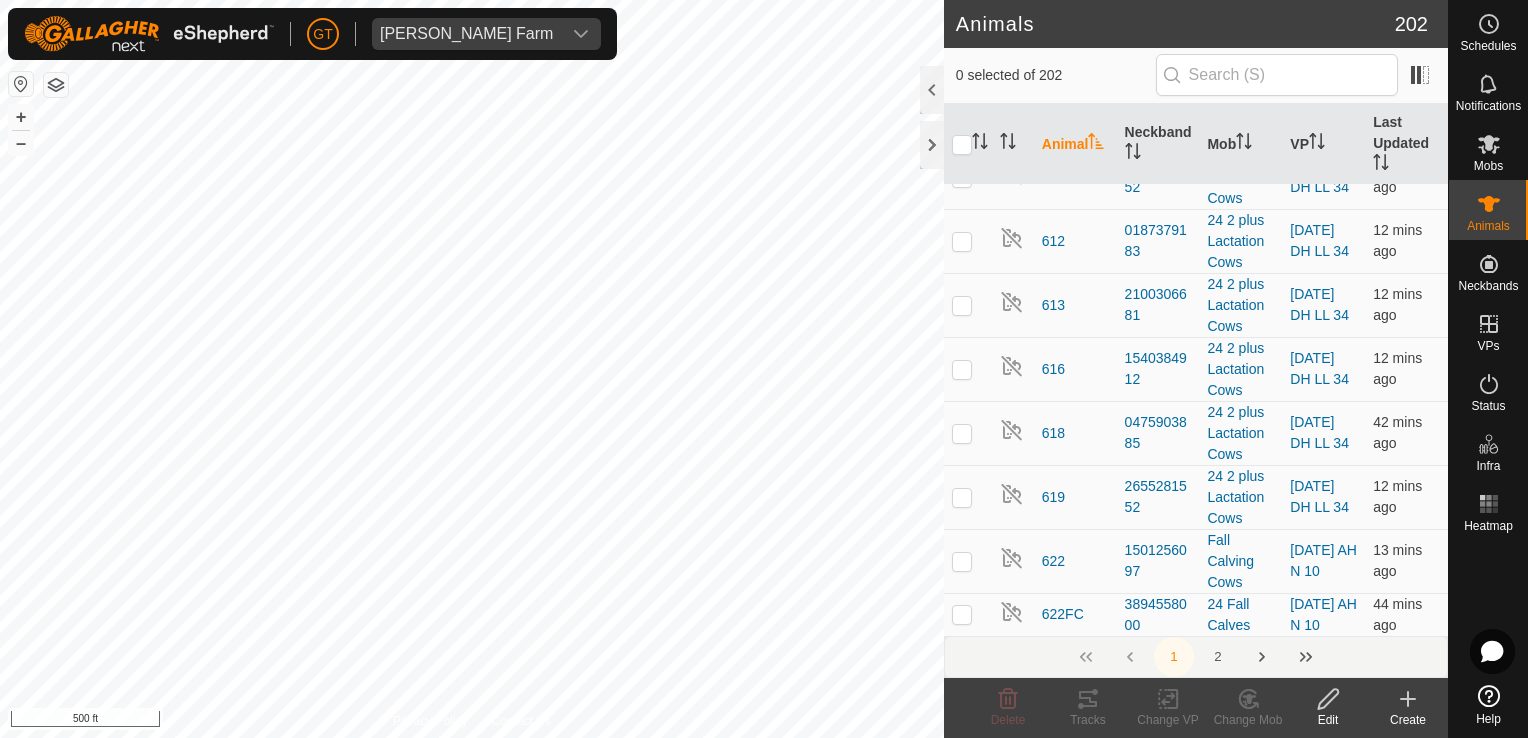 scroll, scrollTop: 5200, scrollLeft: 0, axis: vertical 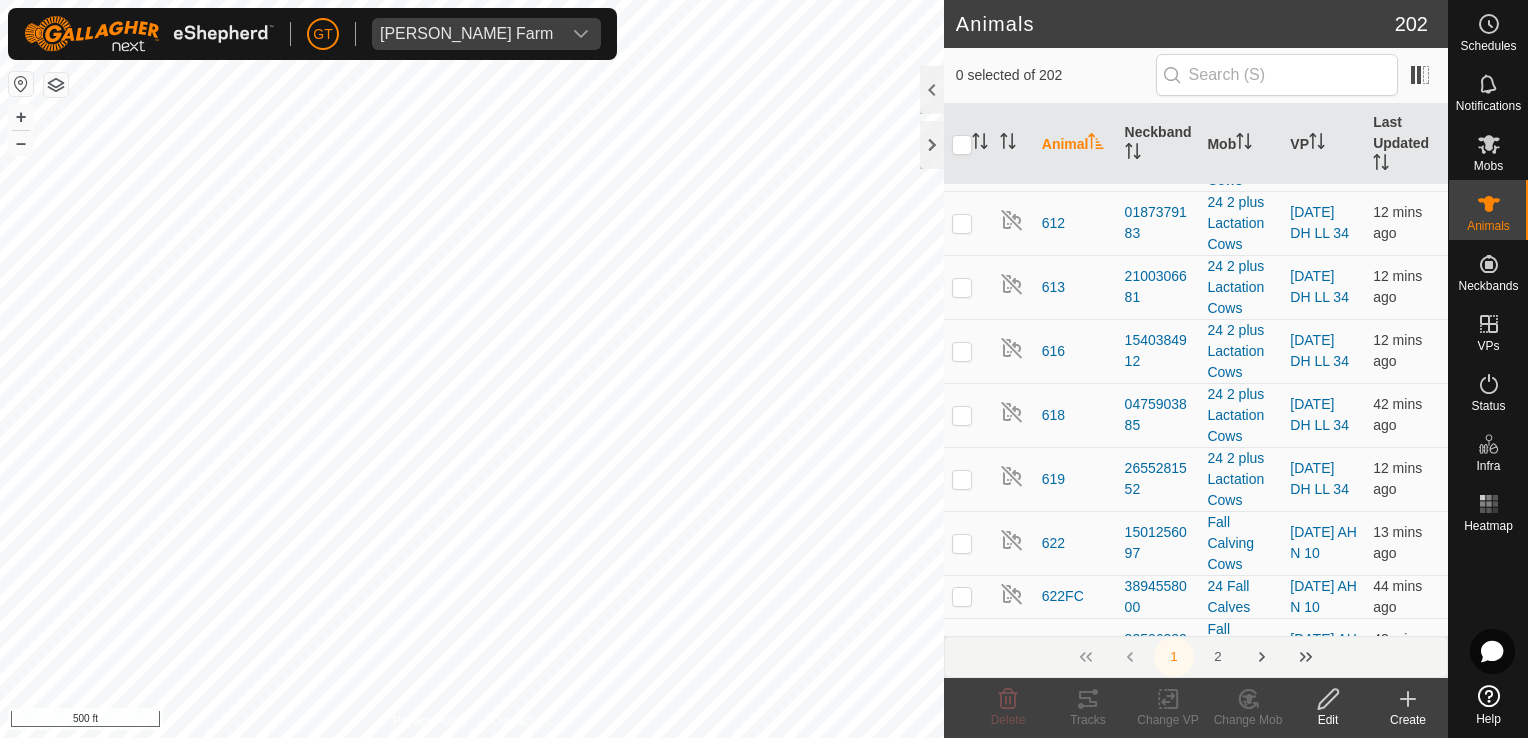 click at bounding box center (962, -375) 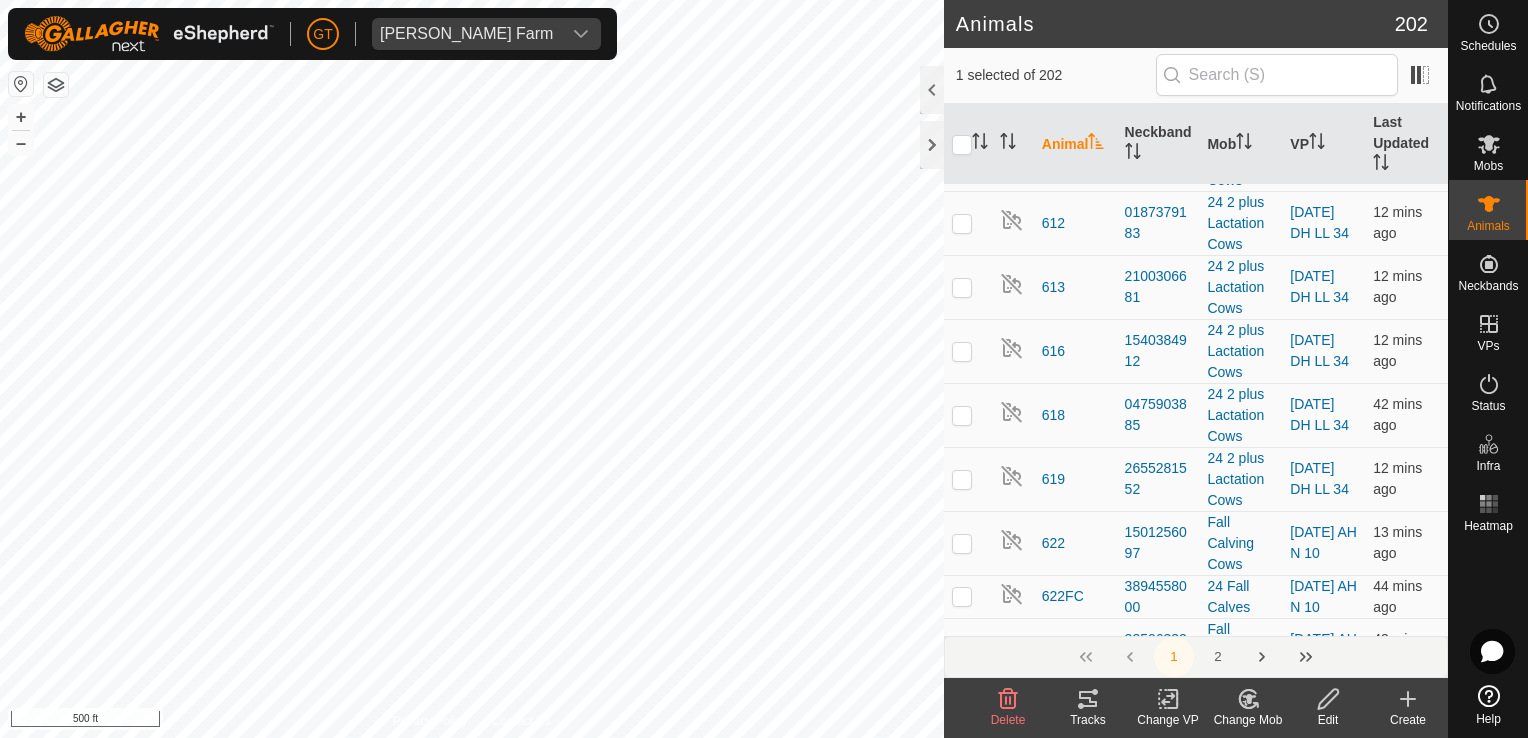 click 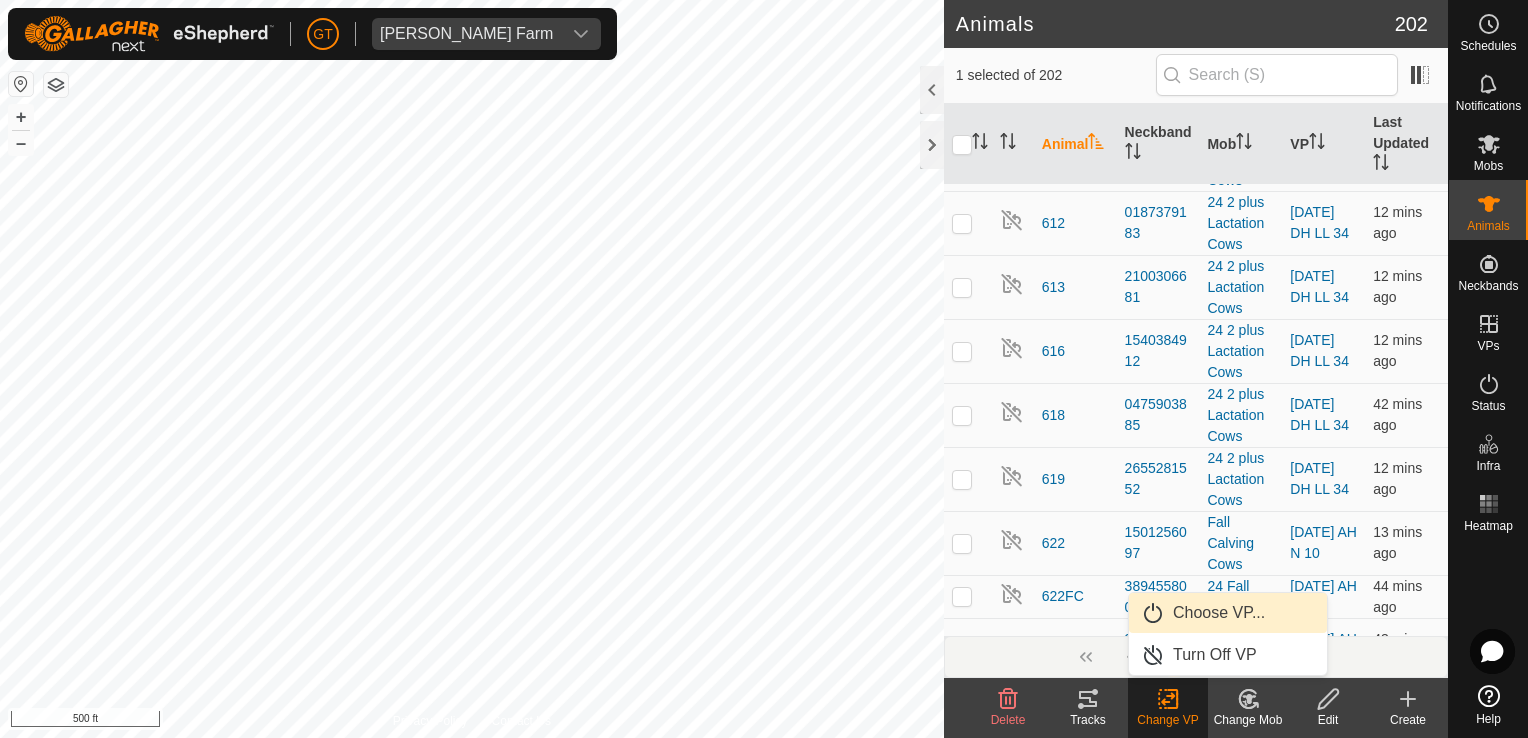click on "Choose VP..." at bounding box center [1228, 613] 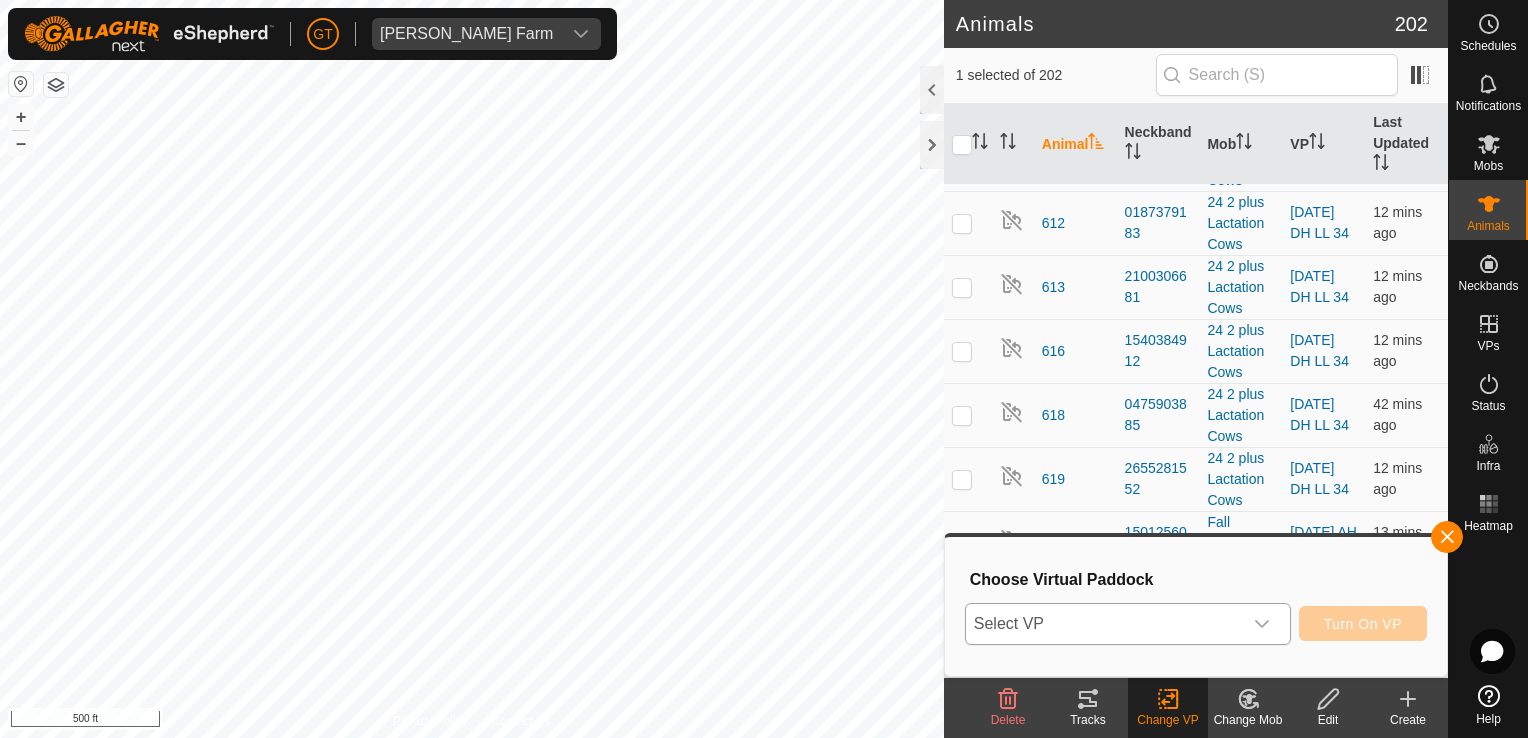 click 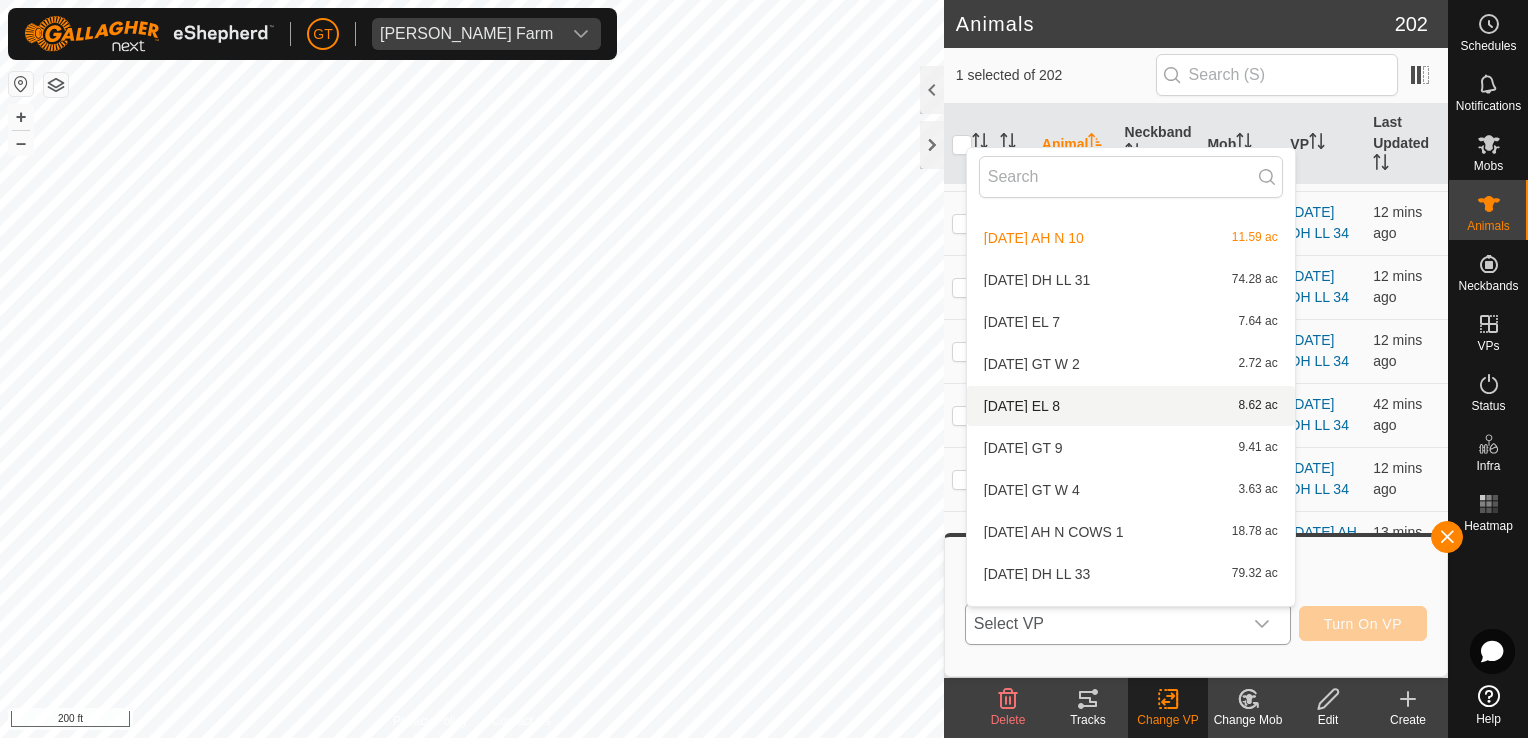 scroll, scrollTop: 520, scrollLeft: 0, axis: vertical 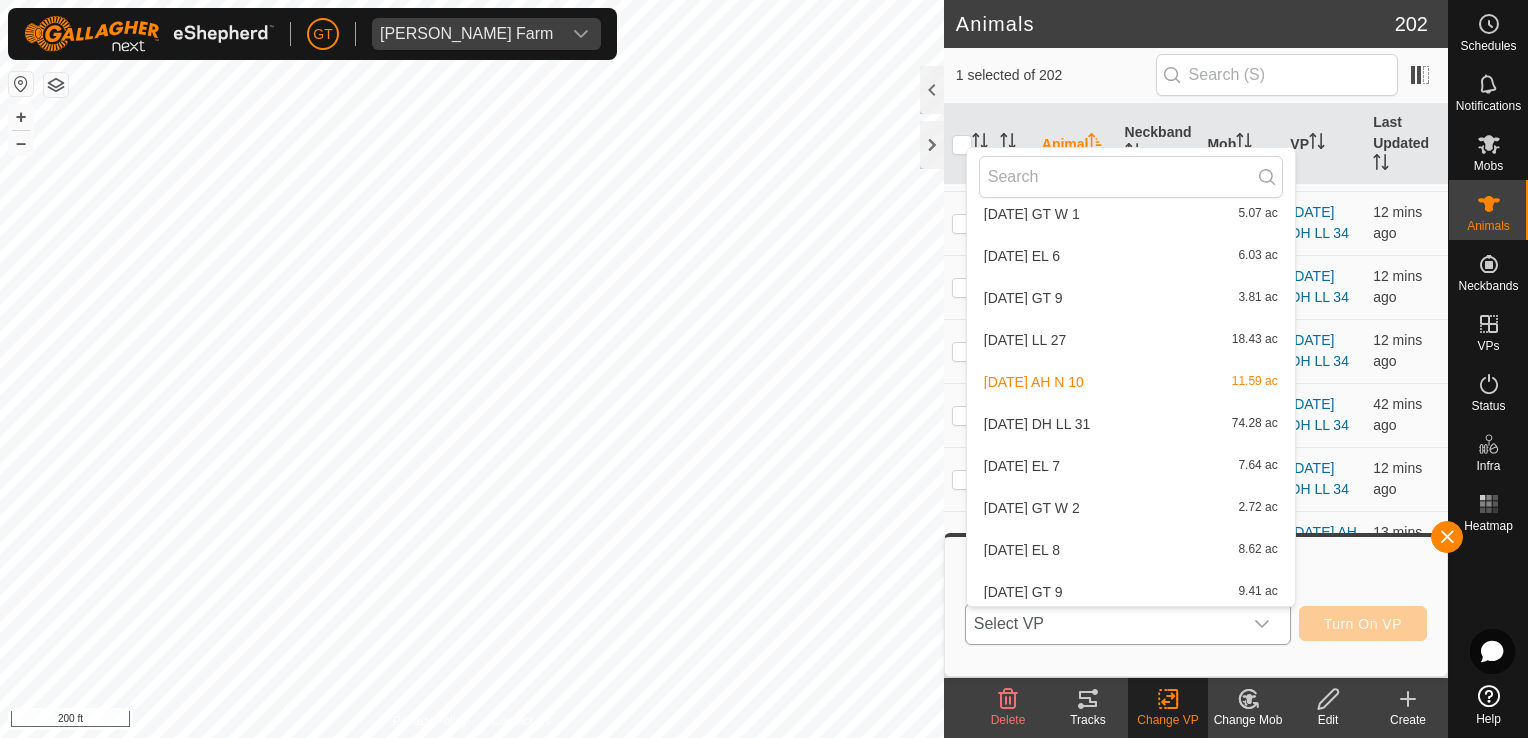 click on "2025-07-14   AH N 10  11.59 ac" at bounding box center [1131, 382] 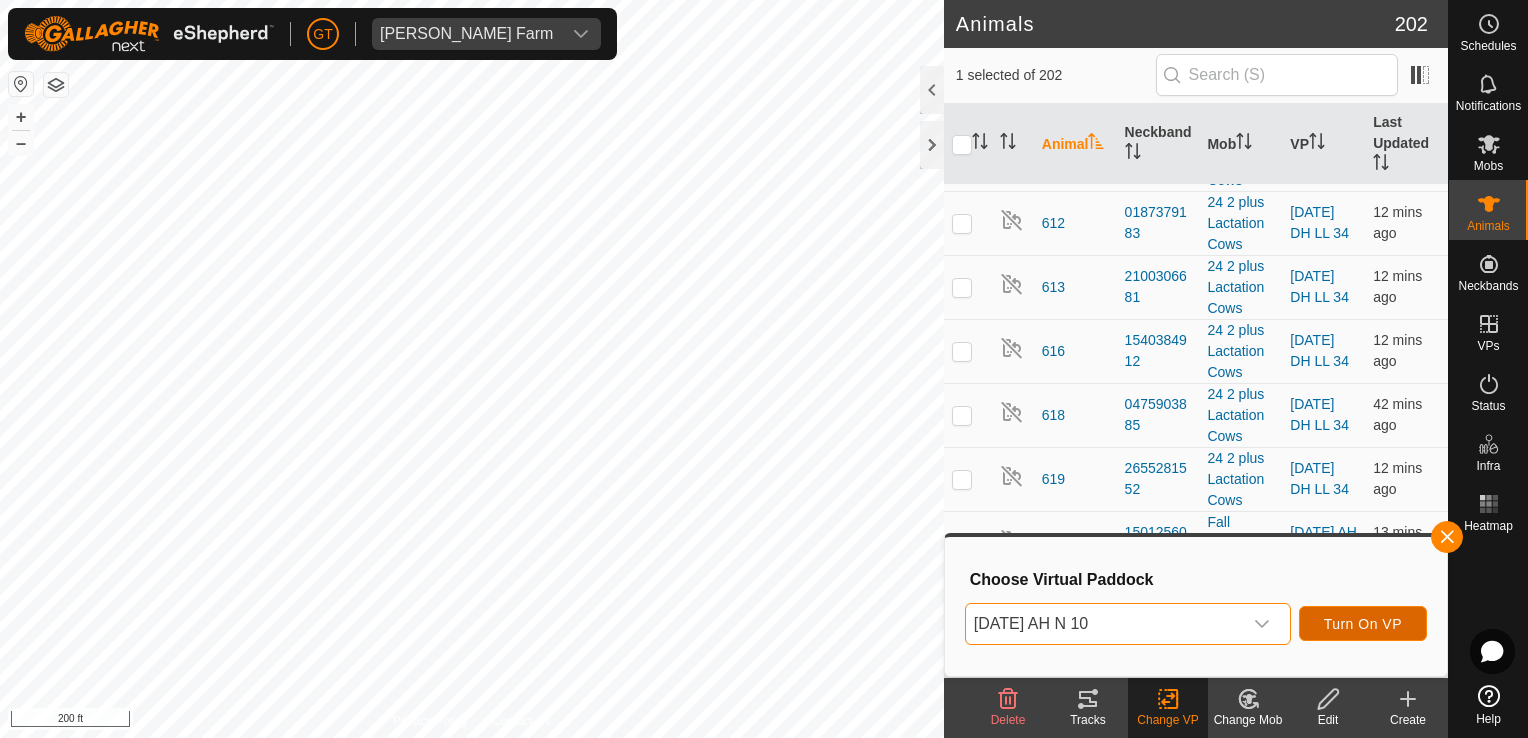 click on "Turn On VP" at bounding box center [1363, 624] 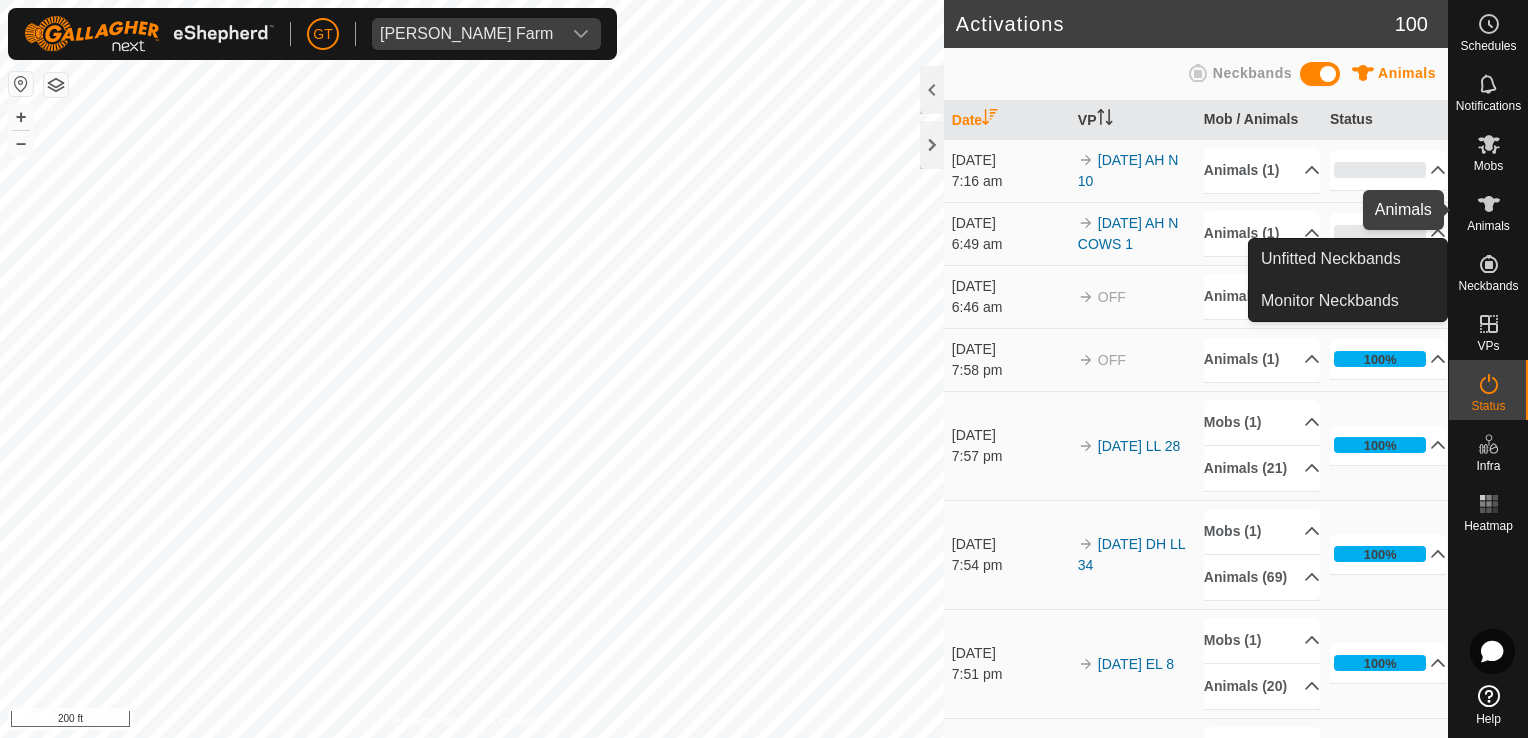 click on "Animals" at bounding box center [1488, 226] 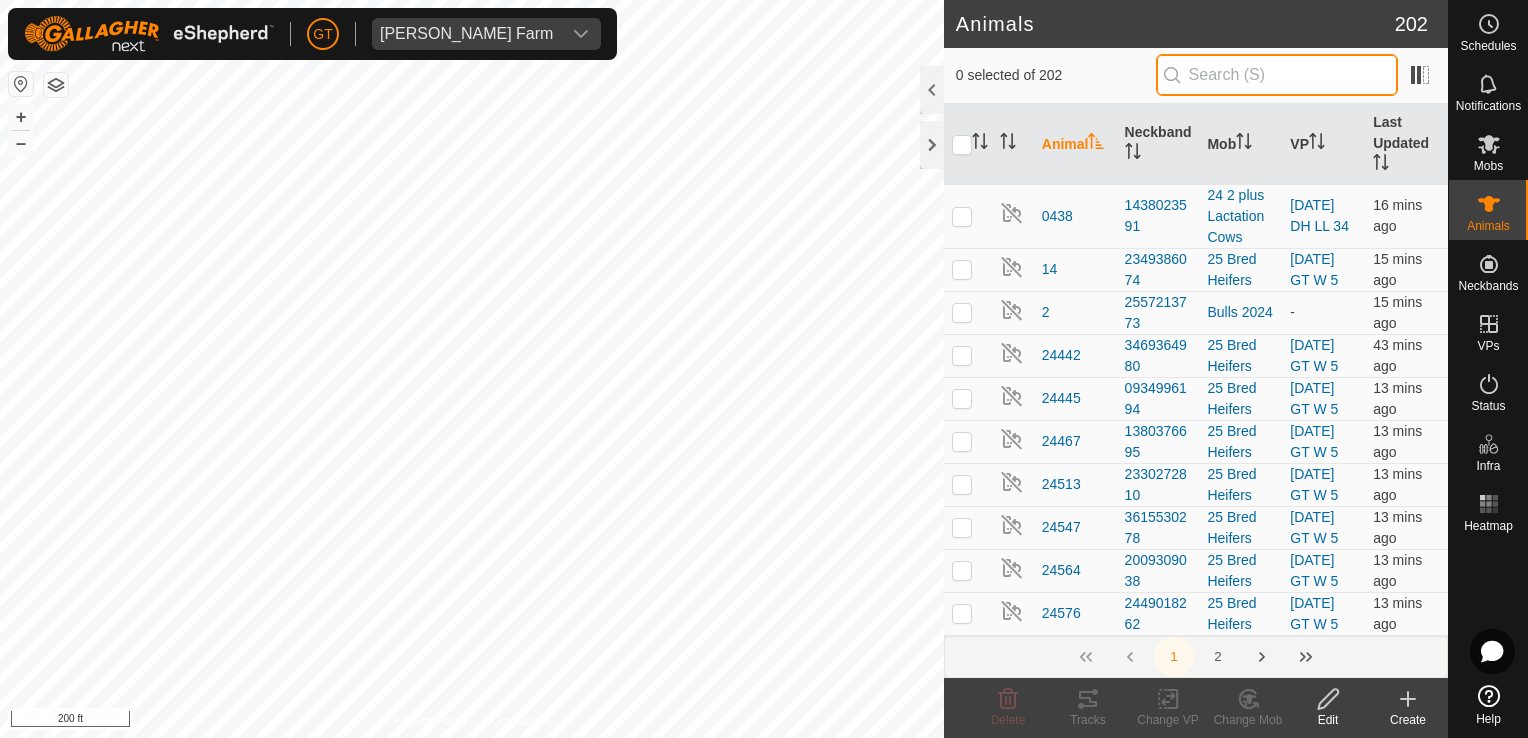 click at bounding box center (1277, 75) 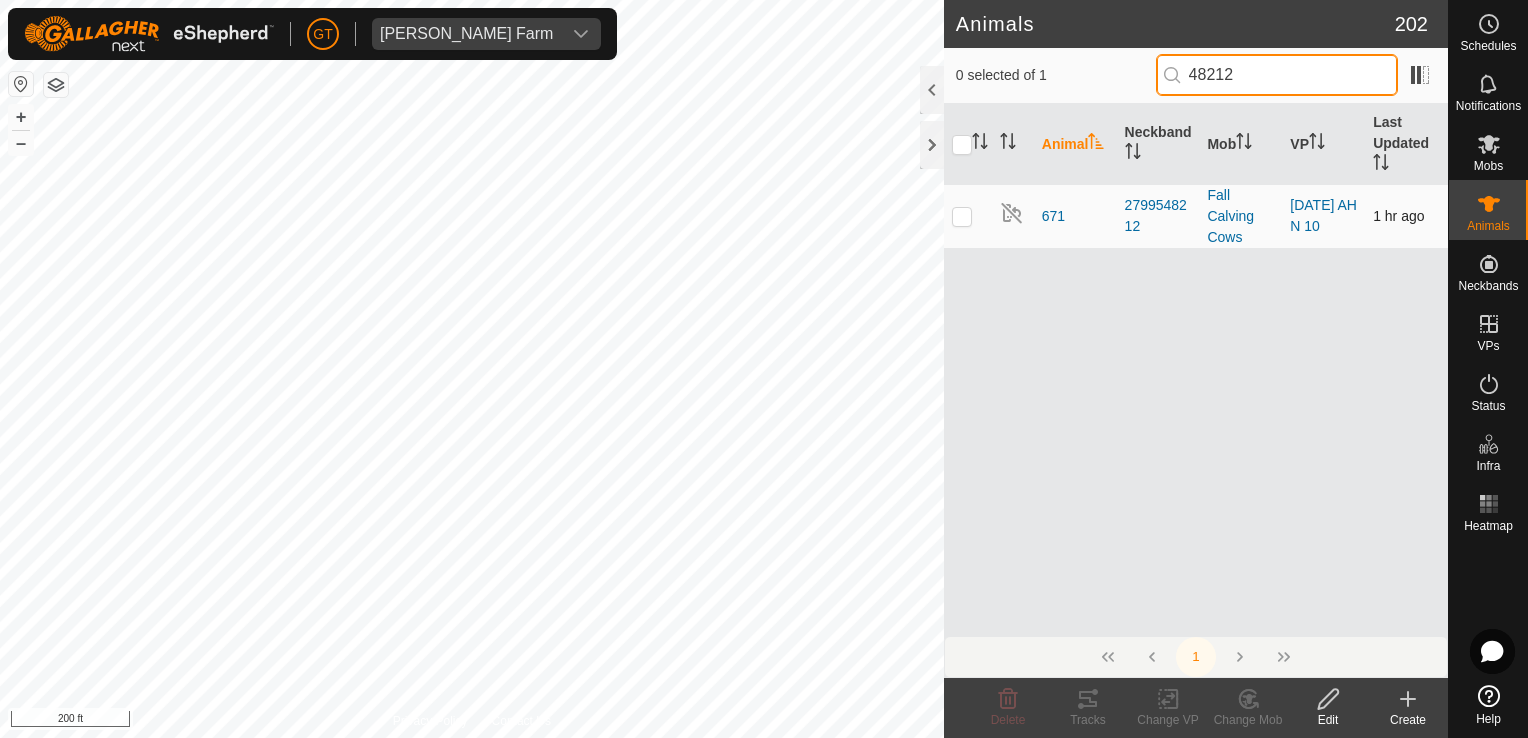 type on "48212" 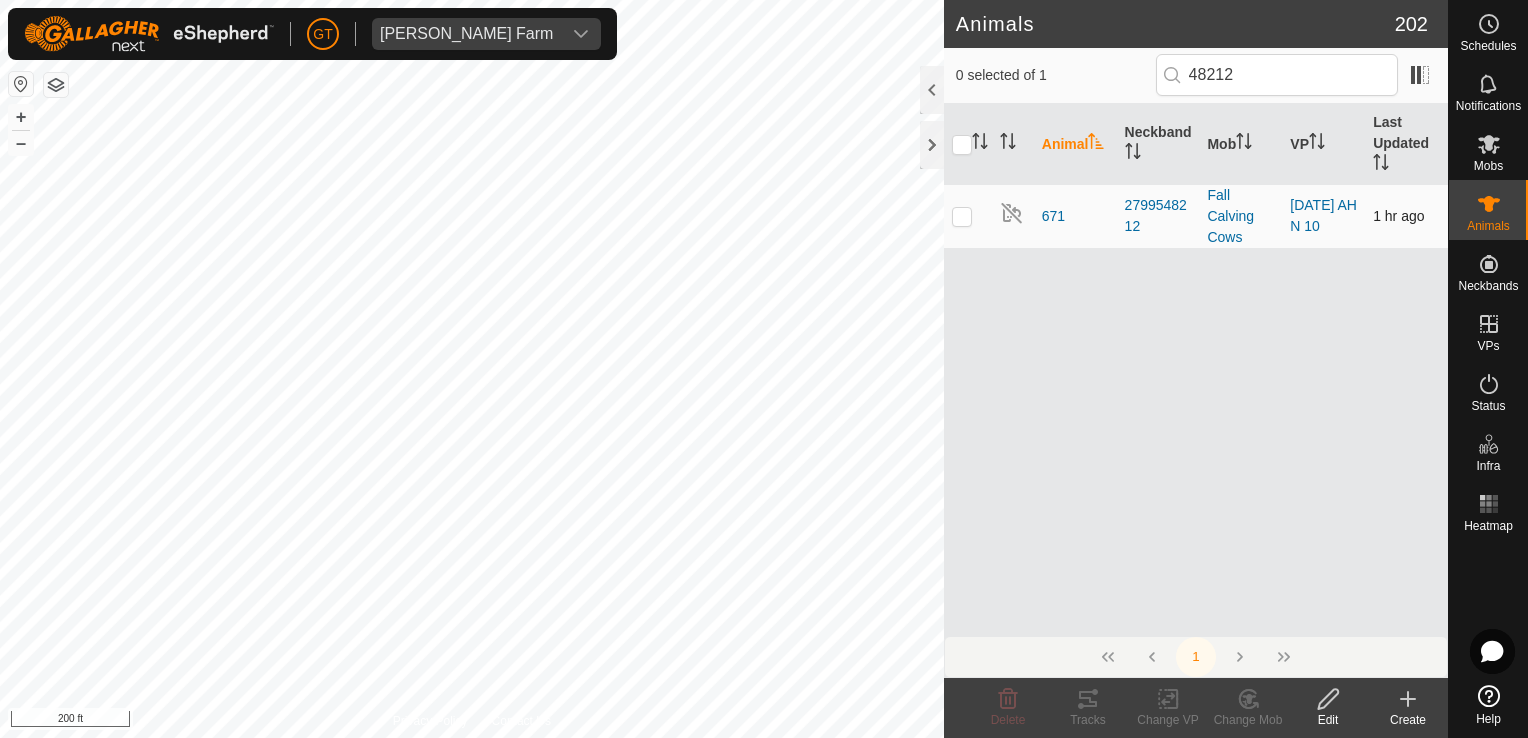 click at bounding box center (962, 216) 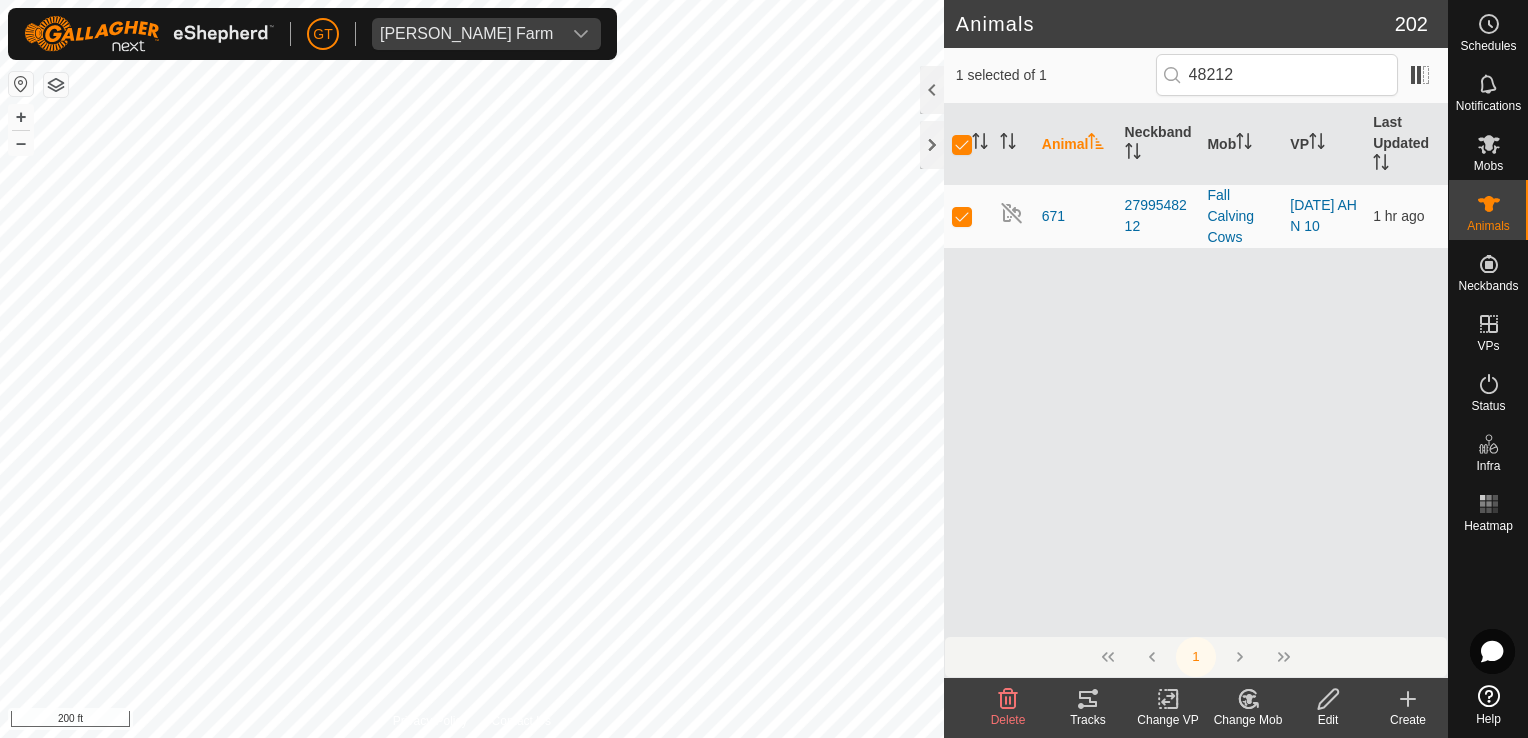 click 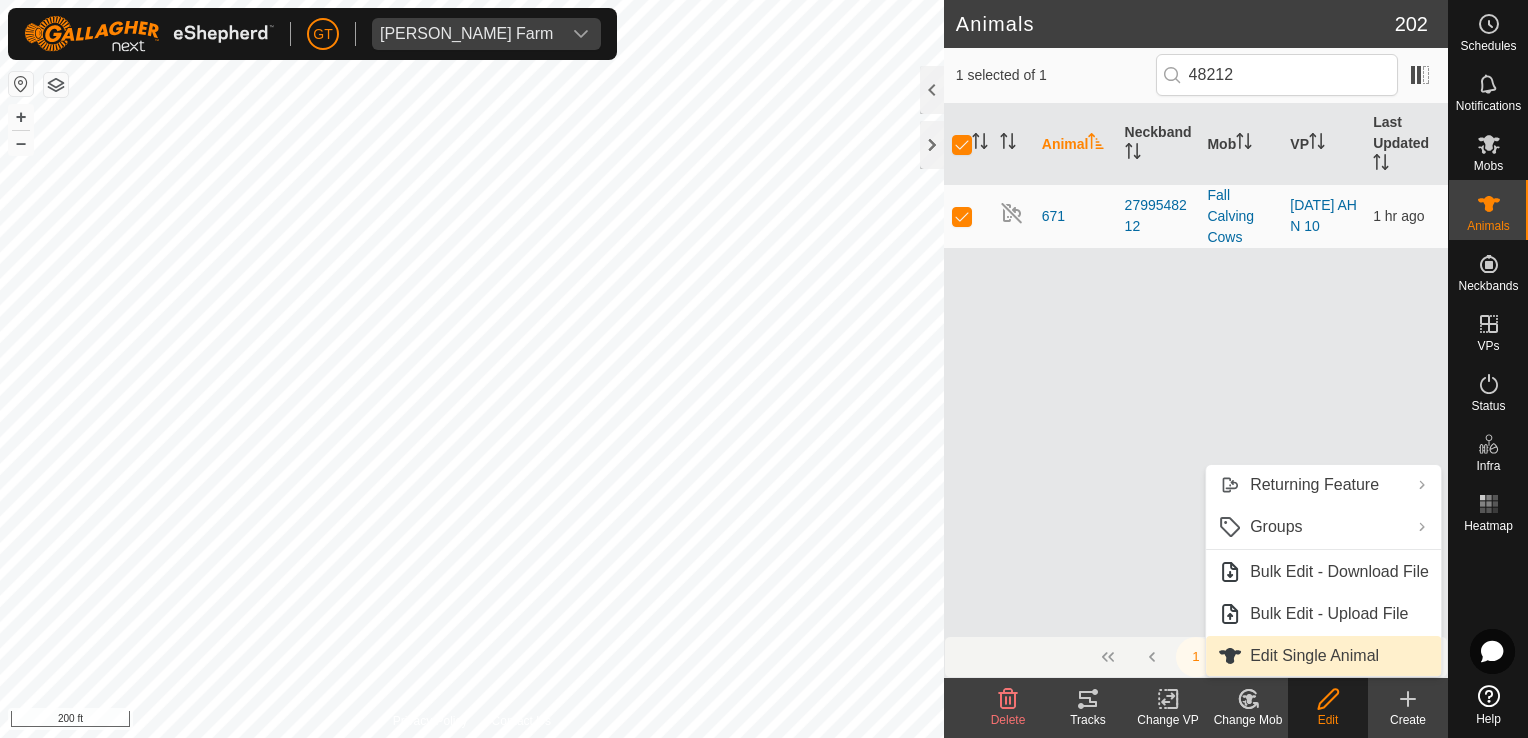 click on "Edit Single Animal" at bounding box center [1323, 656] 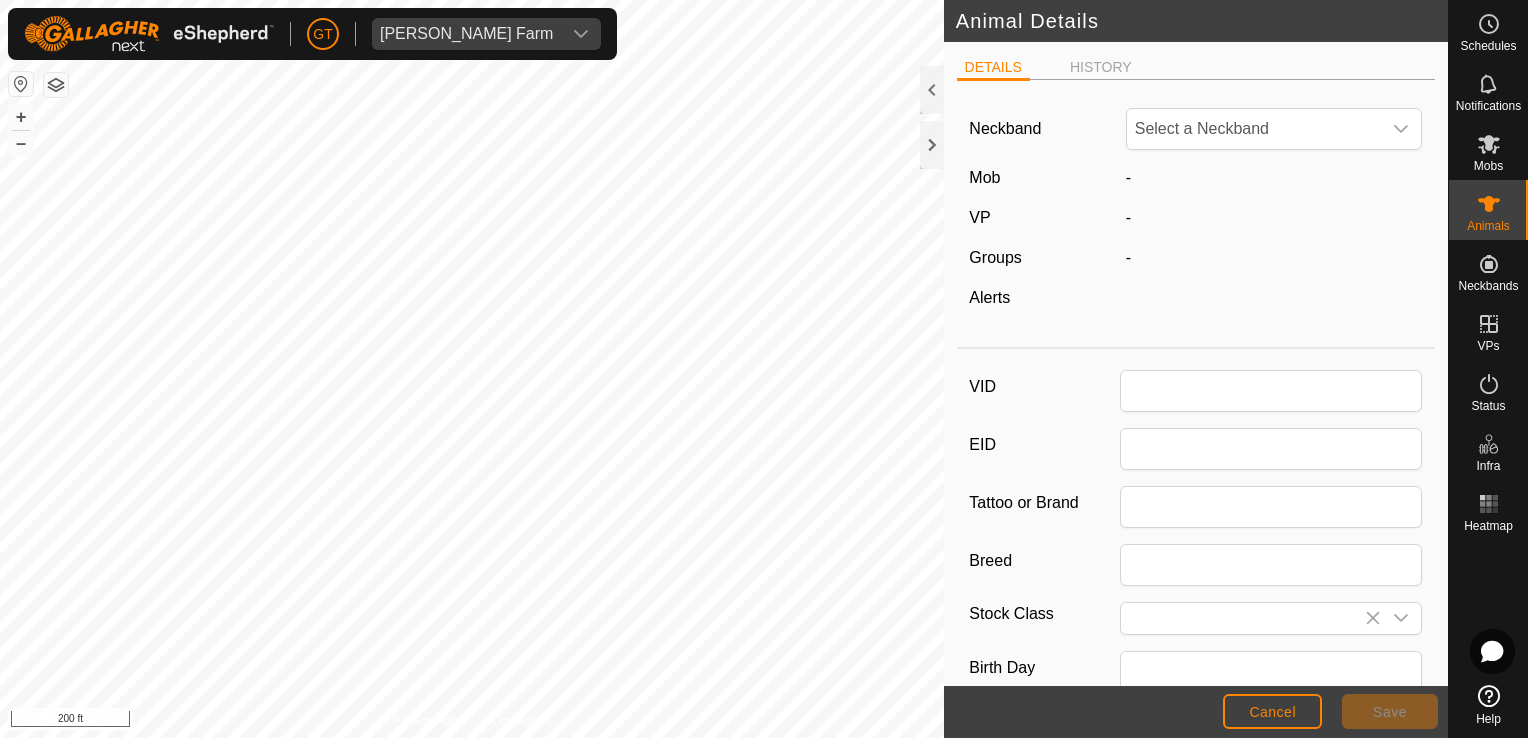 type on "671" 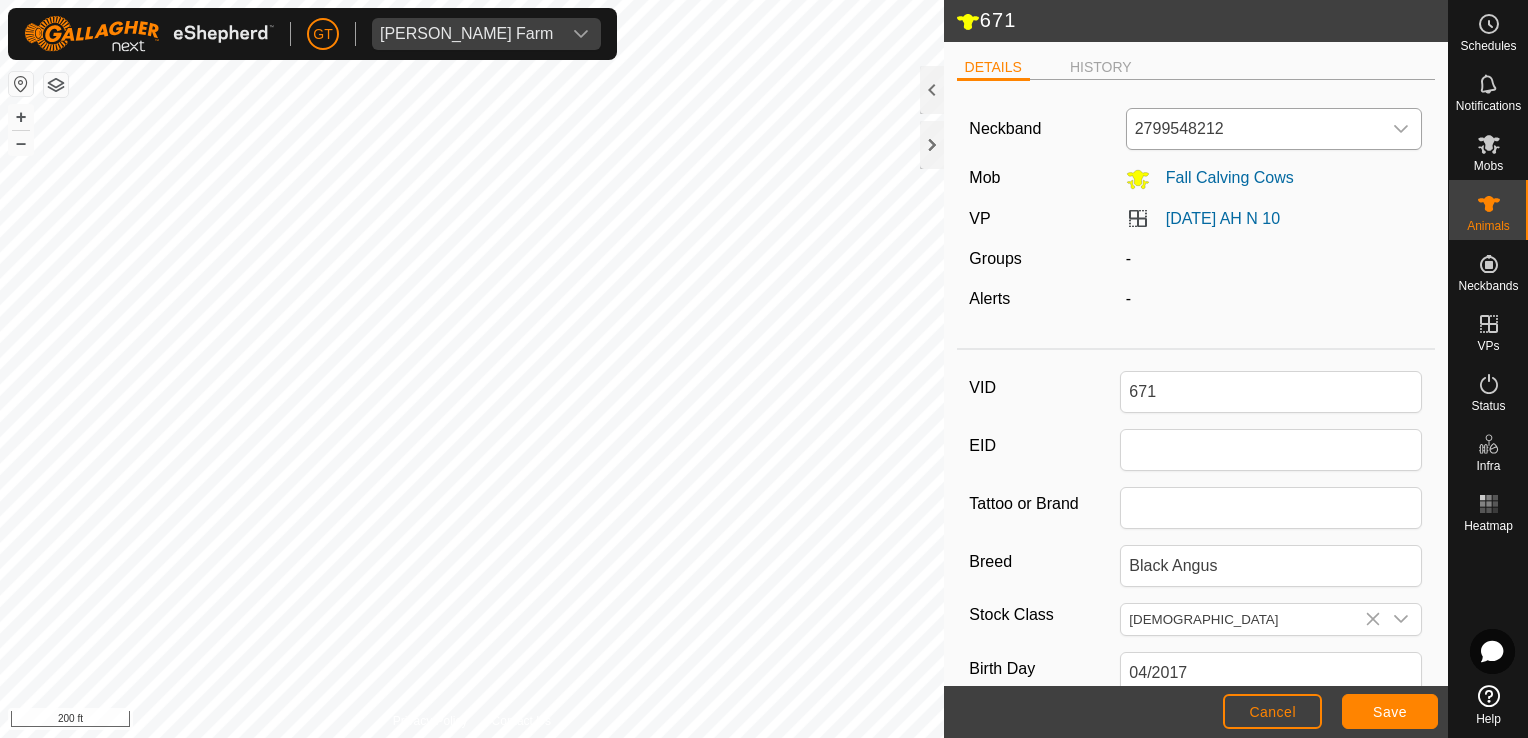 click 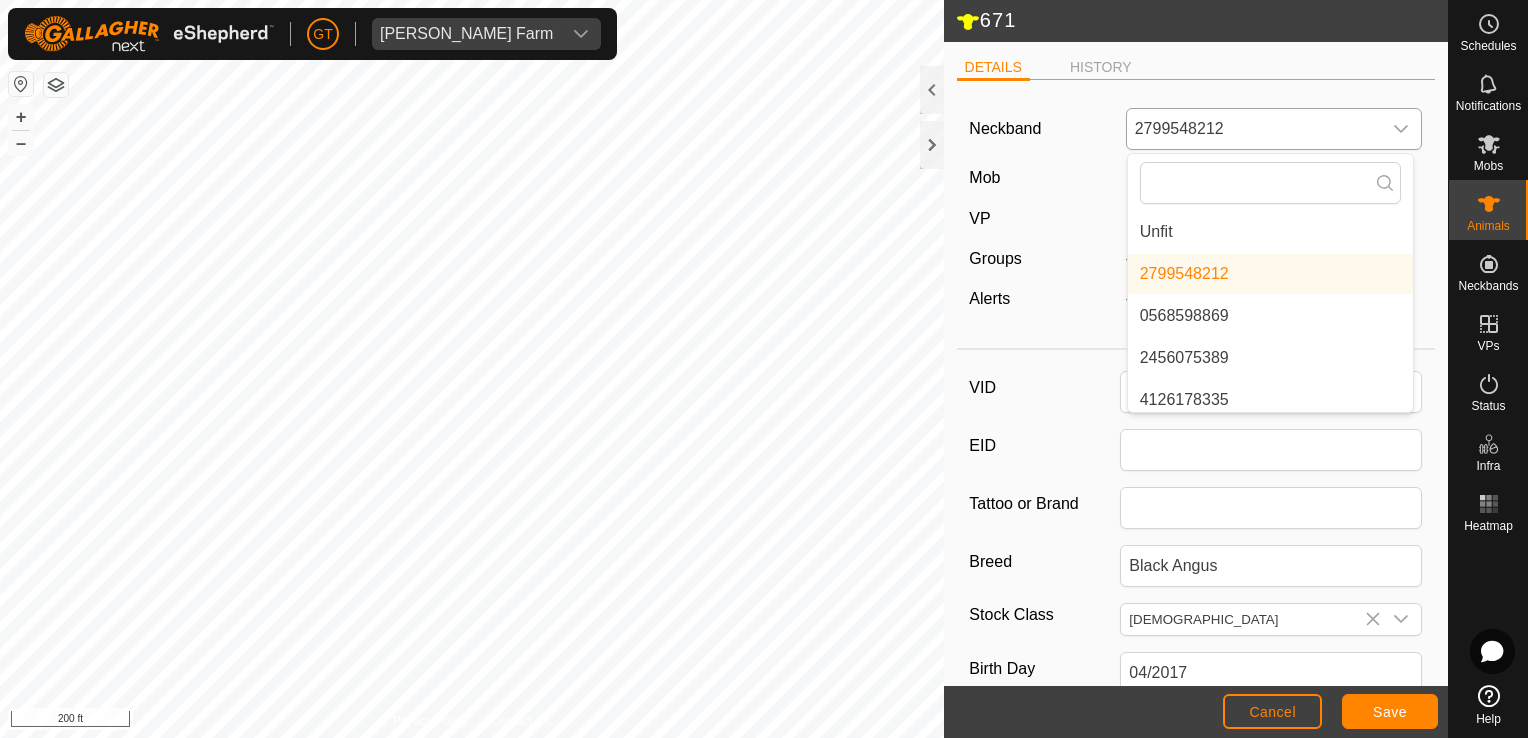 click on "Unfit" at bounding box center (1270, 232) 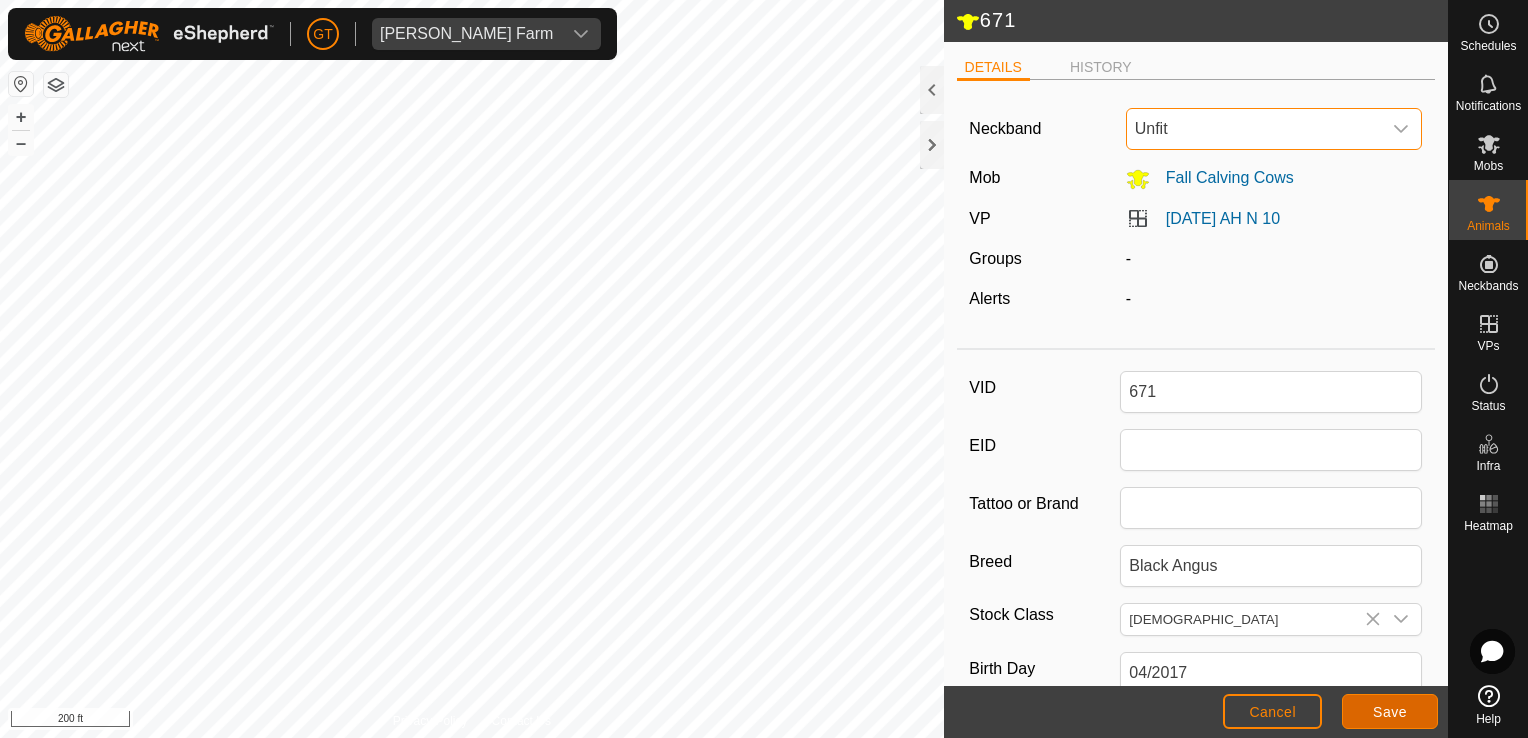 click on "Save" 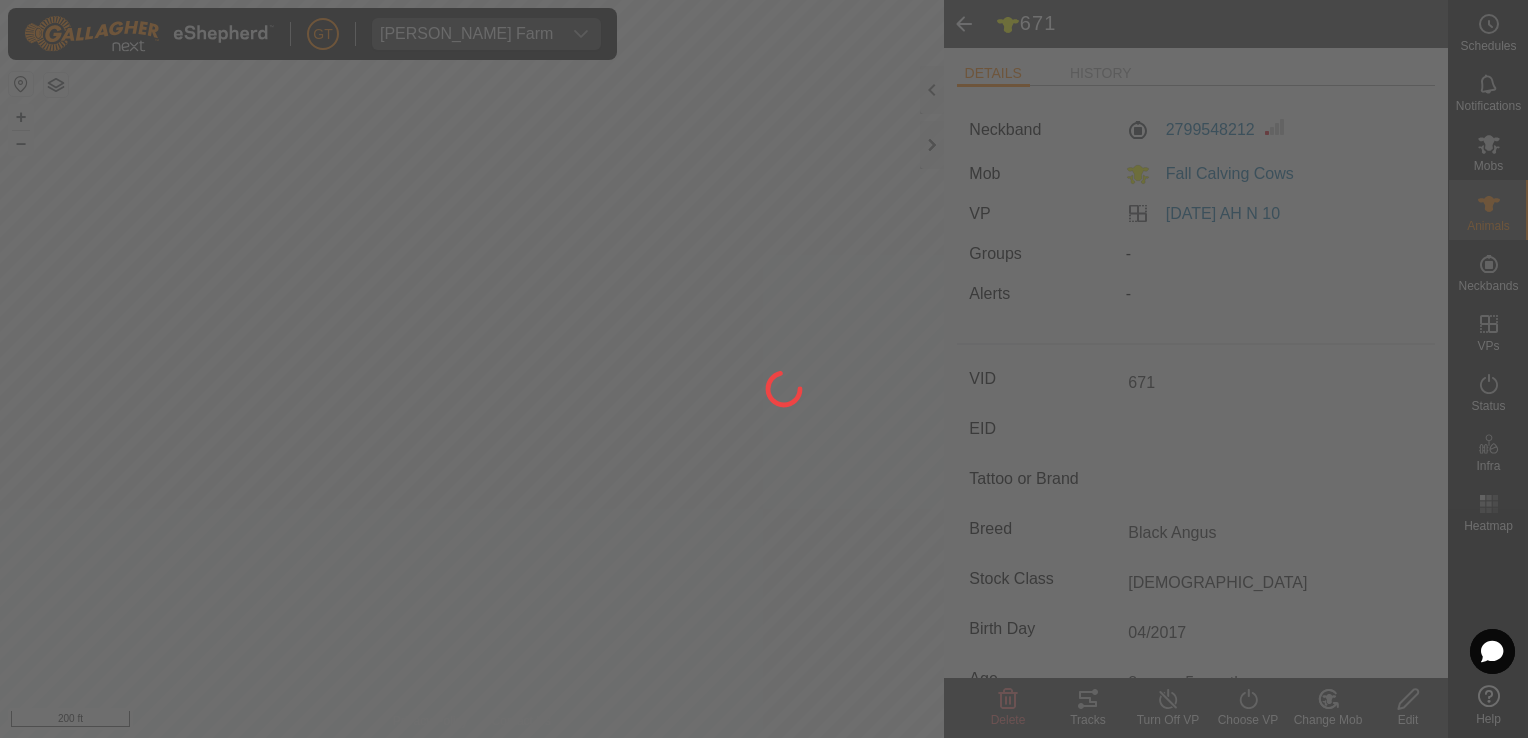 type on "-" 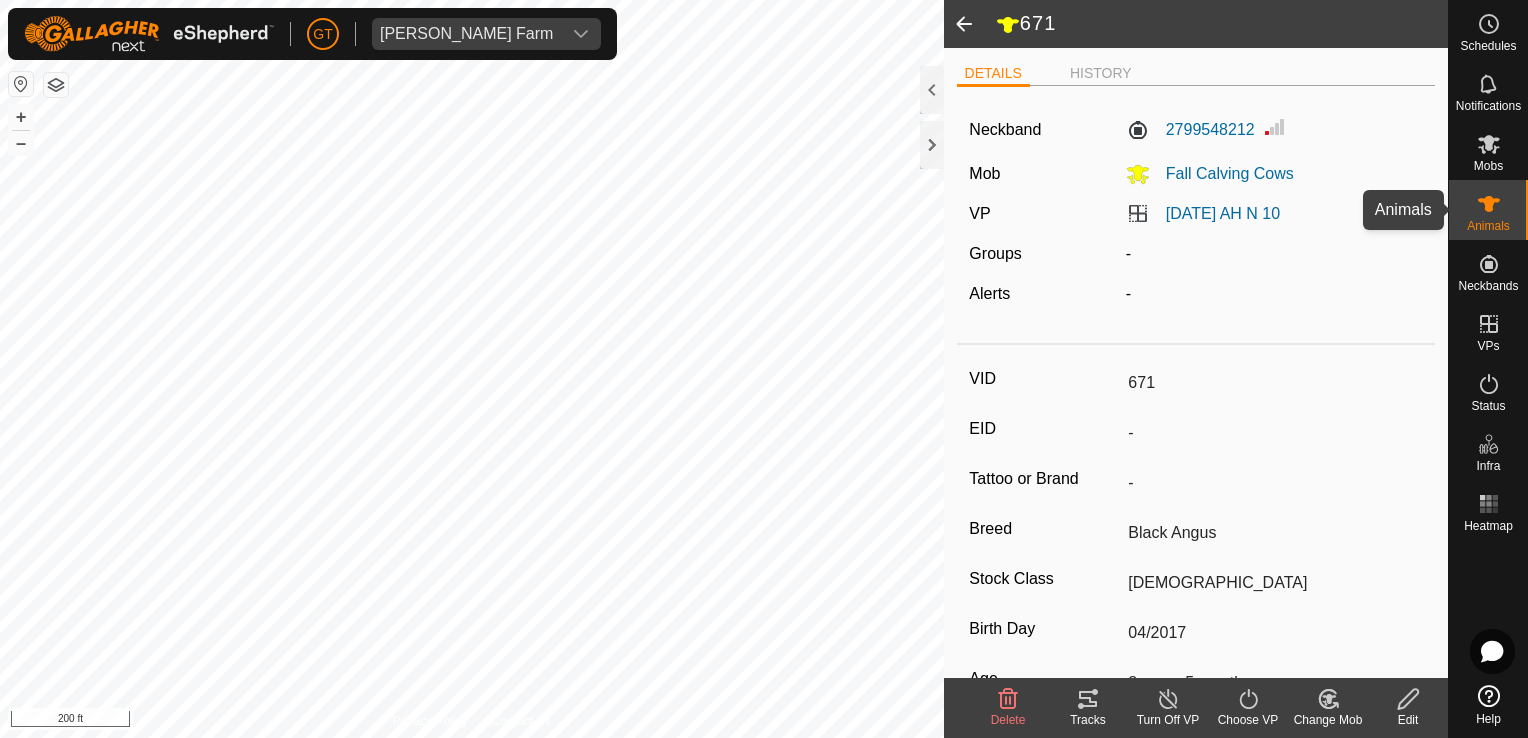 click 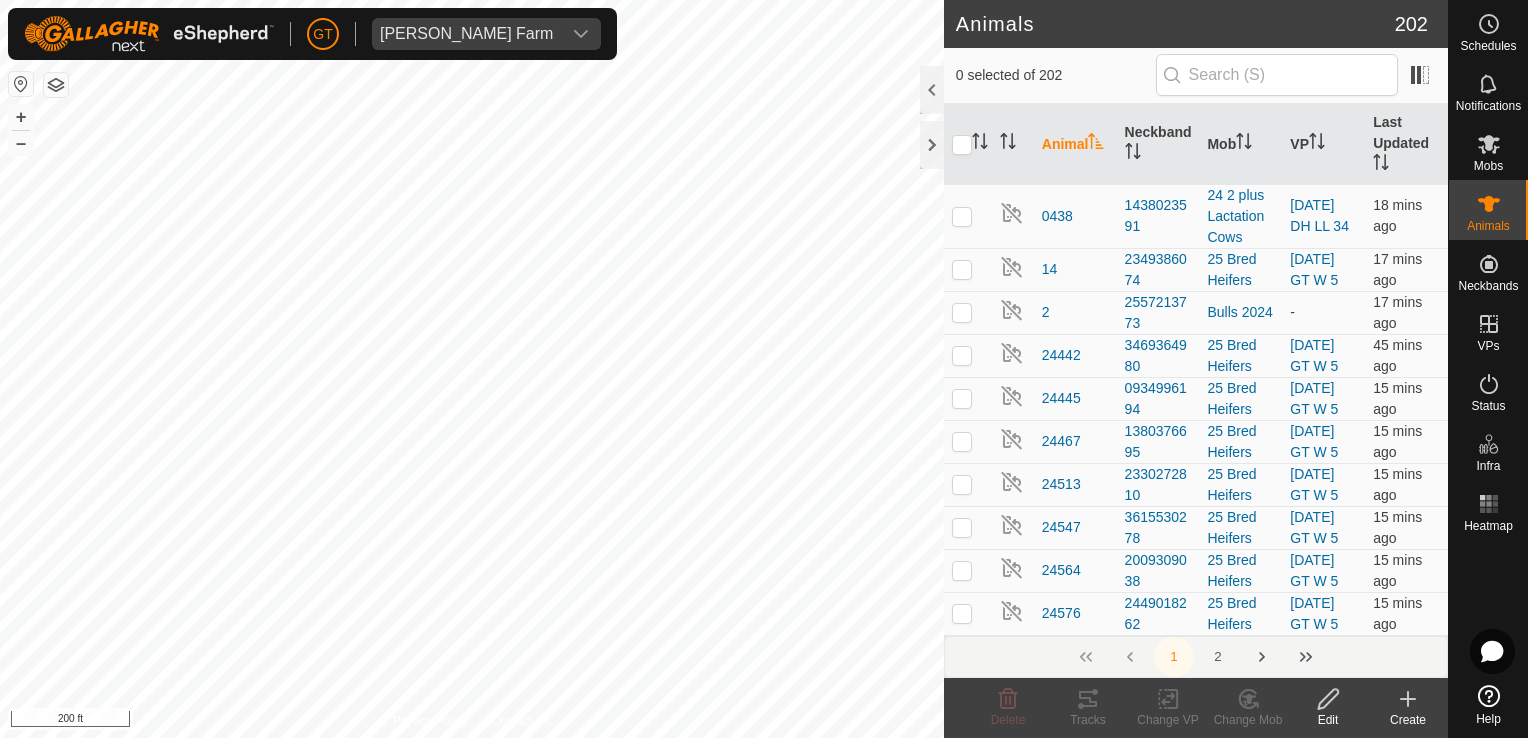 click 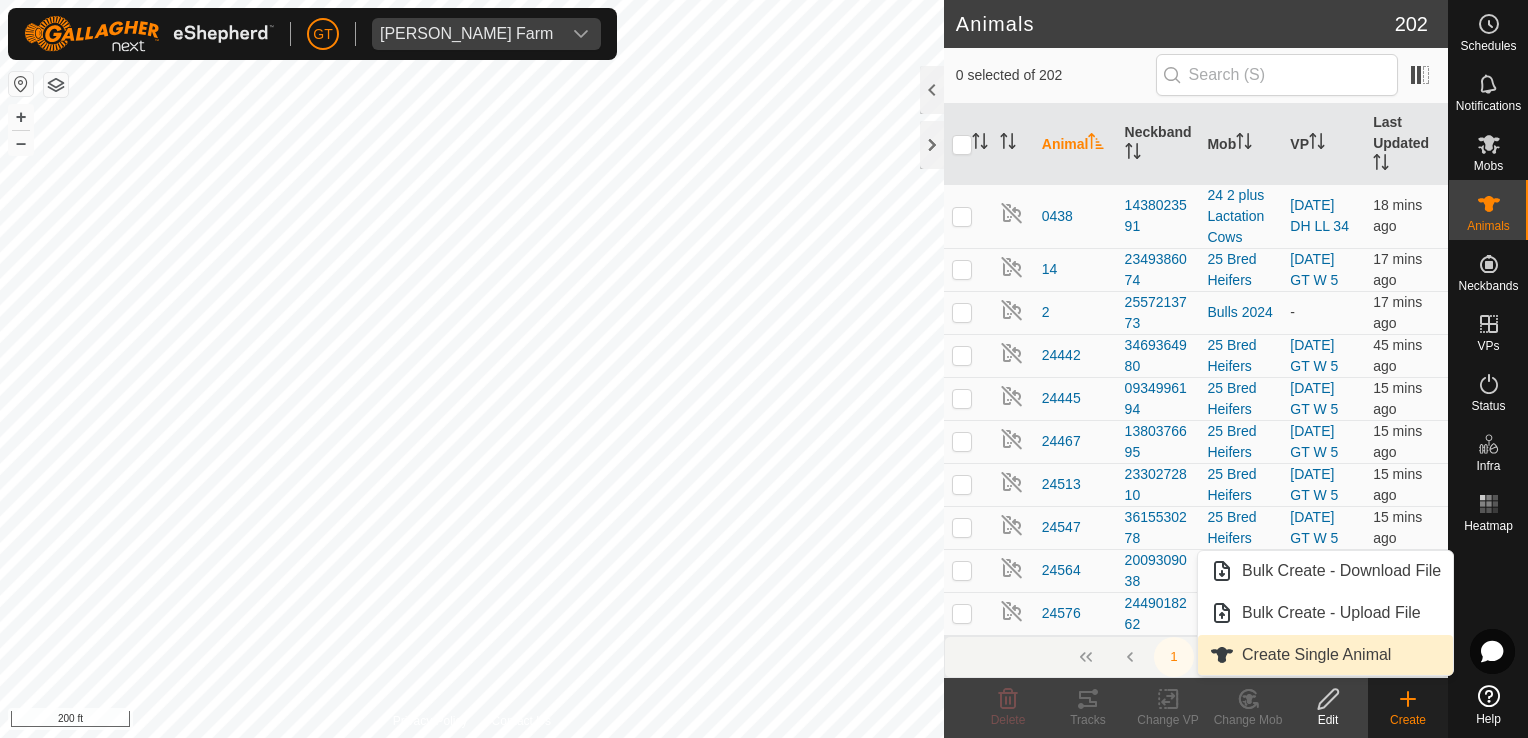 click on "Create Single Animal" at bounding box center [1325, 655] 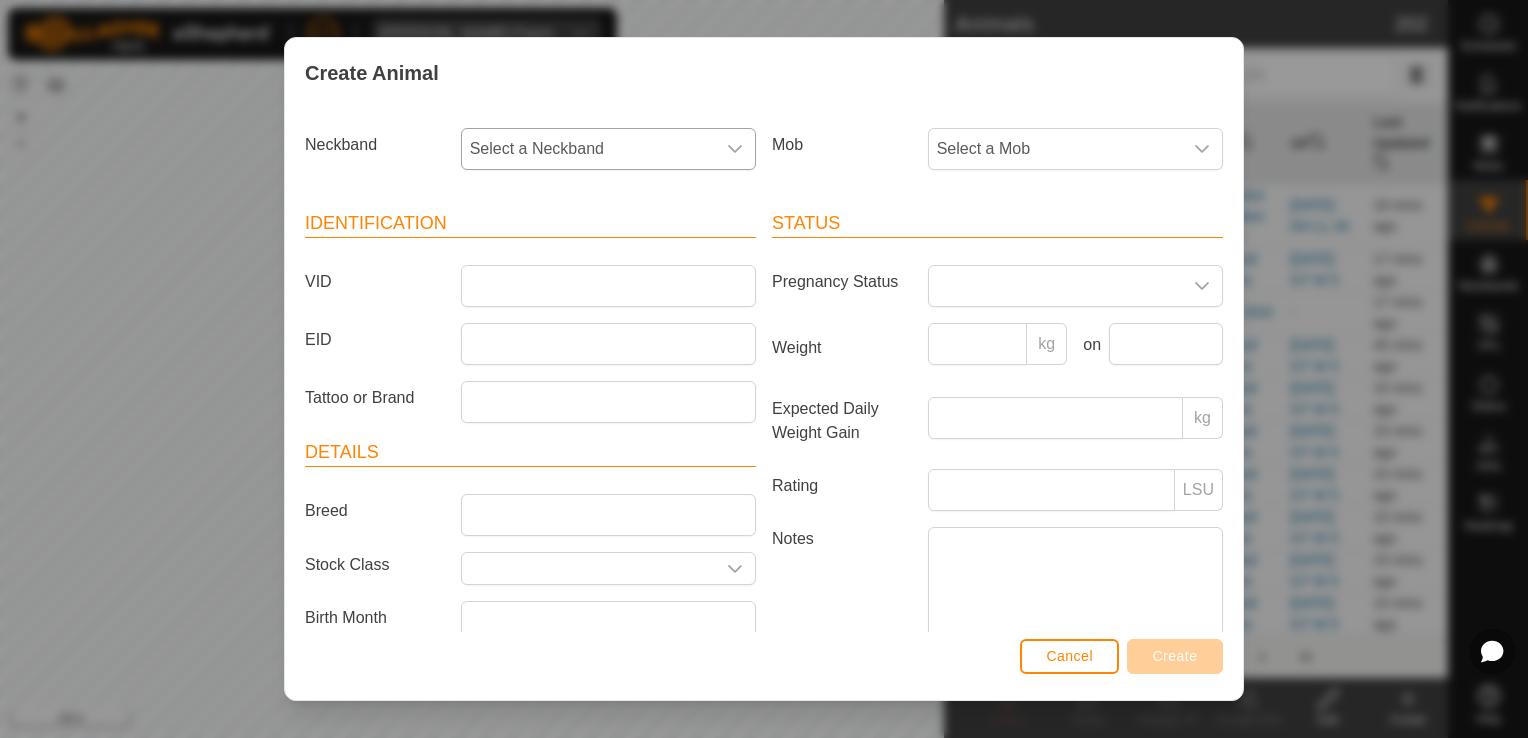 click 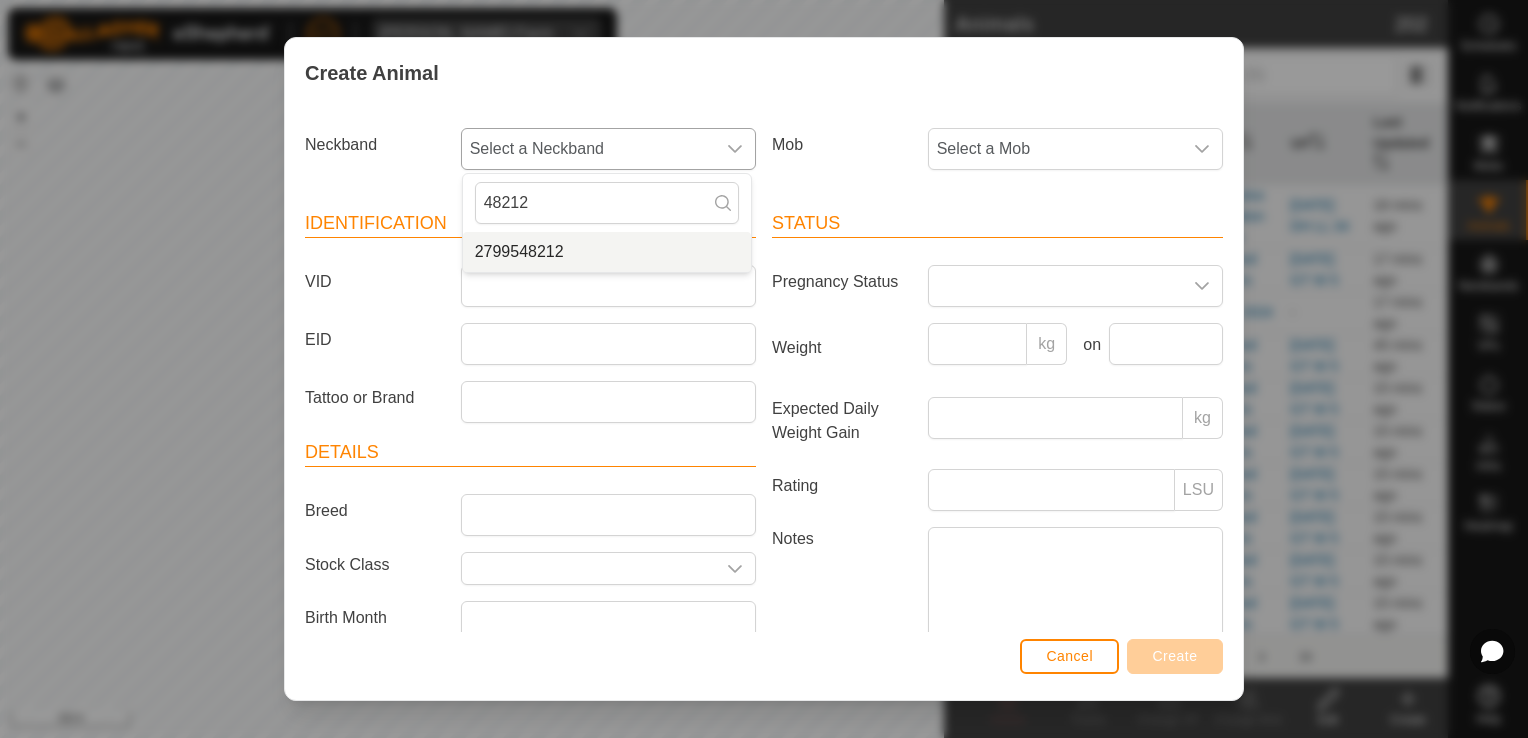 type on "48212" 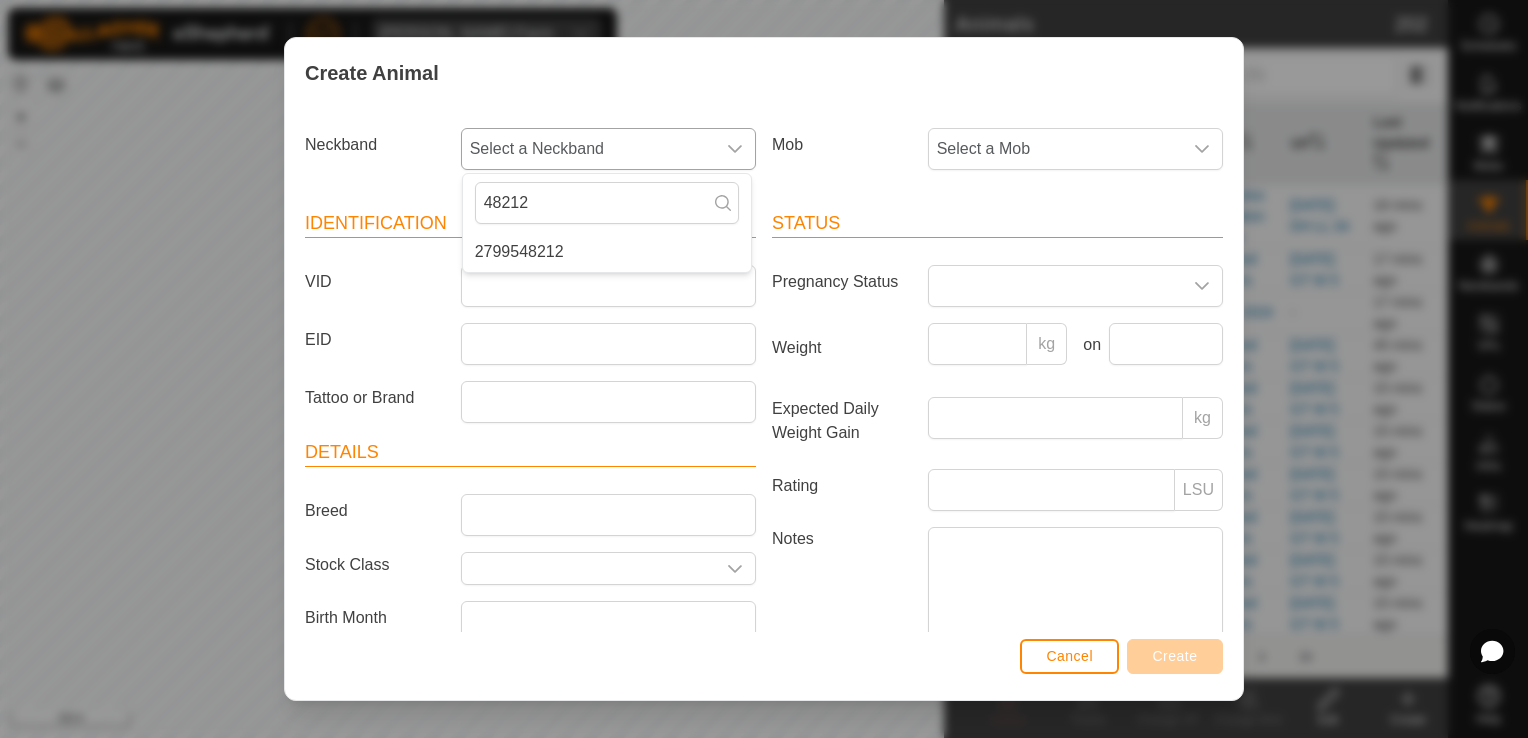 click on "2799548212" at bounding box center (607, 252) 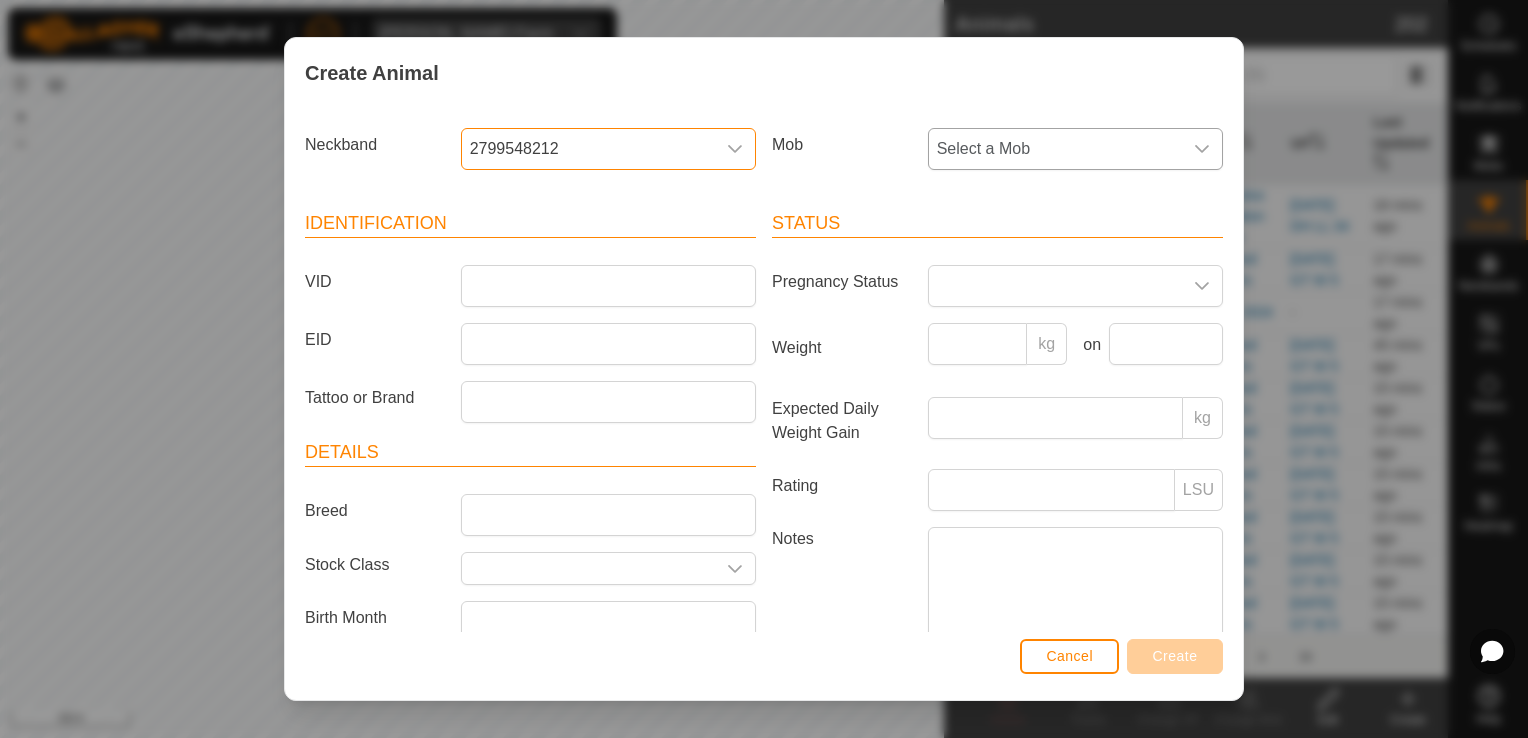 click 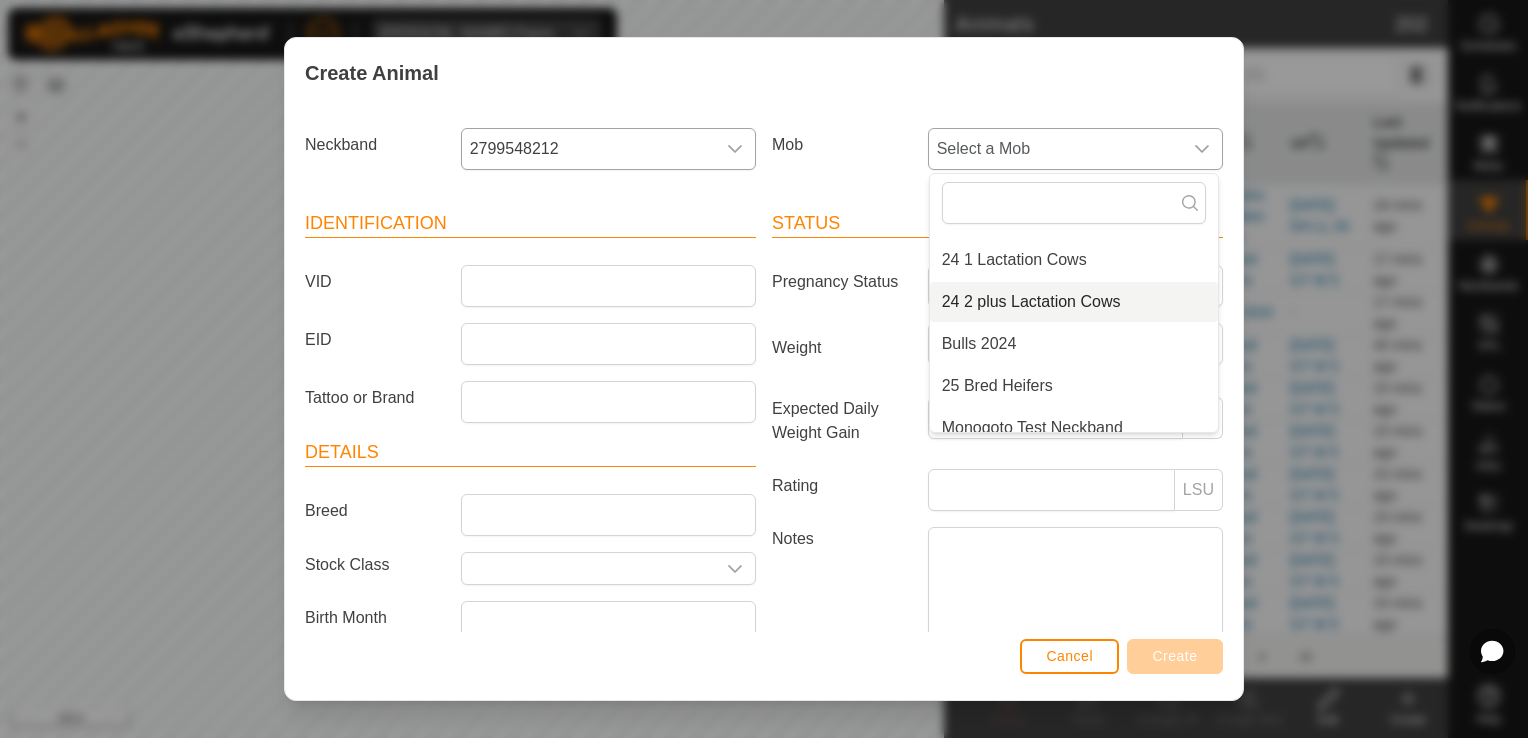 scroll, scrollTop: 176, scrollLeft: 0, axis: vertical 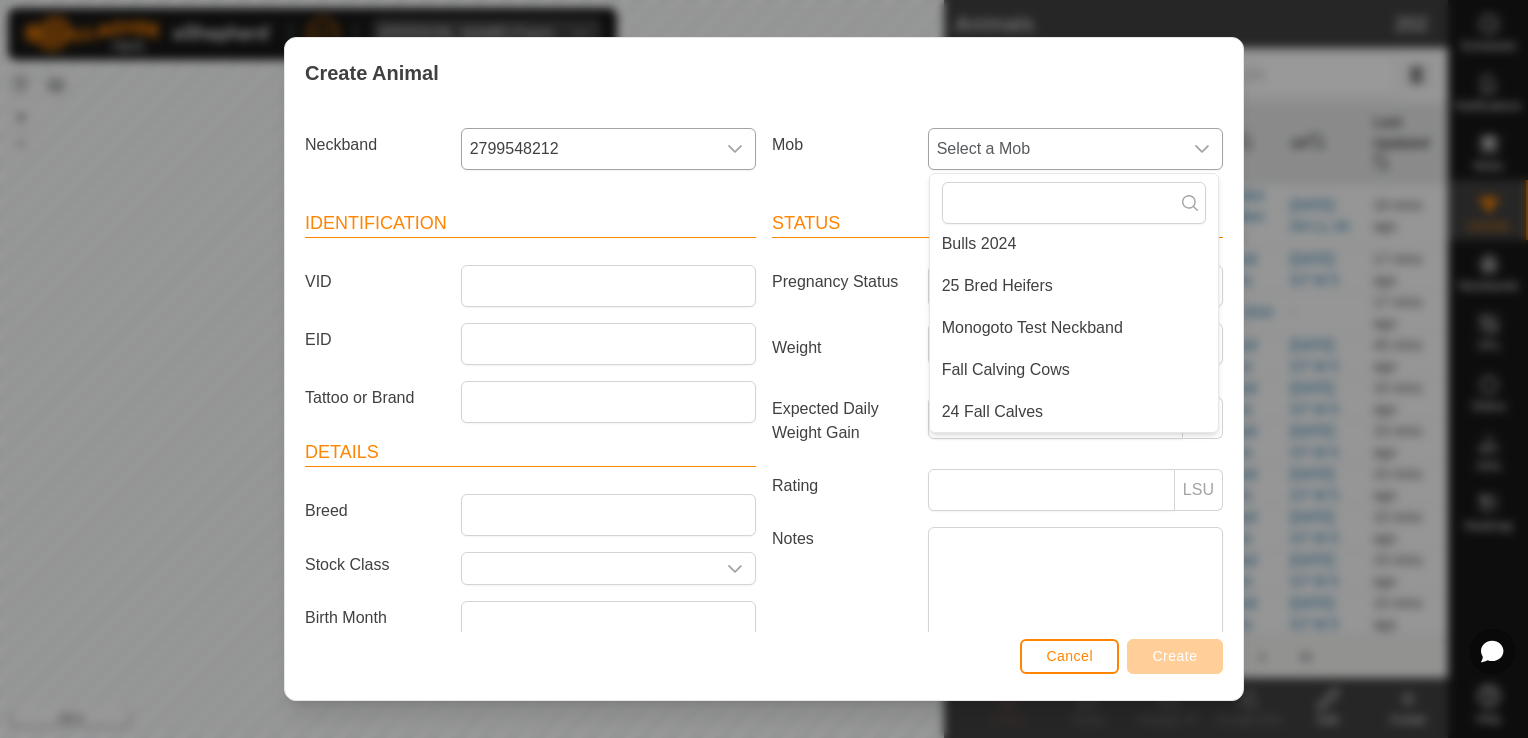 click on "24 Fall Calves" at bounding box center [1074, 412] 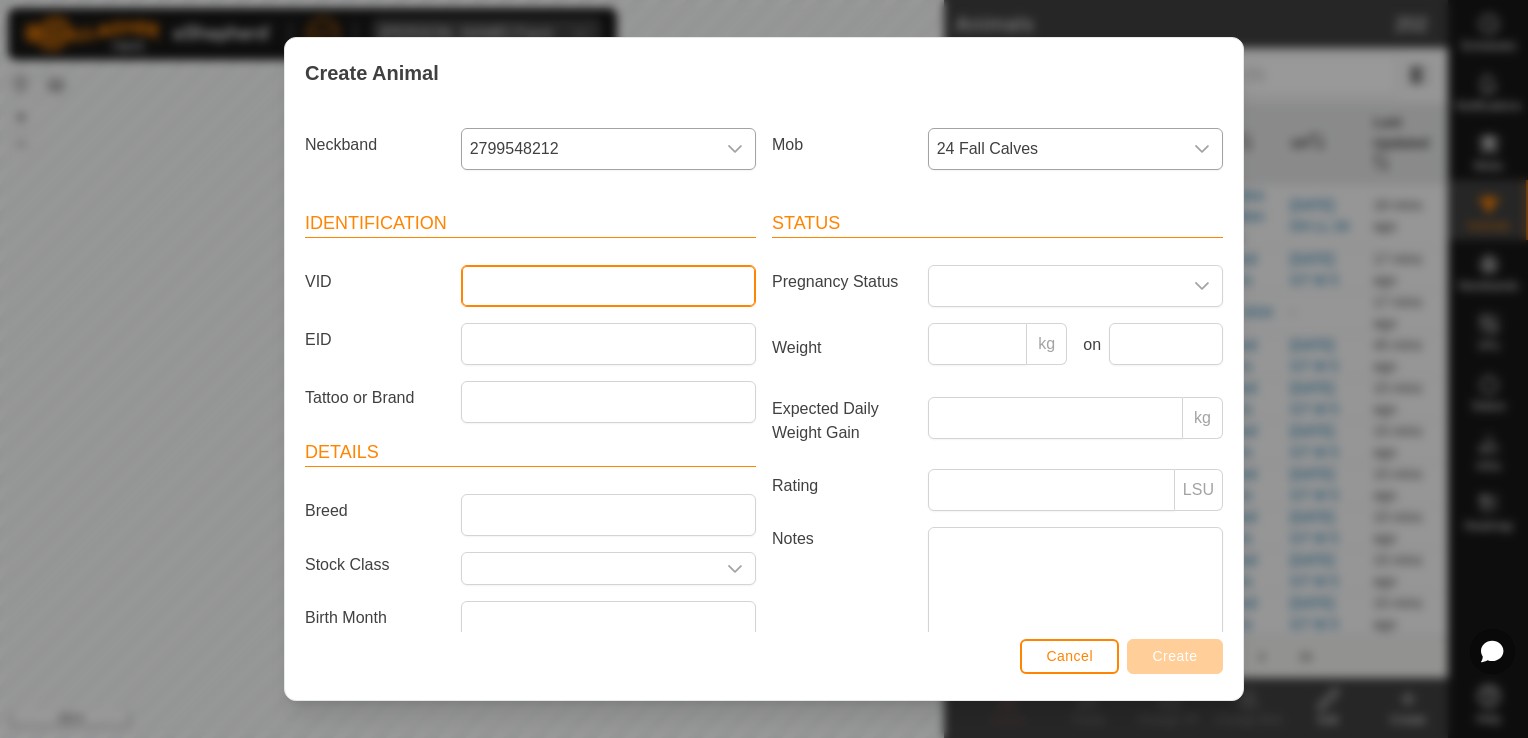 click on "VID" at bounding box center [608, 286] 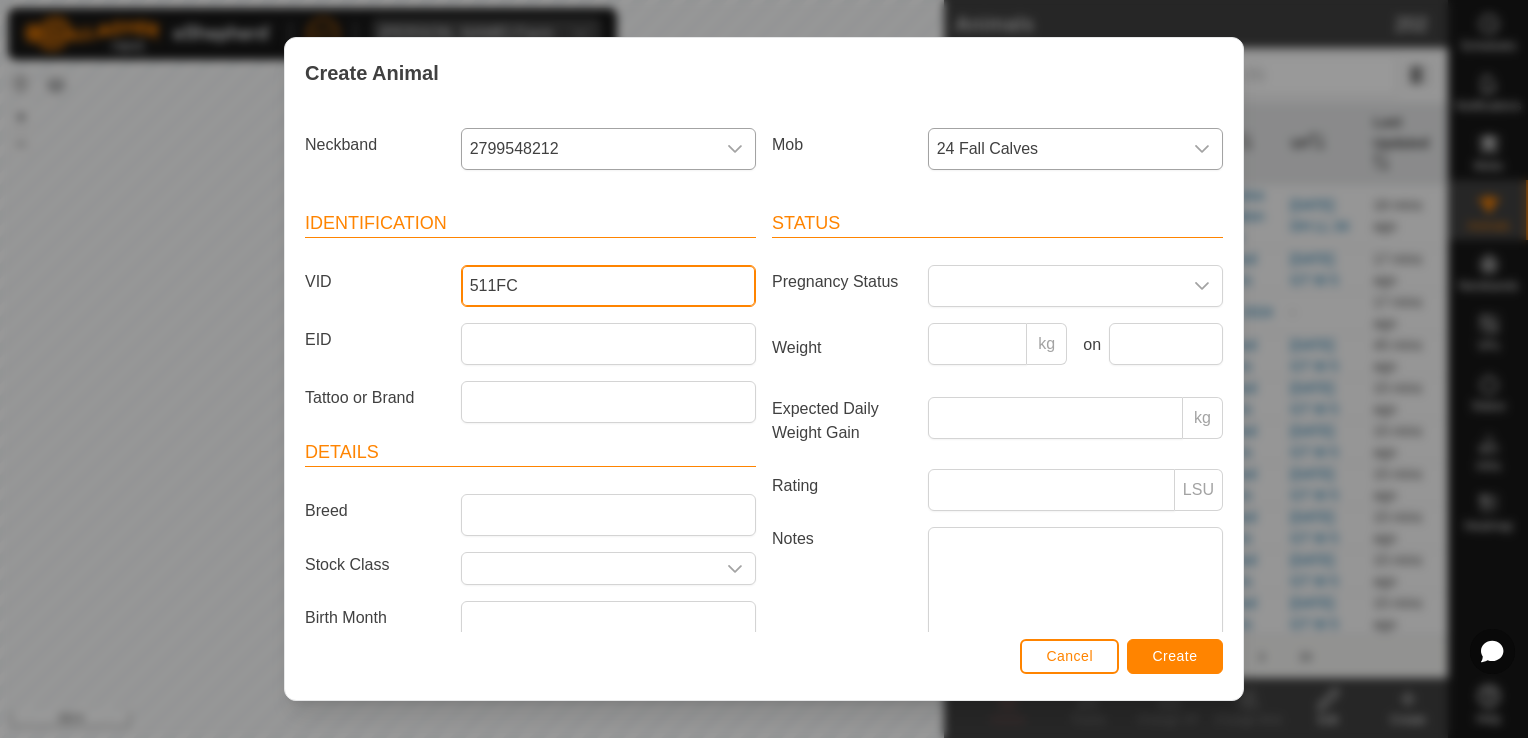 scroll, scrollTop: 80, scrollLeft: 0, axis: vertical 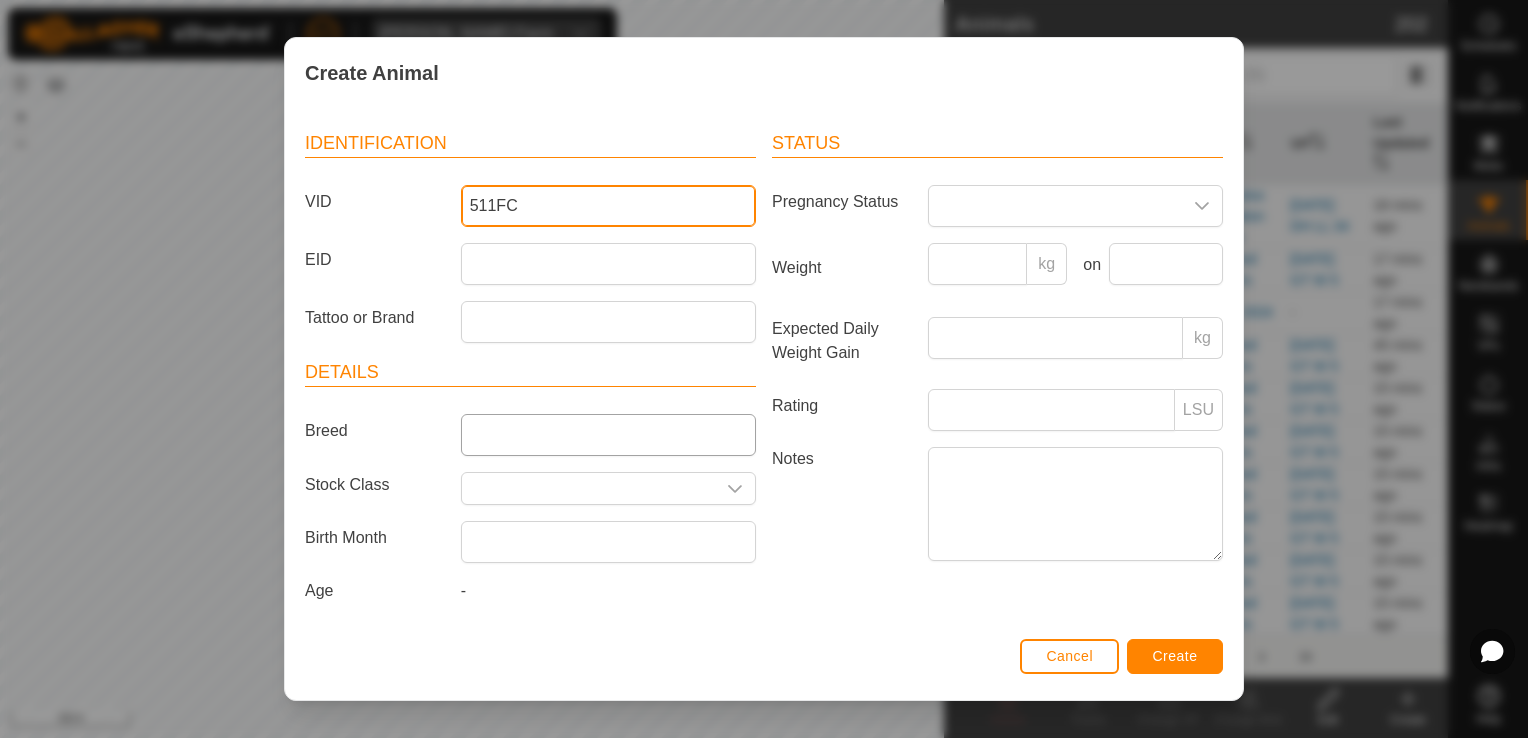 type on "511FC" 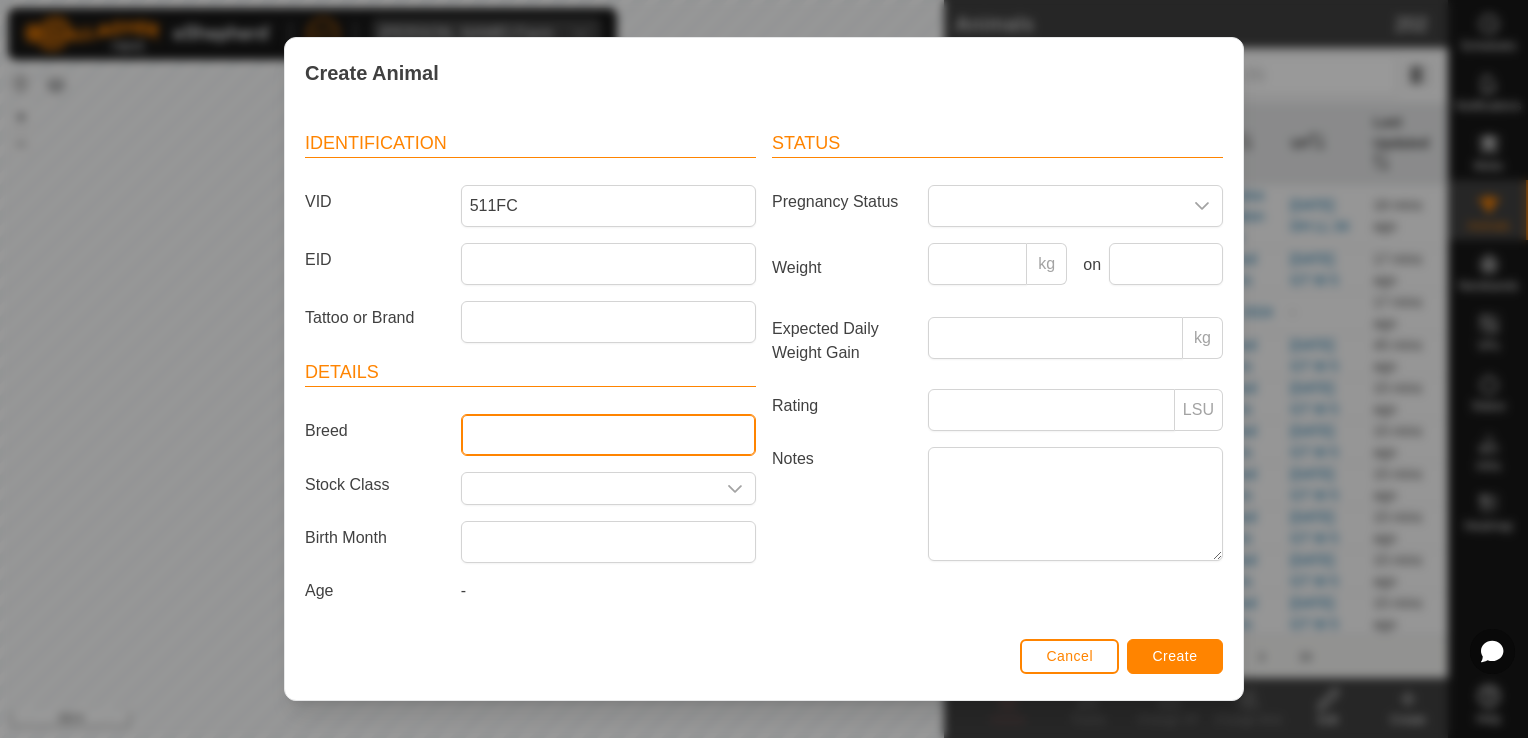 click on "Breed" at bounding box center [608, 435] 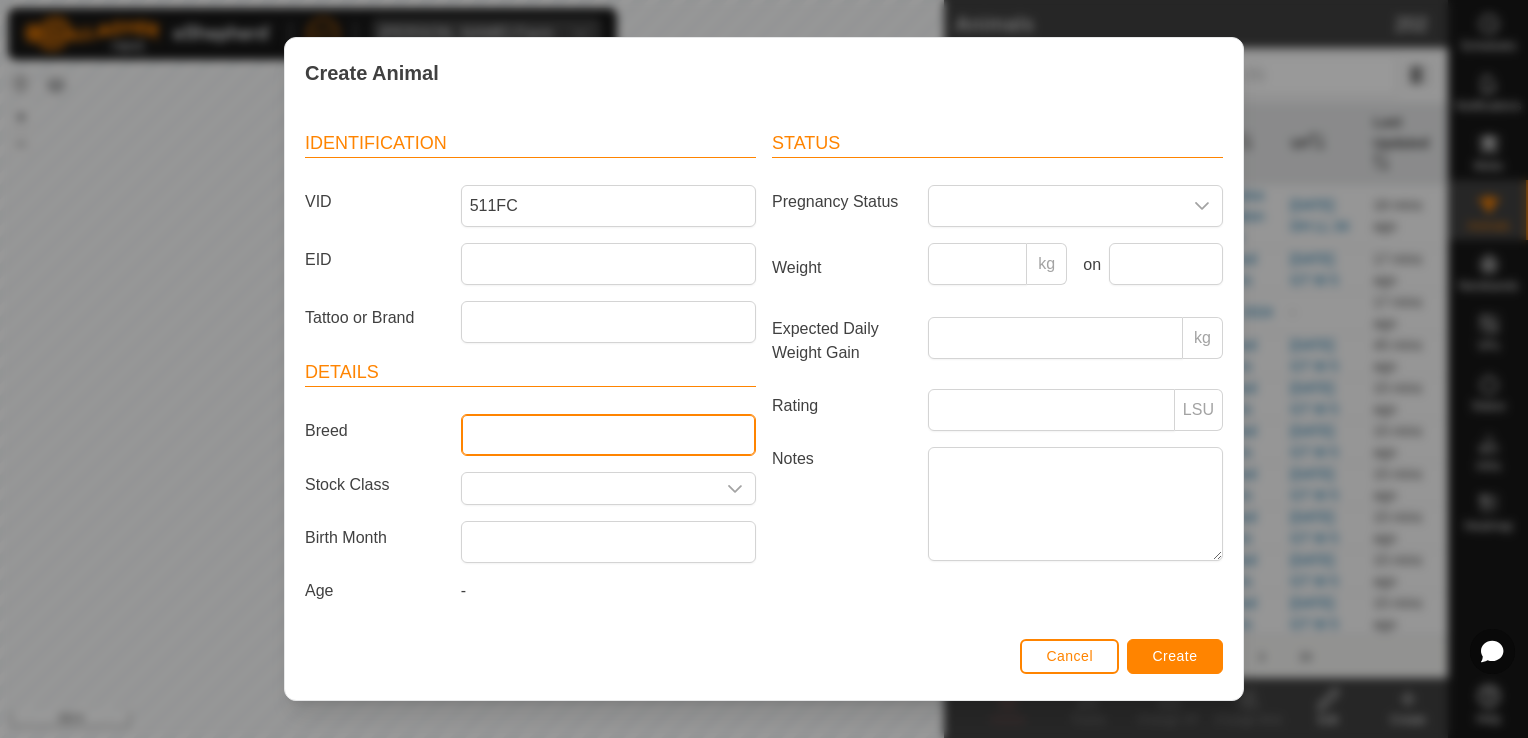 type on "Black Angus" 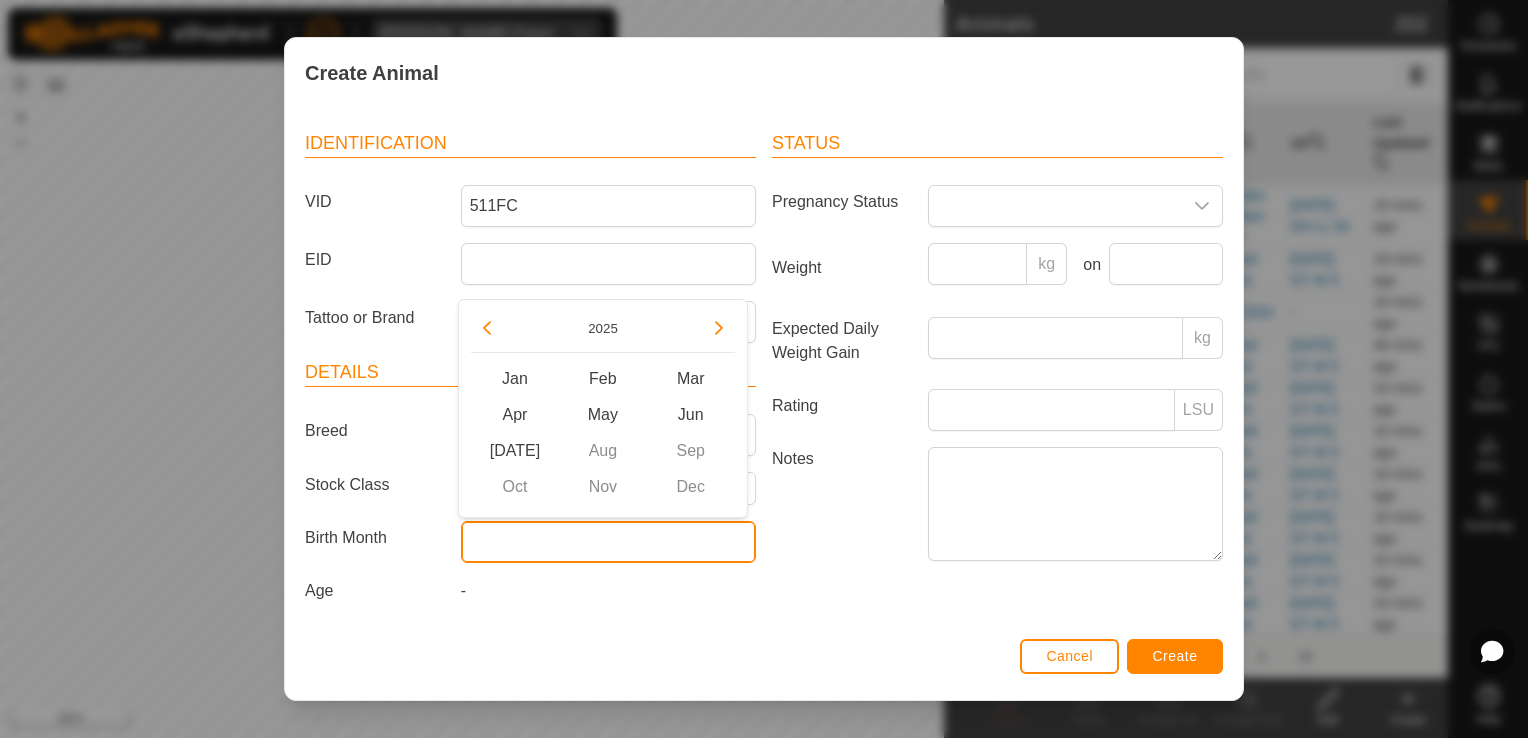 click at bounding box center [608, 542] 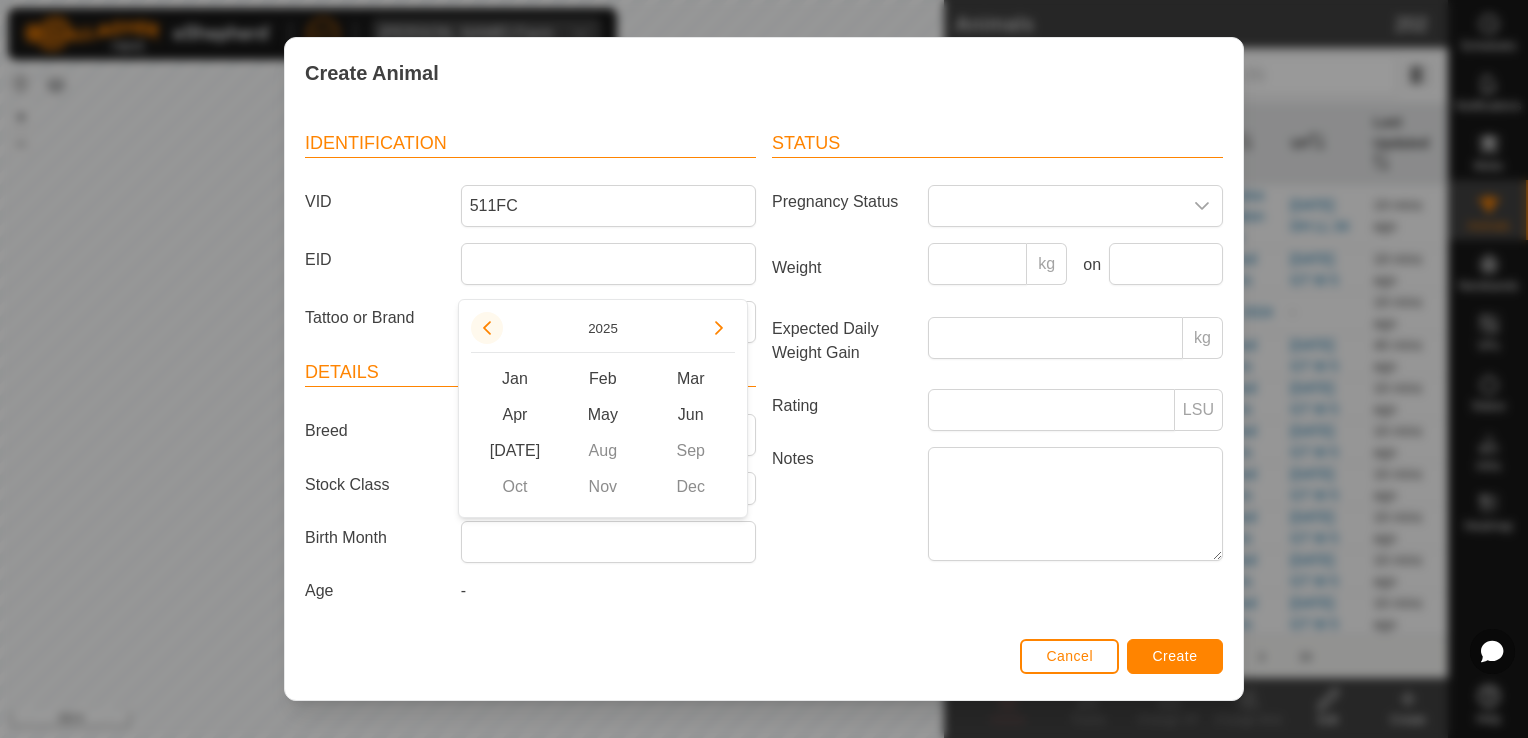 click at bounding box center [487, 328] 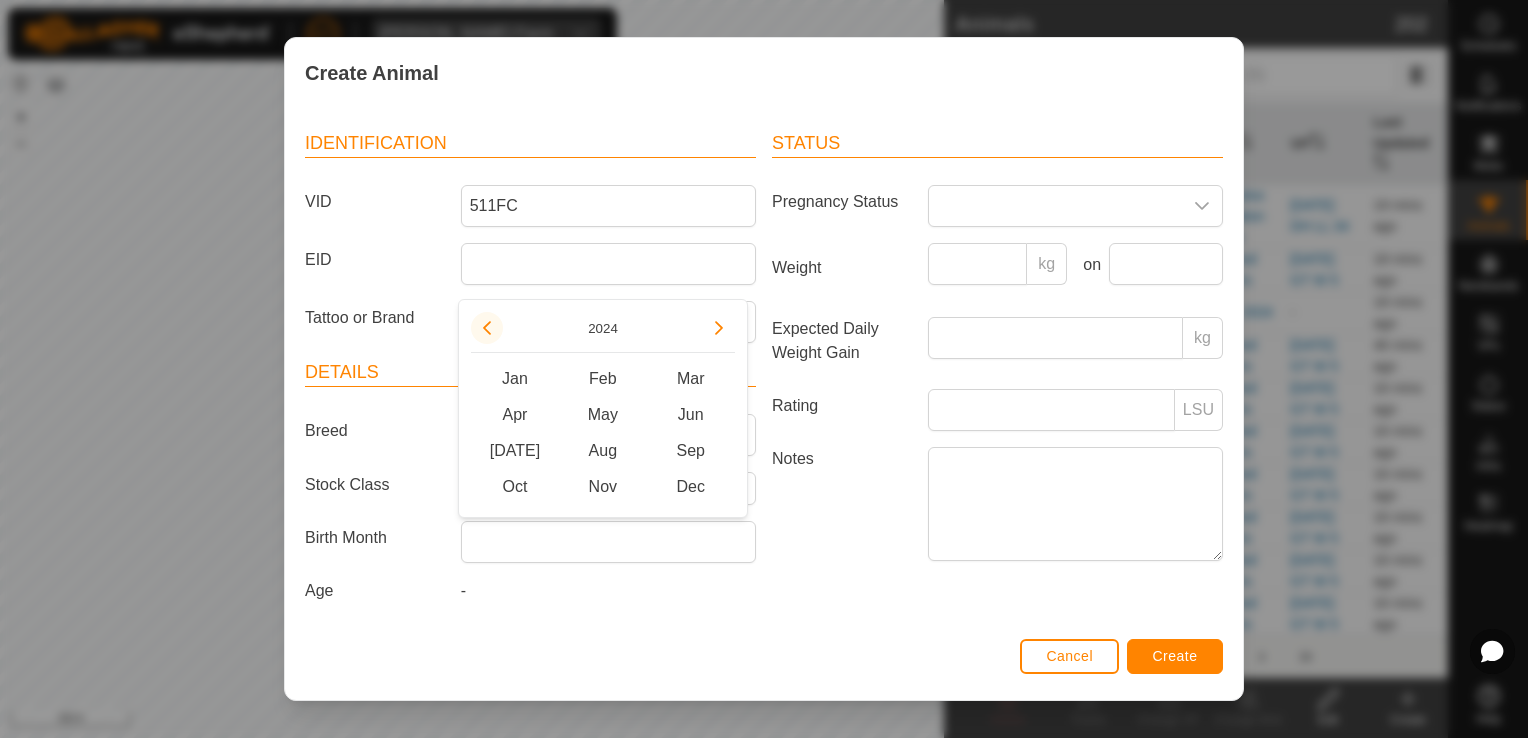 click at bounding box center [487, 328] 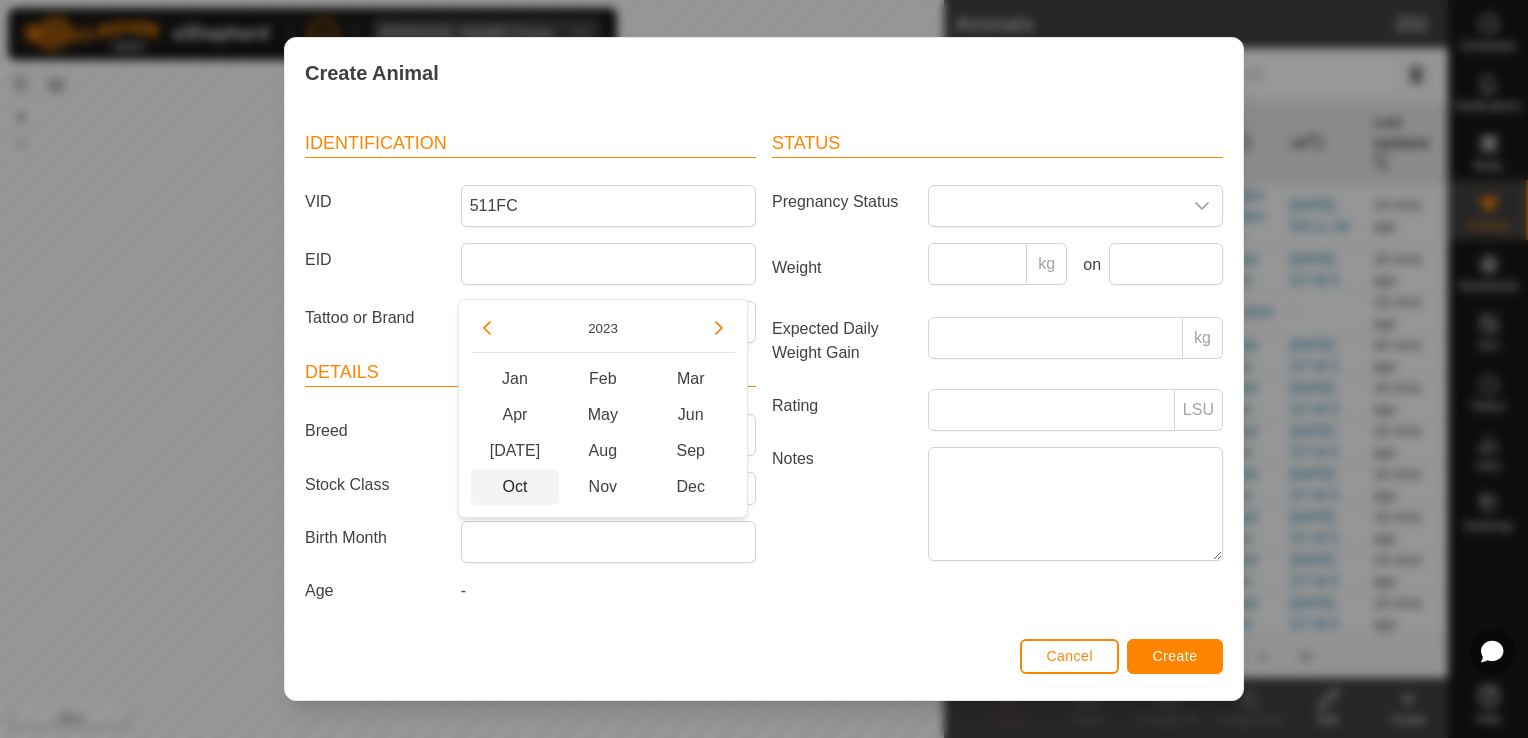 click on "Oct" at bounding box center [515, 487] 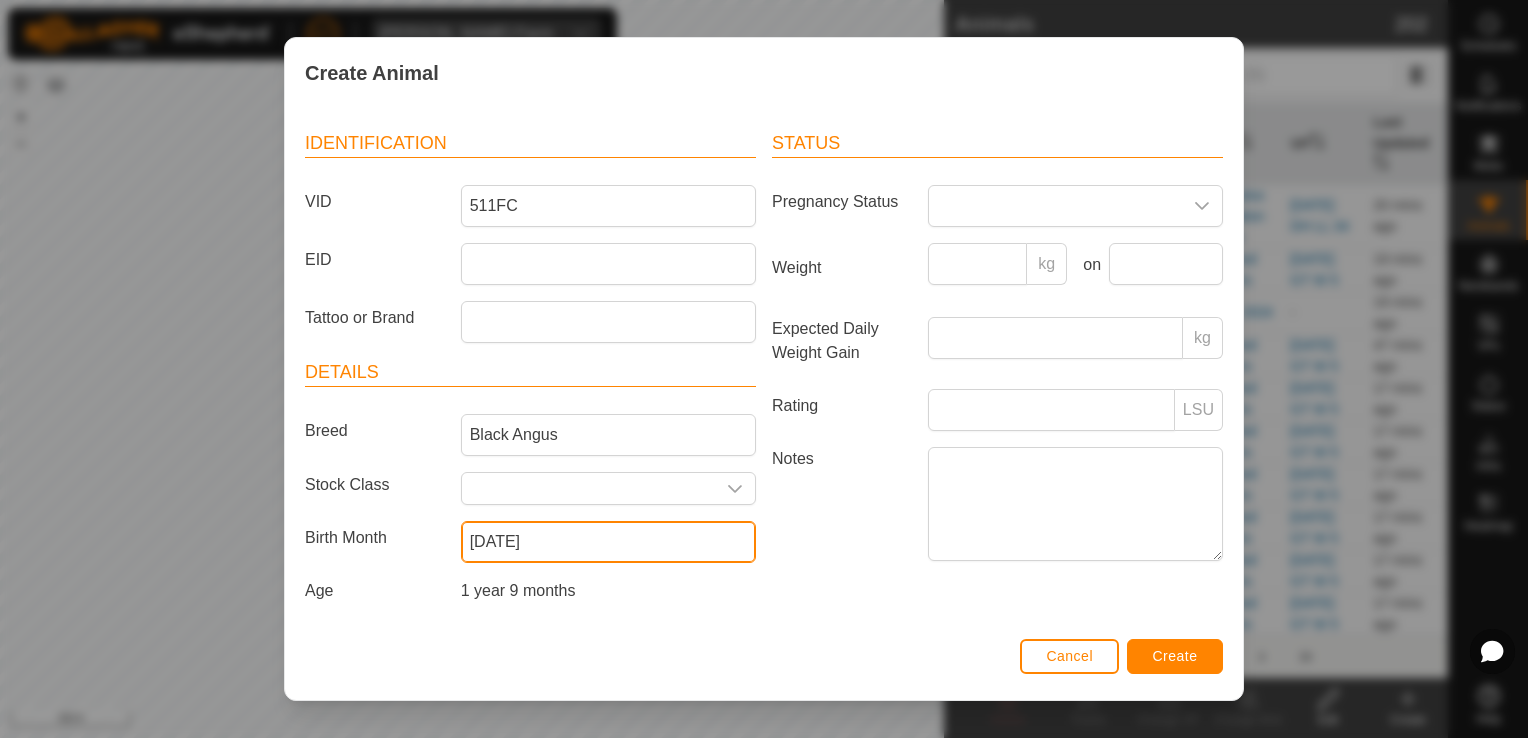 click on "October 2023" at bounding box center (608, 542) 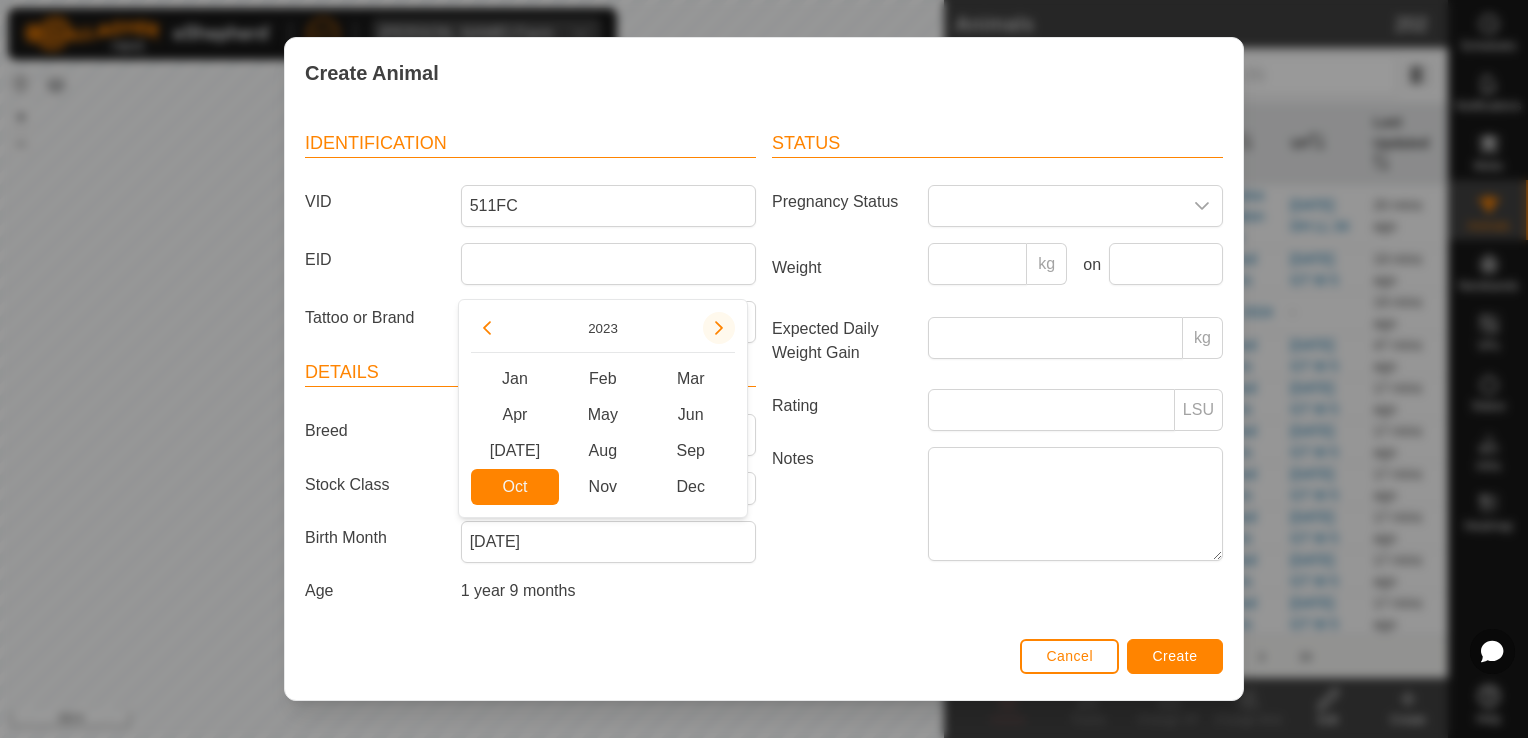 click at bounding box center (719, 328) 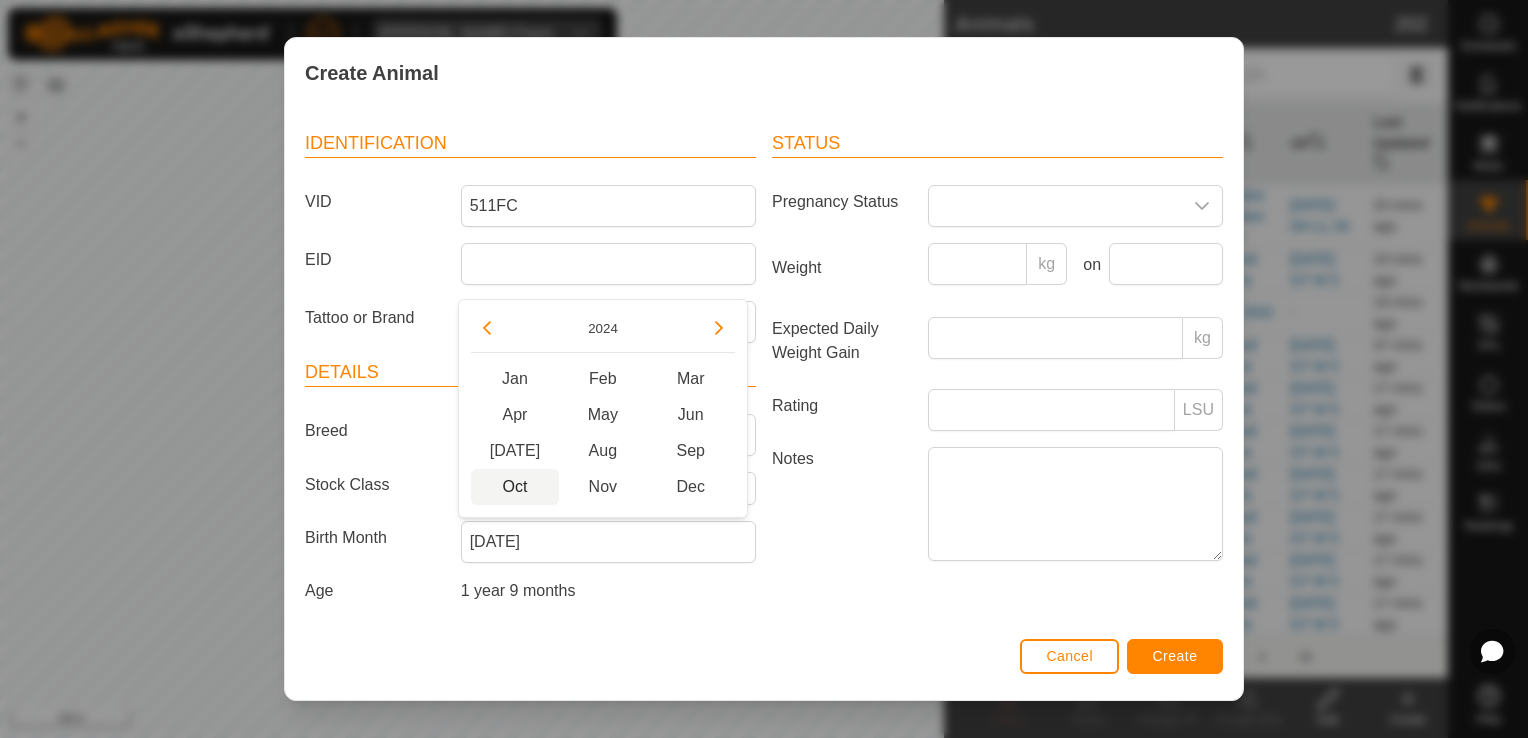 click on "Oct" at bounding box center [515, 487] 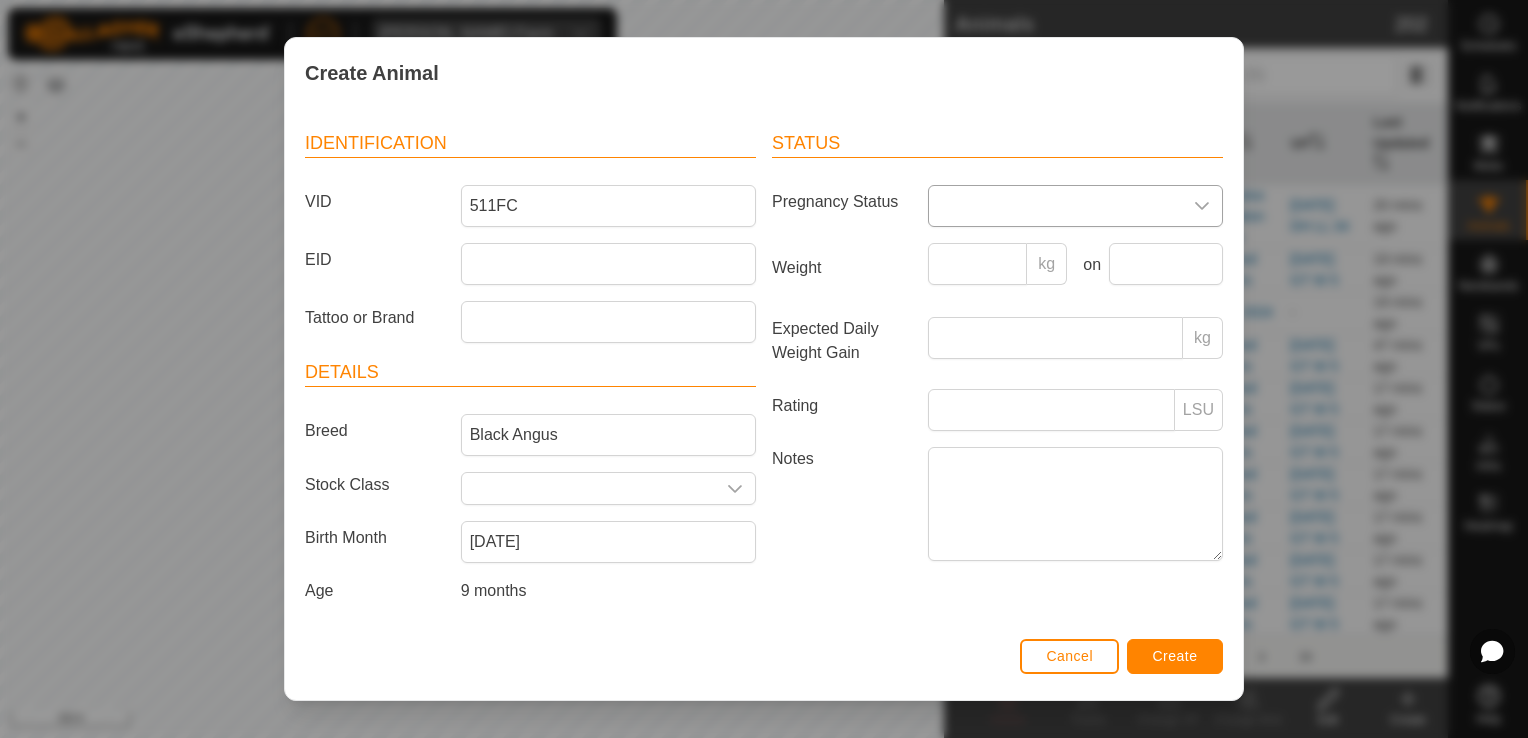 click 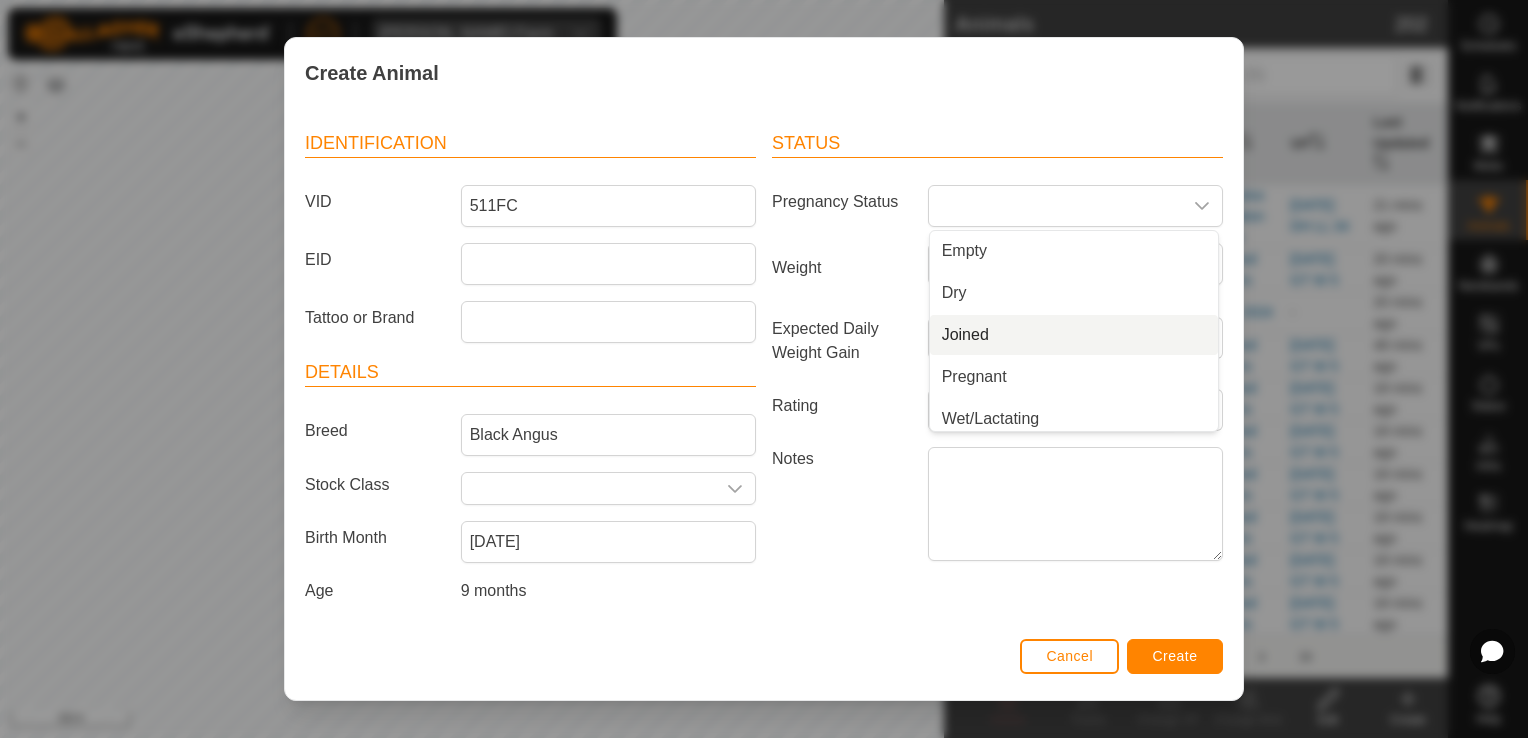 click on "Notes" at bounding box center (842, 503) 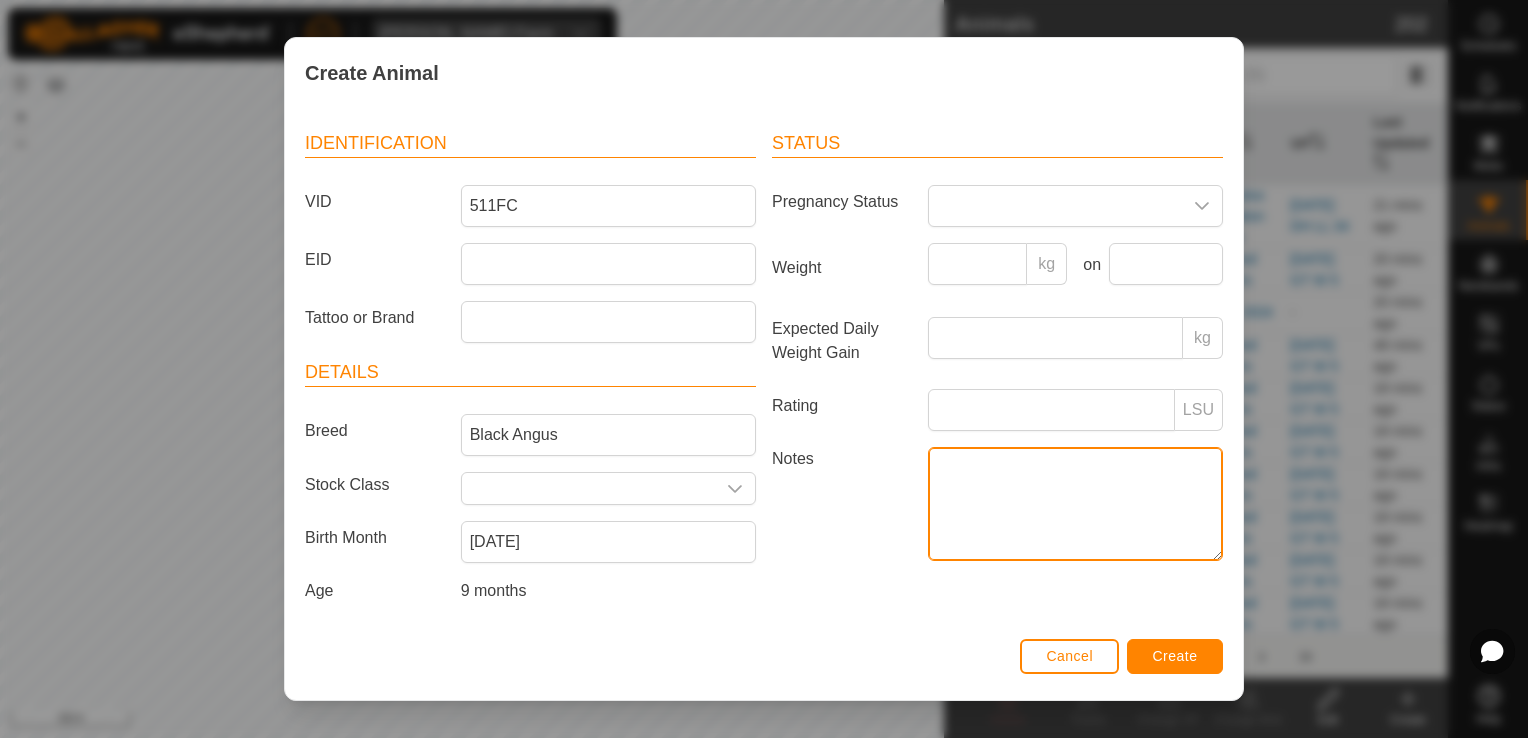 click on "Notes" at bounding box center [1075, 504] 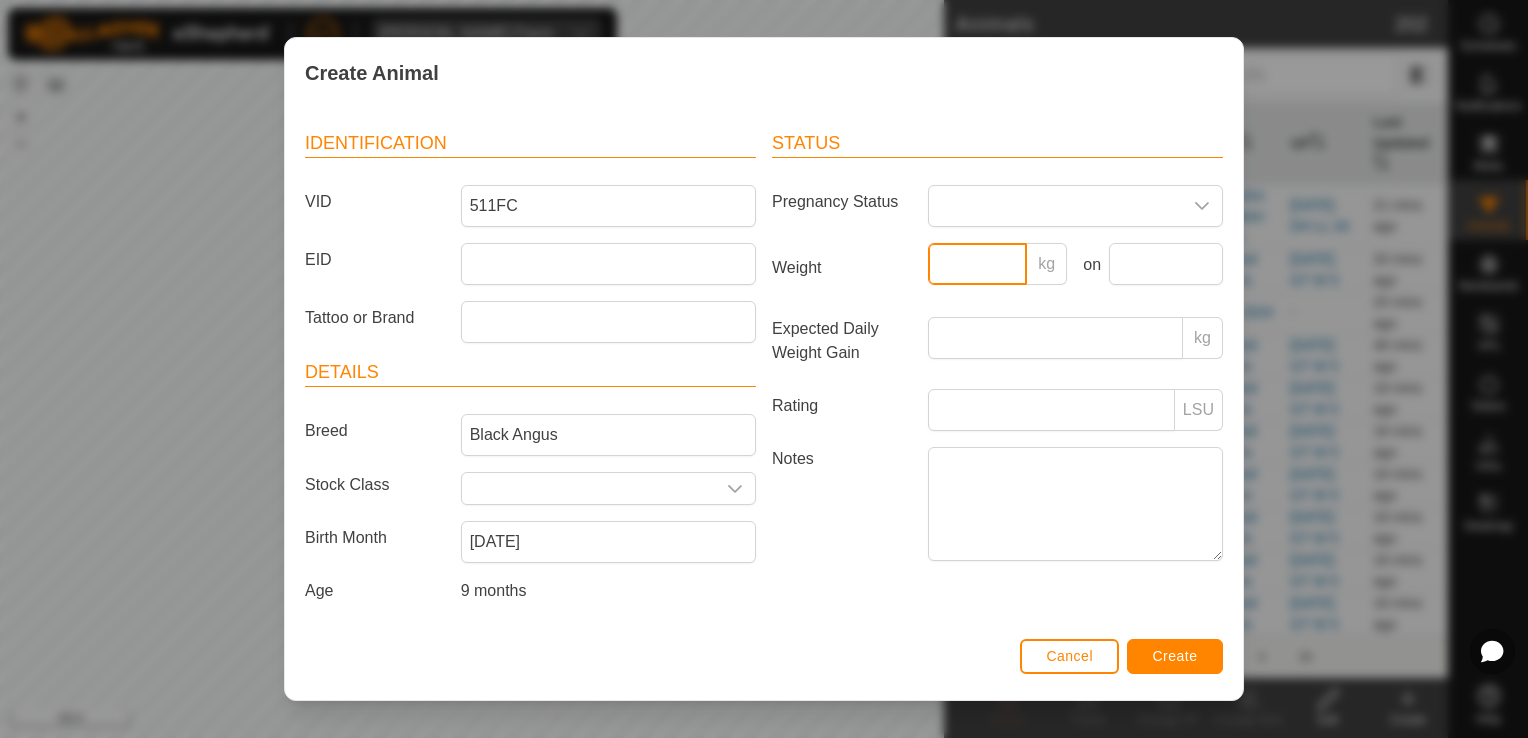 click on "Weight" at bounding box center (978, 264) 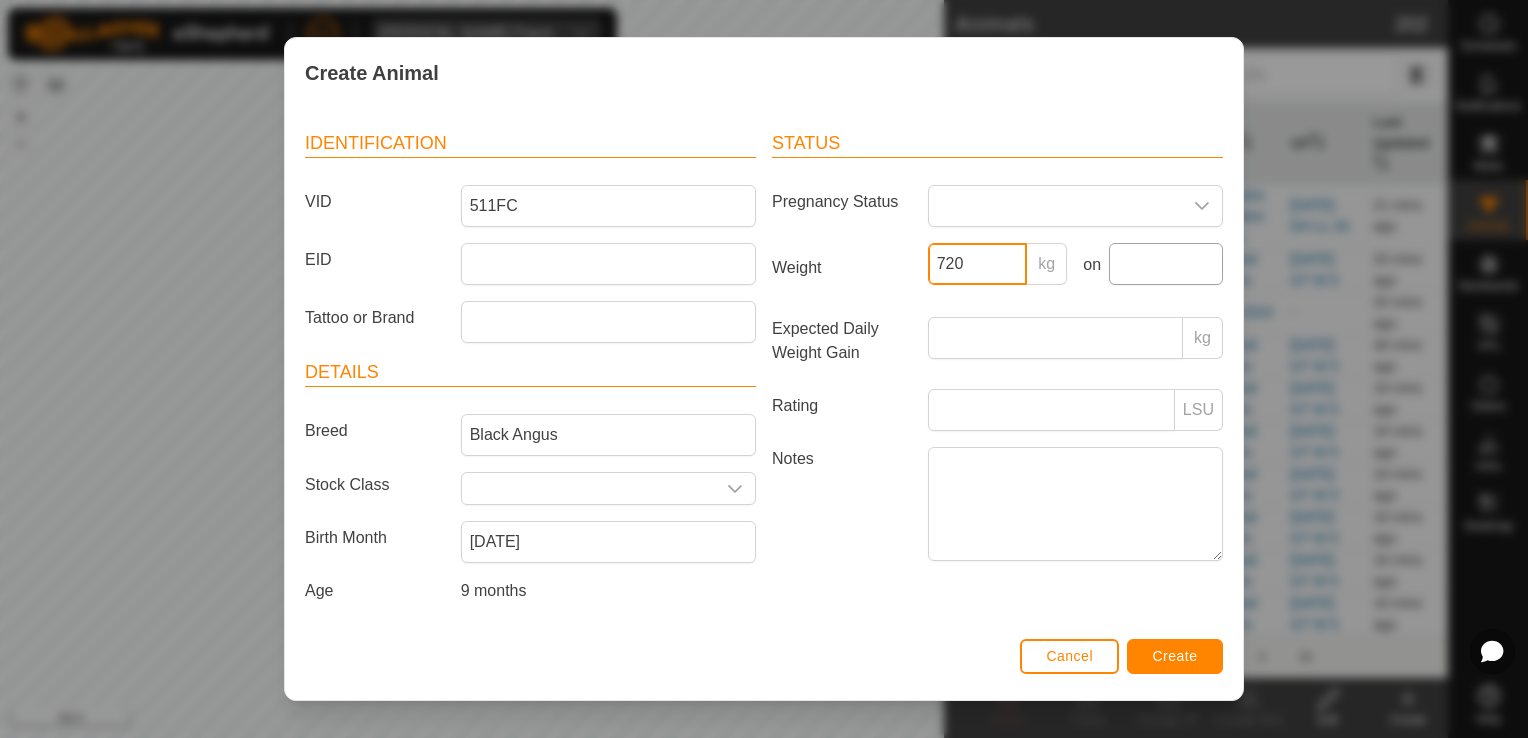 type on "720" 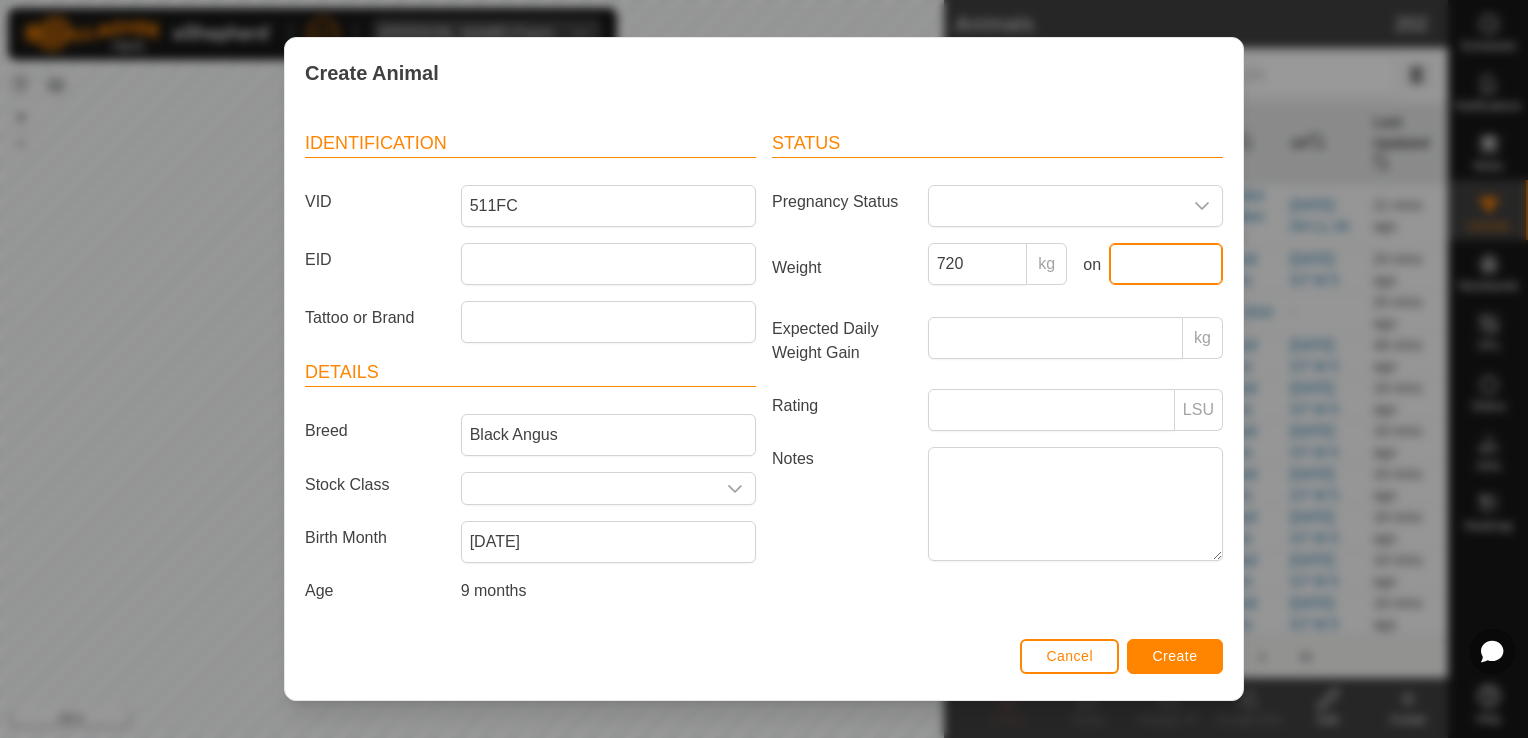 click at bounding box center [1166, 264] 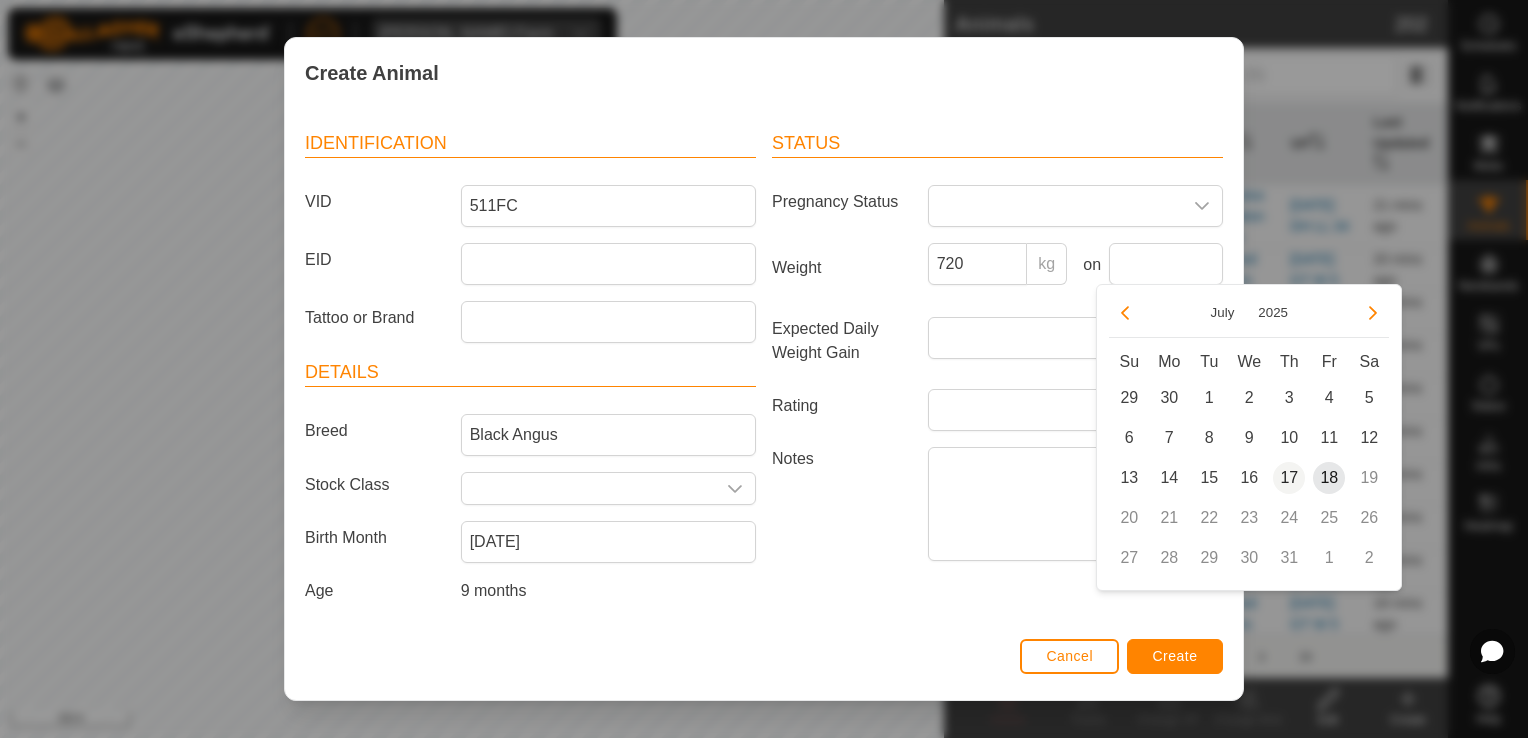 click on "17" at bounding box center (1289, 478) 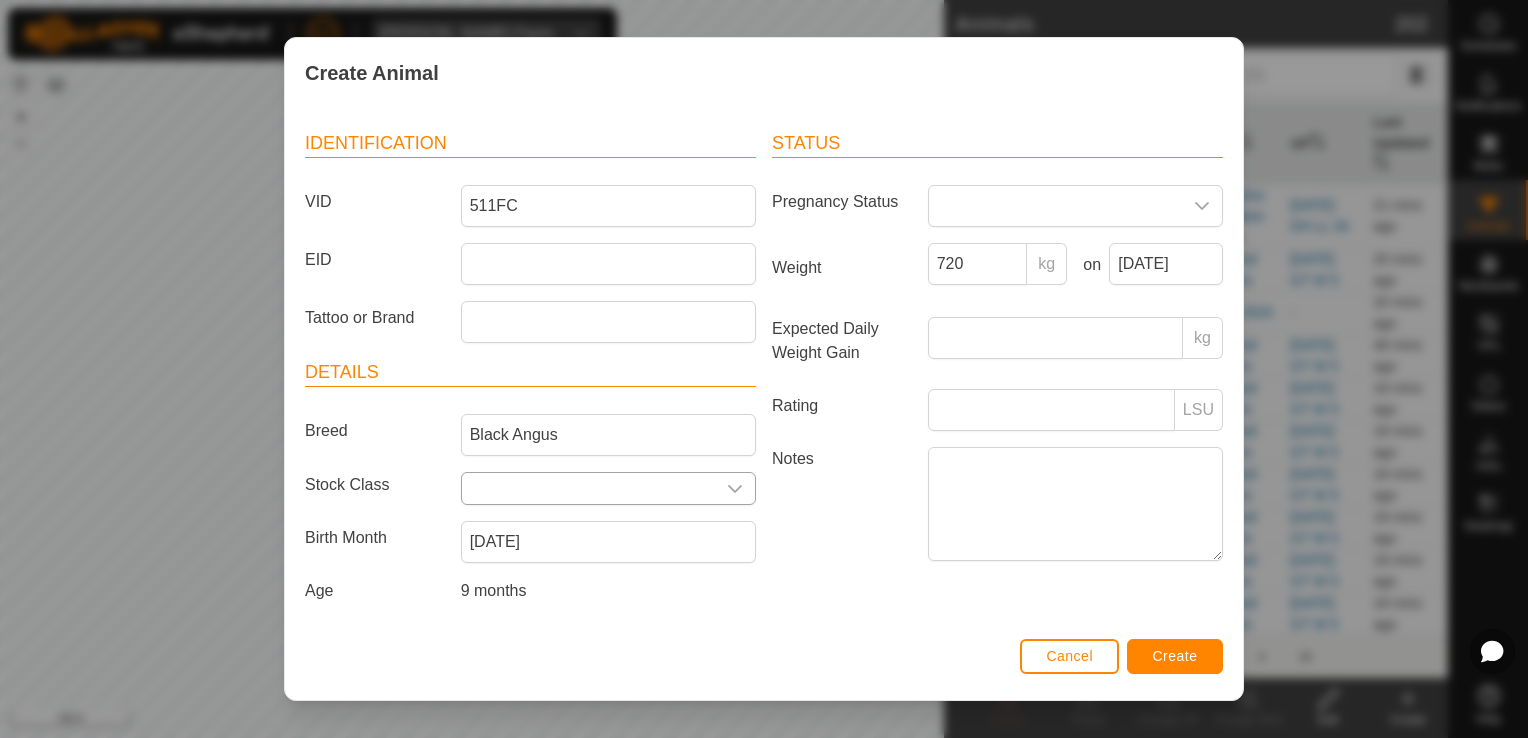 click 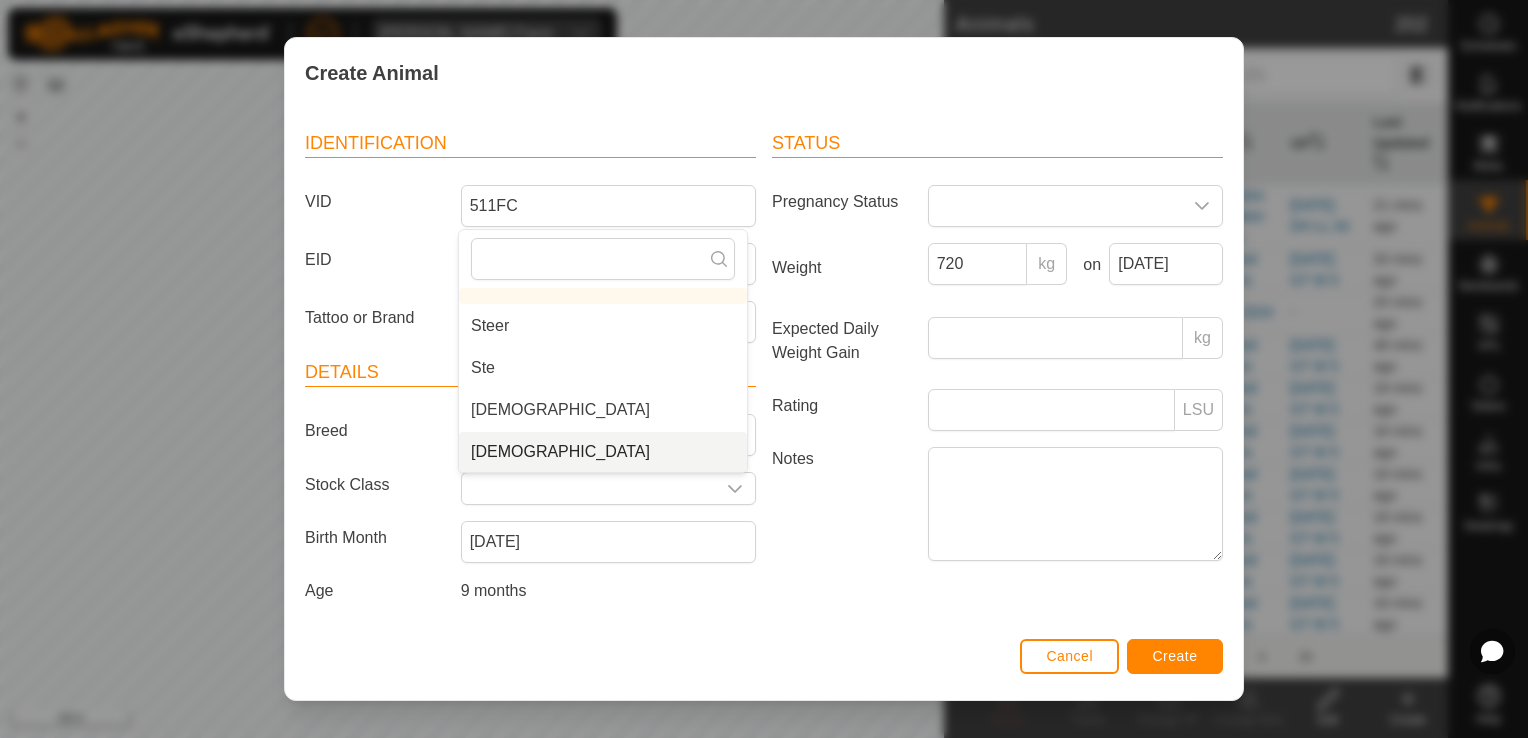 click on "Male" at bounding box center [603, 452] 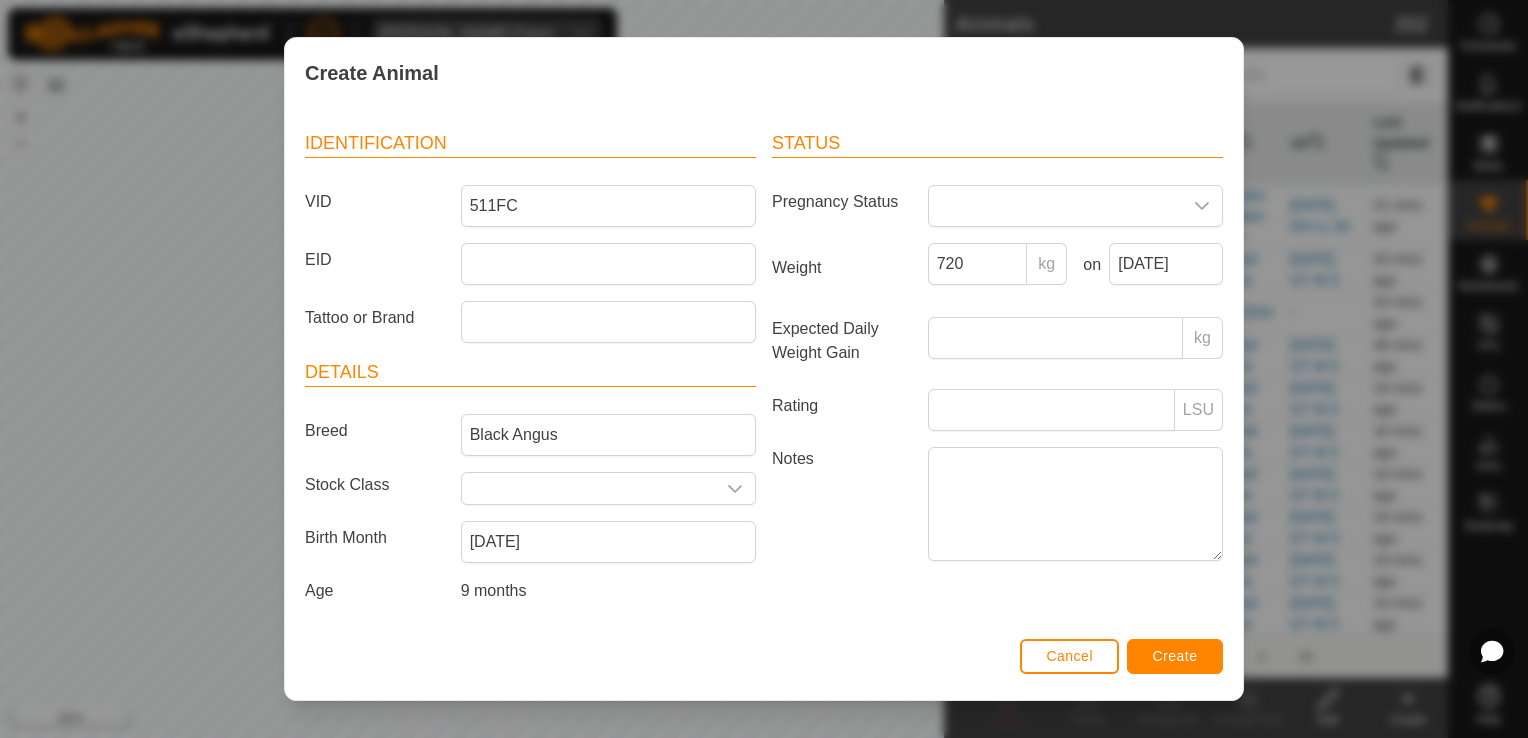 type on "Male" 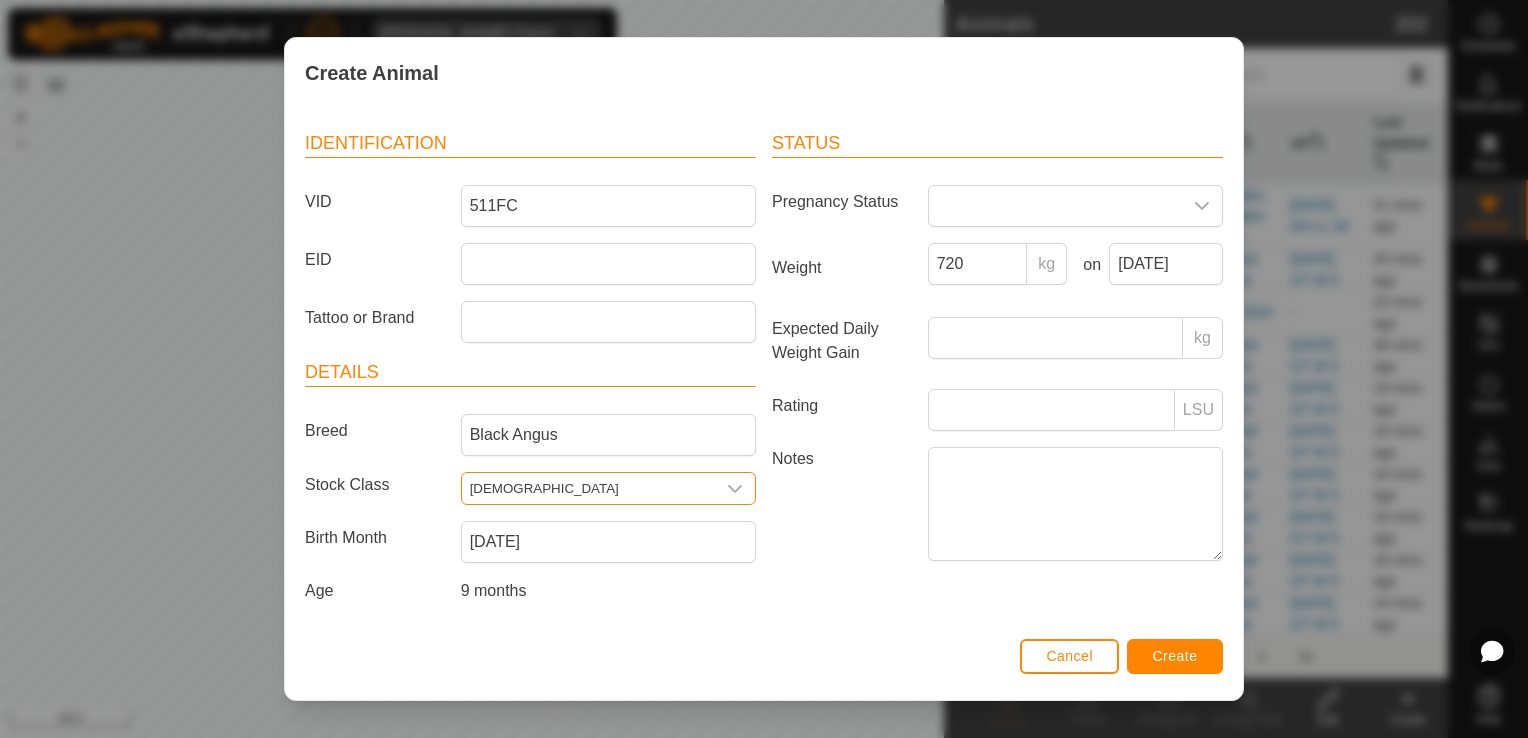 scroll, scrollTop: 0, scrollLeft: 0, axis: both 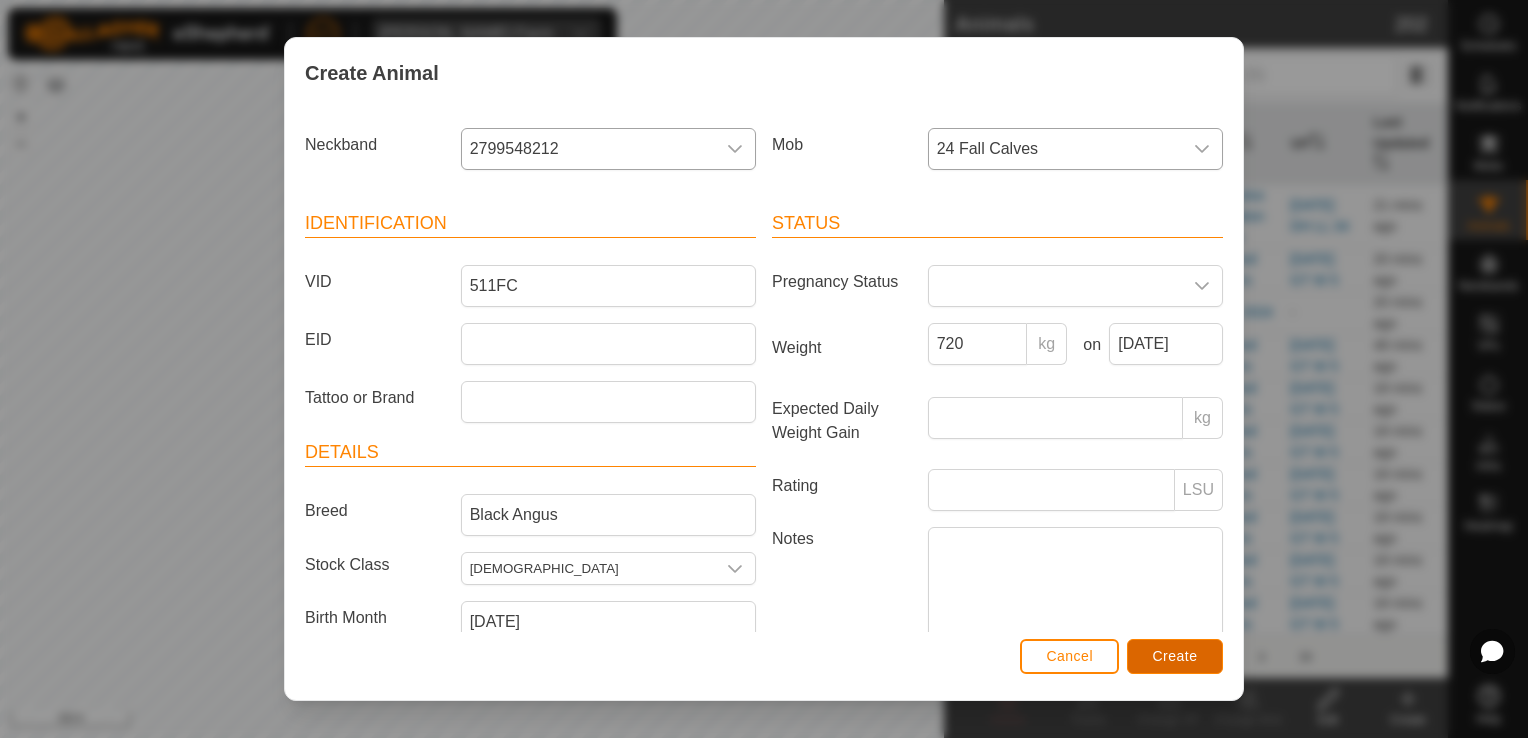 click on "Create" at bounding box center [1175, 656] 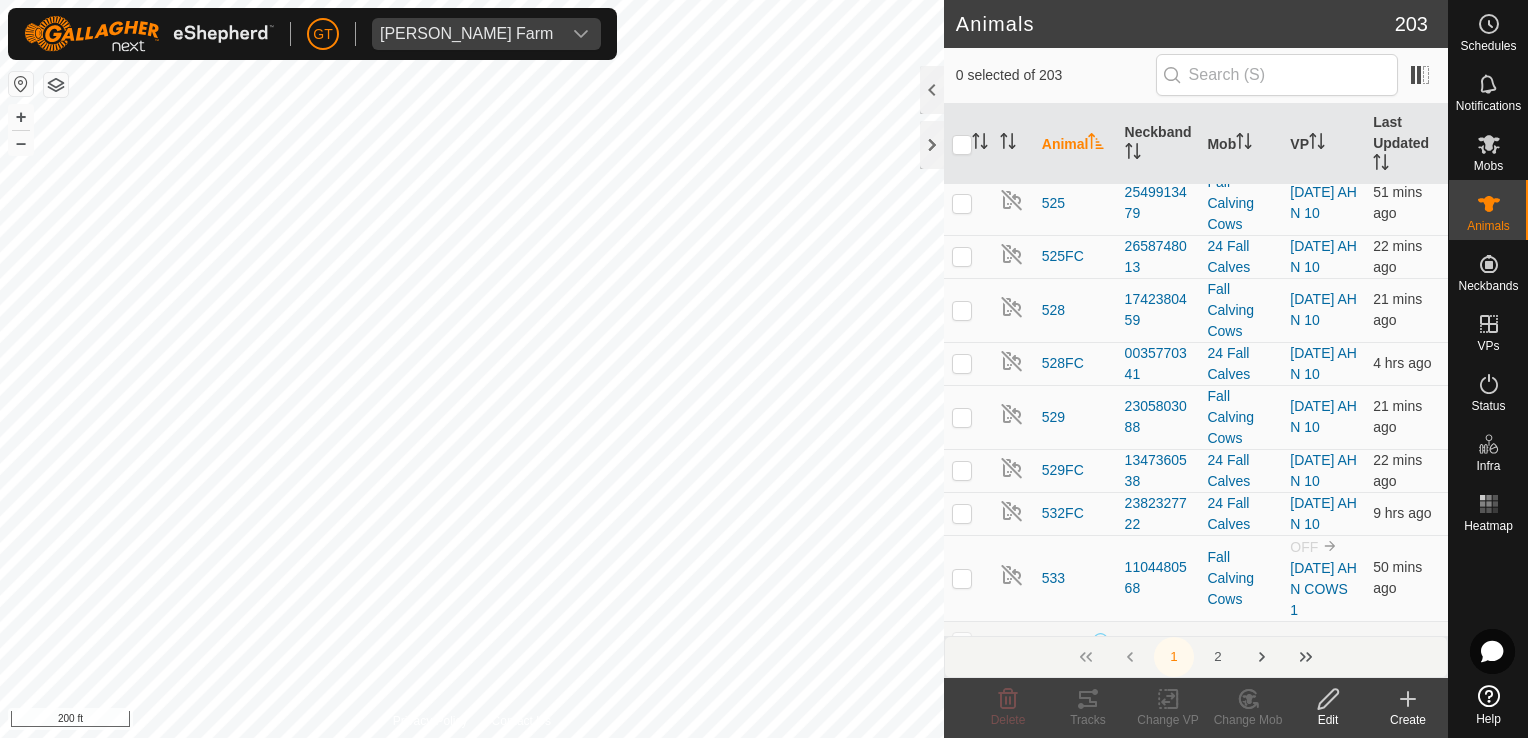 scroll, scrollTop: 2200, scrollLeft: 0, axis: vertical 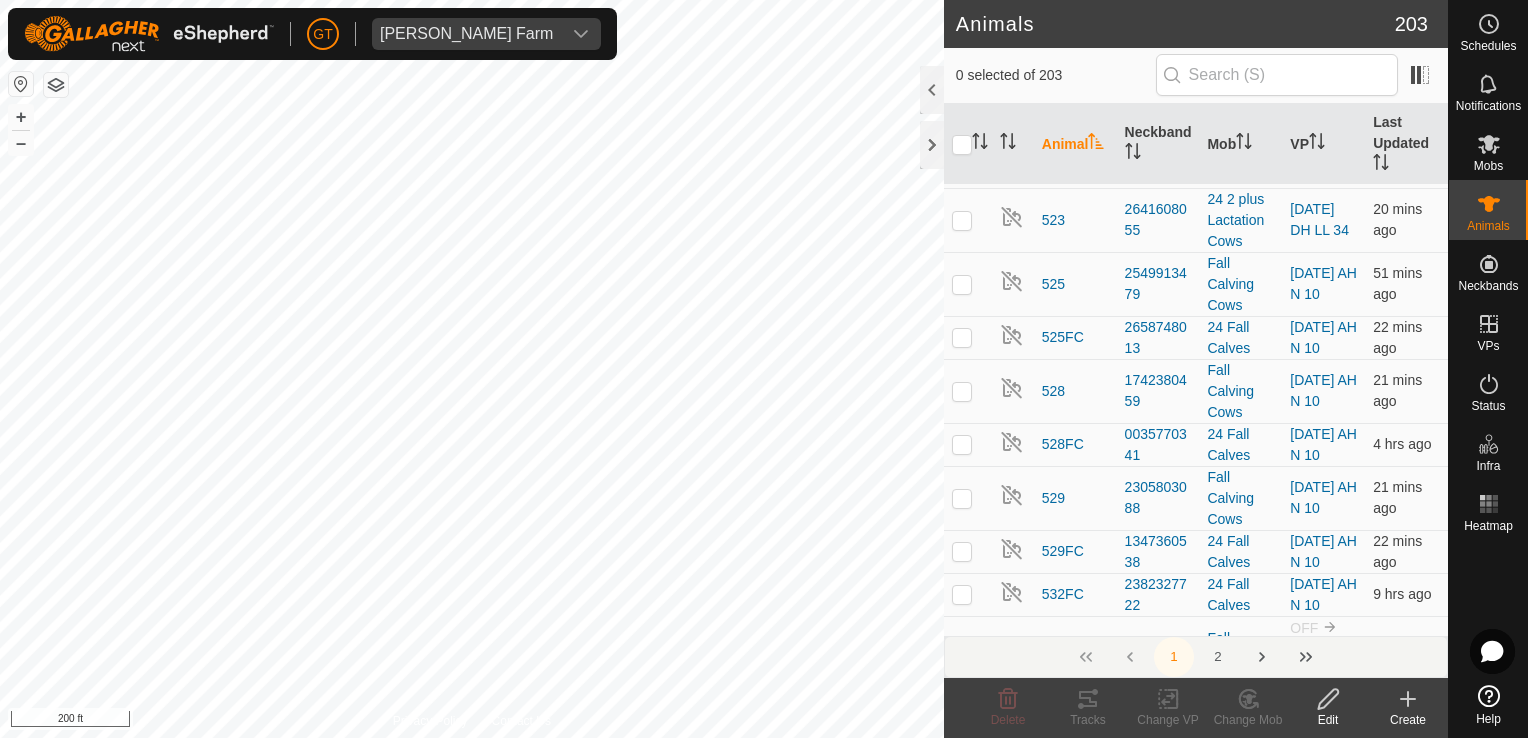 click at bounding box center (962, -154) 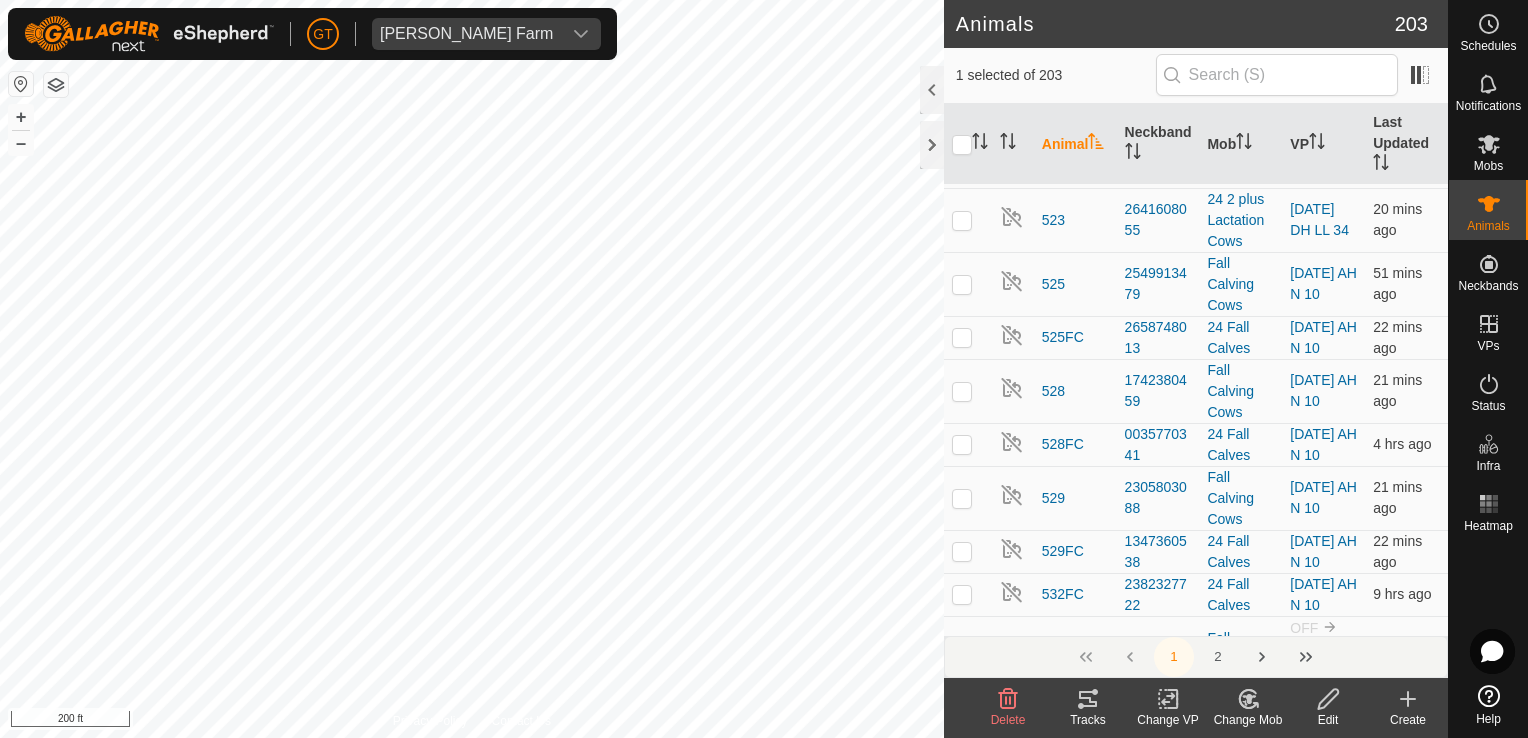 click 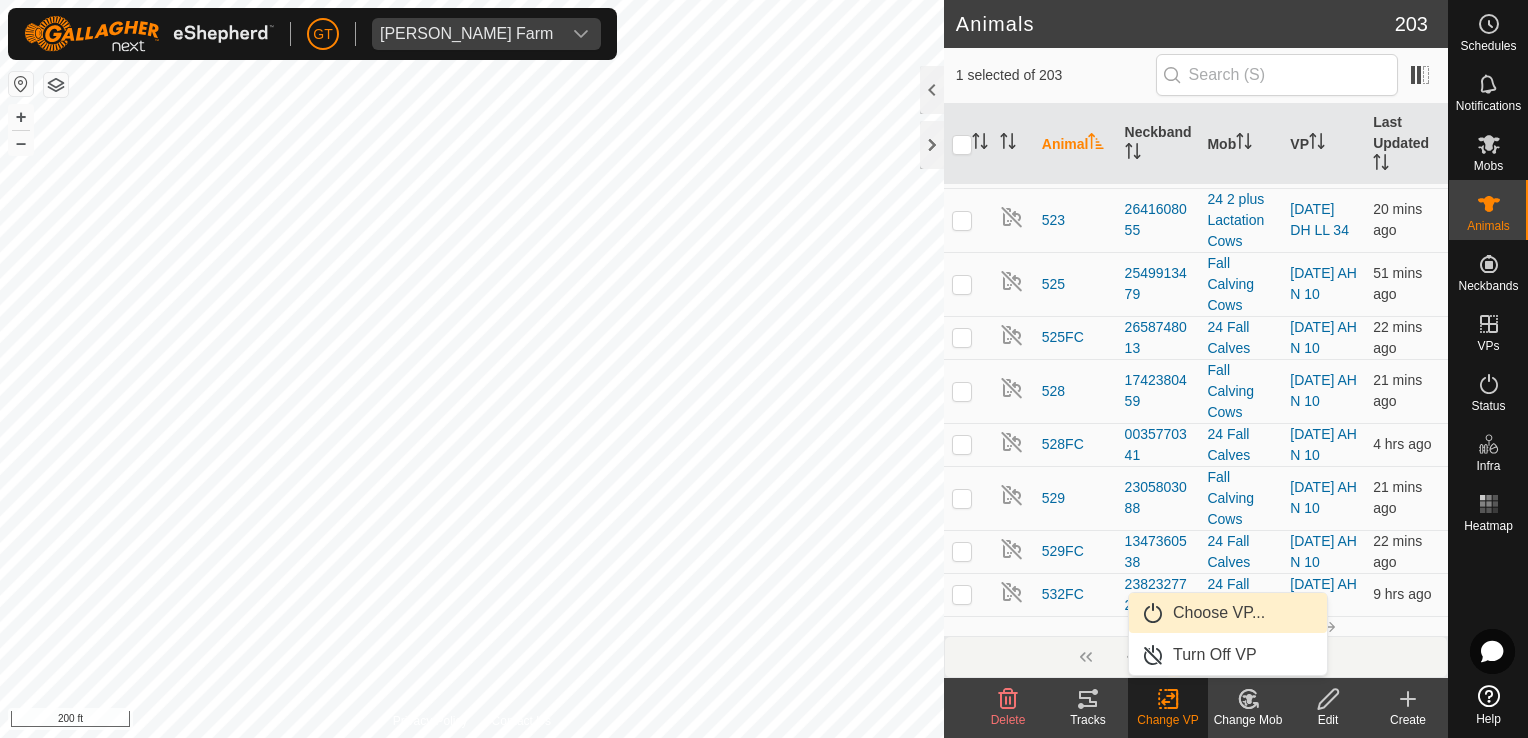 click on "Choose VP..." at bounding box center [1228, 613] 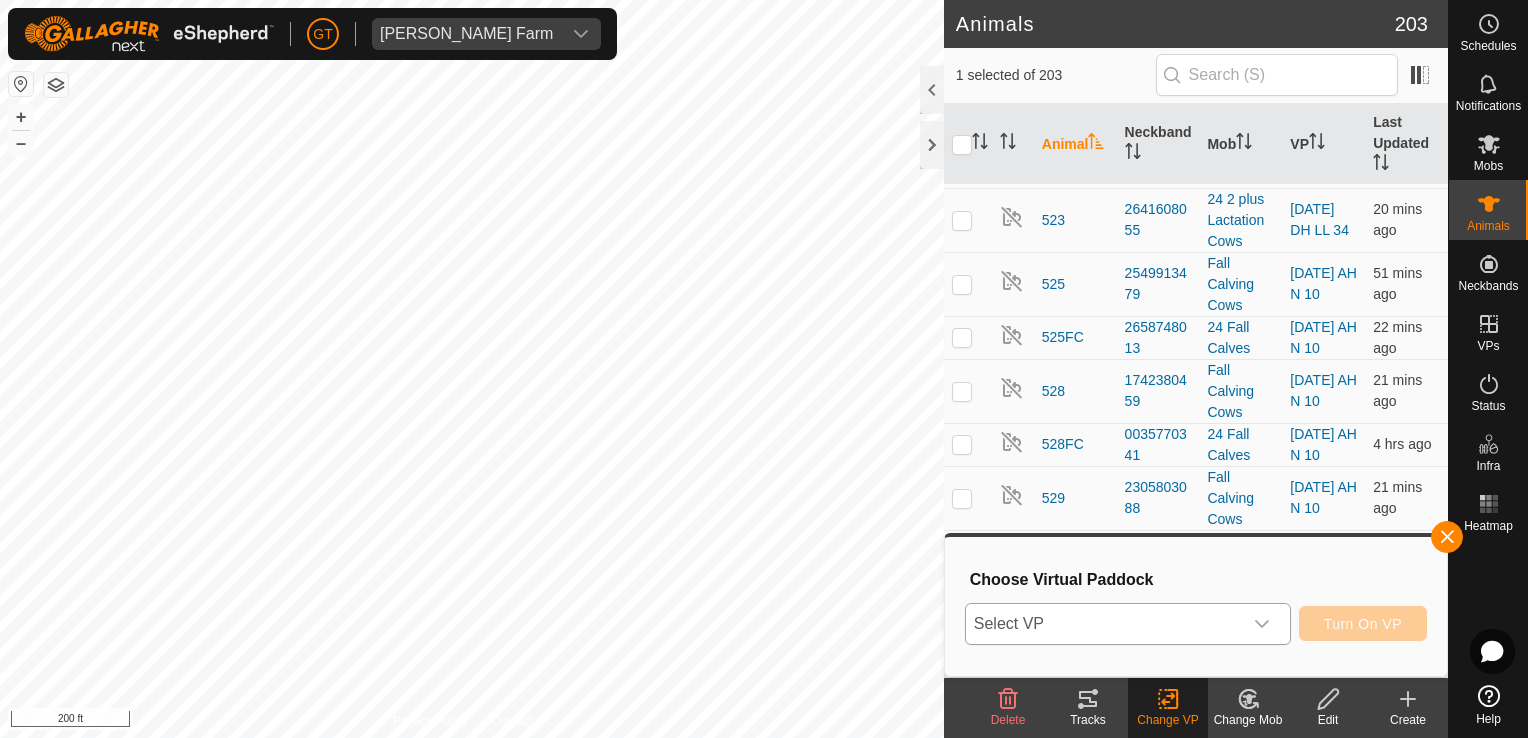 click 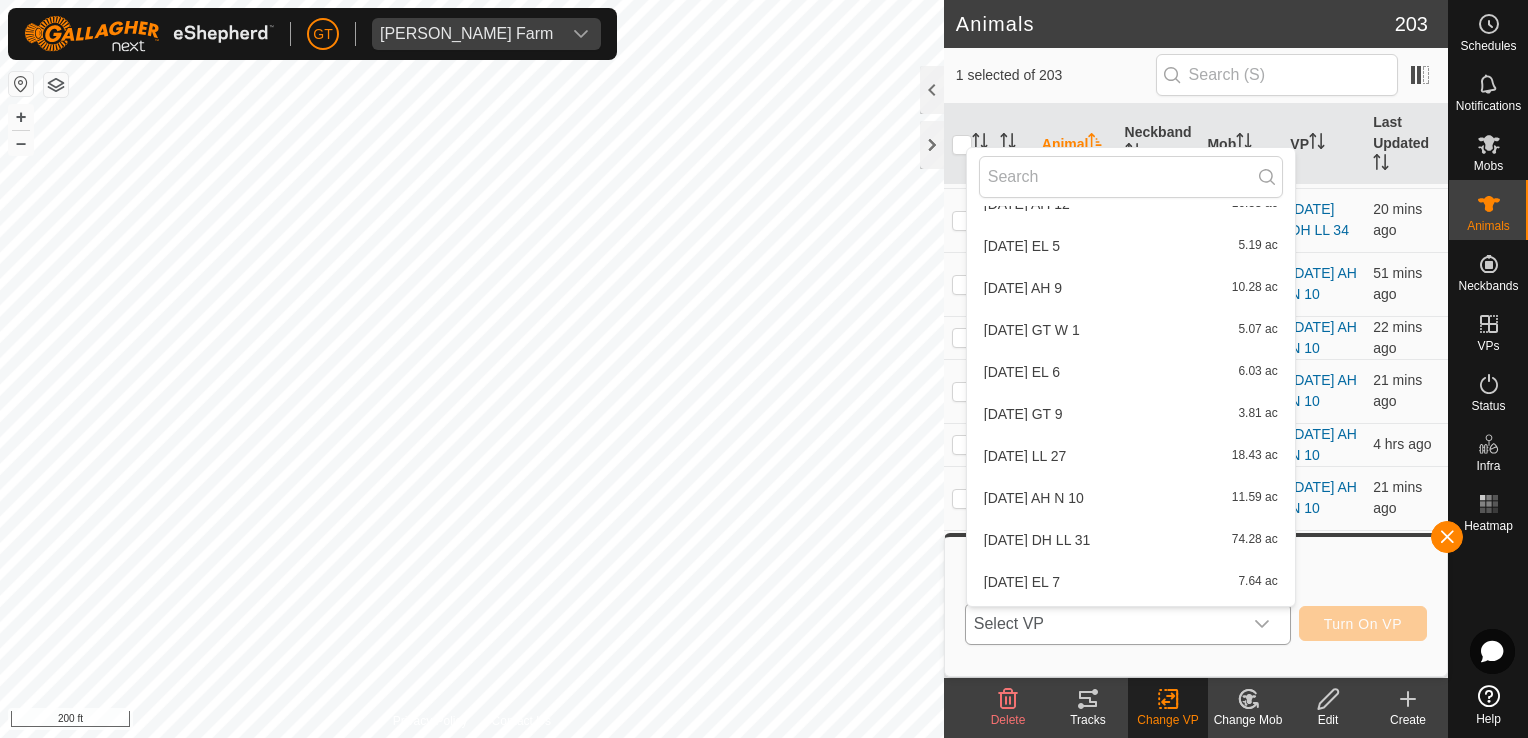scroll, scrollTop: 422, scrollLeft: 0, axis: vertical 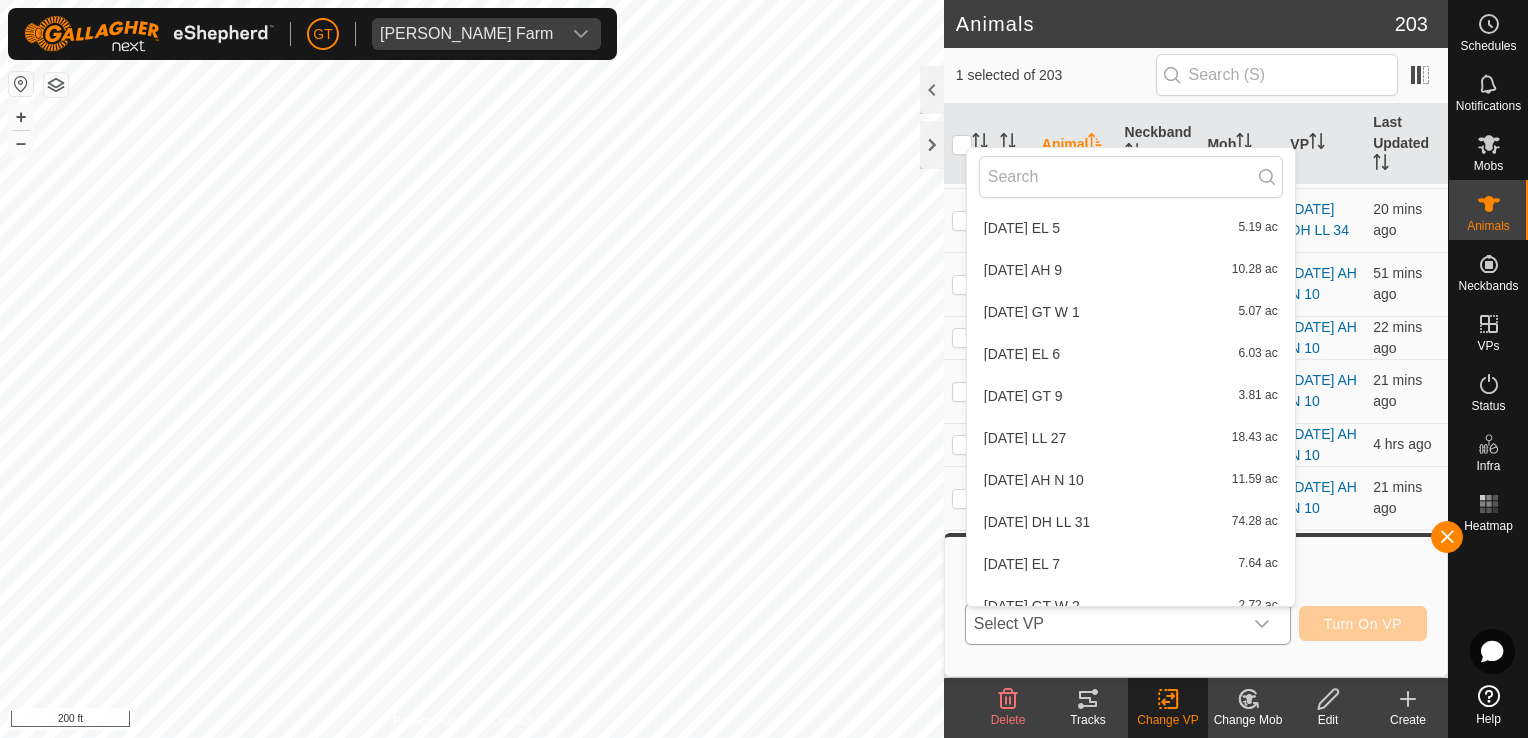 click on "2025-07-14   AH N 10  11.59 ac" at bounding box center (1131, 480) 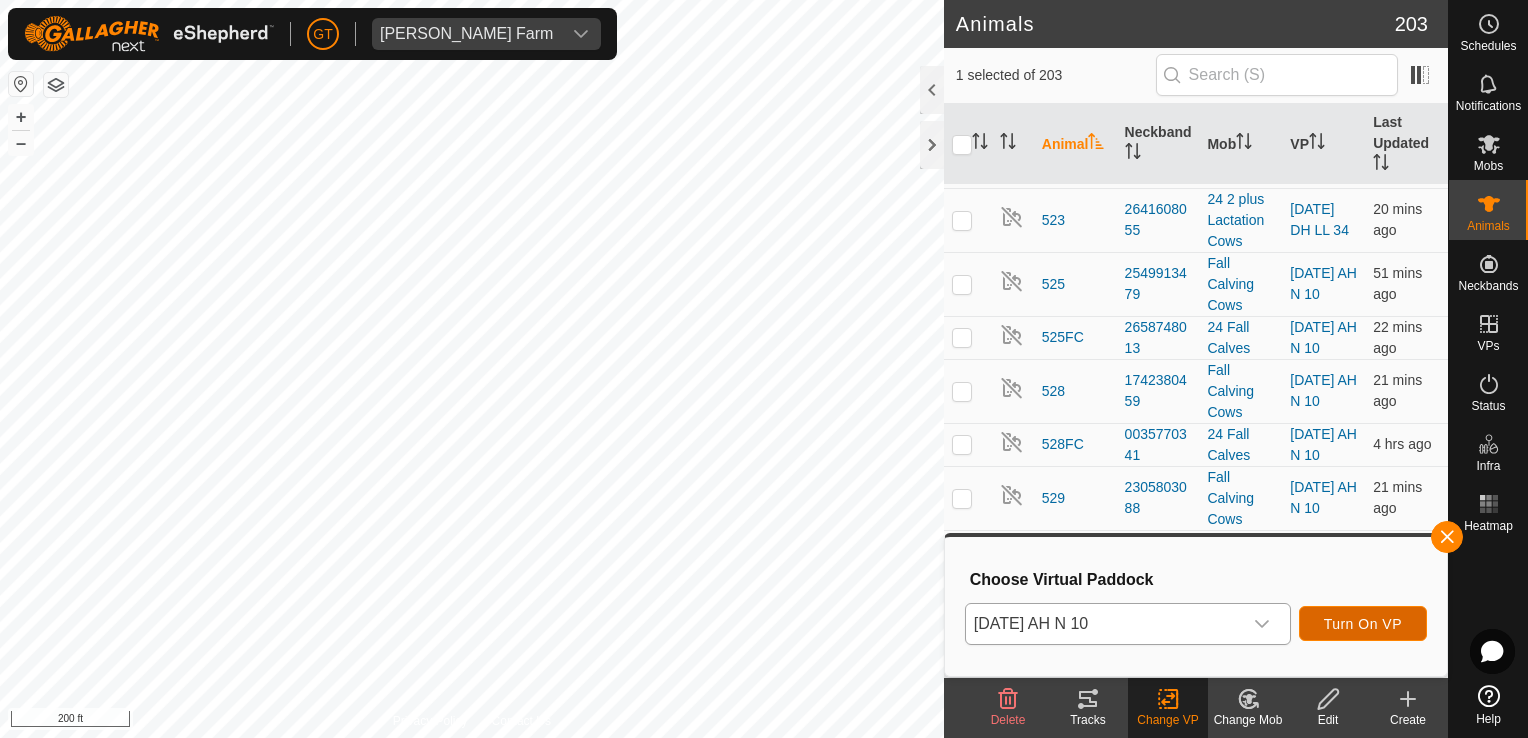 click on "Turn On VP" at bounding box center [1363, 623] 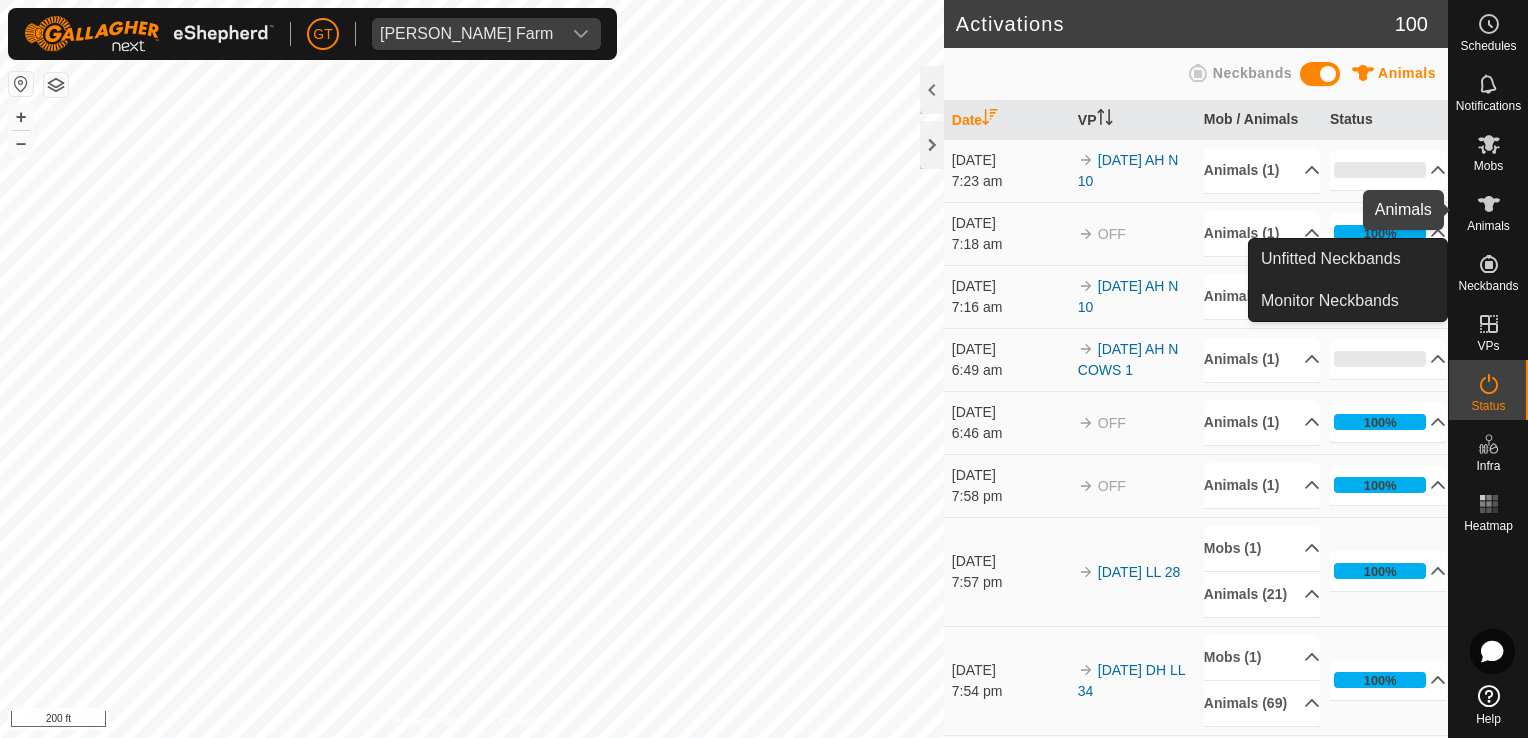 click at bounding box center (1489, 204) 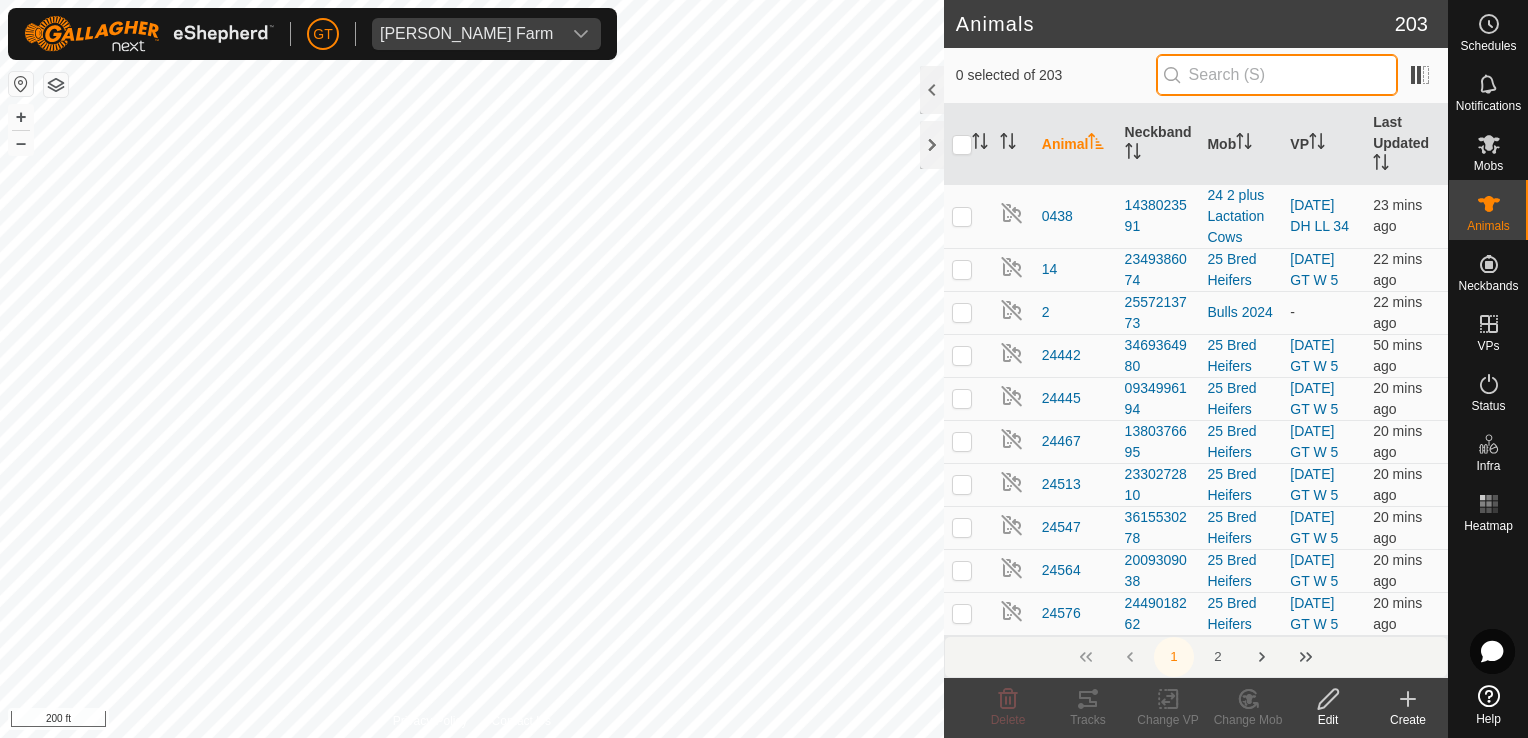 click at bounding box center [1277, 75] 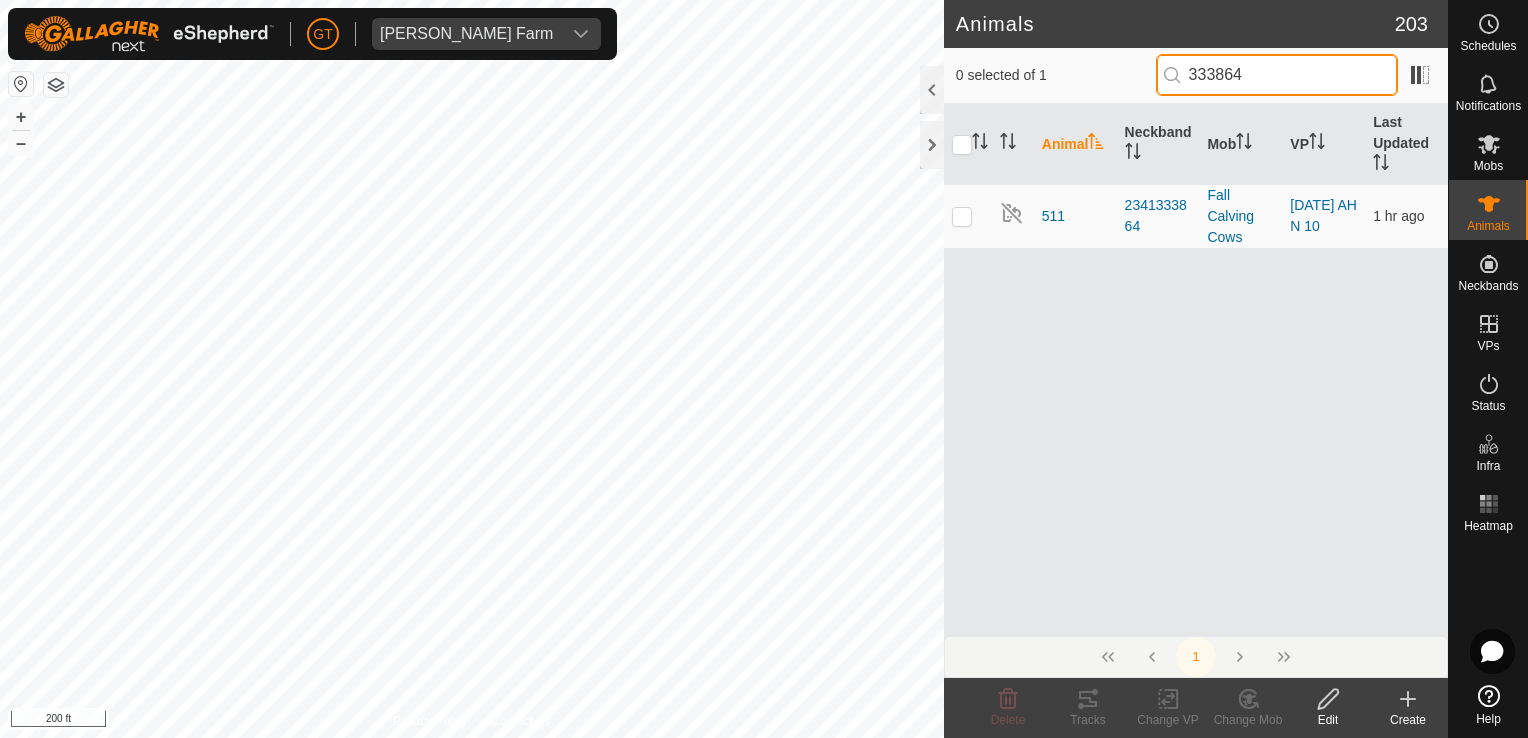 type on "333864" 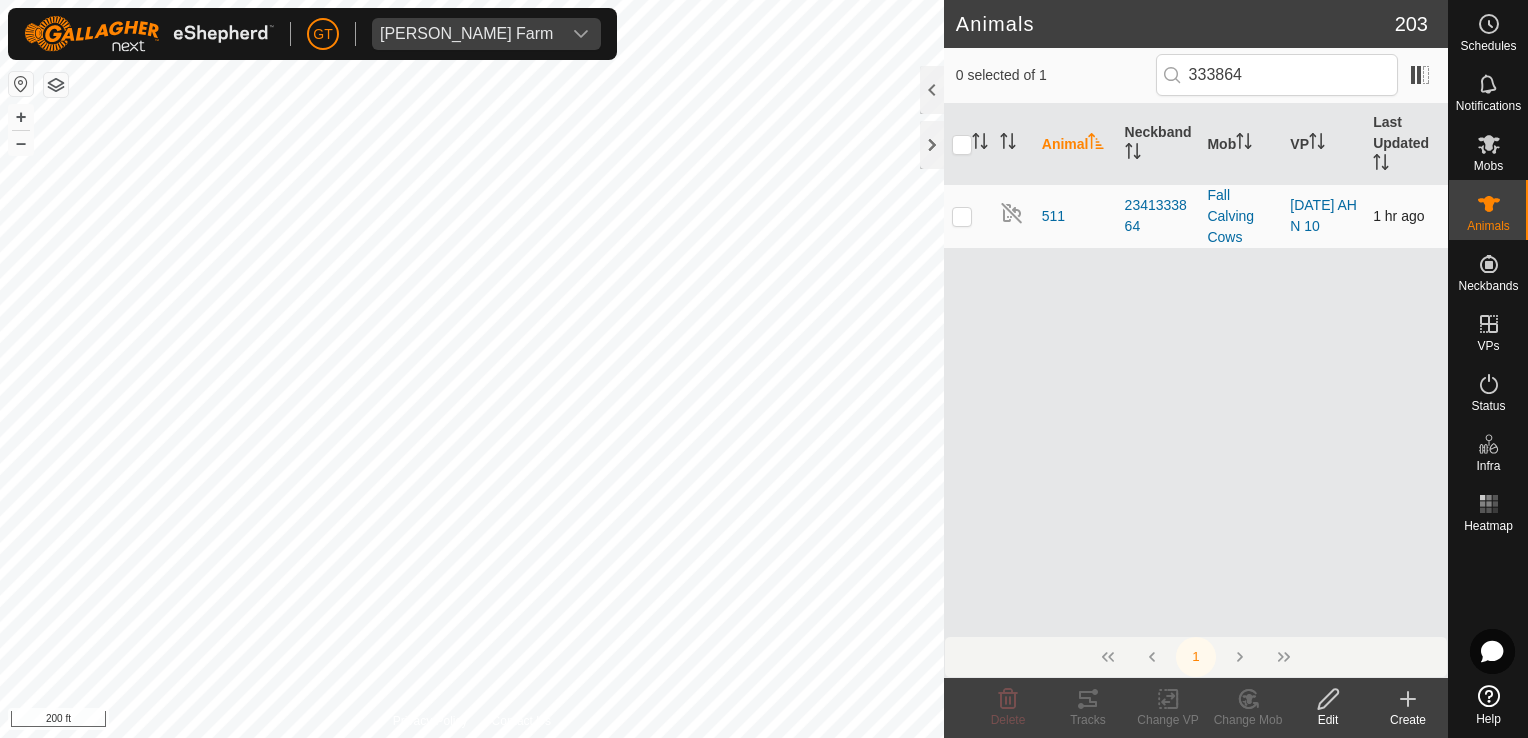 click at bounding box center [962, 216] 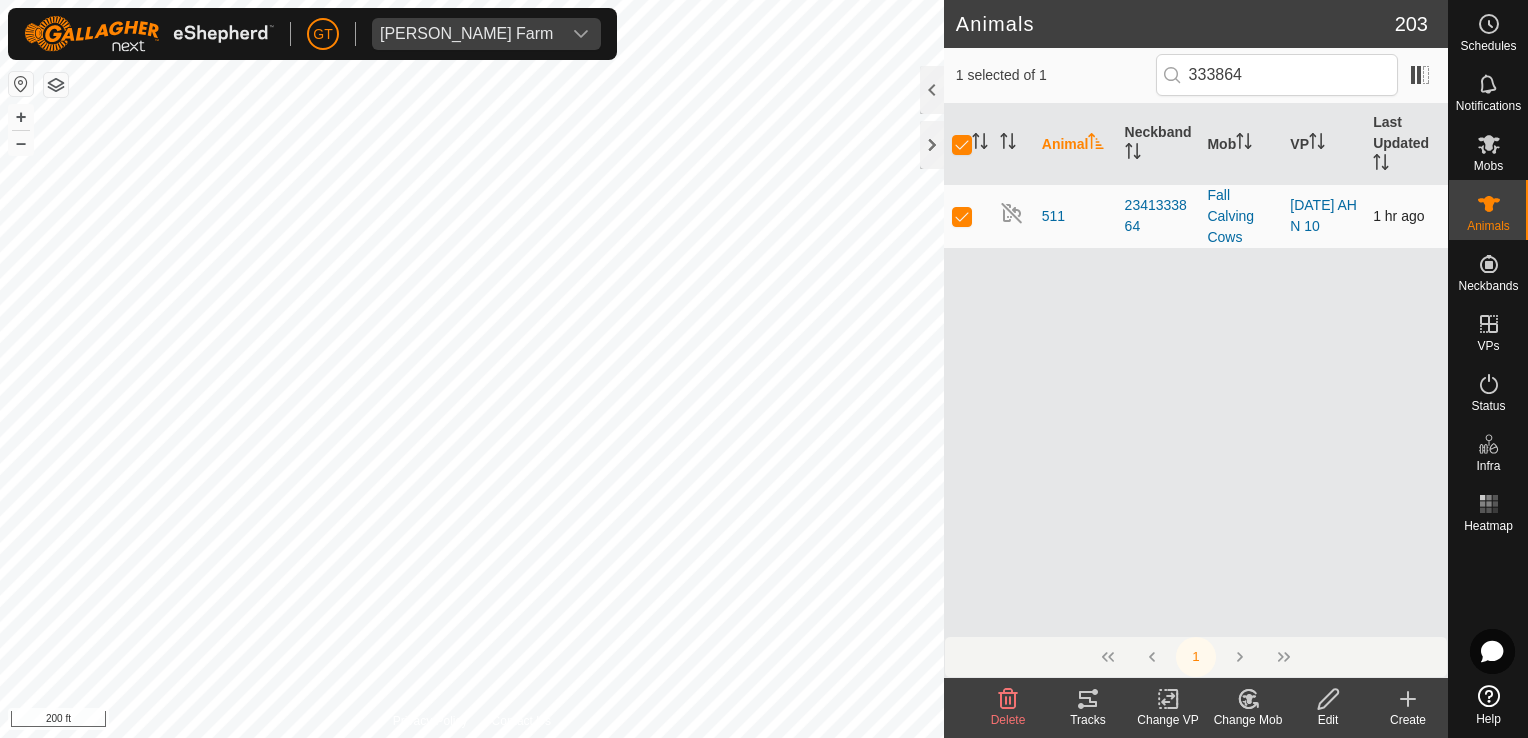 click at bounding box center [962, 216] 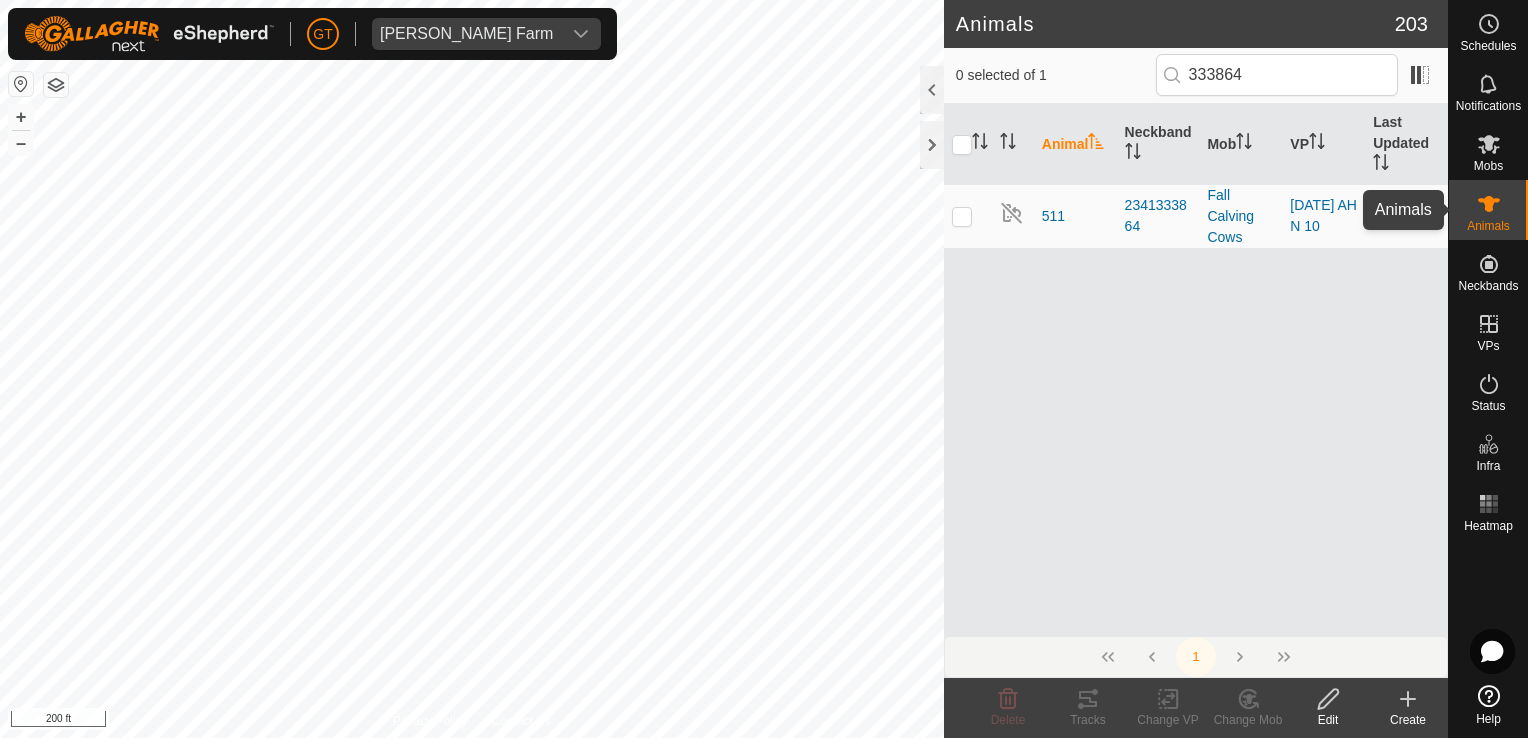 click 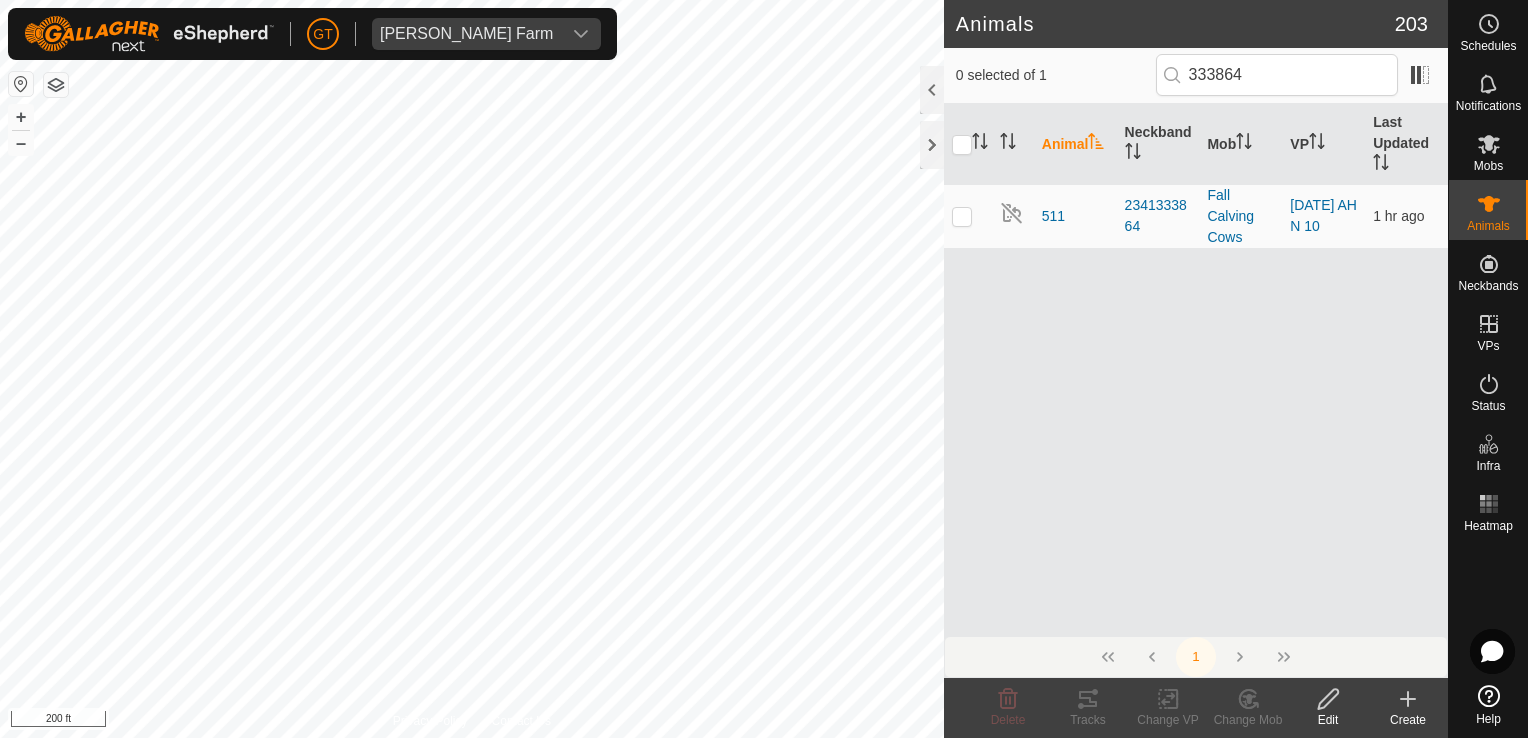 click on "Animal   Neckband   Mob   VP   Last Updated   511   2341333864   Fall Calving Cows  2025-07-14   AH N 10  1 hr ago" at bounding box center (1196, 370) 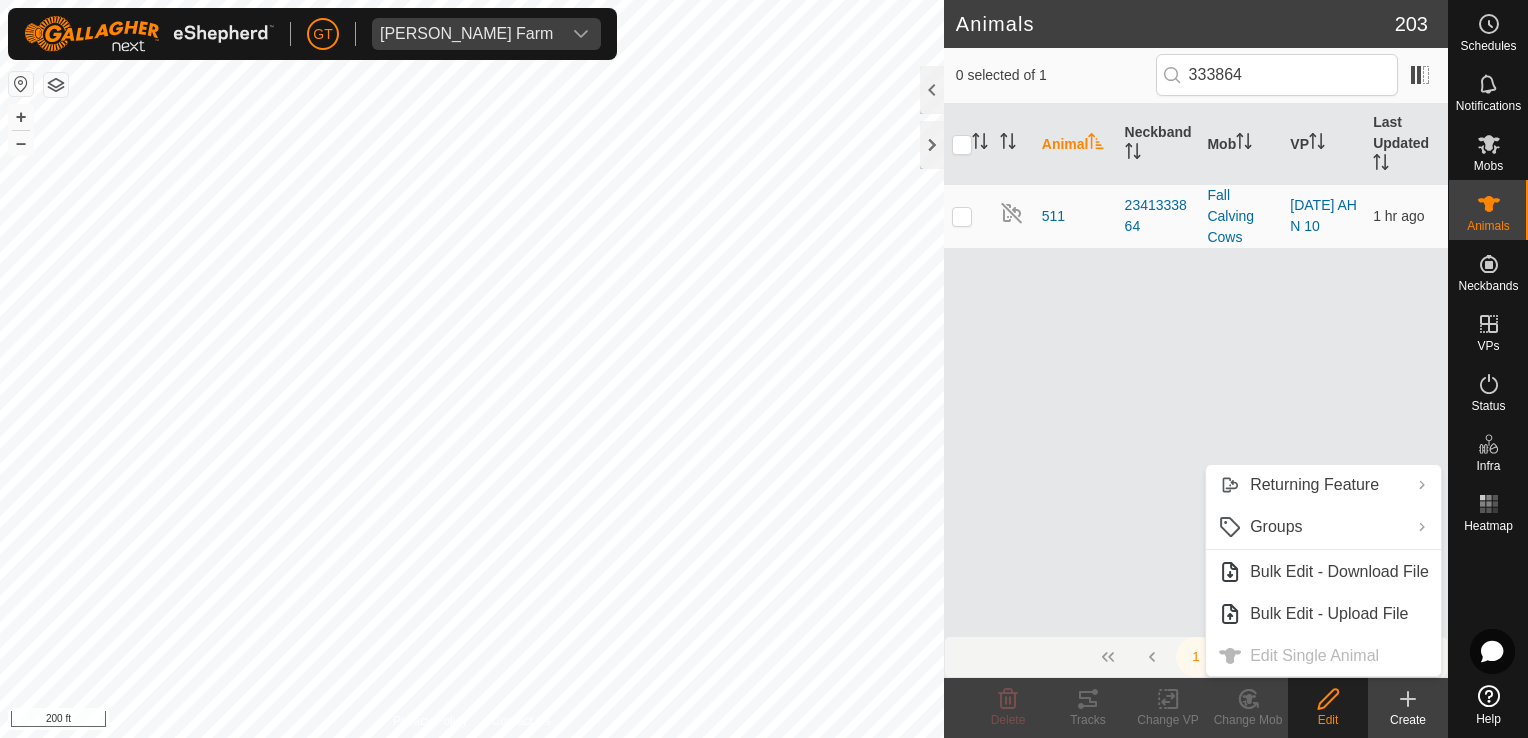click on "Returning Feature Turn On Turn Off Groups Clear Groups Manage Groups Bulk Edit - Download File Bulk Edit - Upload File Edit Single Animal" at bounding box center [1323, 570] 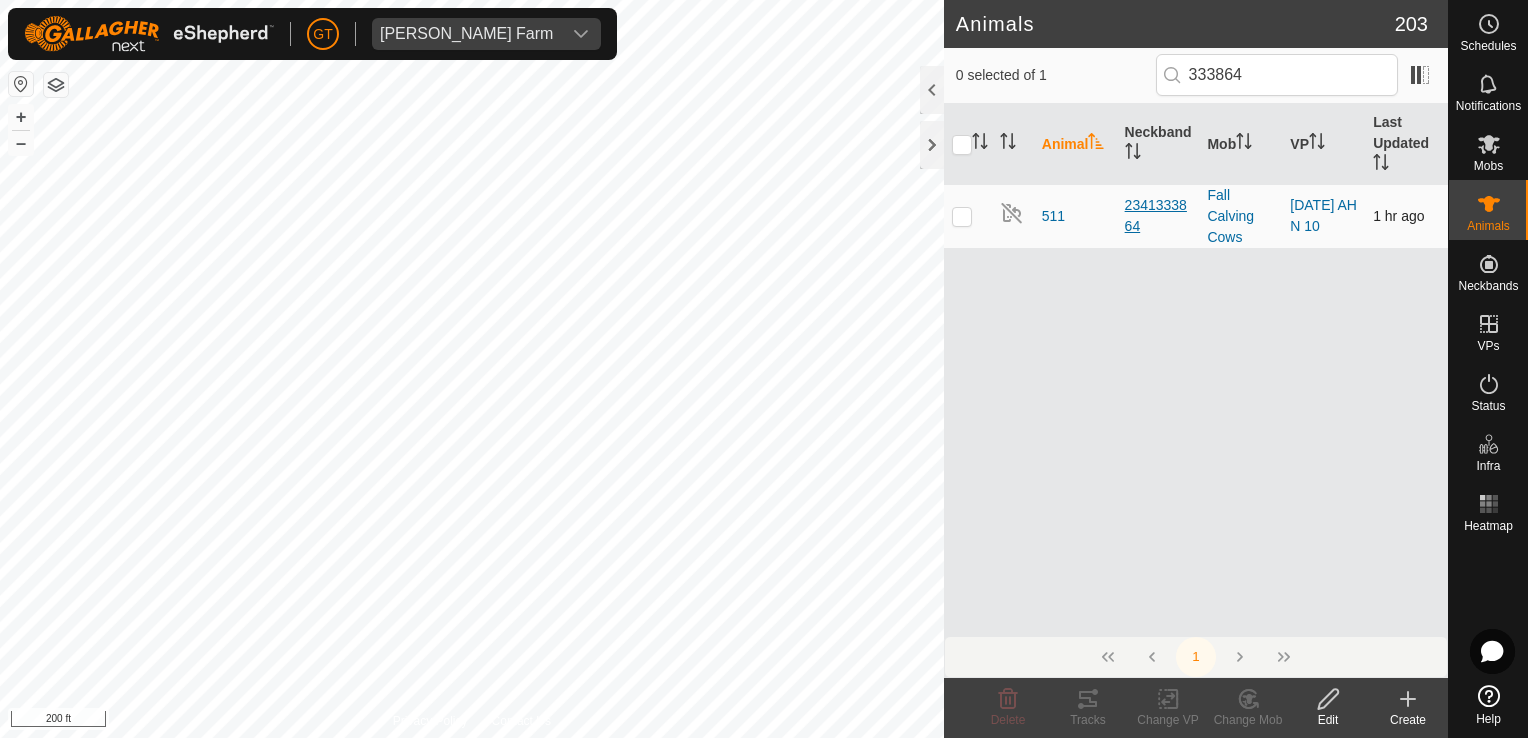 click on "2341333864" at bounding box center [1158, 216] 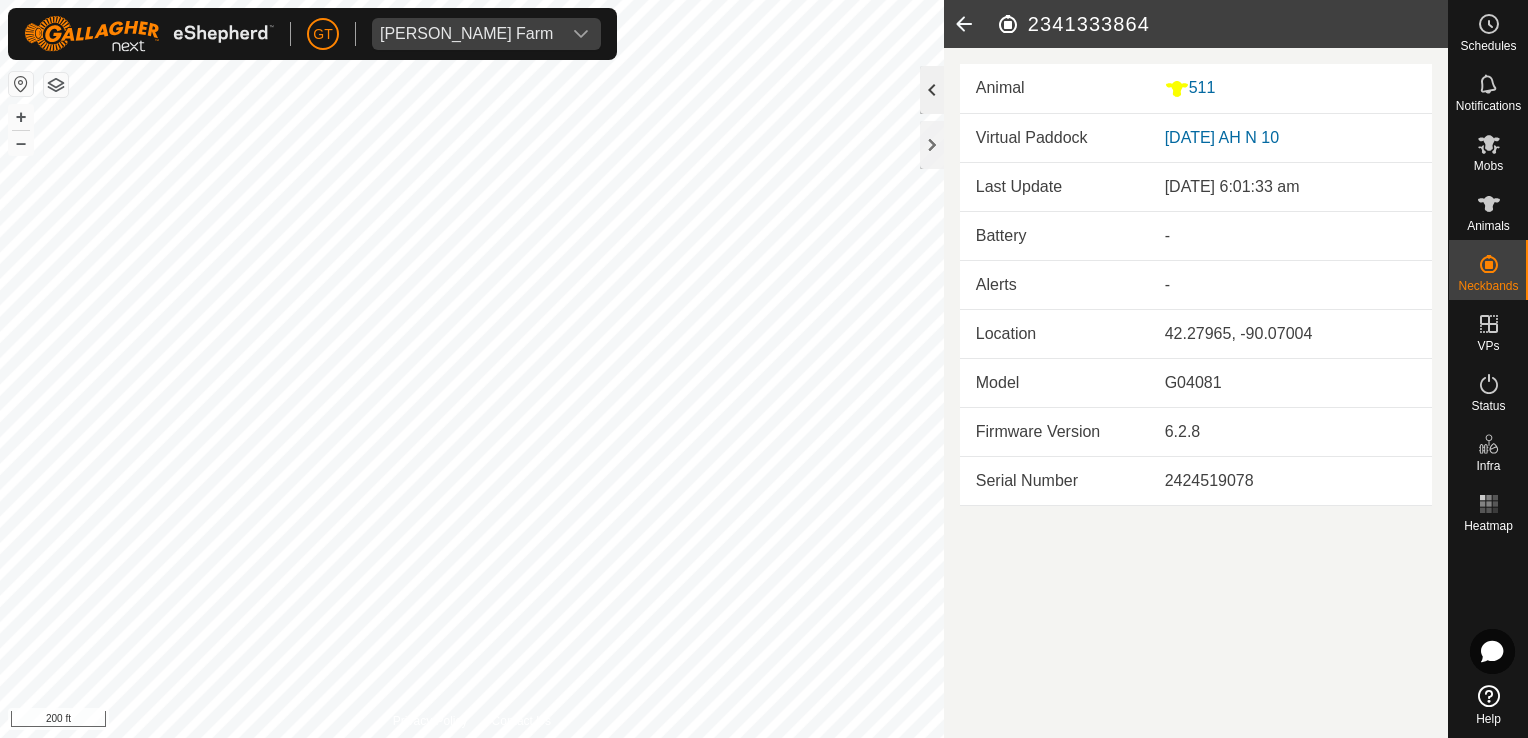 click 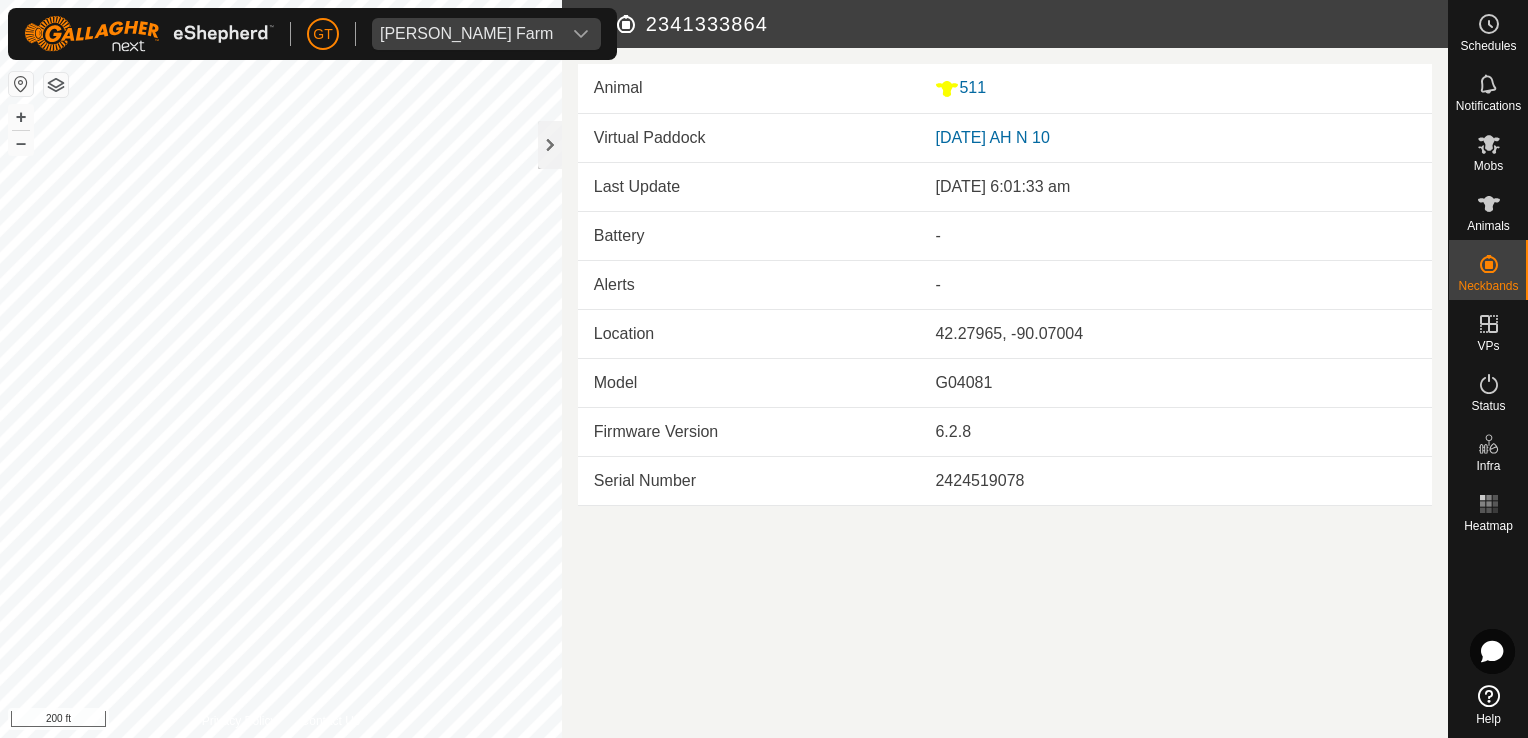 click on "Animal  511  Virtual Paddock 2025-07-14   AH N 10 Last Update 18 July 2025, 6:01:33 am Battery - Alerts  -  Location 42.27965, -90.07004 Model G04081 Firmware Version 6.2.8 Serial Number 2424519078" 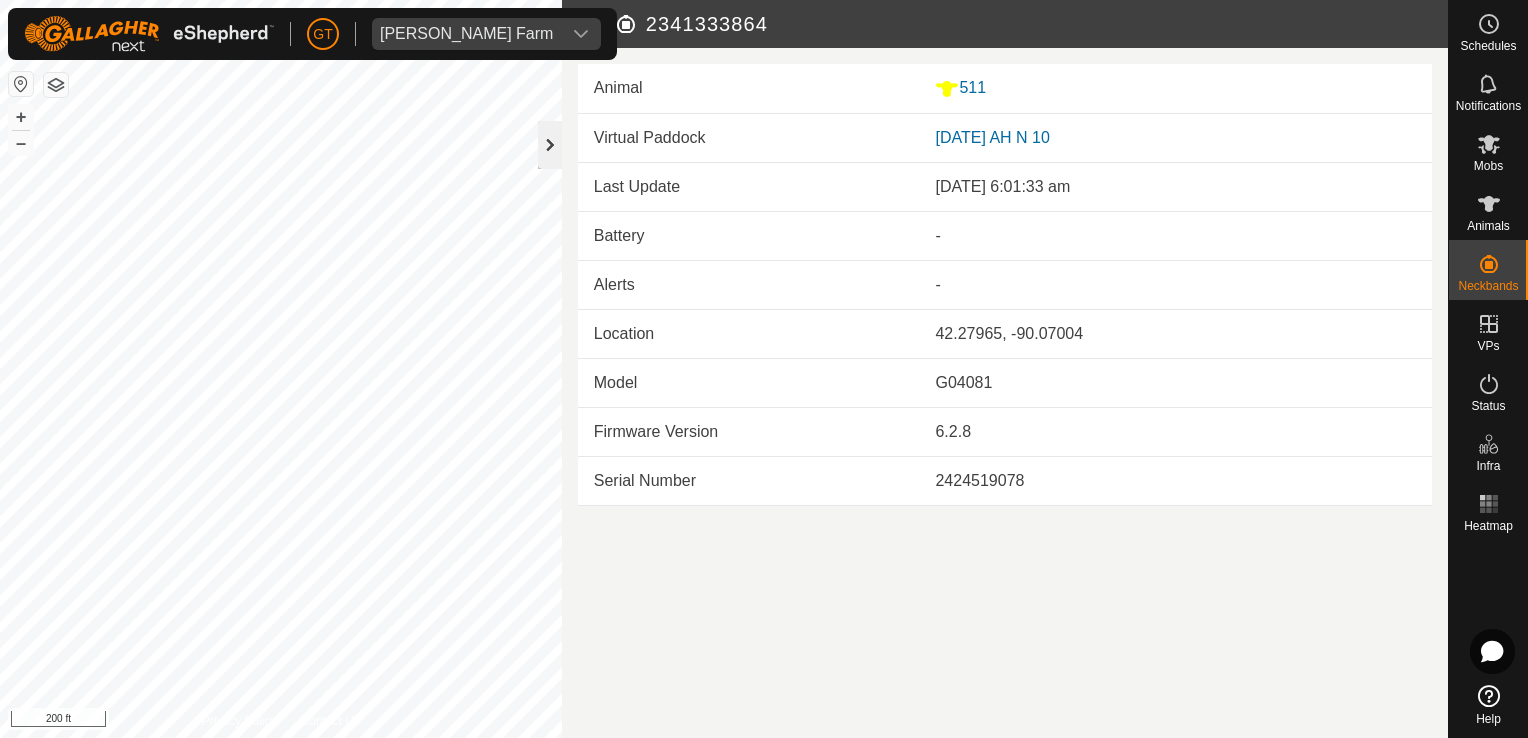 click 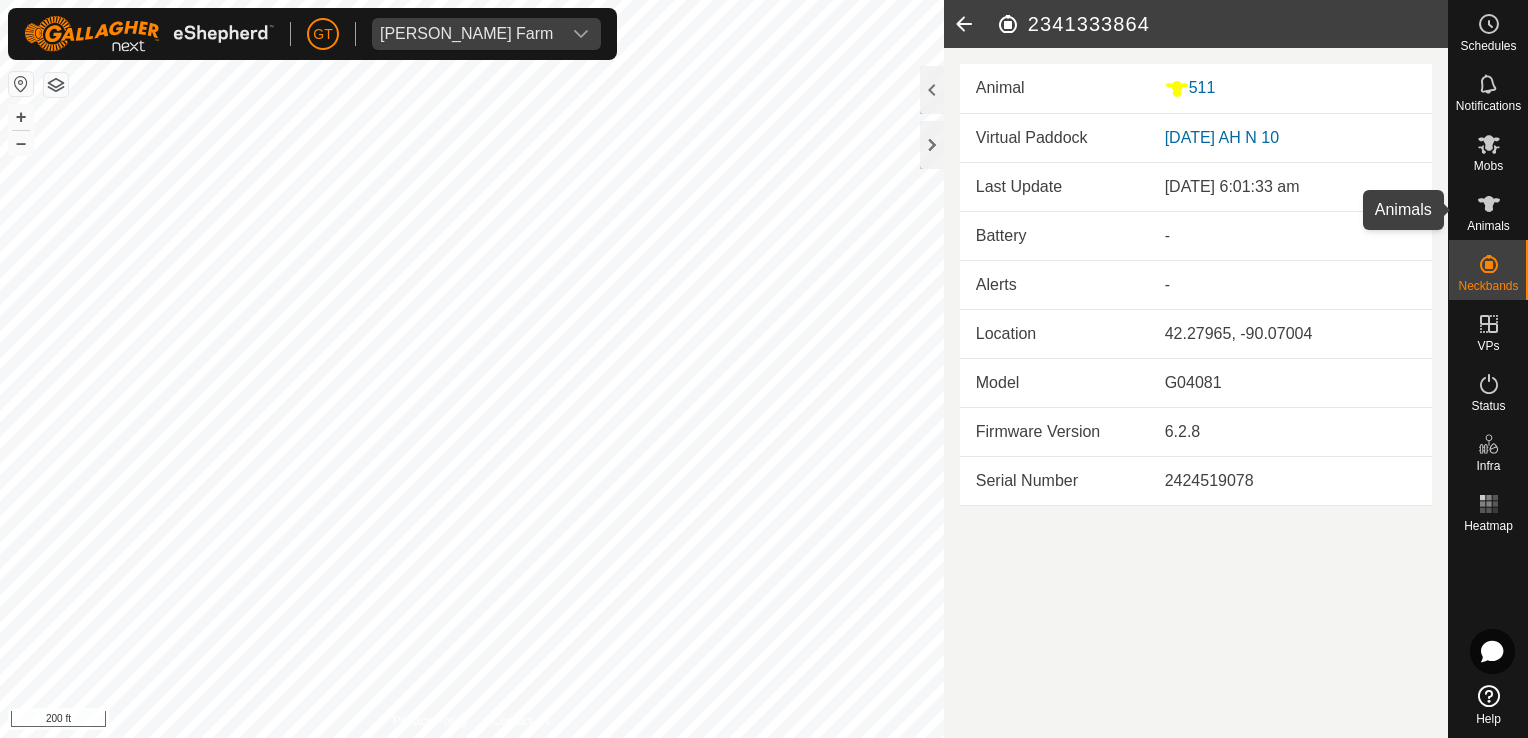 click 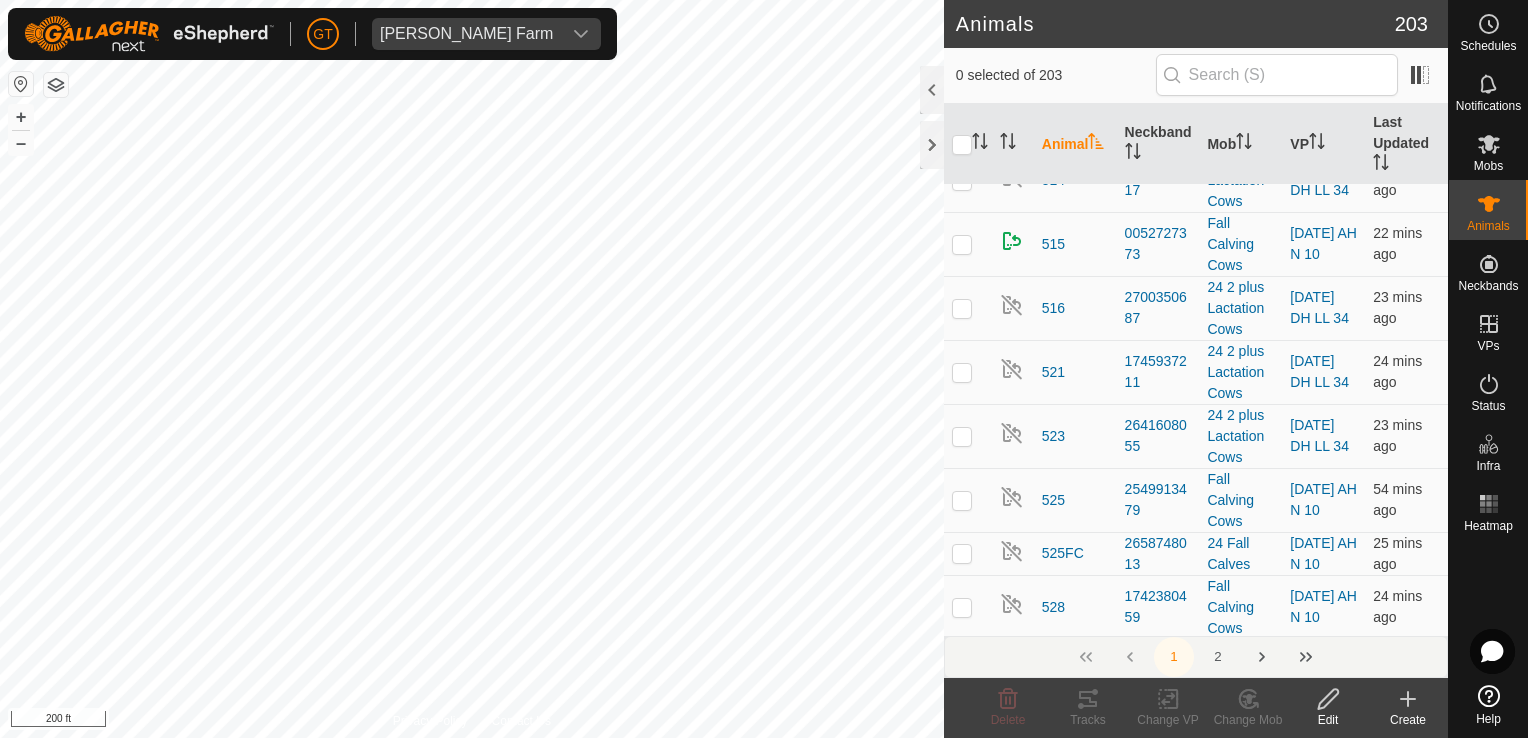 scroll, scrollTop: 2200, scrollLeft: 0, axis: vertical 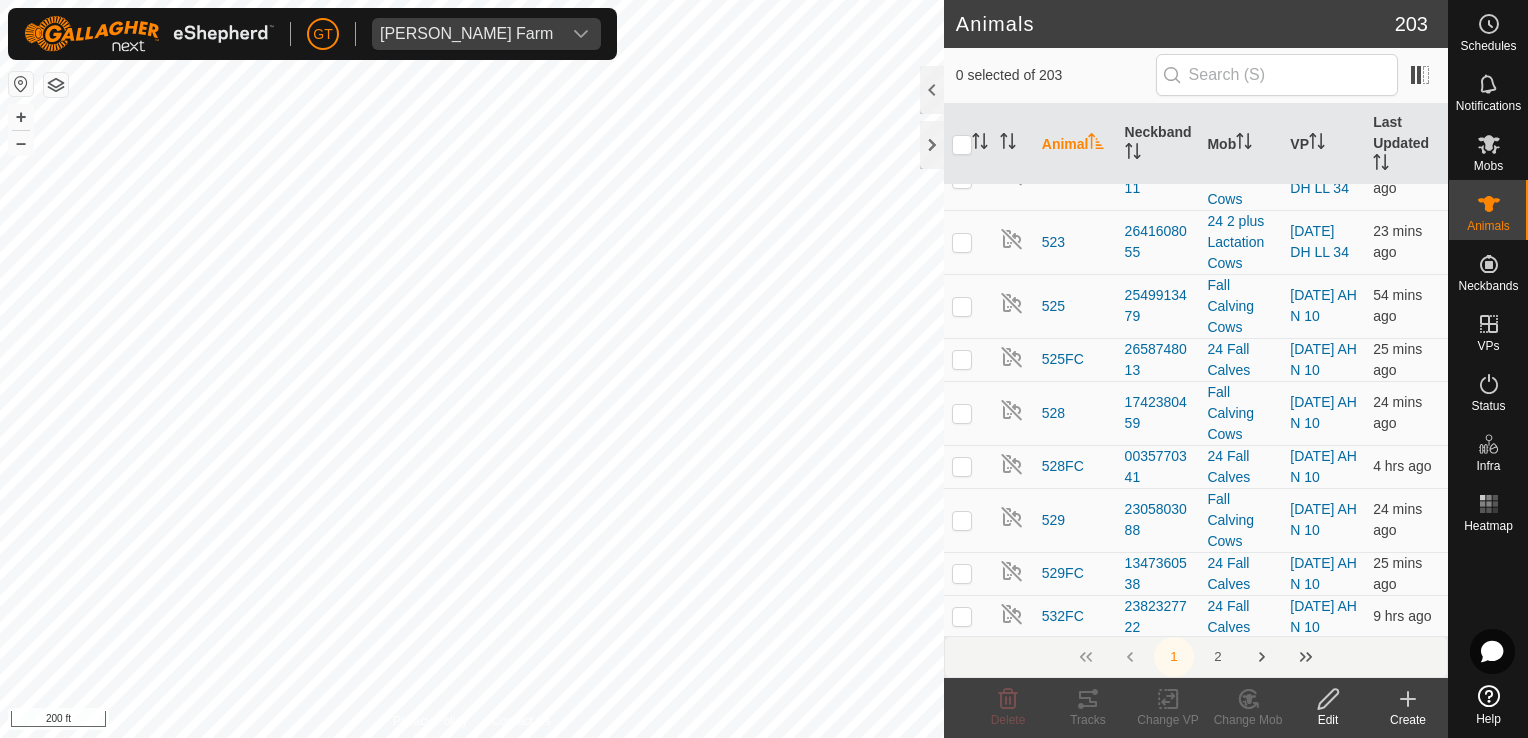 click at bounding box center [962, -207] 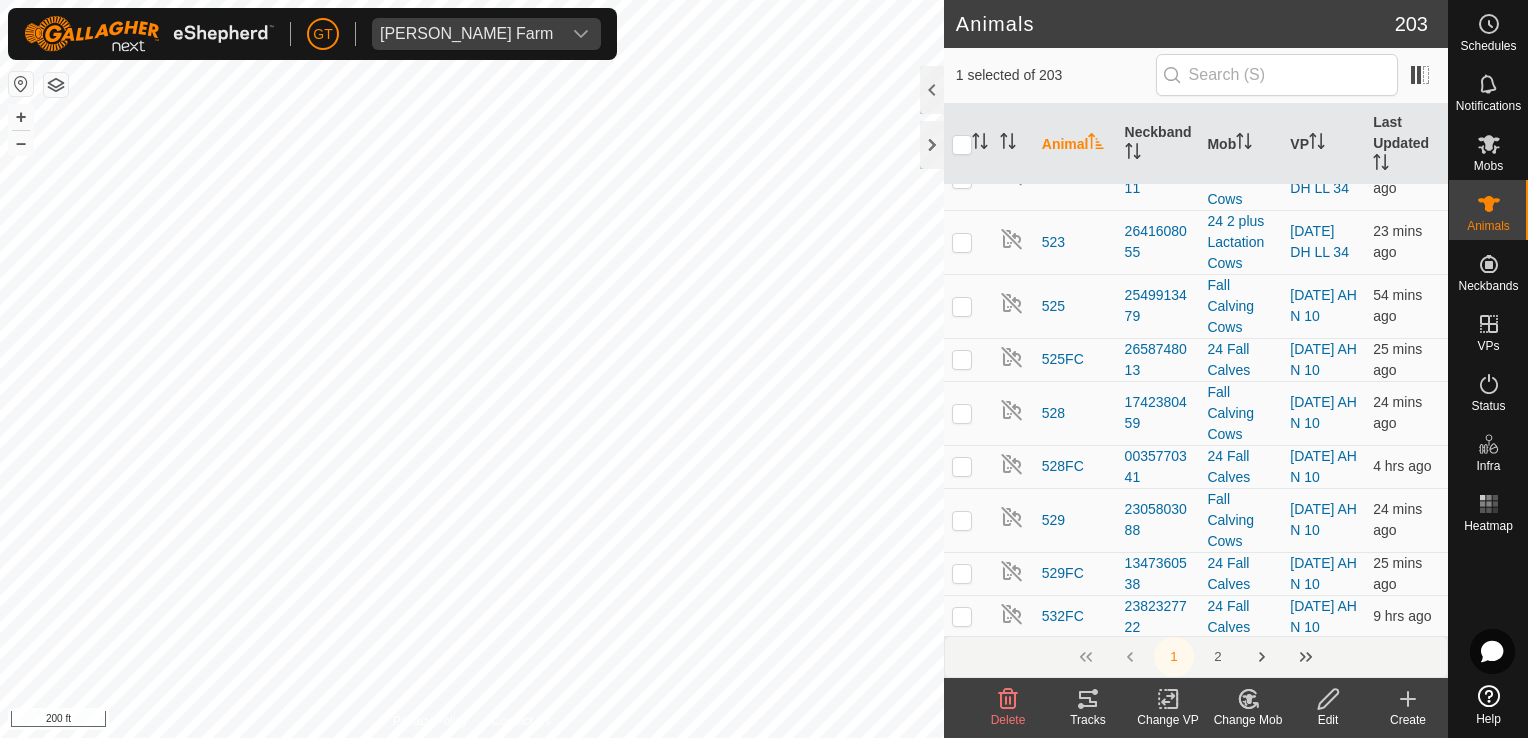 click 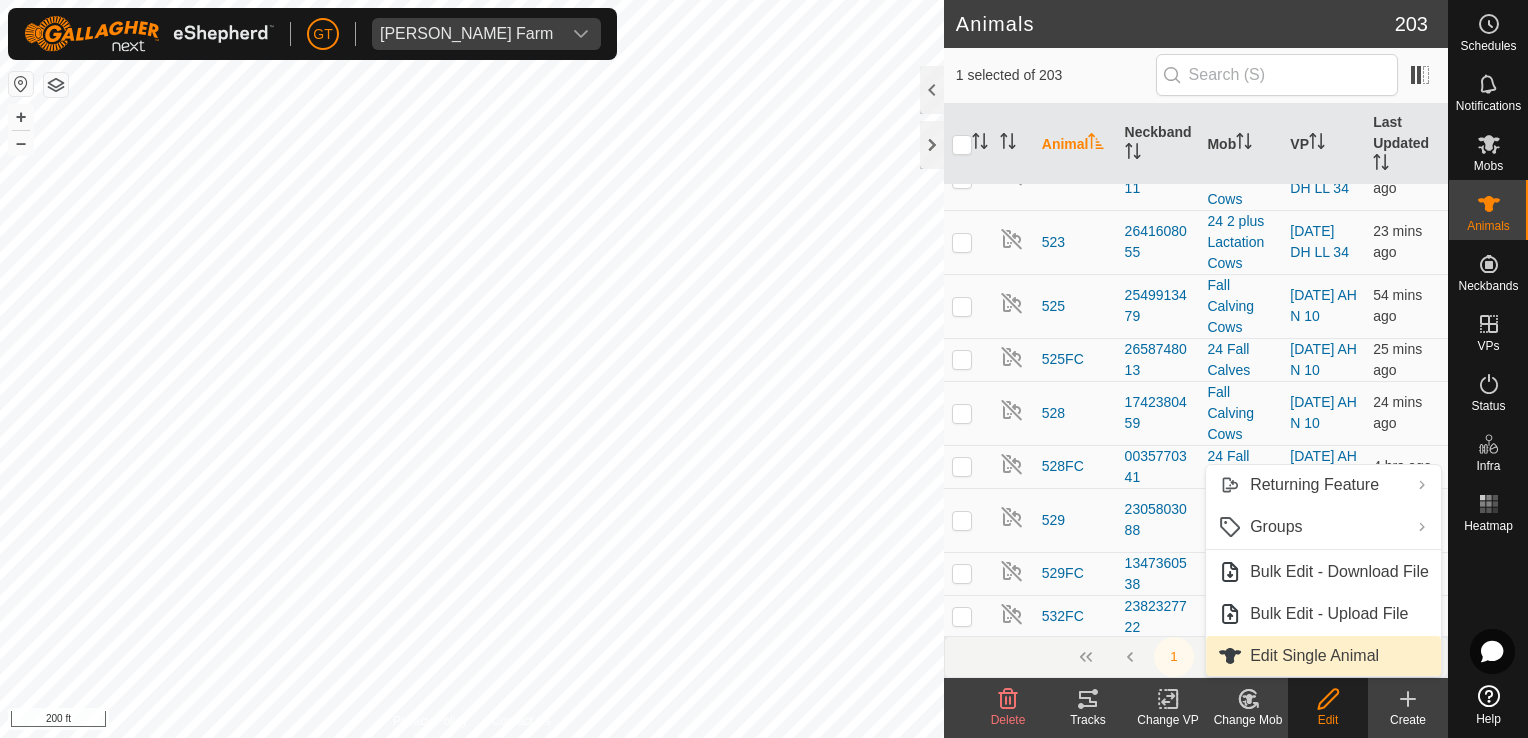 click on "Edit Single Animal" at bounding box center [1323, 656] 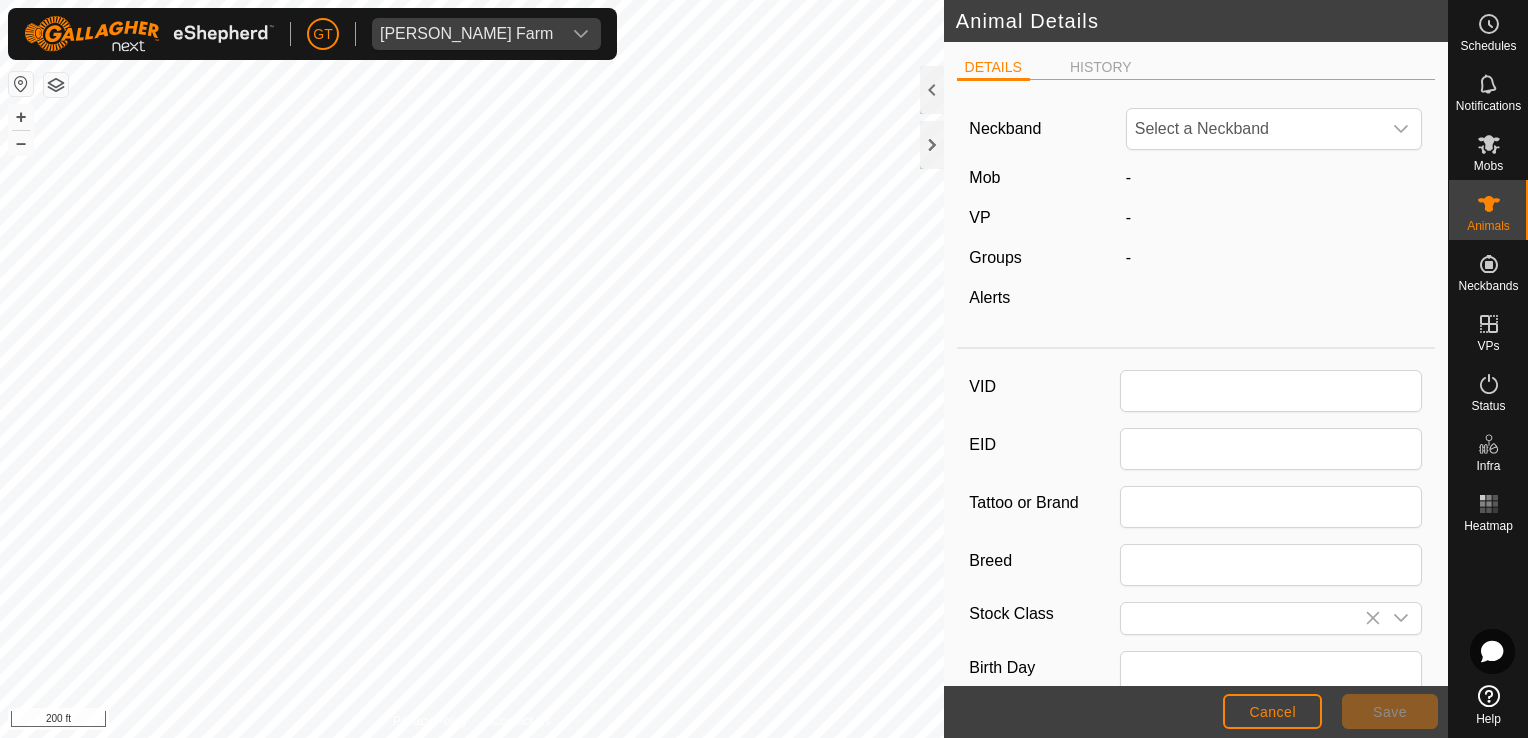 type on "511" 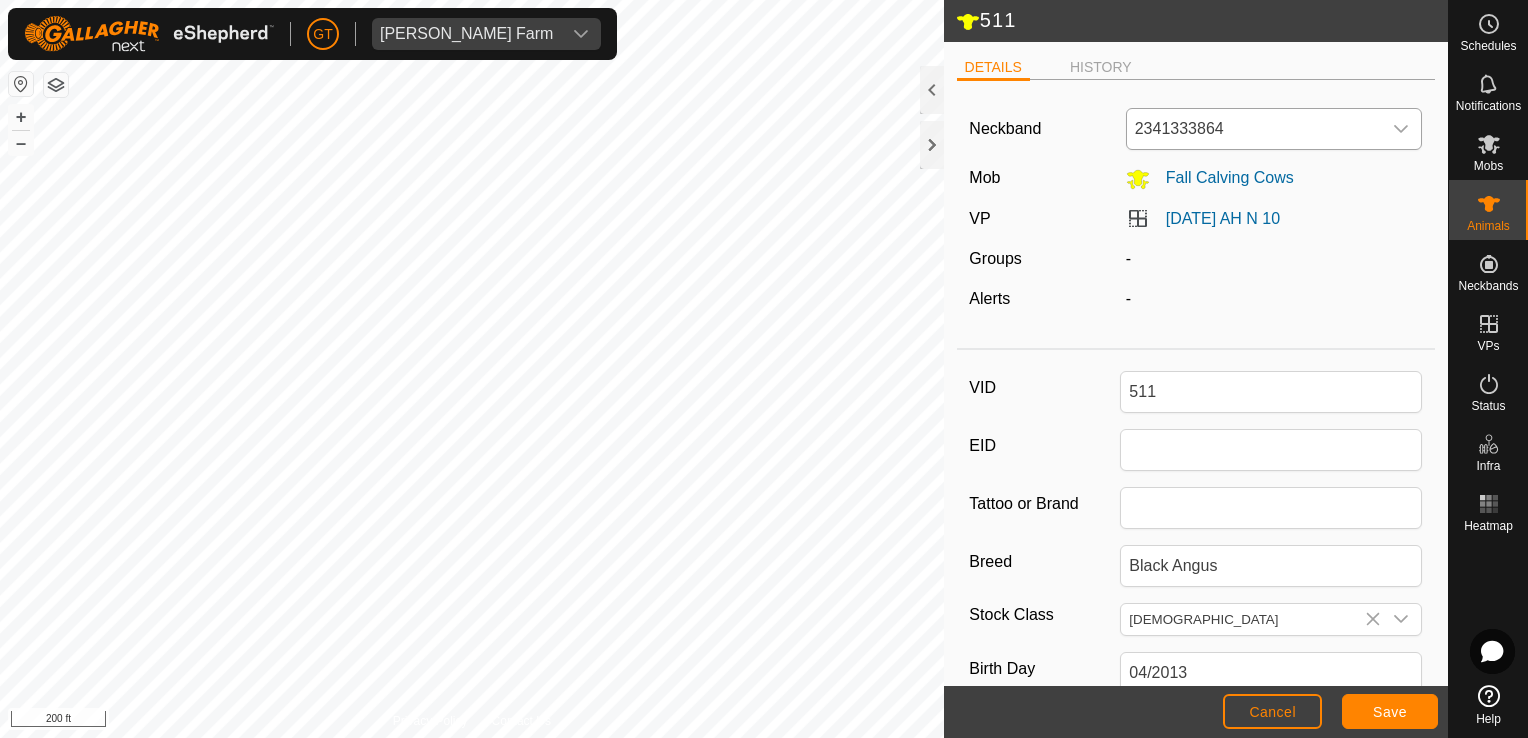 click 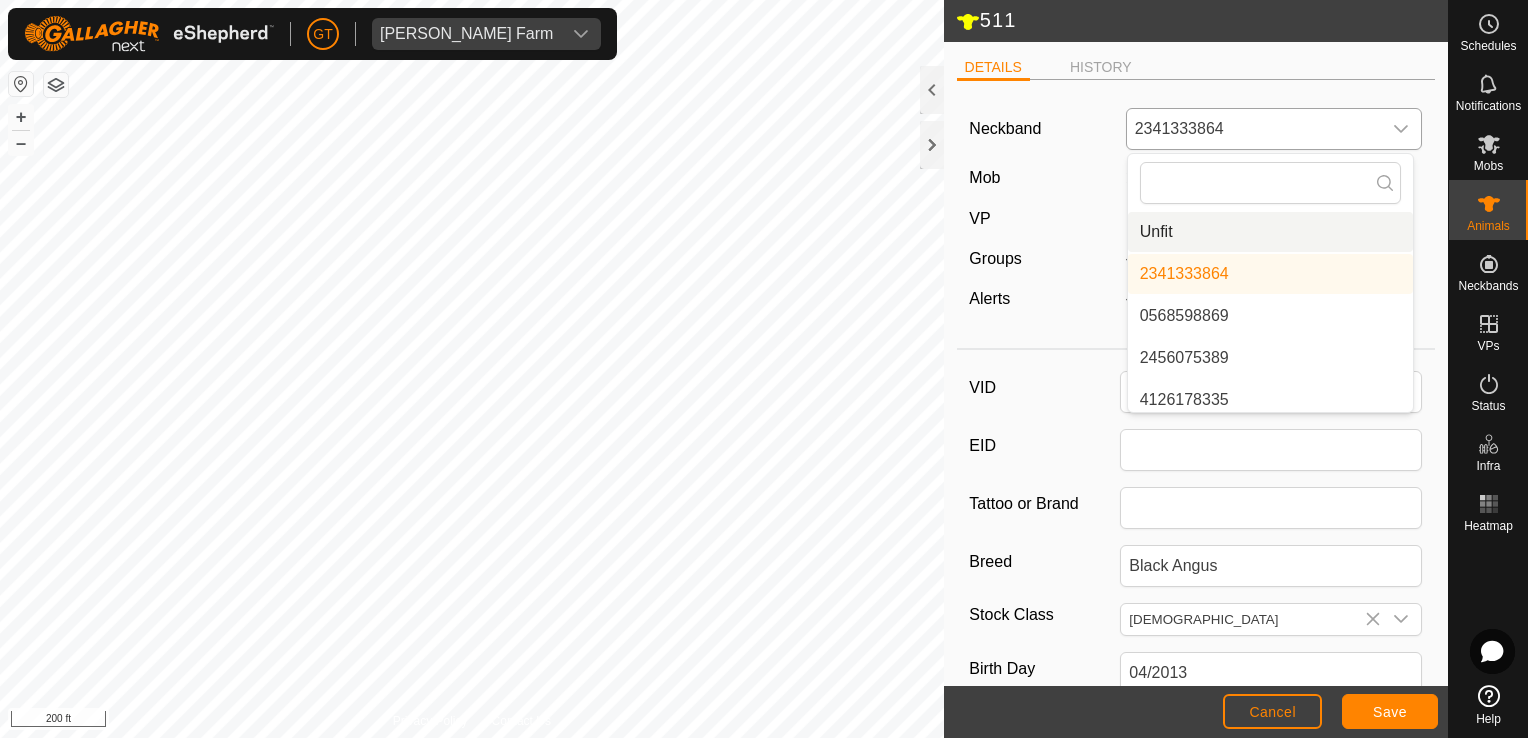 click on "Unfit" at bounding box center [1270, 232] 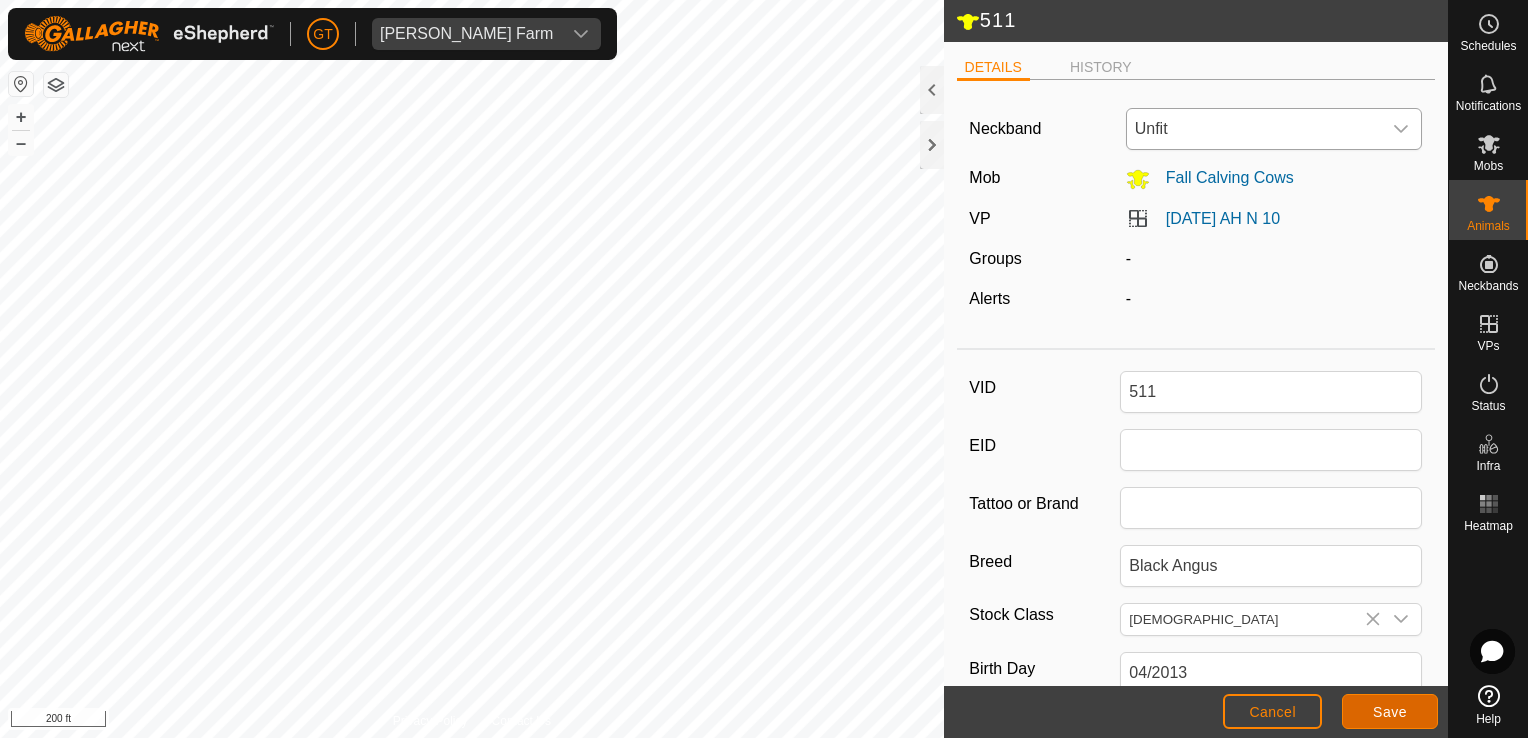 click on "Save" 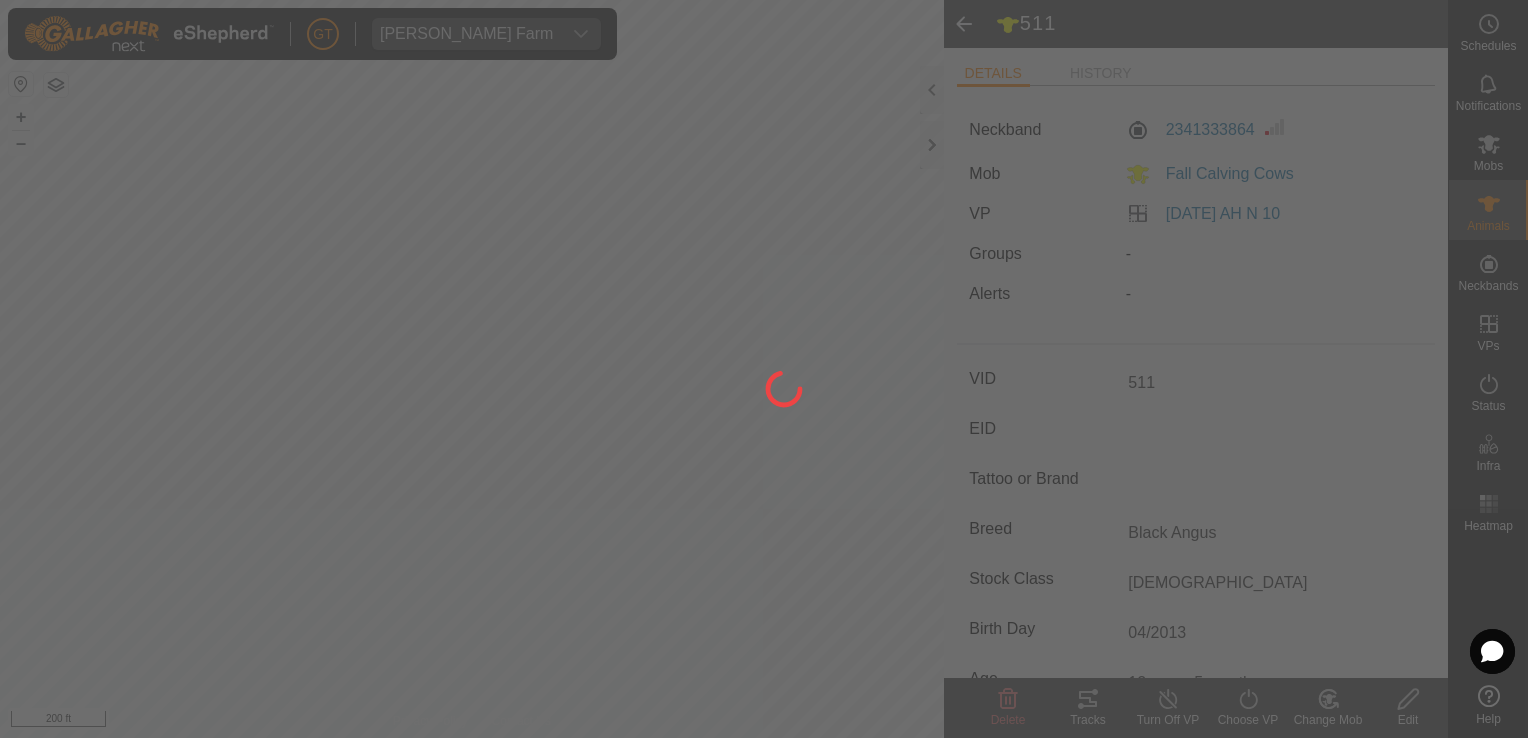 type on "-" 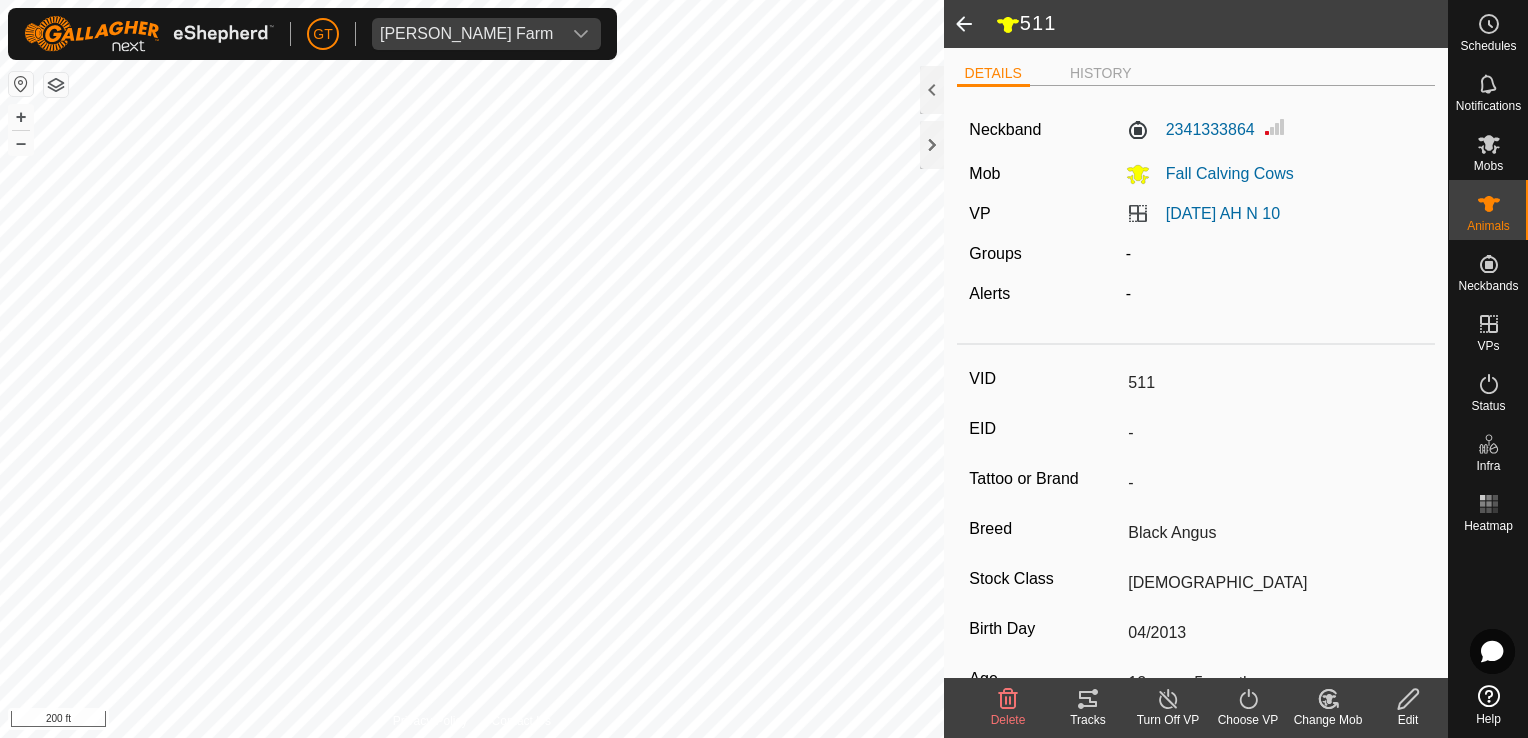 click 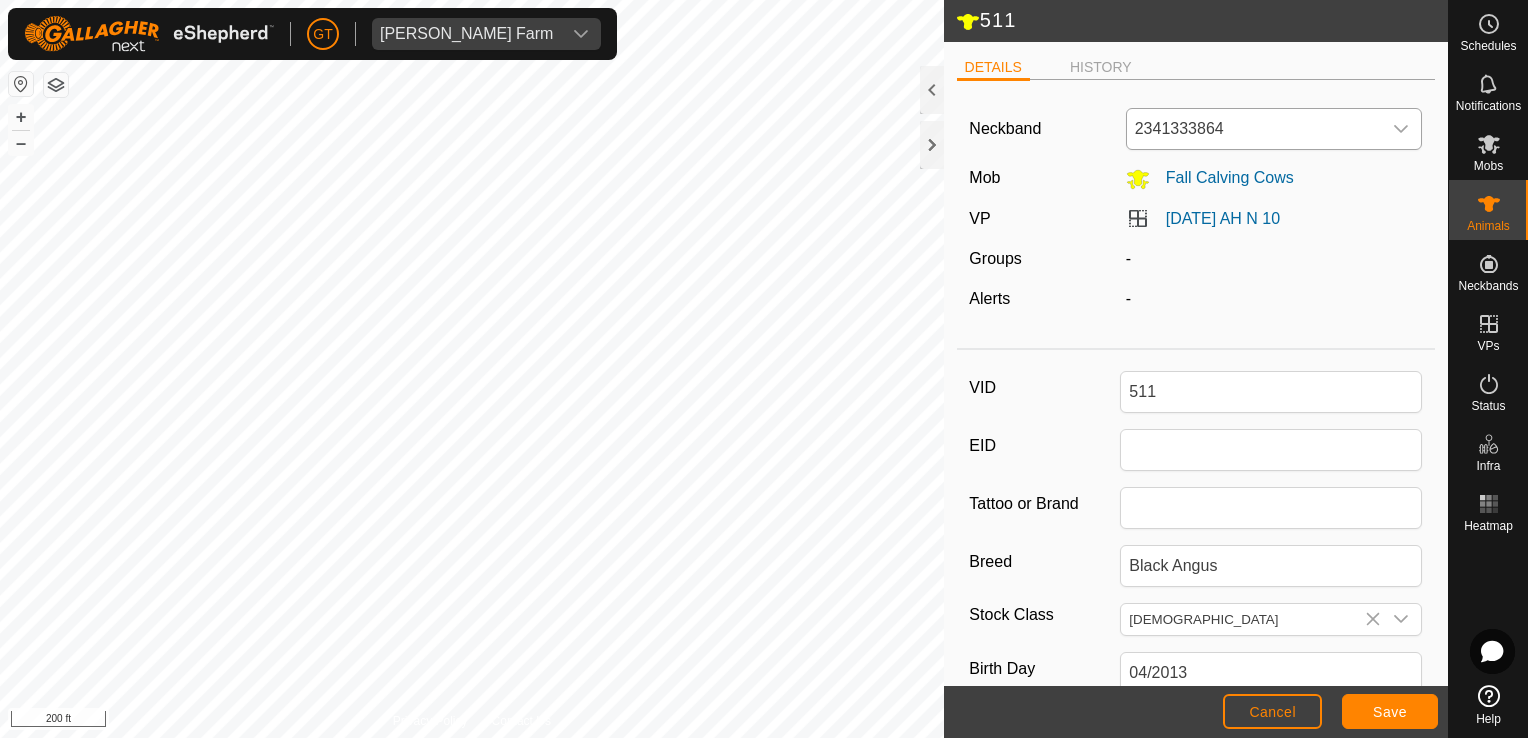 click 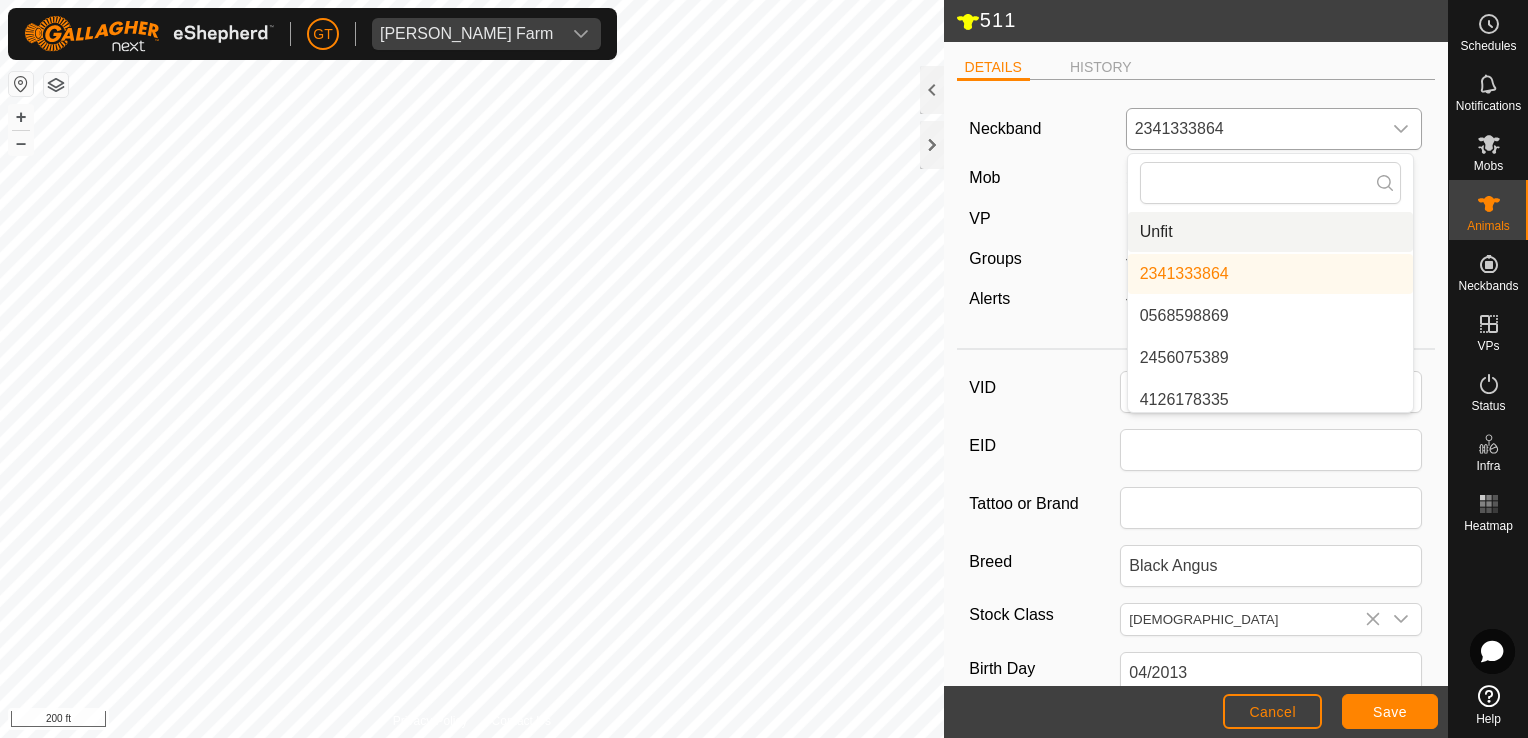 click on "Unfit" at bounding box center [1270, 232] 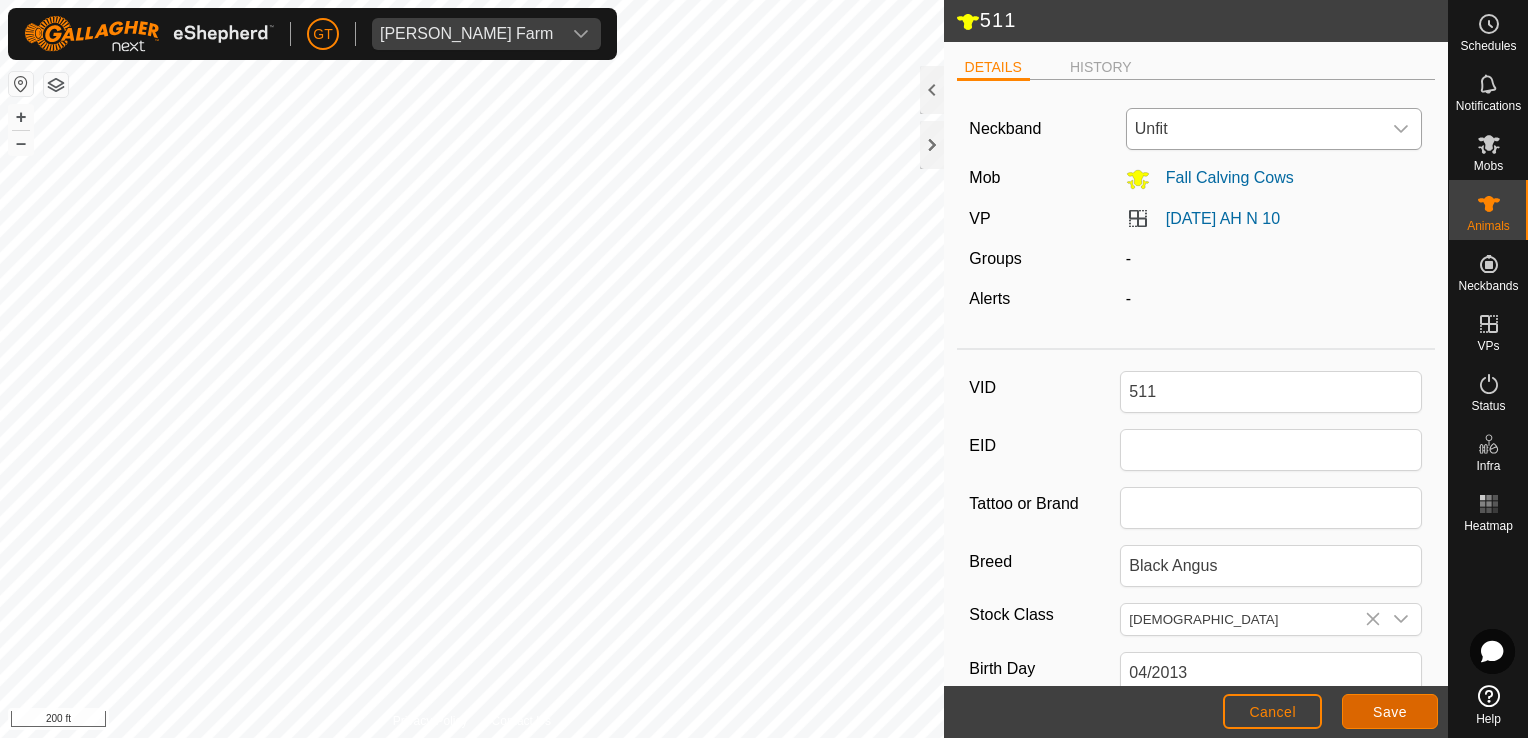 click on "Save" 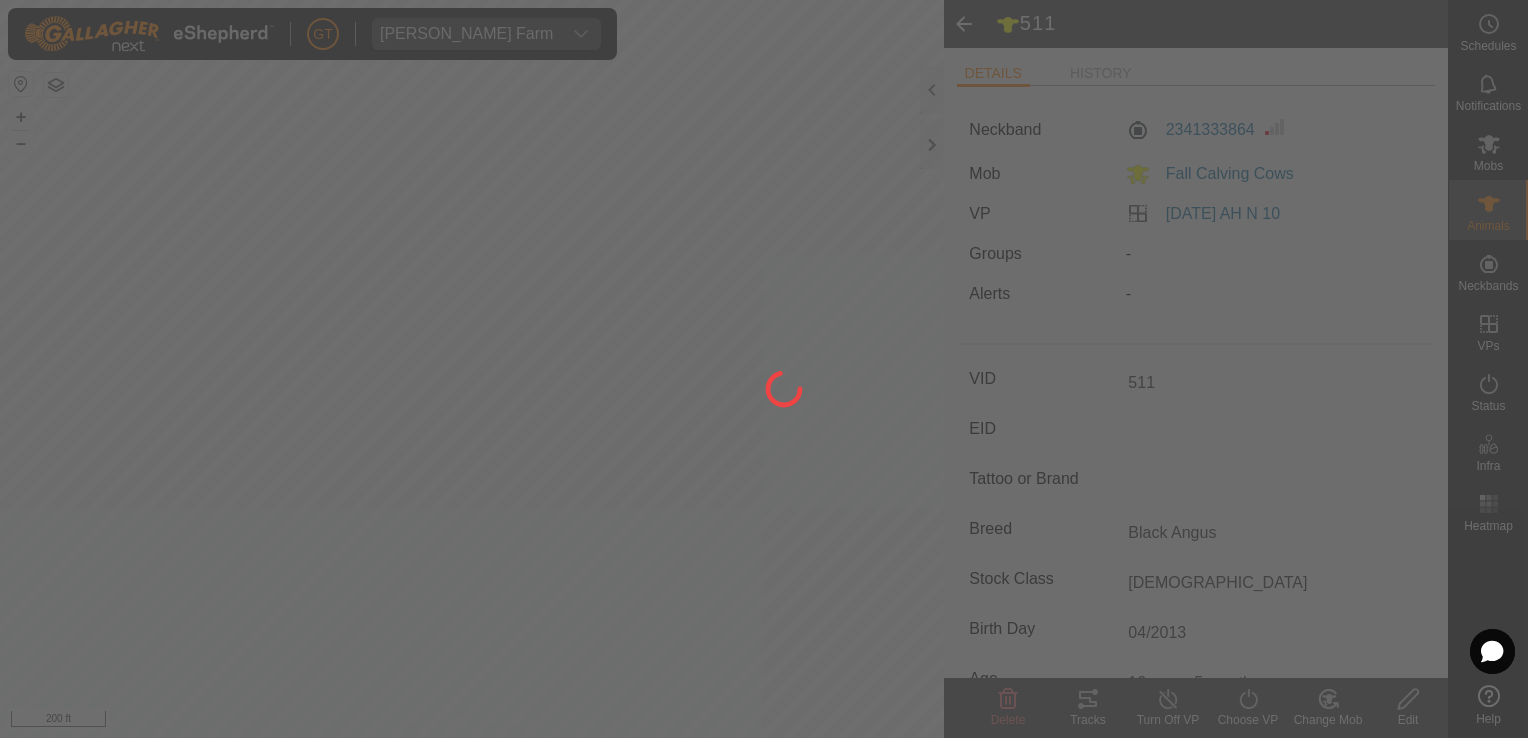 type on "-" 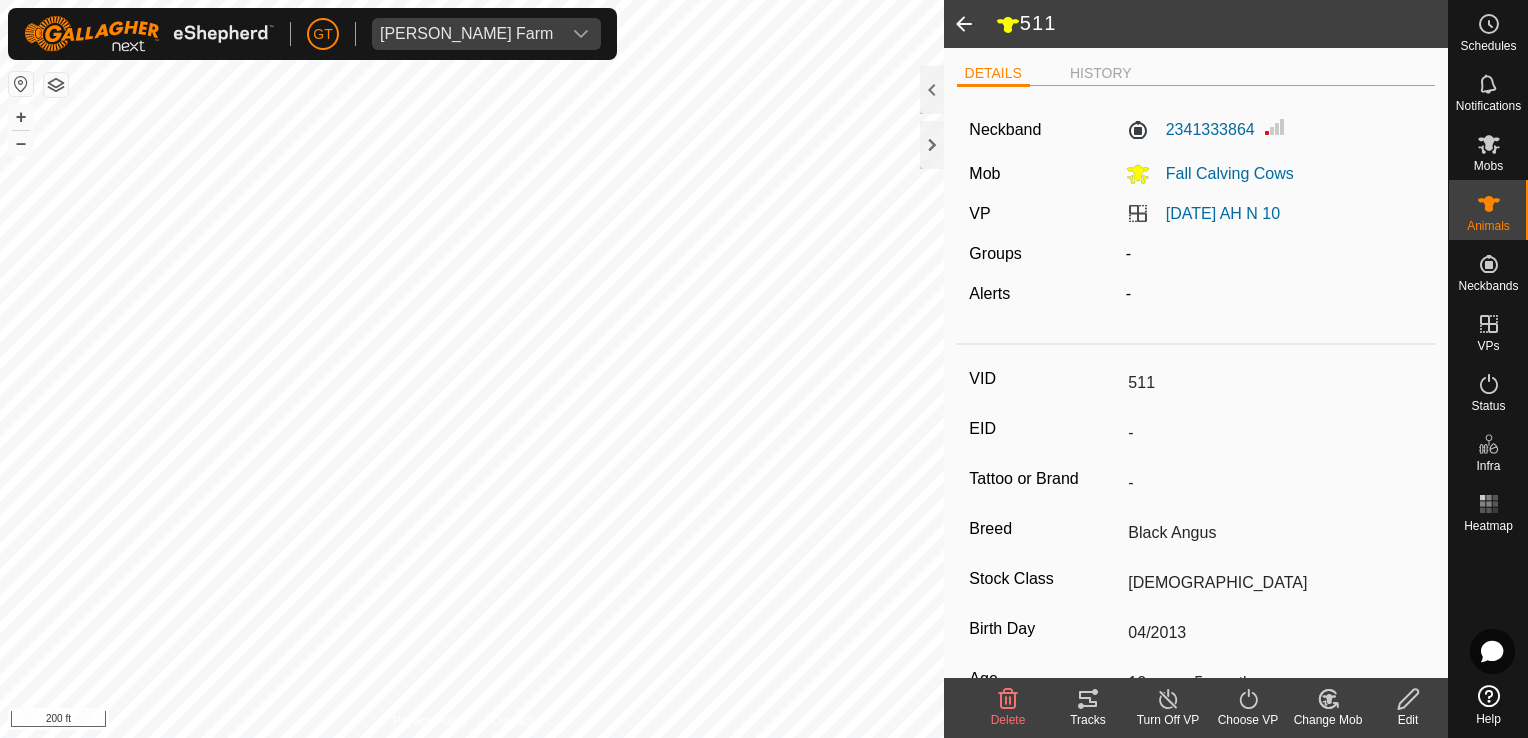 click 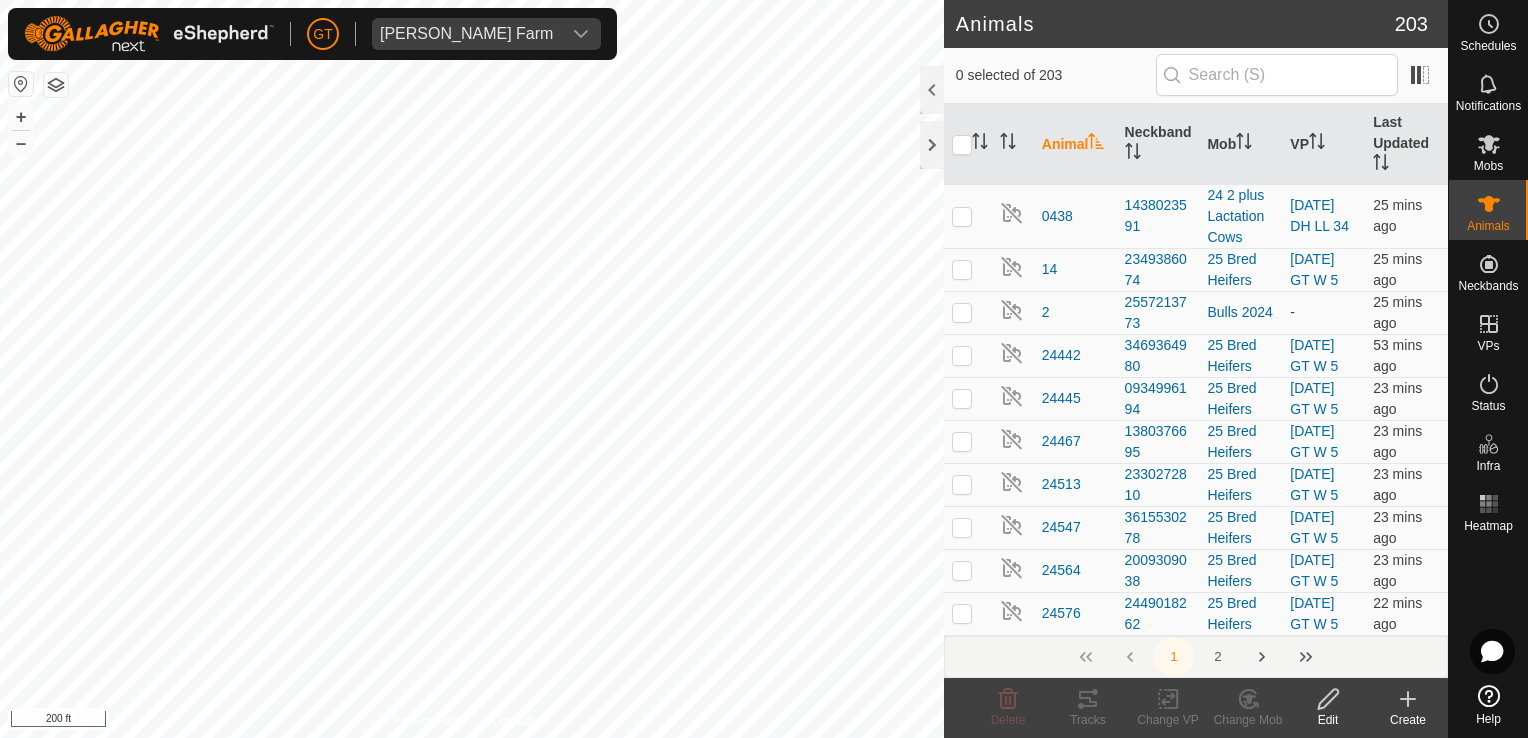 click 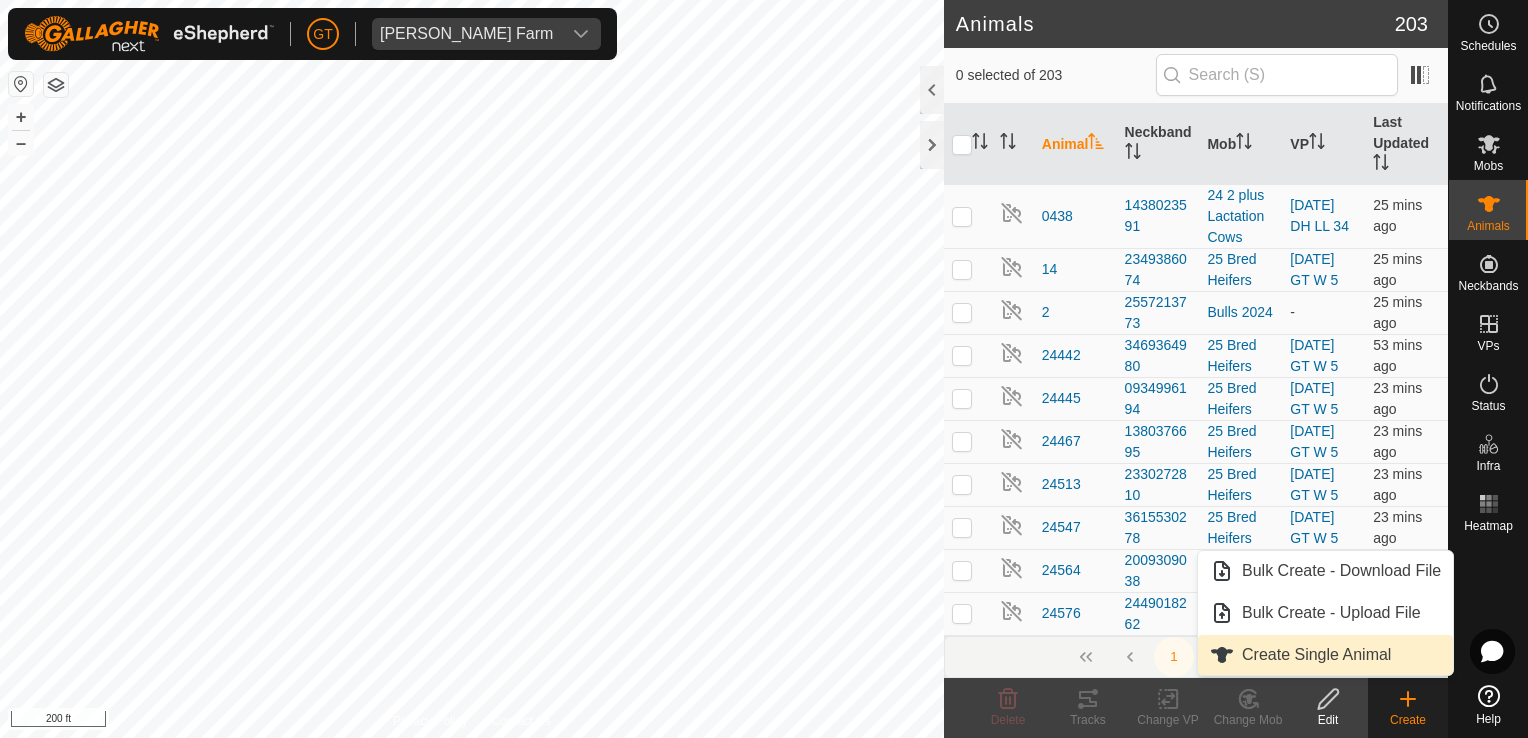 click on "Create Single Animal" at bounding box center (1325, 655) 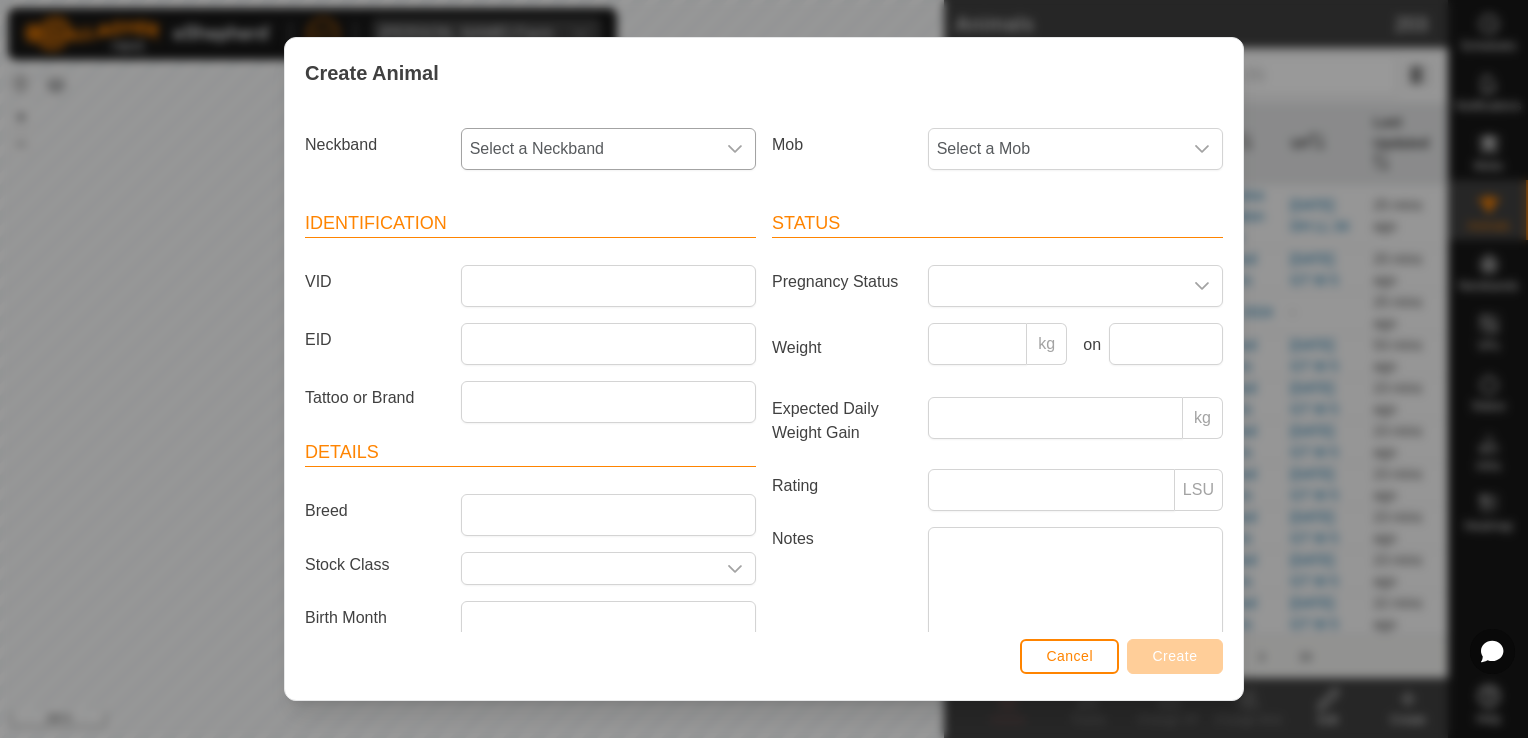 click 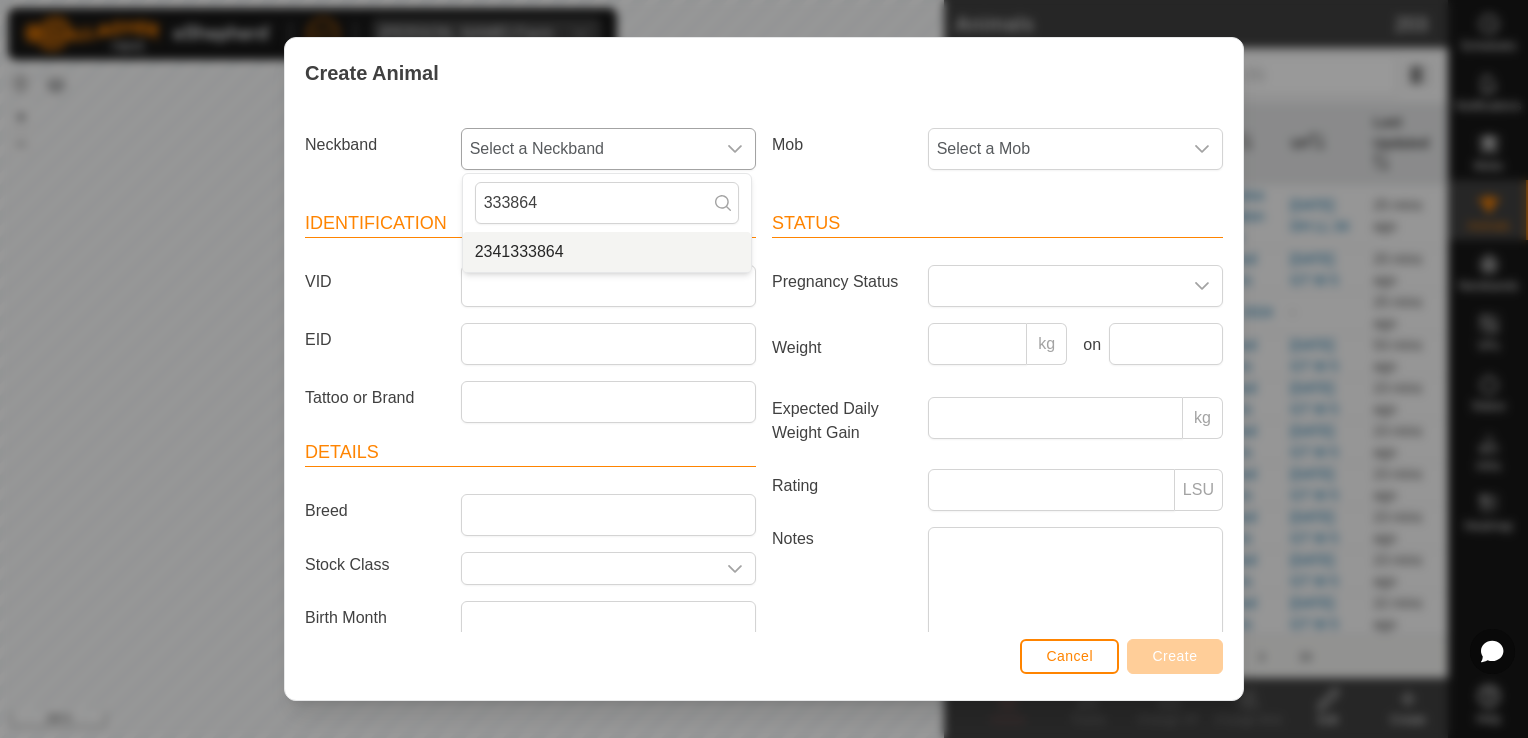 type on "333864" 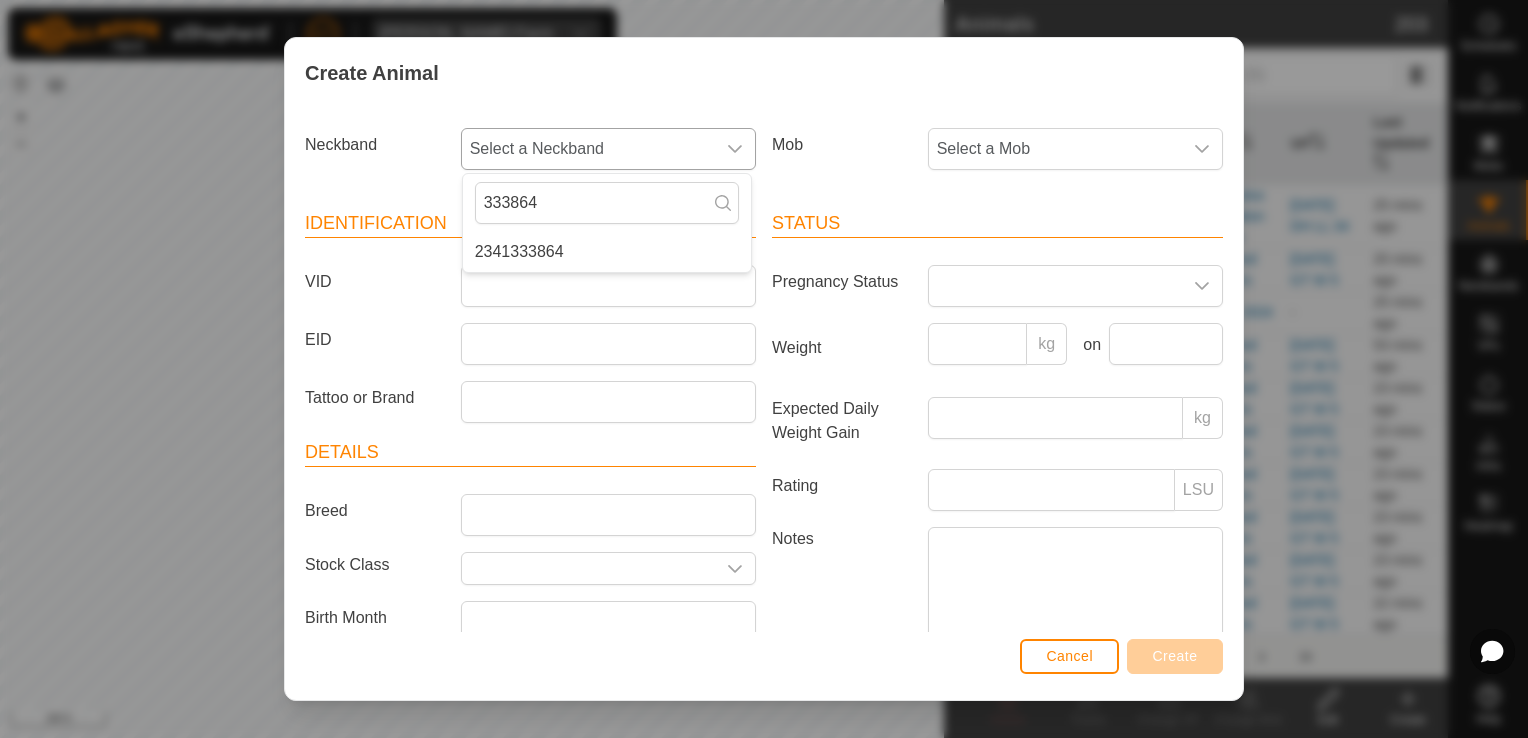 click on "2341333864" at bounding box center [607, 252] 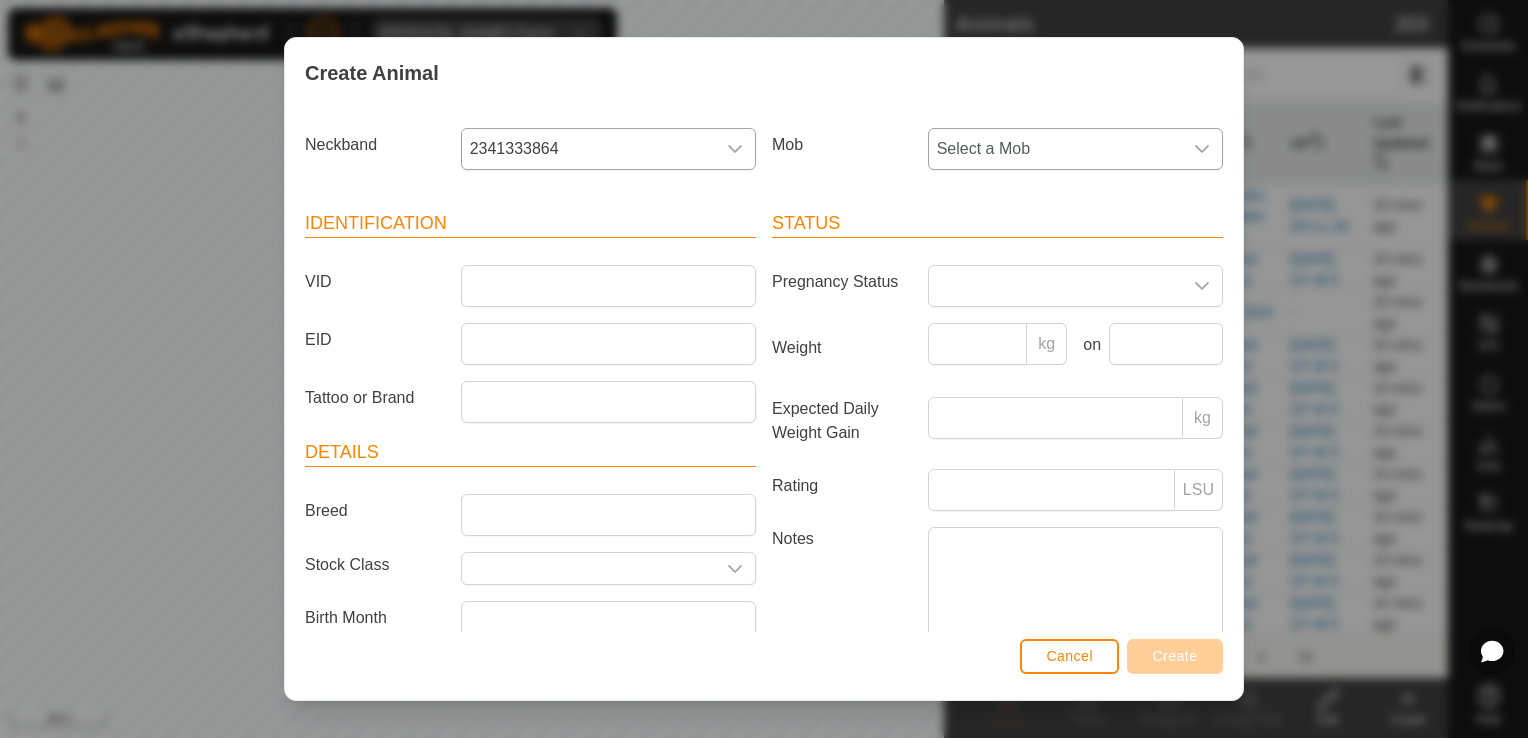 click 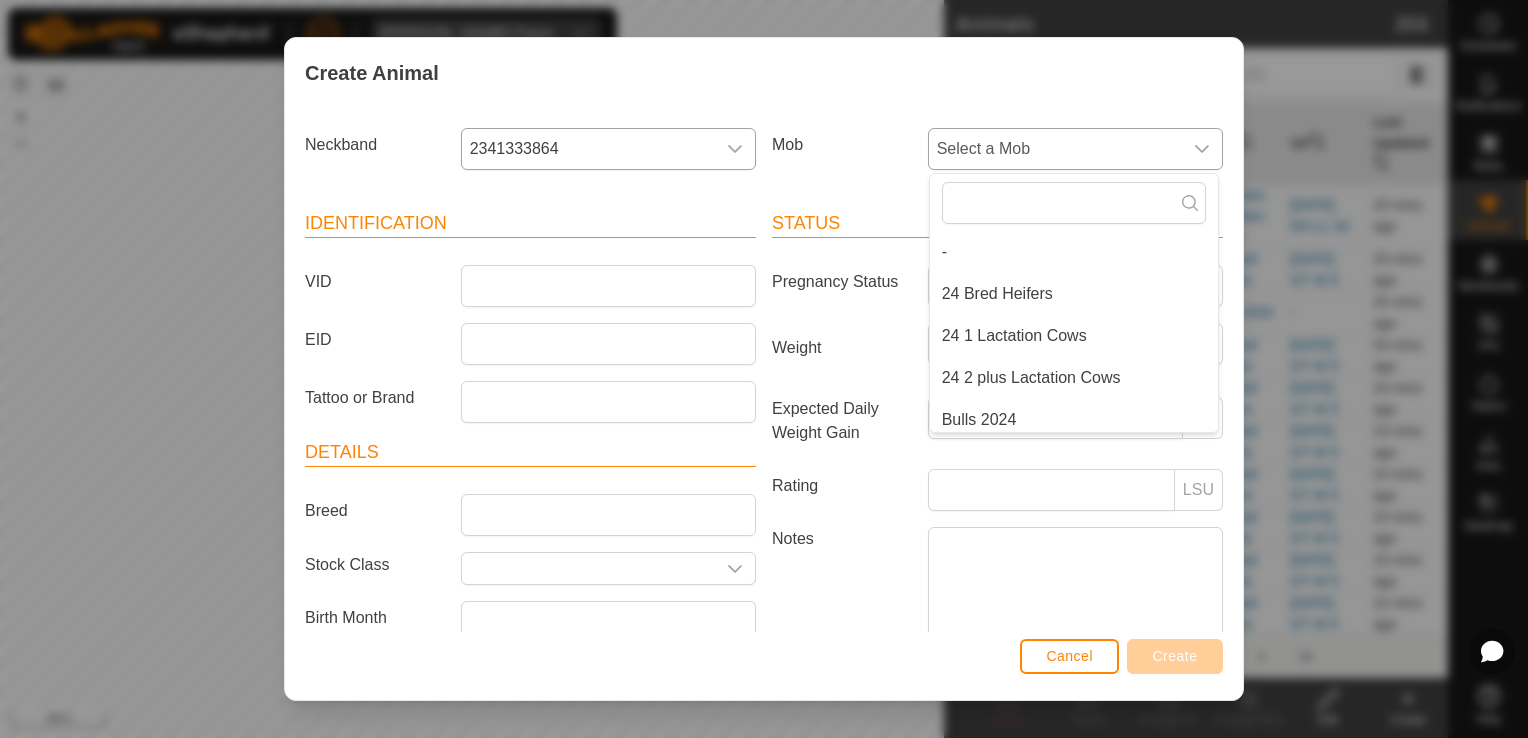 scroll, scrollTop: 176, scrollLeft: 0, axis: vertical 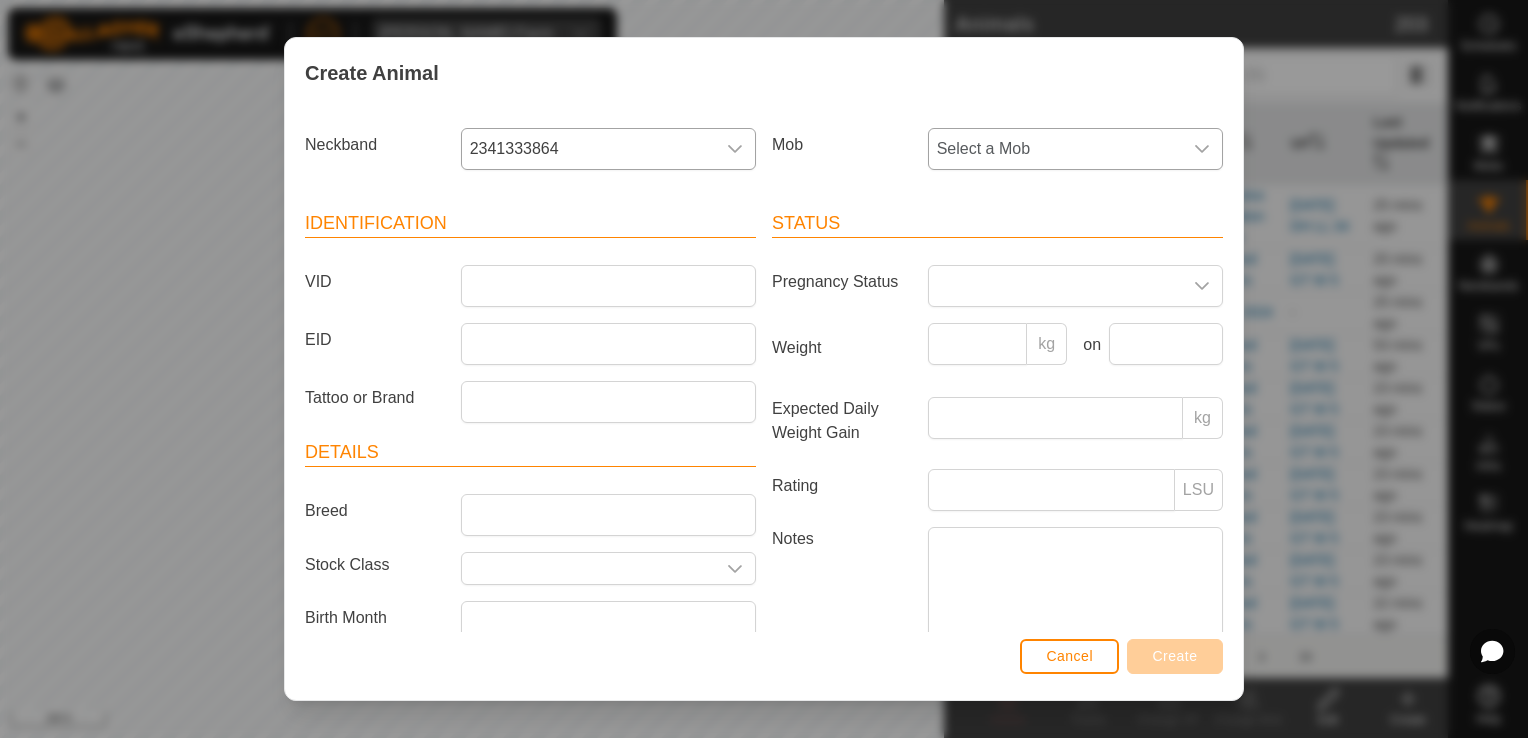 click 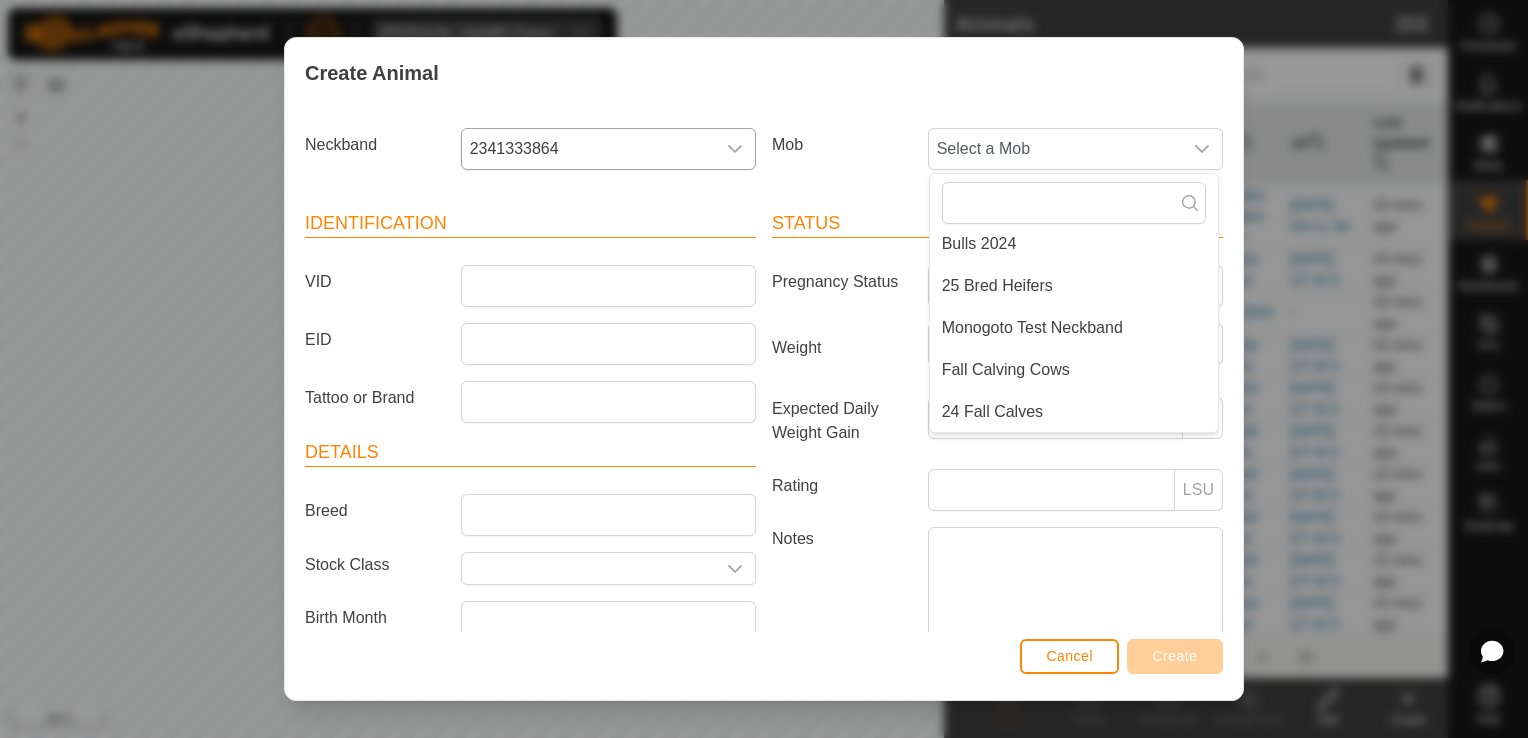 scroll, scrollTop: 176, scrollLeft: 0, axis: vertical 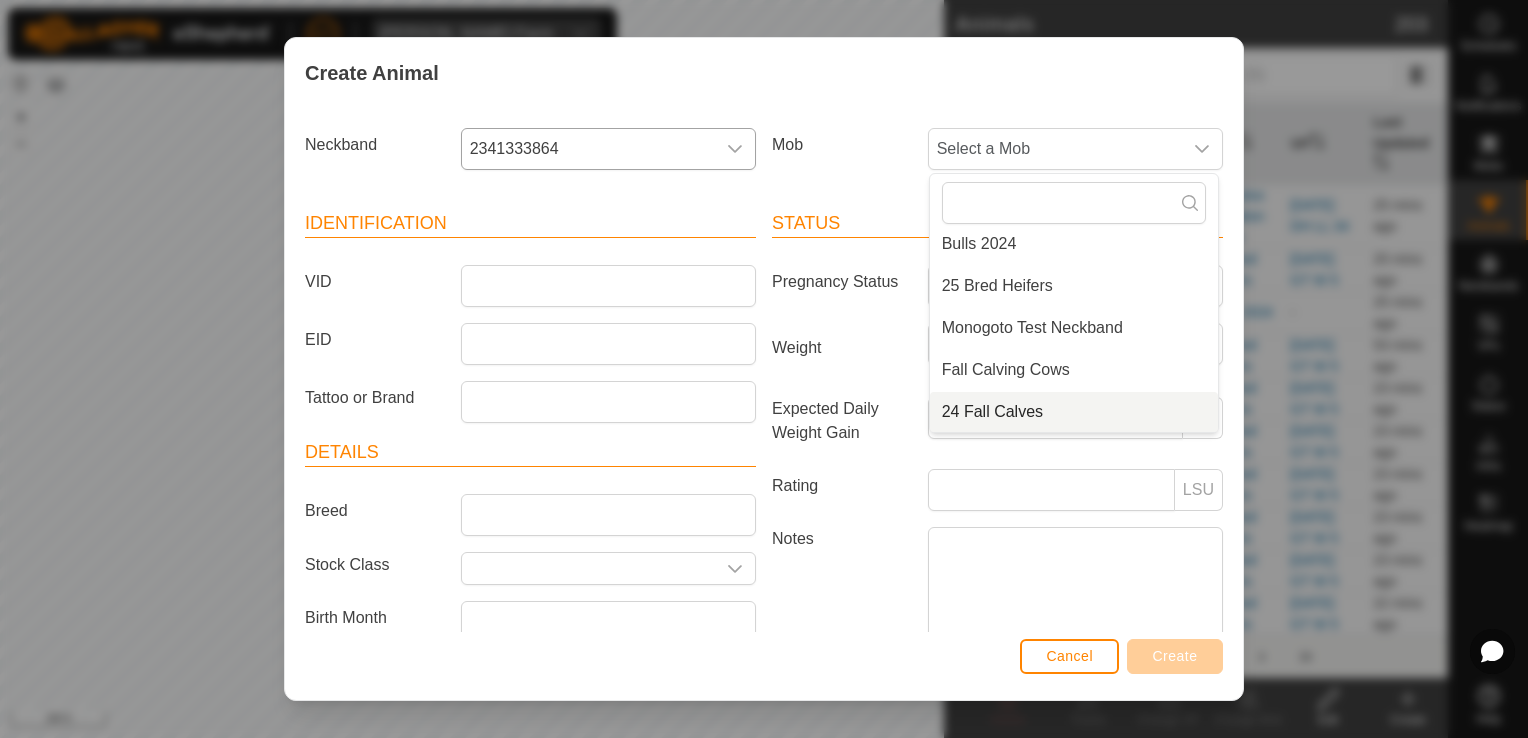click on "24 Fall Calves" at bounding box center [1074, 412] 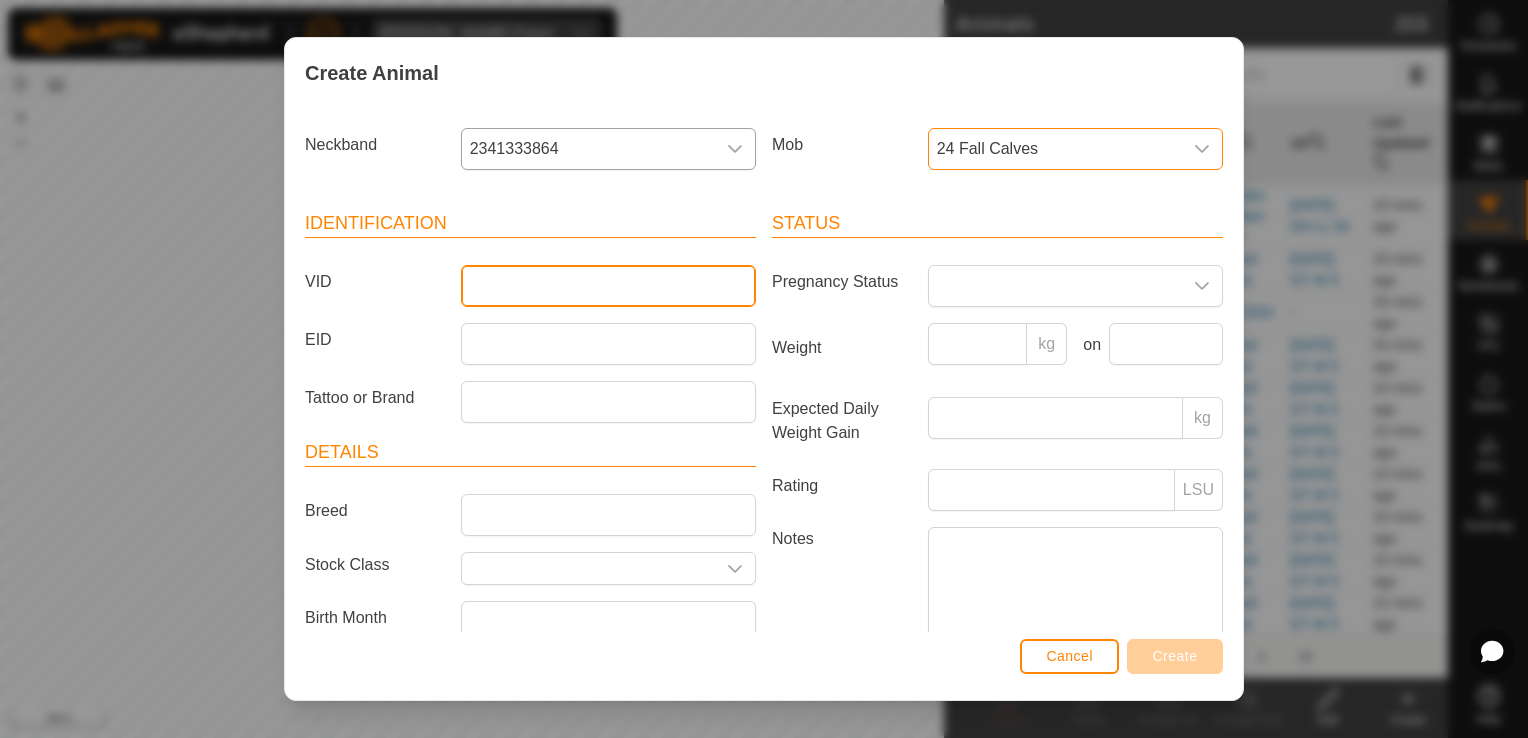 click on "VID" at bounding box center [608, 286] 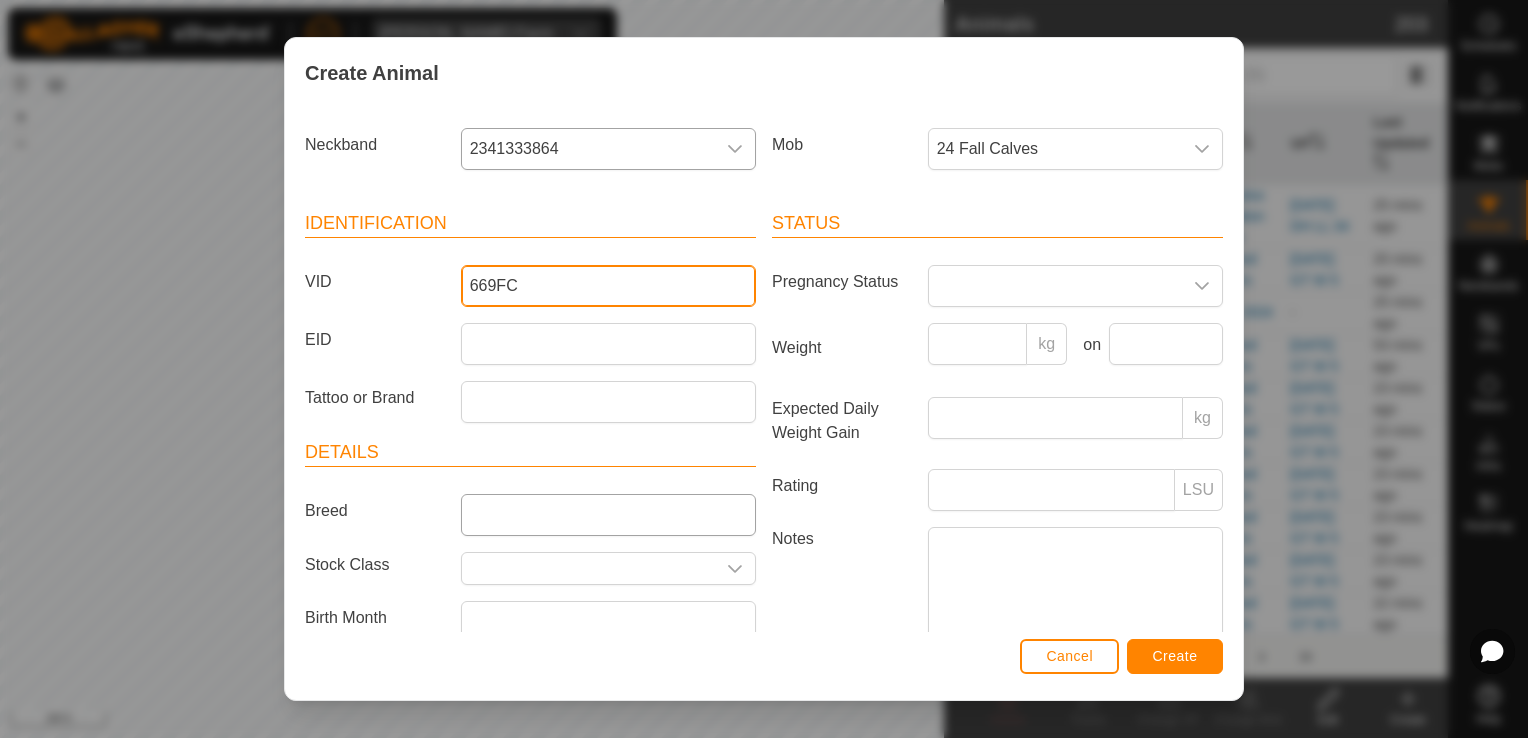 type on "669FC" 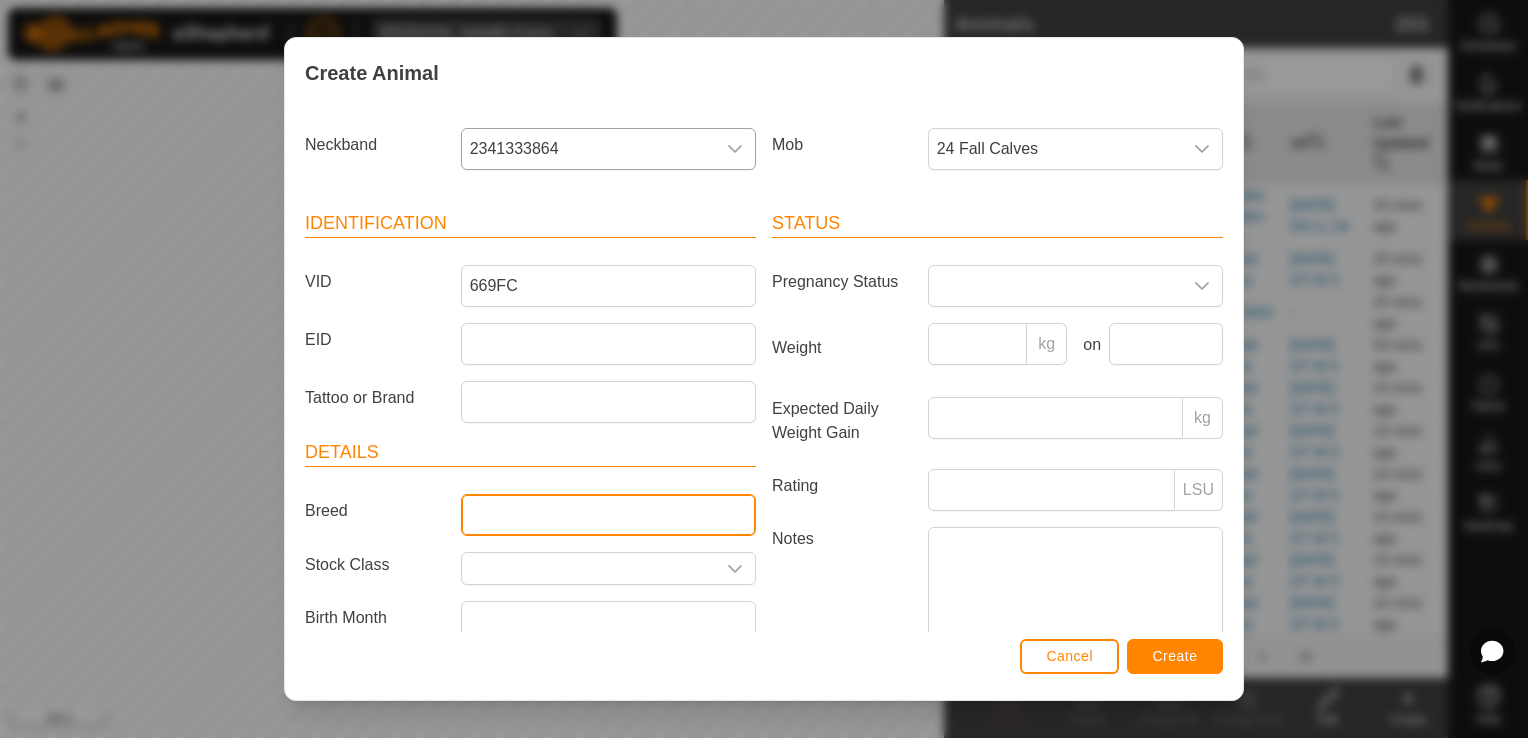 click on "Breed" at bounding box center (608, 515) 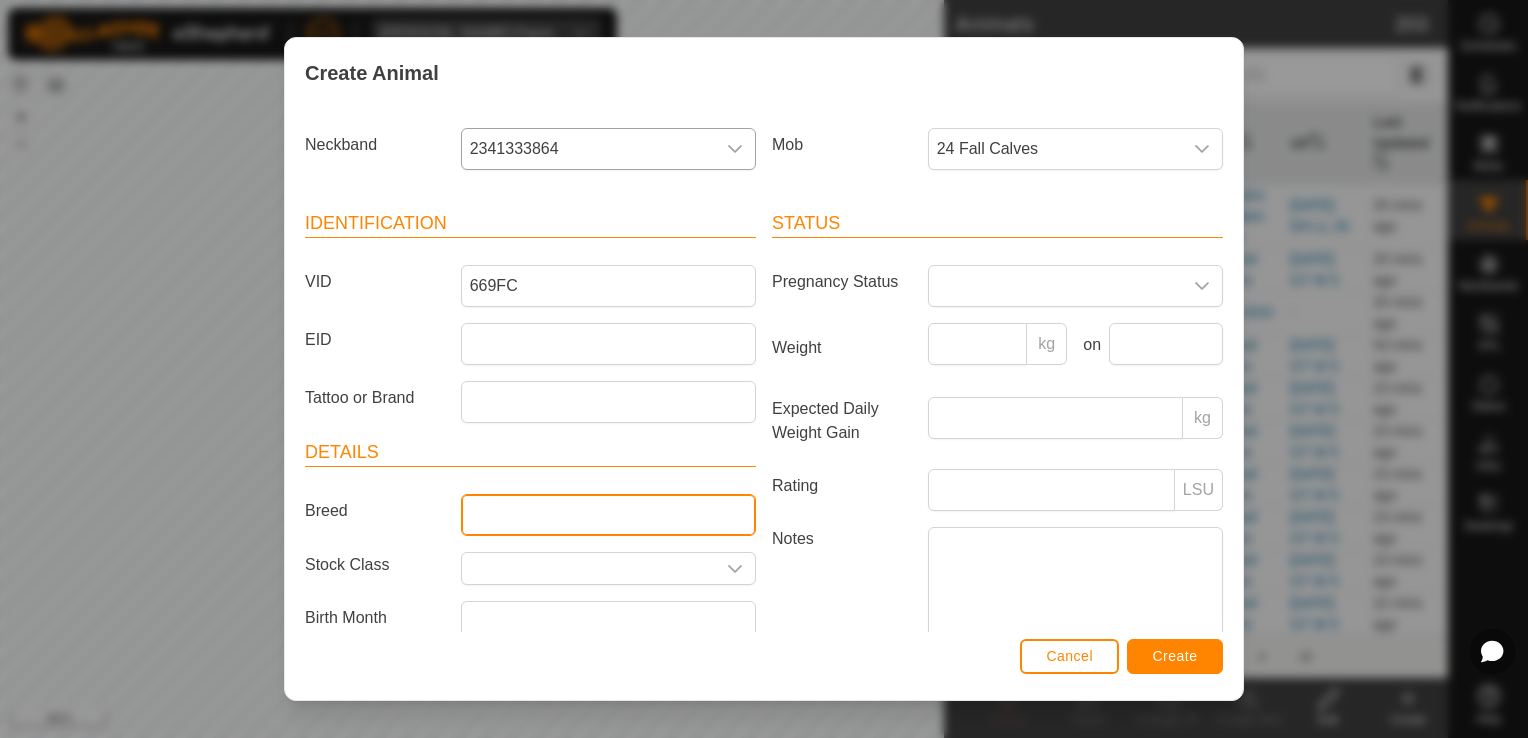 type on "Black Angus" 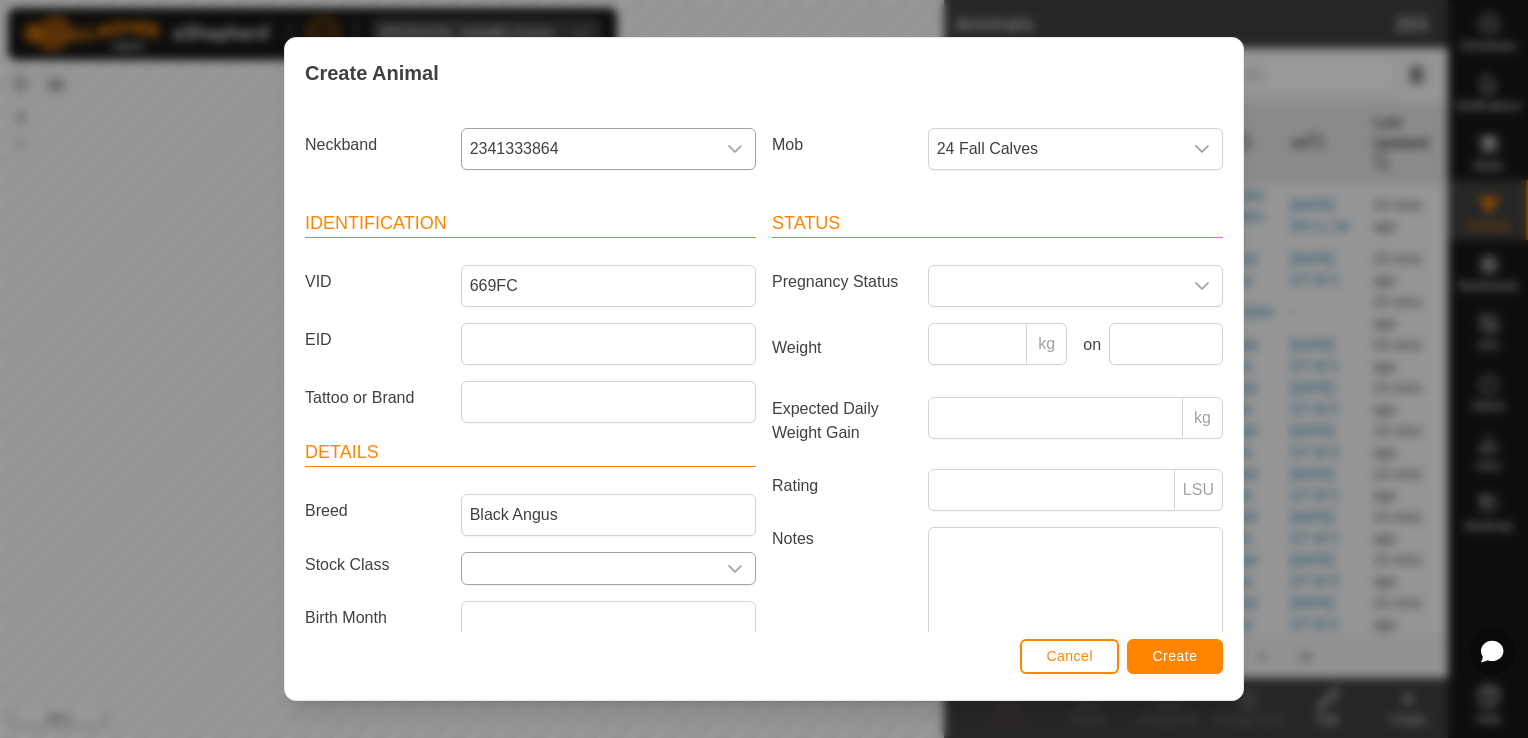 click at bounding box center (735, 568) 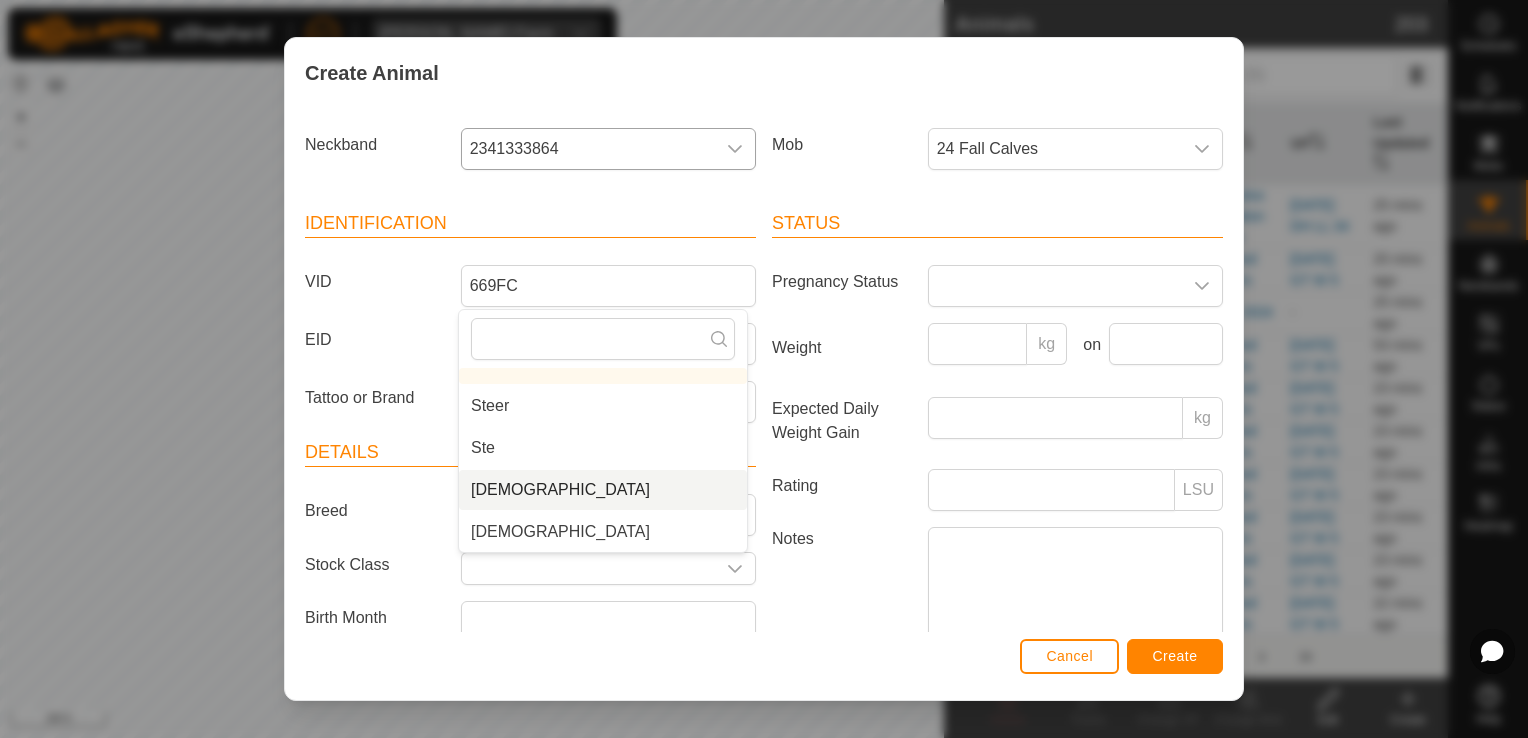 click on "Female" at bounding box center (603, 490) 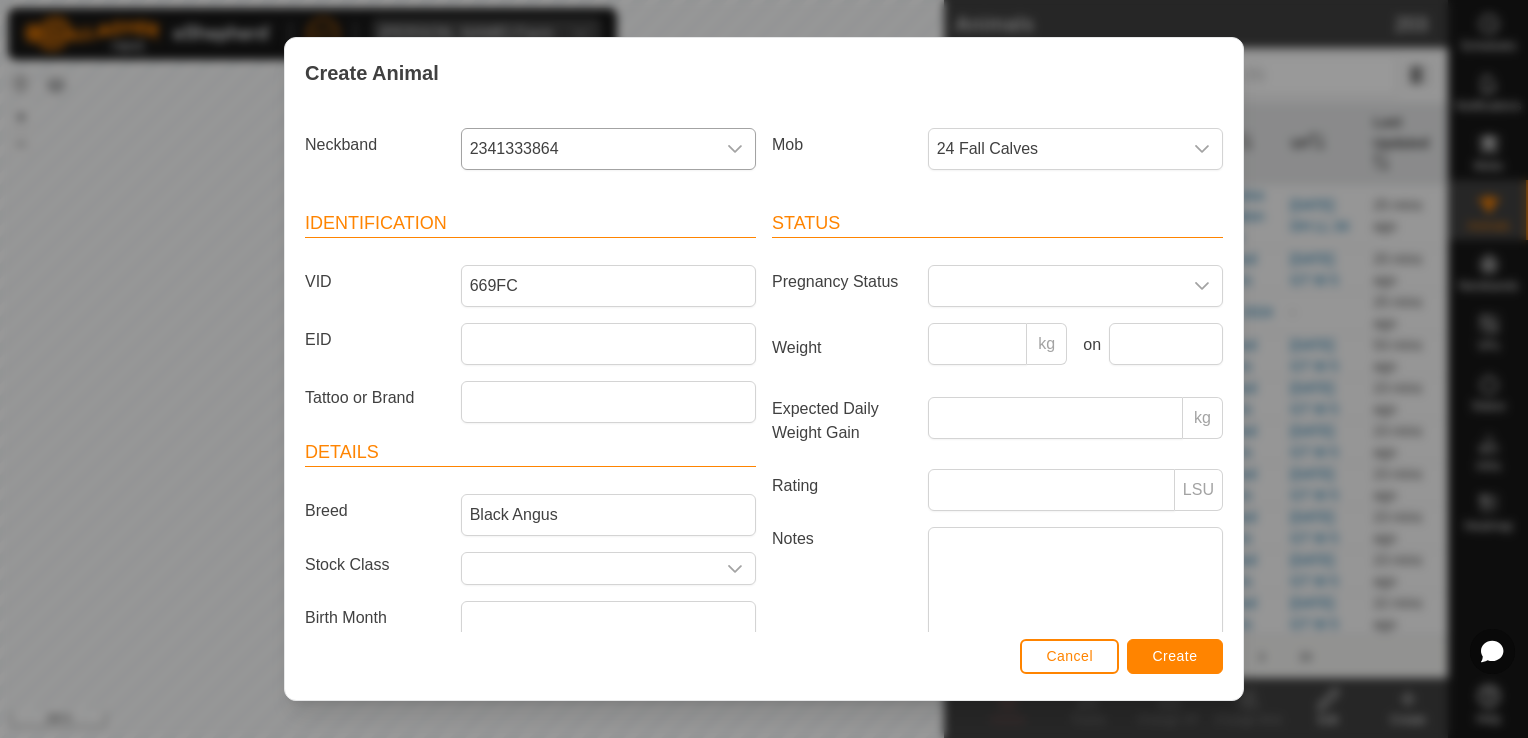type on "Female" 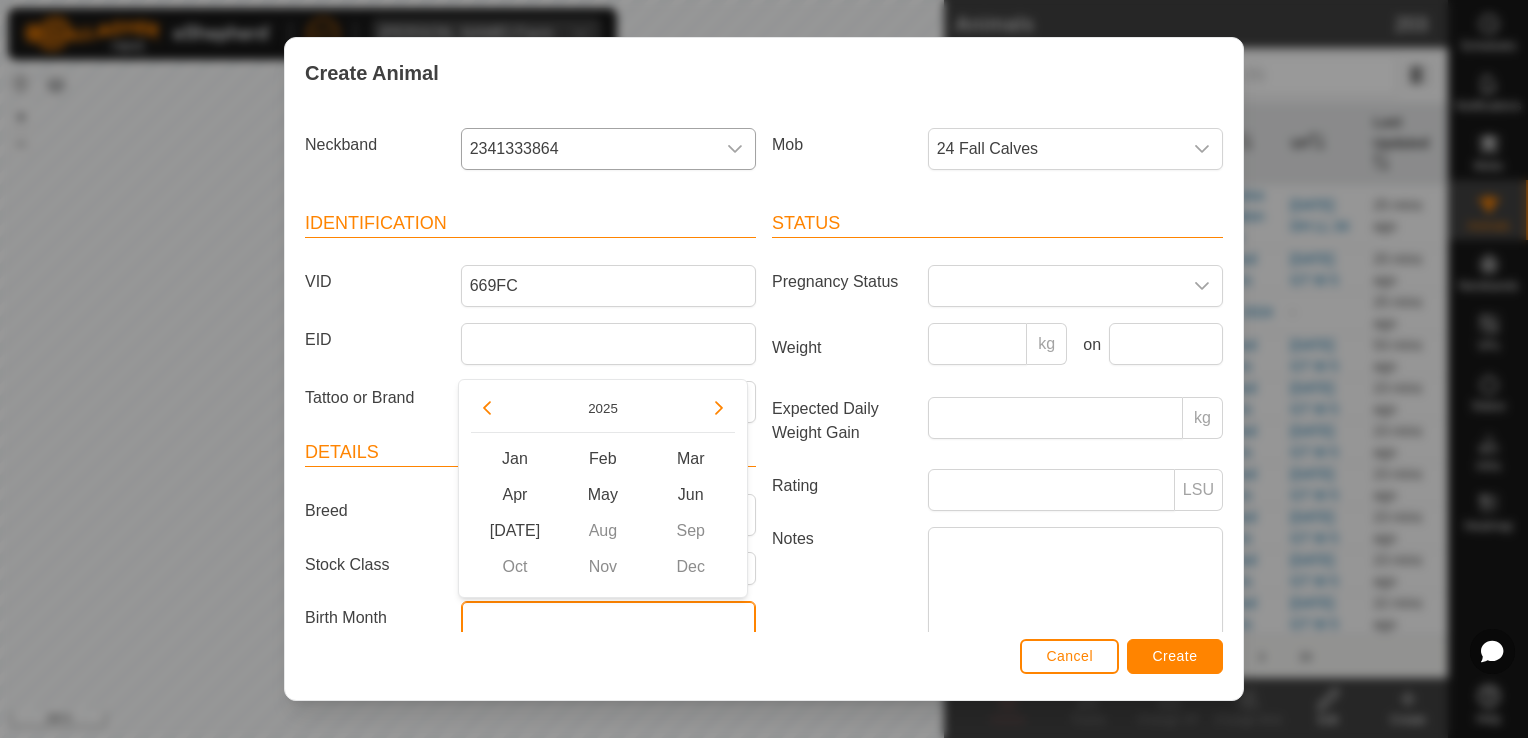 click at bounding box center (608, 622) 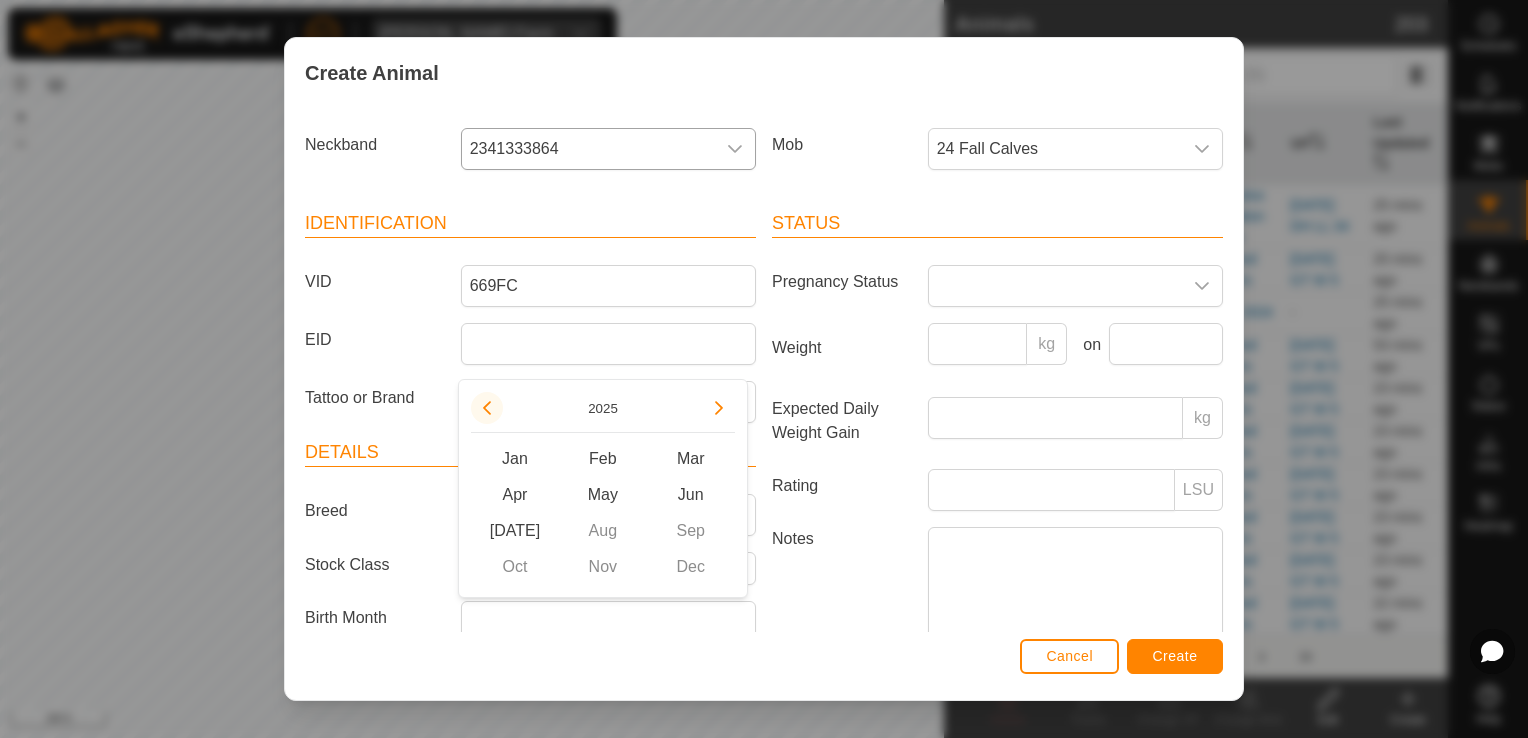 click at bounding box center [487, 408] 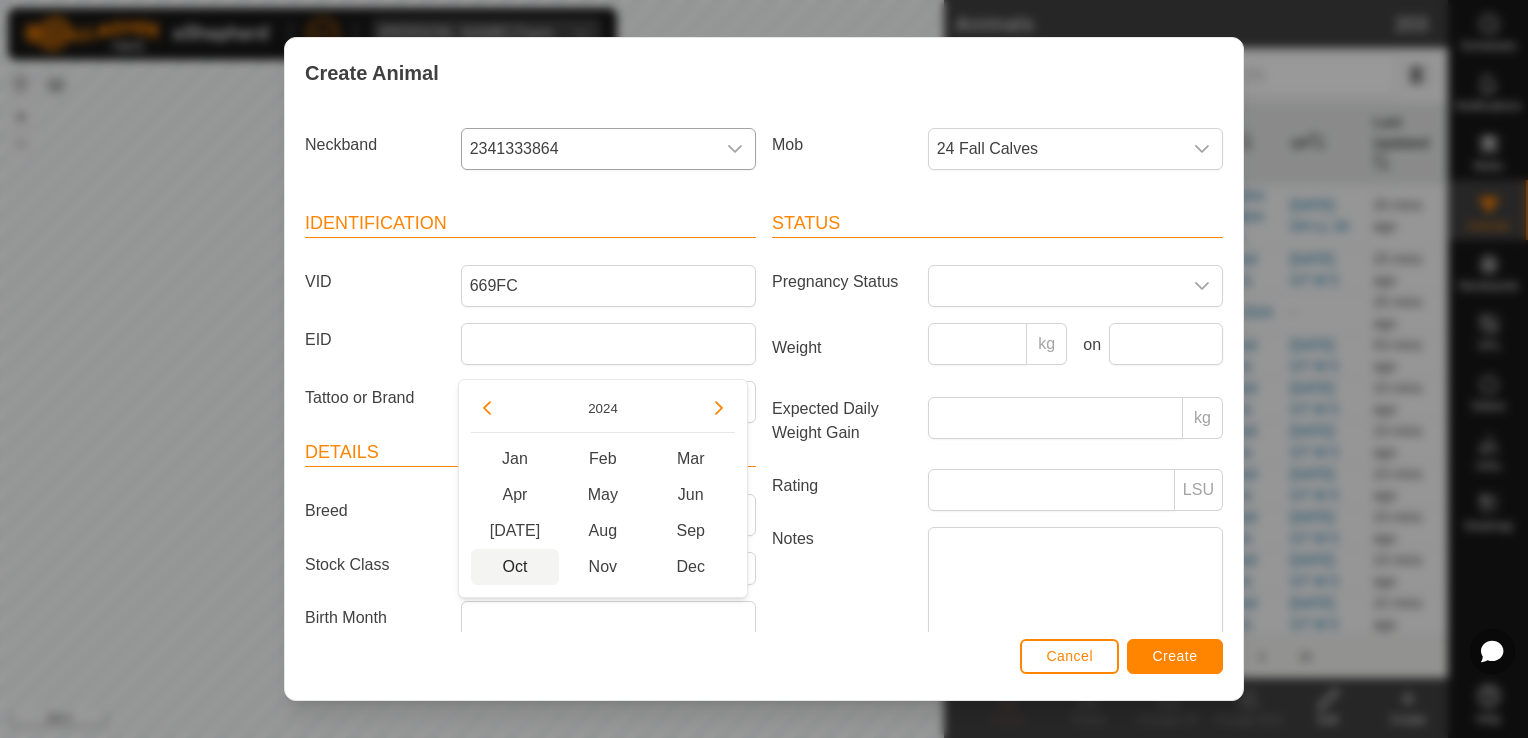 click on "Oct" at bounding box center [515, 567] 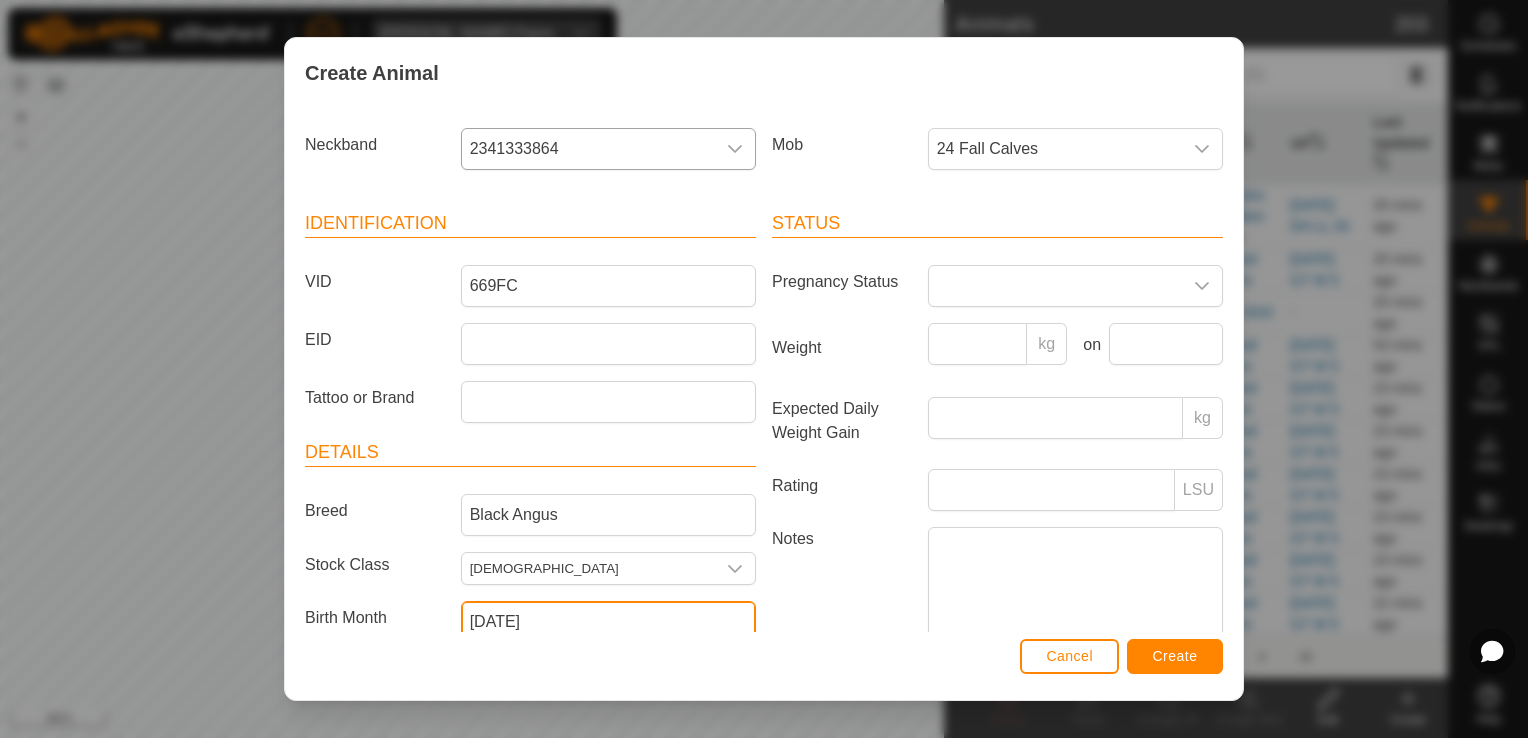 scroll, scrollTop: 8, scrollLeft: 0, axis: vertical 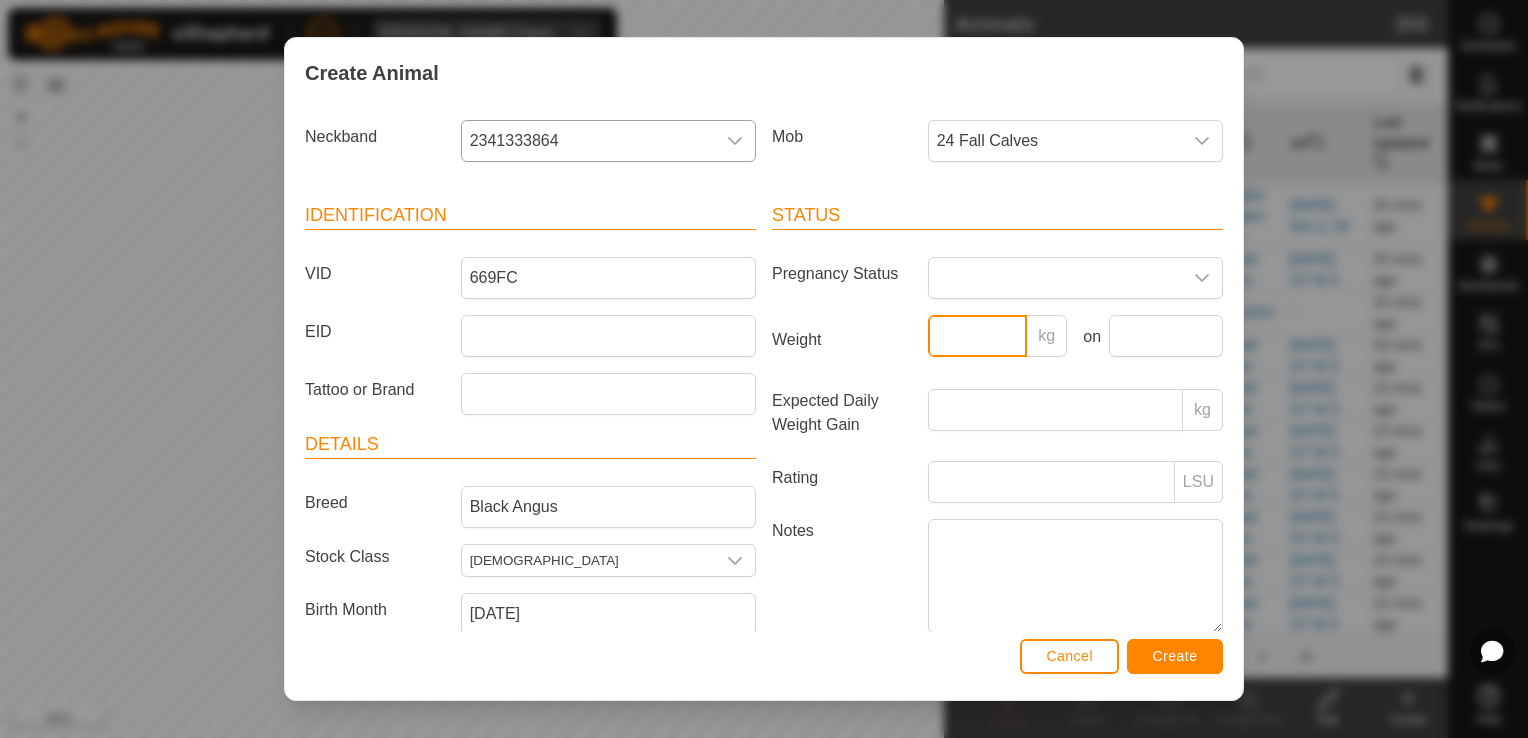 click on "Weight" at bounding box center (978, 336) 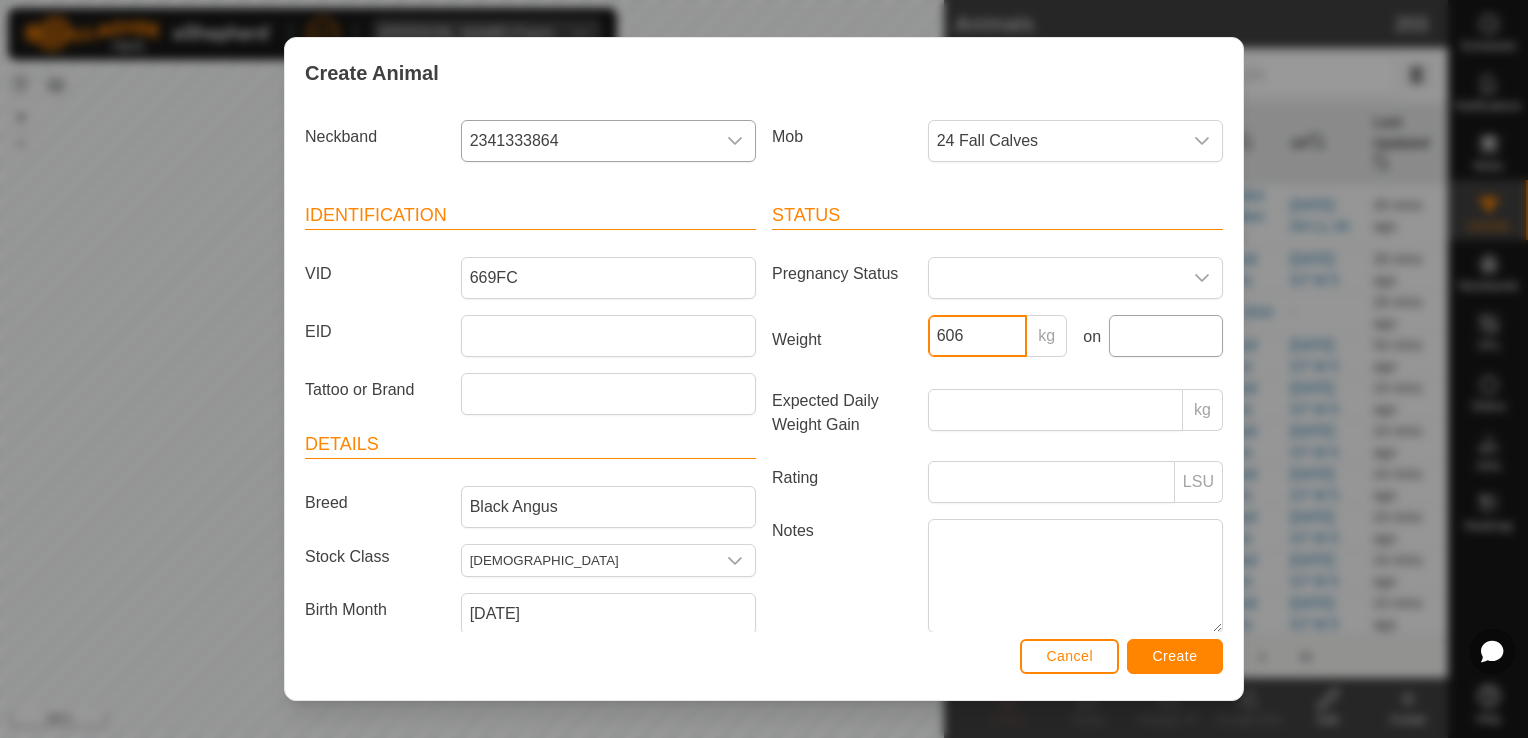 type on "606" 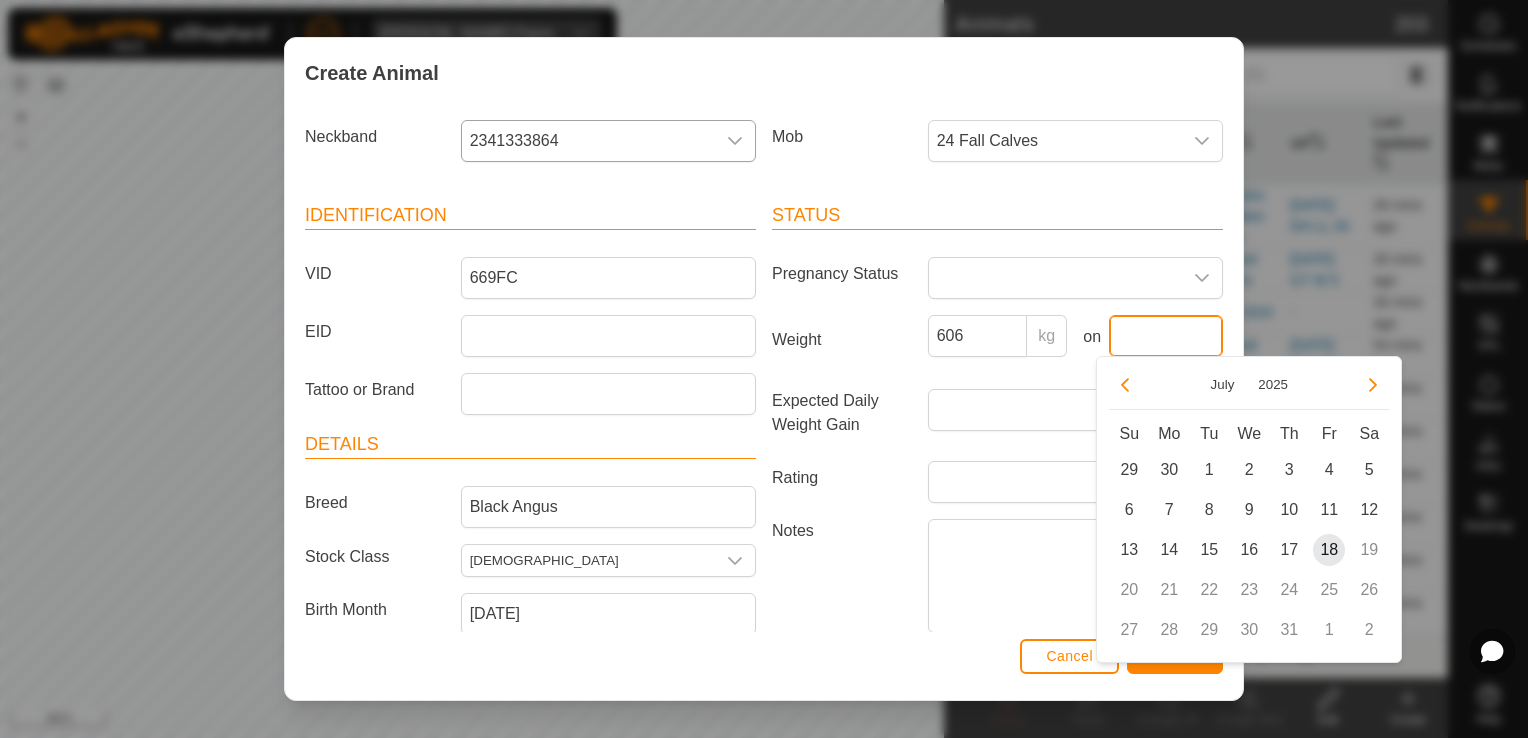 click at bounding box center [1166, 336] 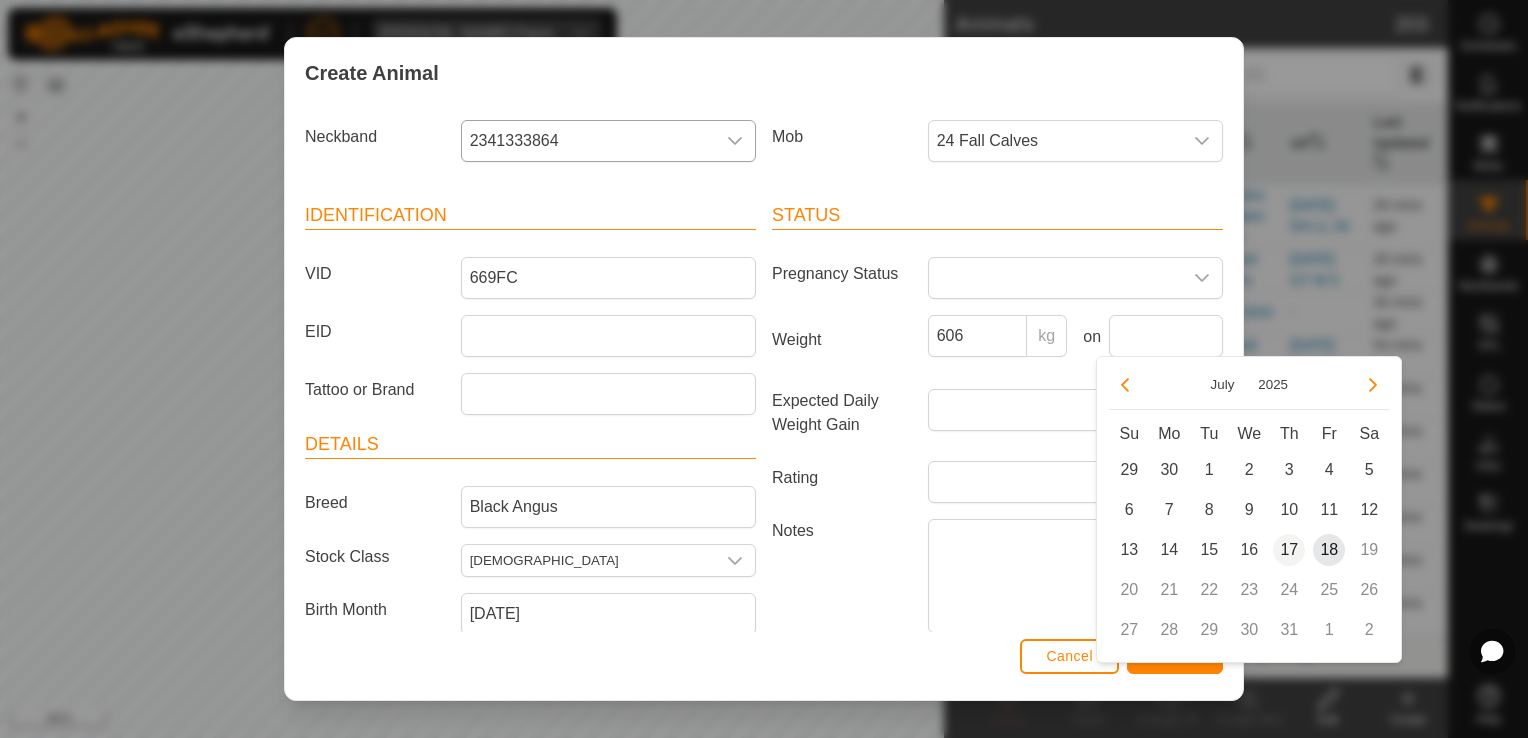 click on "17" at bounding box center [1289, 550] 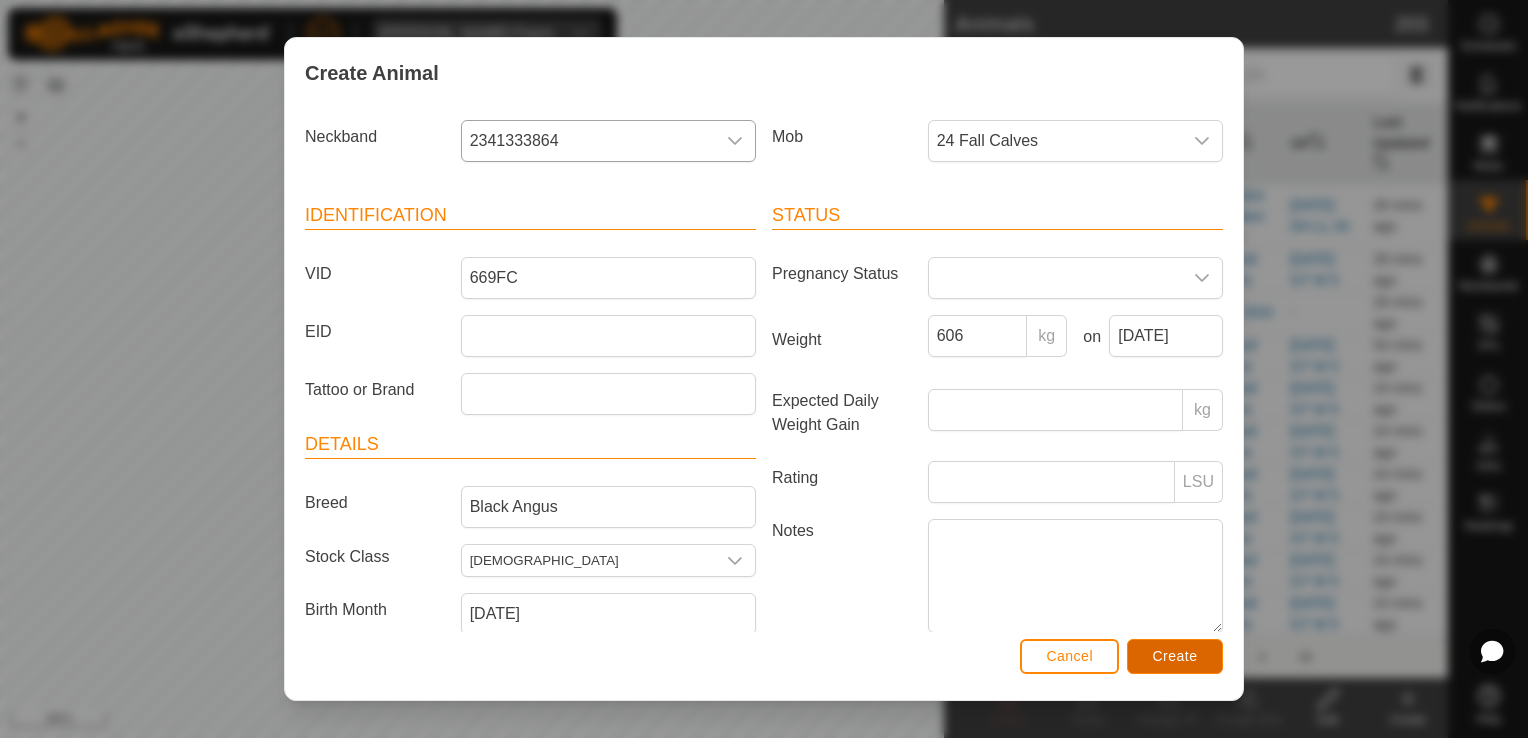 click on "Create" at bounding box center [1175, 656] 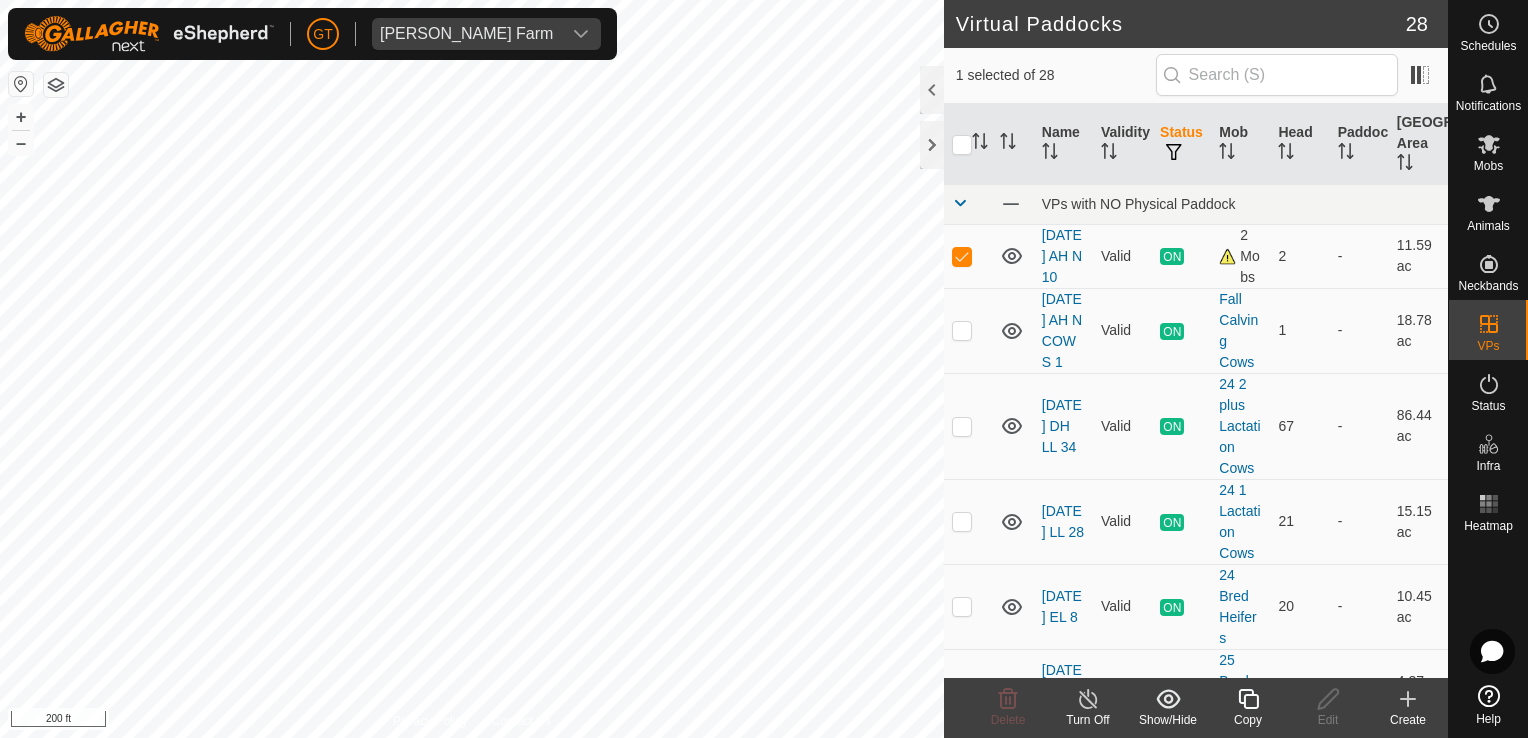 checkbox on "false" 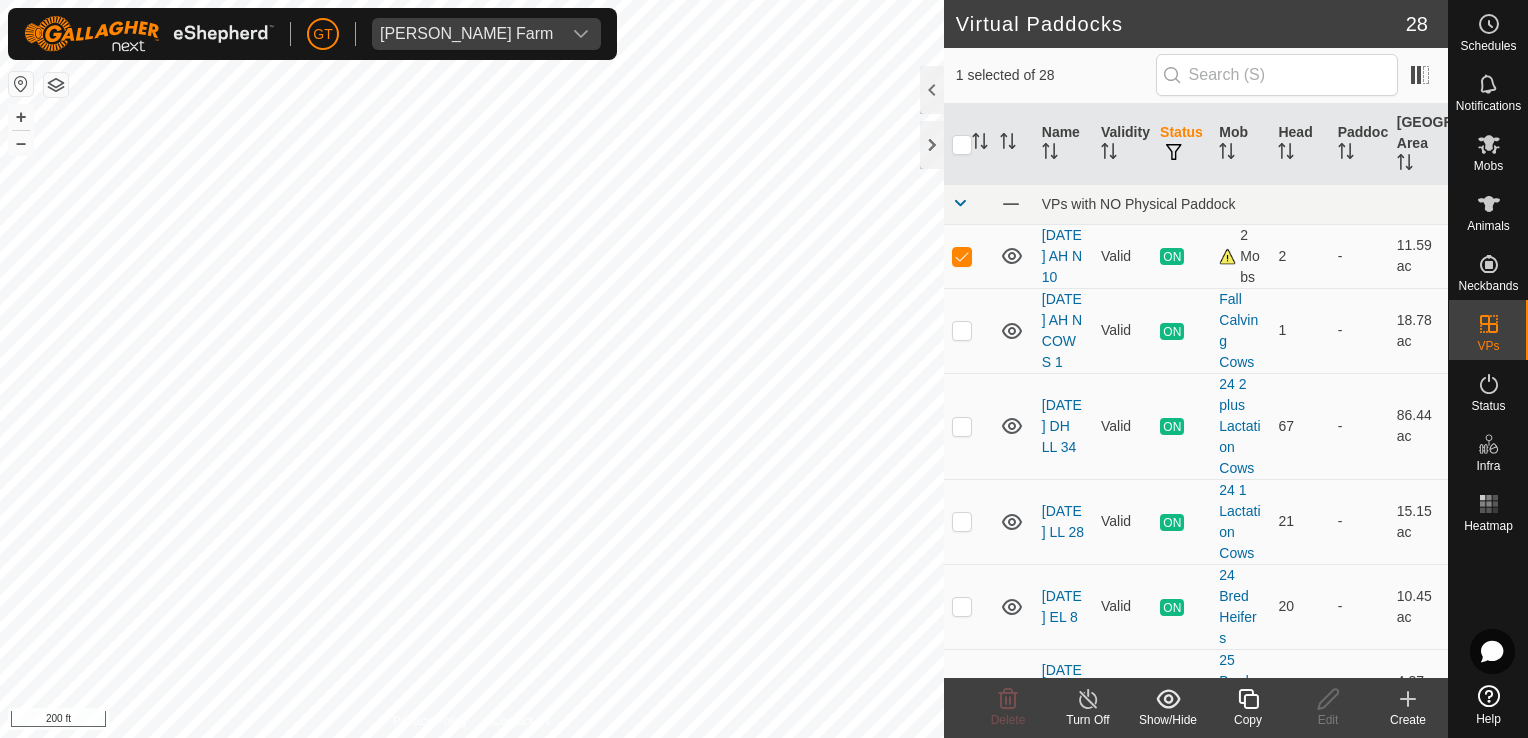 checkbox on "true" 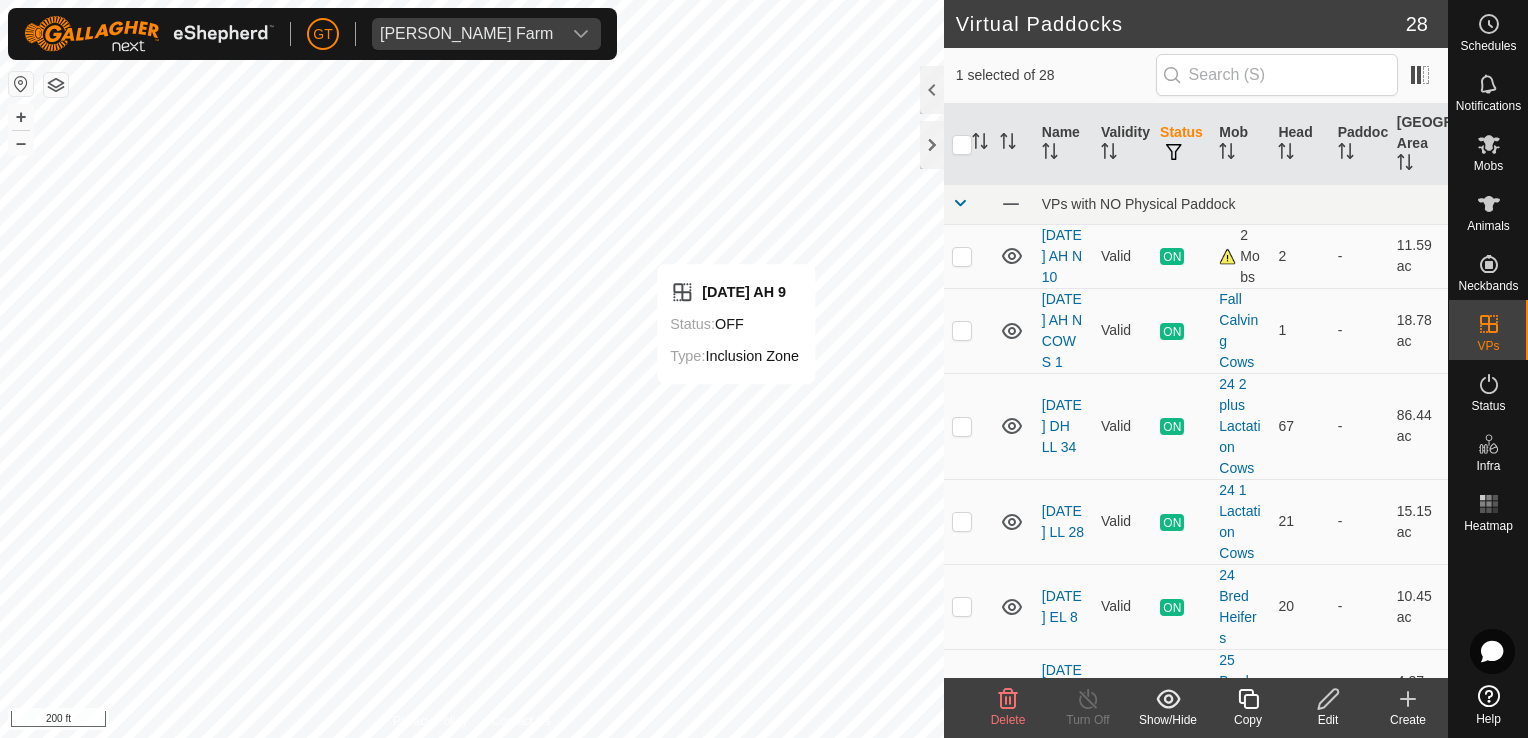 checkbox on "true" 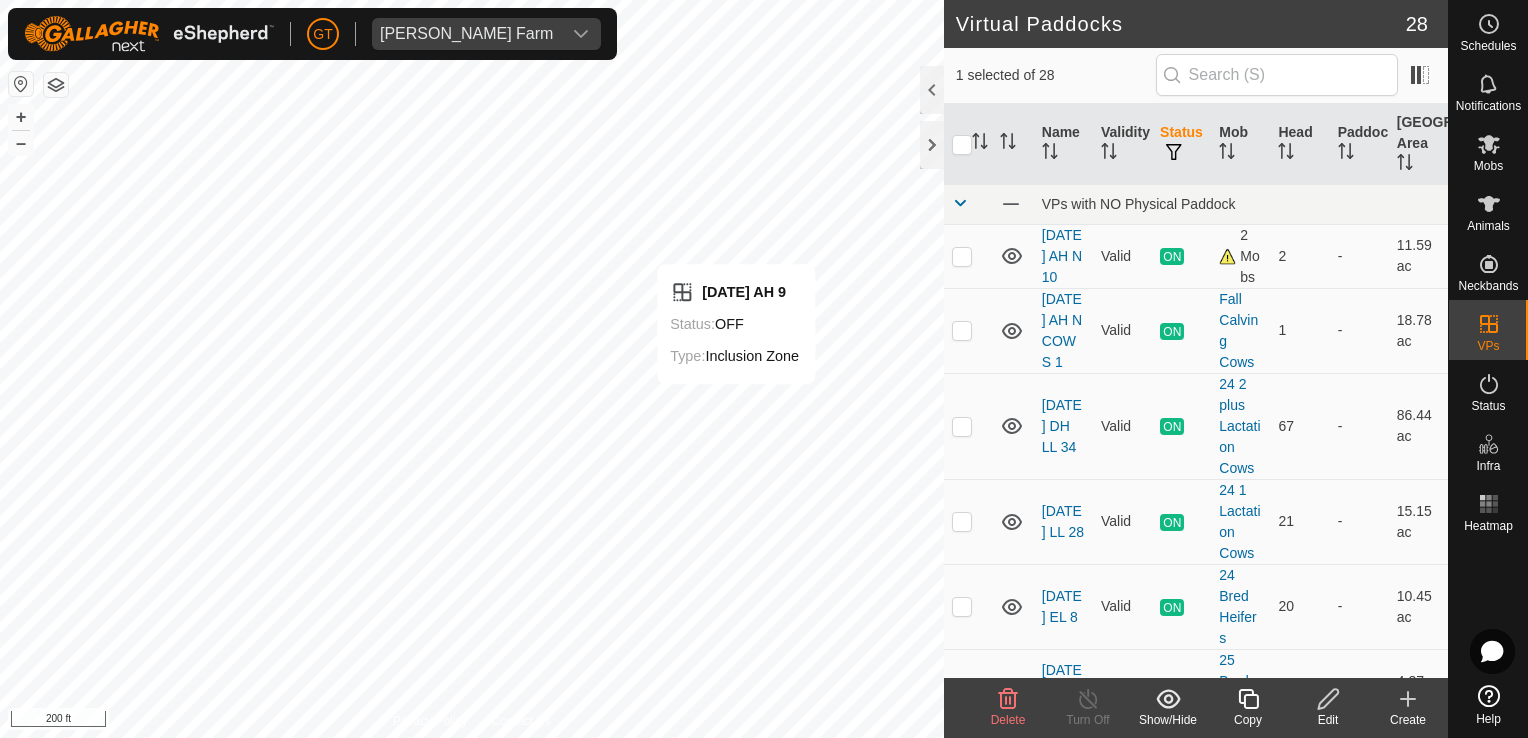 checkbox on "false" 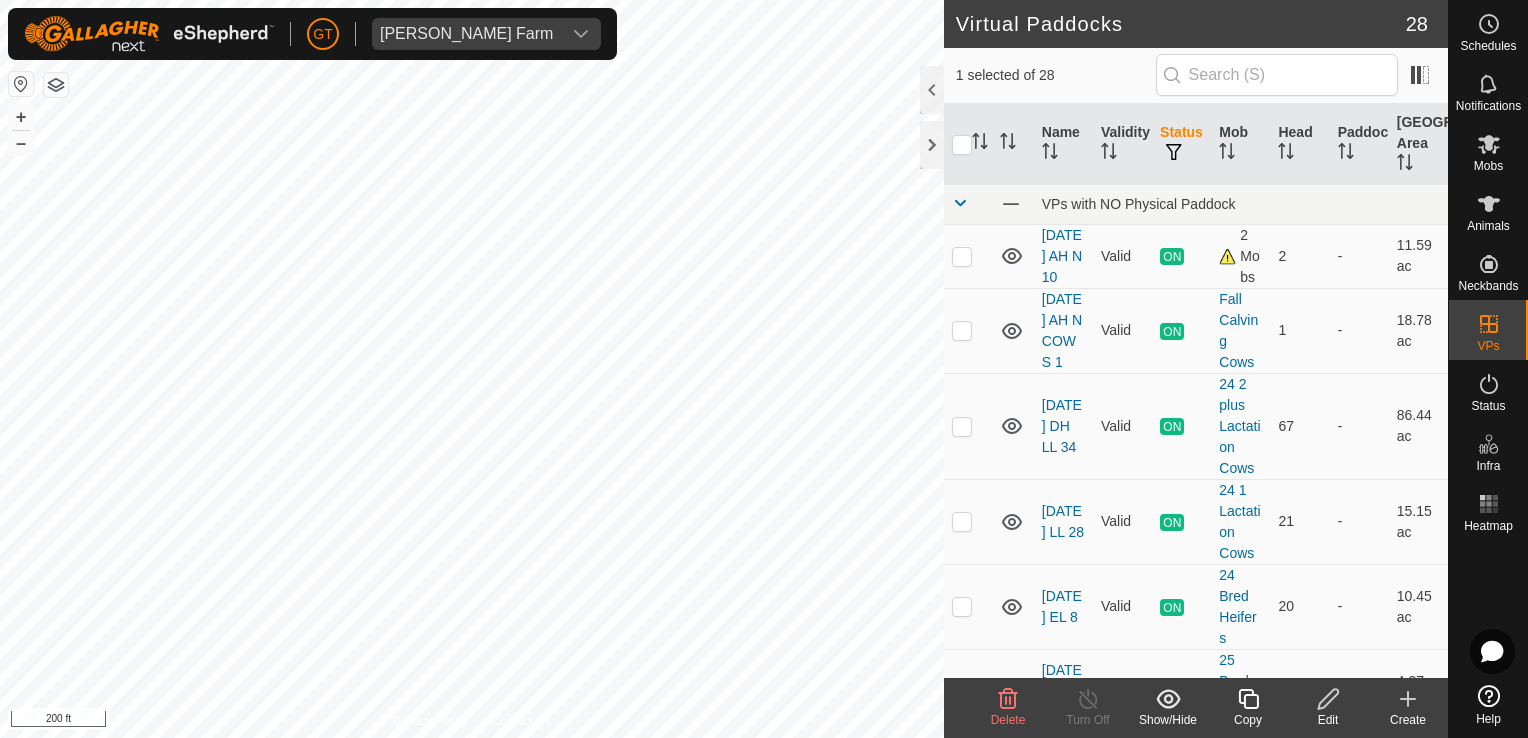 checkbox on "true" 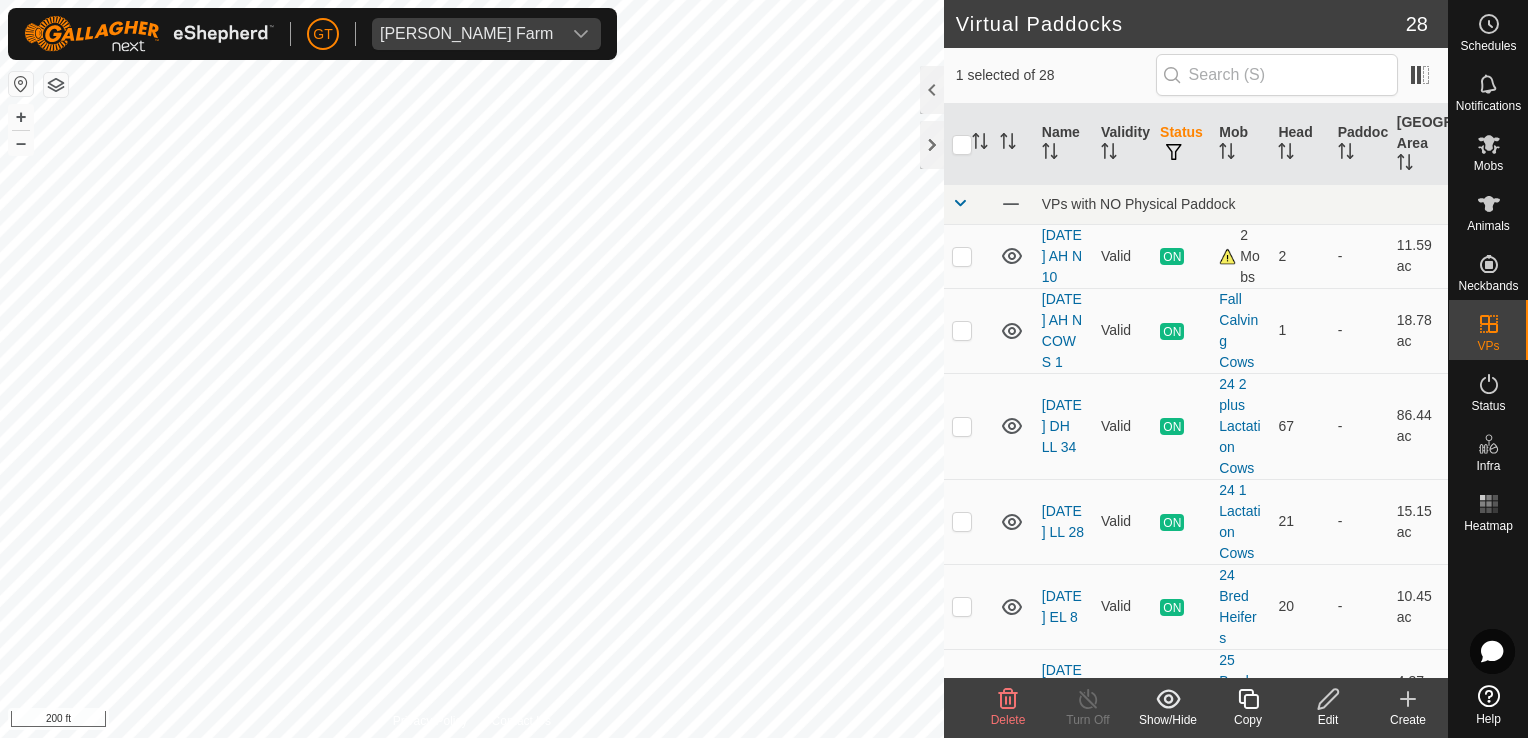 checkbox on "false" 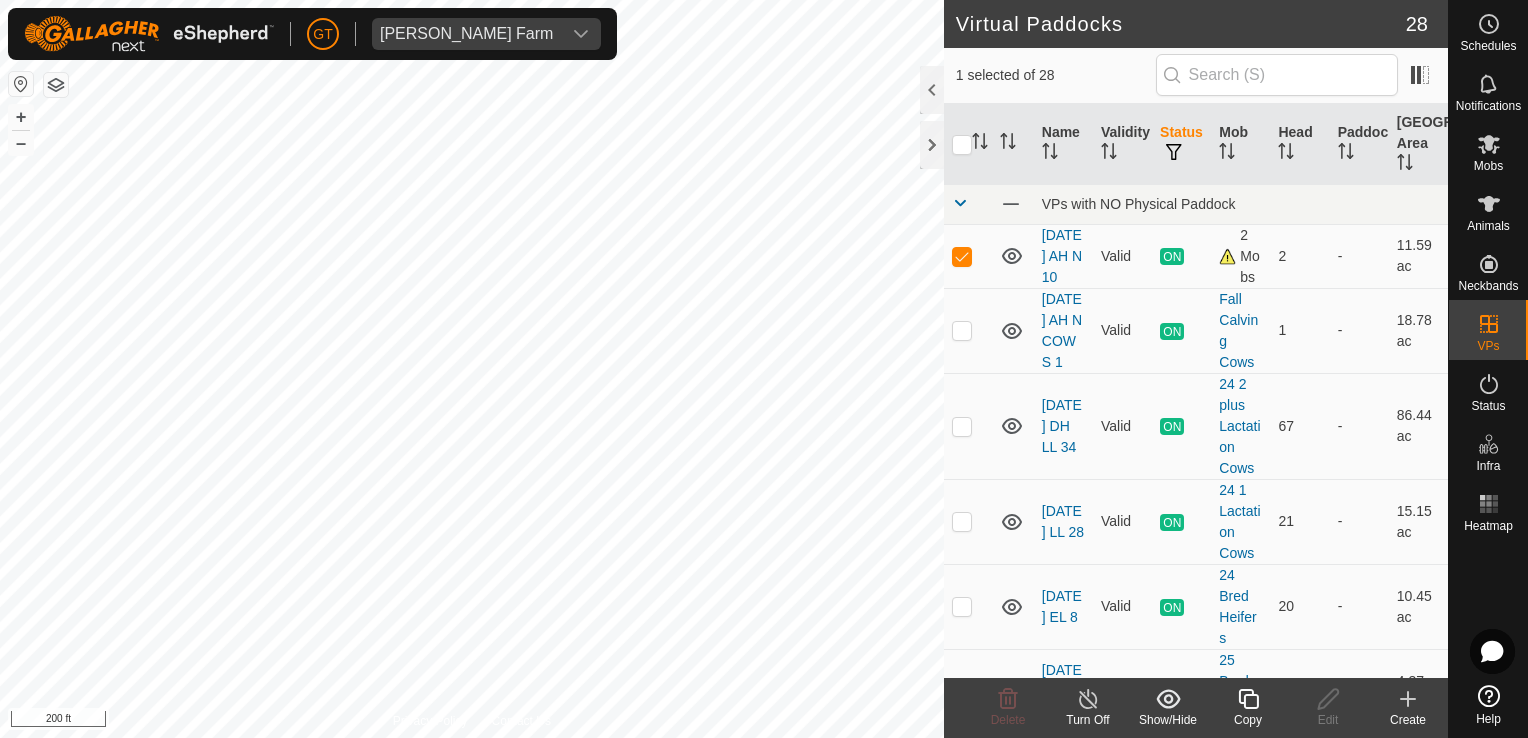 checkbox on "false" 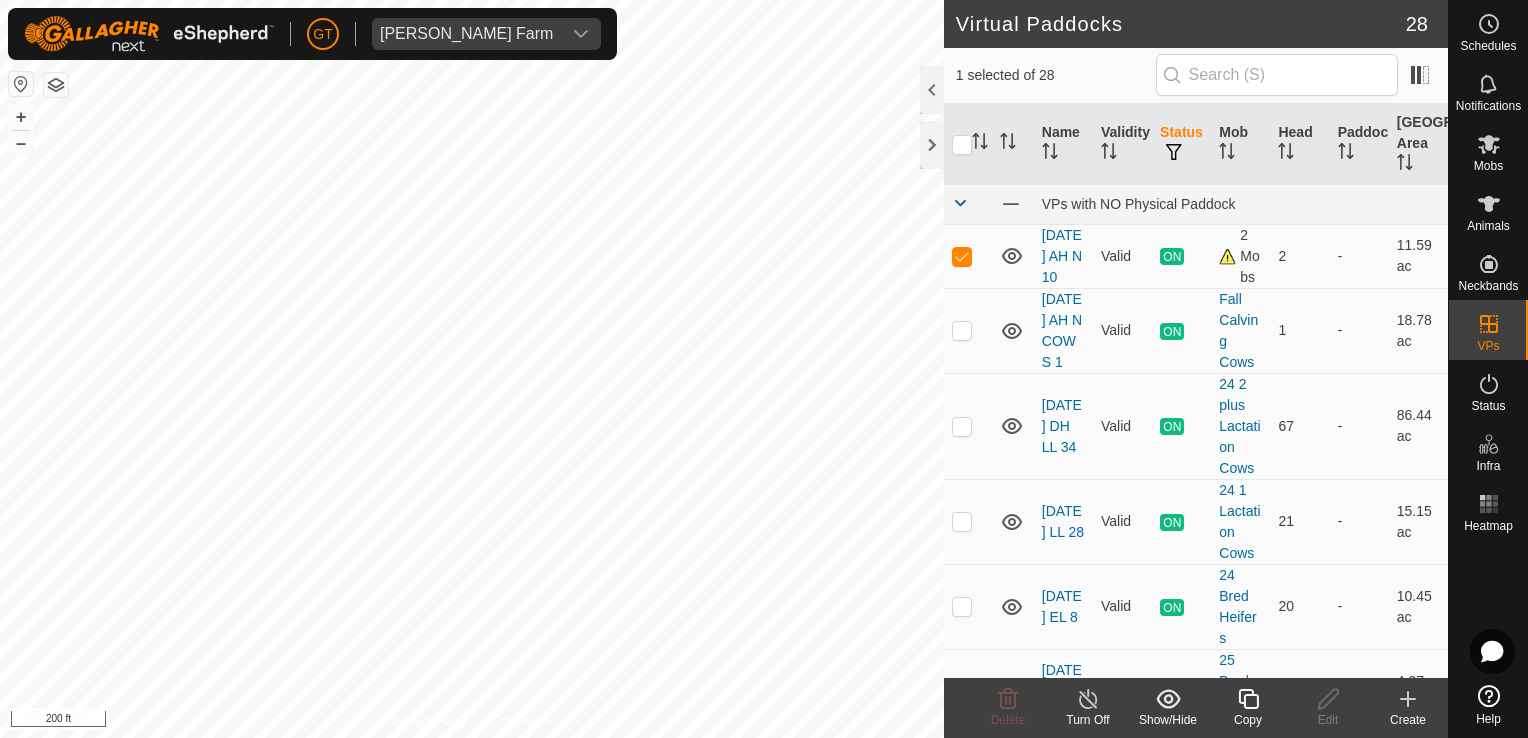 checkbox on "true" 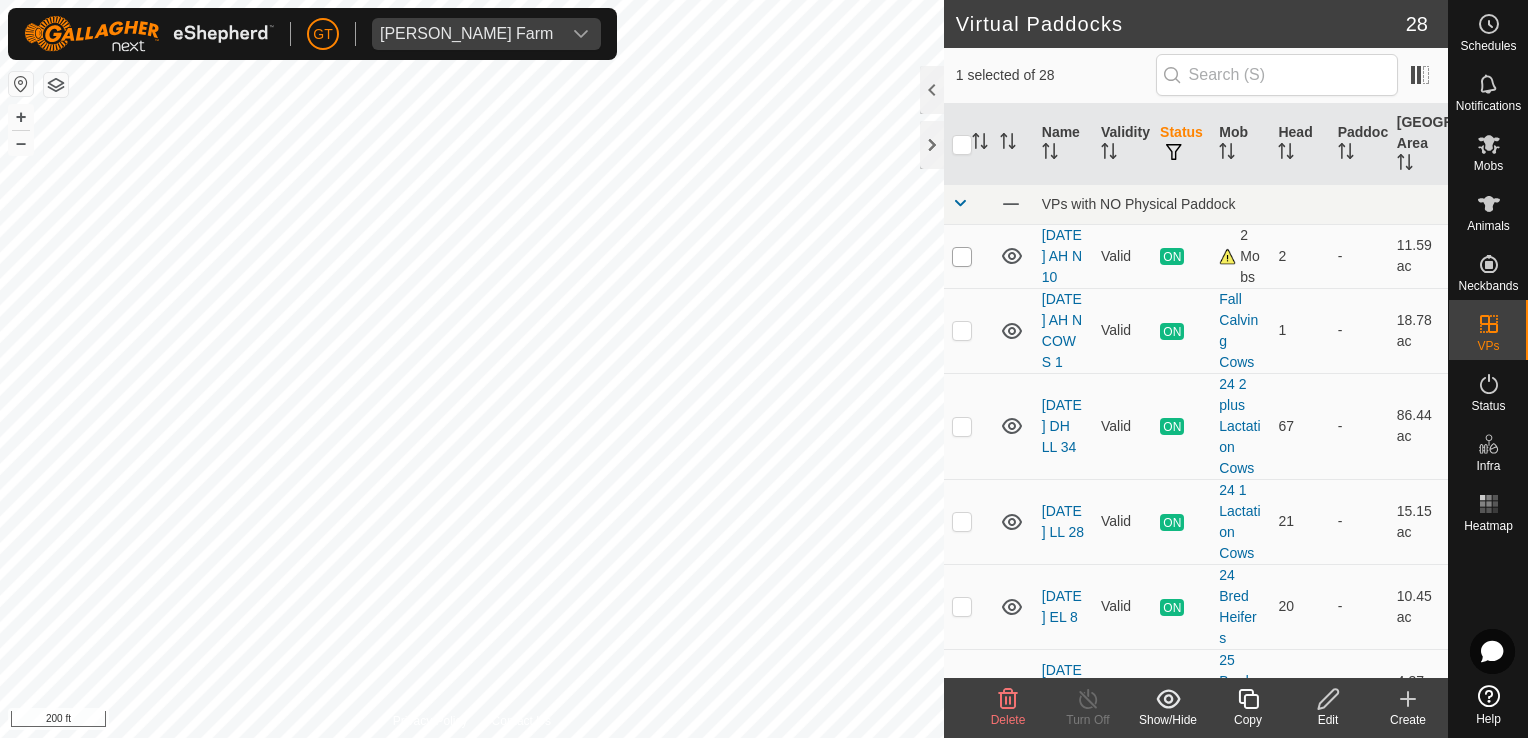 click at bounding box center [962, 257] 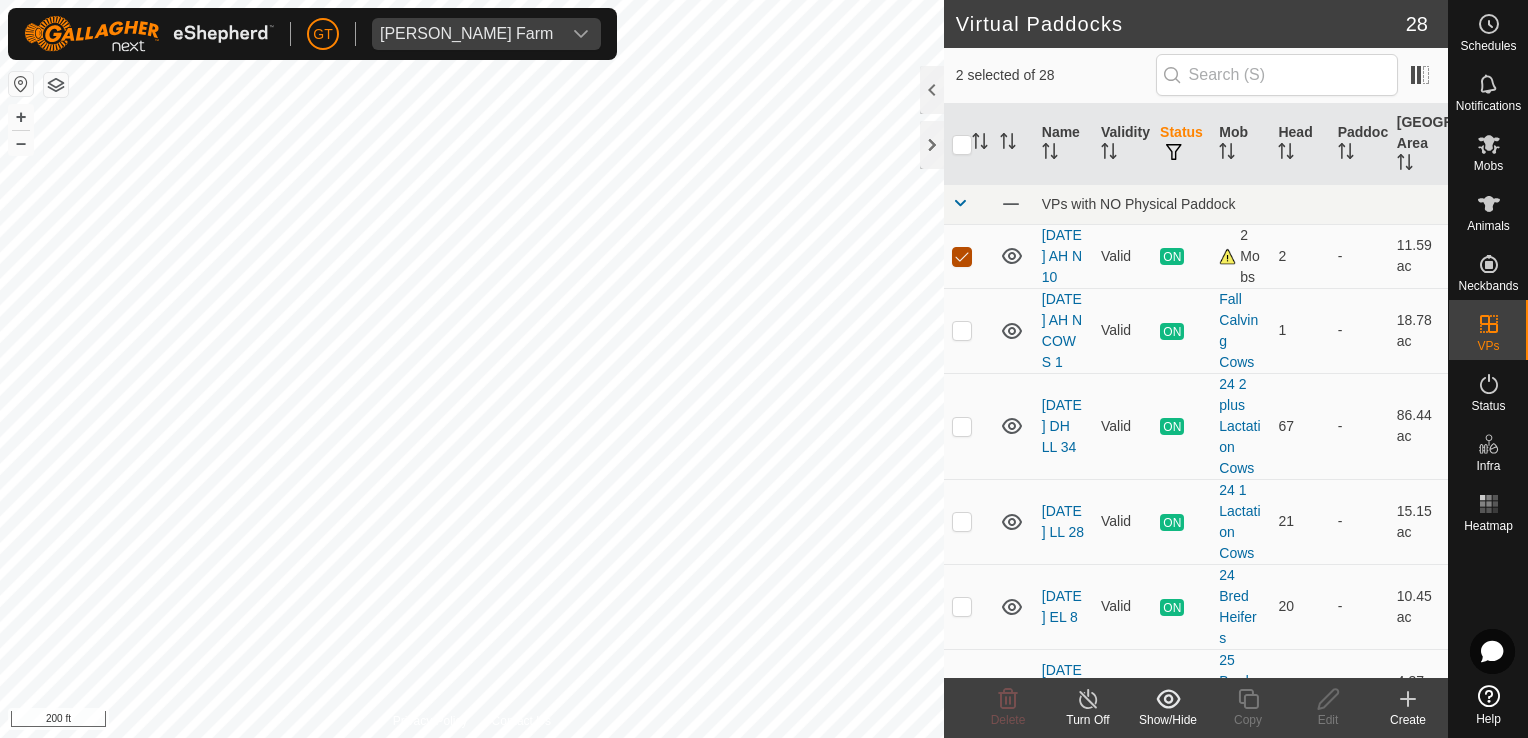 click at bounding box center [962, 257] 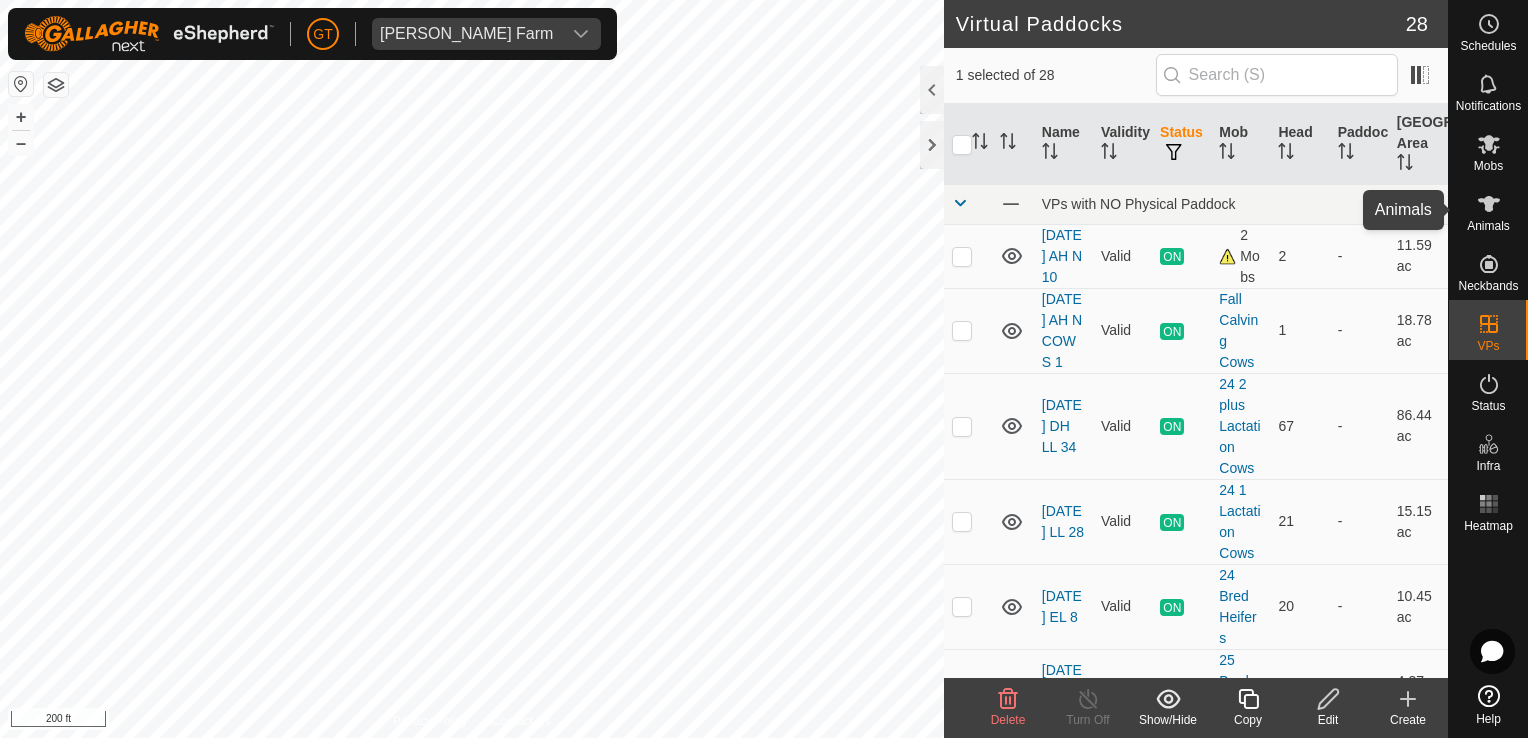 click 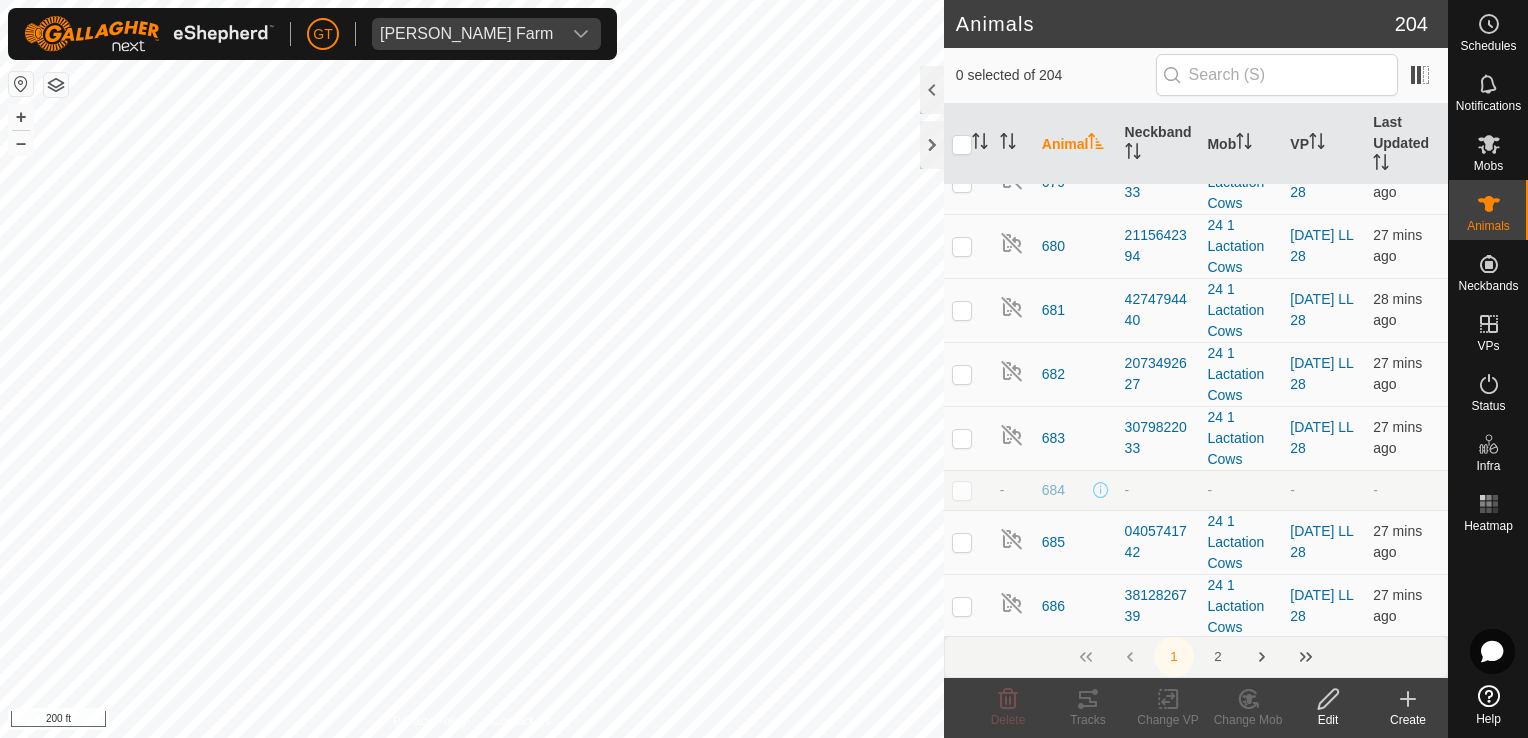 scroll, scrollTop: 9300, scrollLeft: 0, axis: vertical 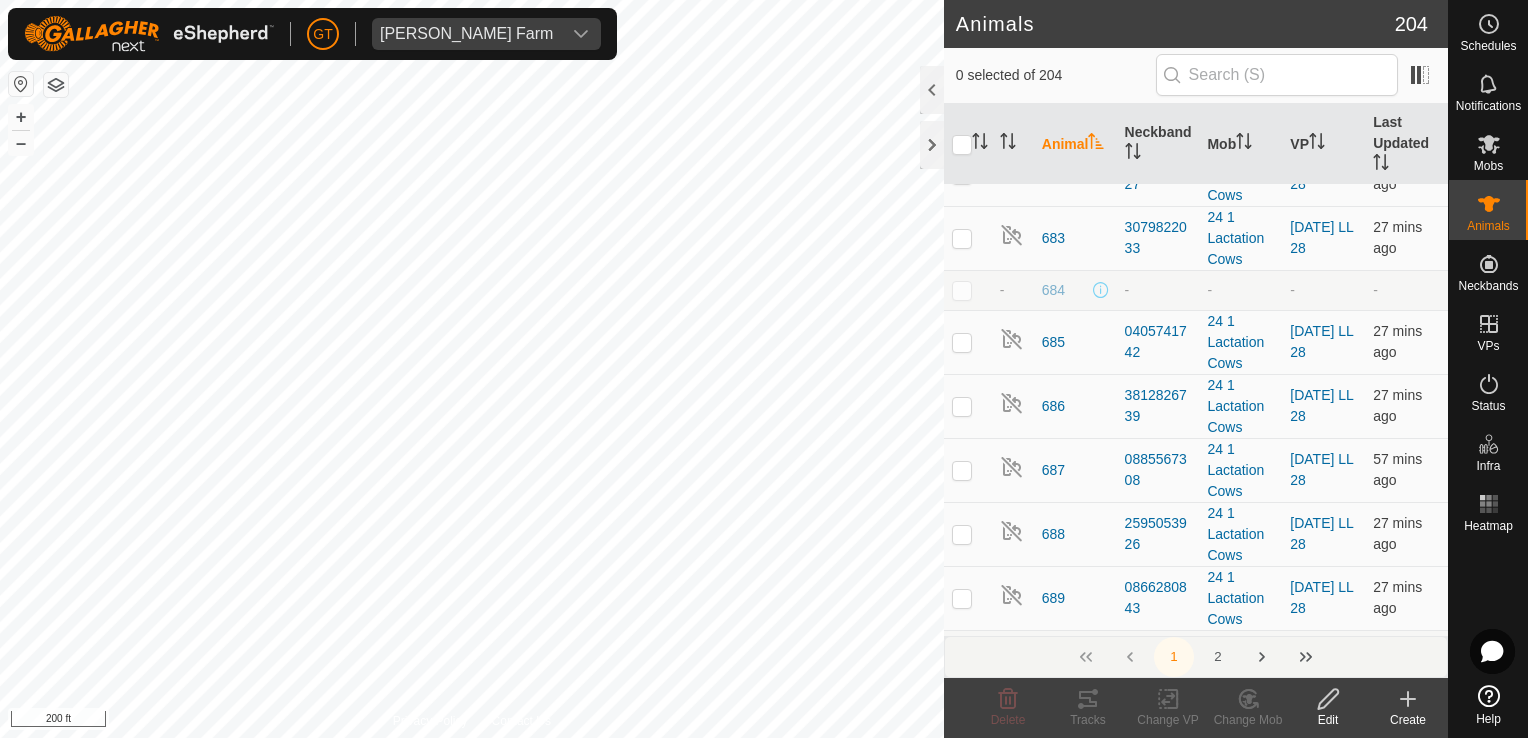 click at bounding box center (962, -646) 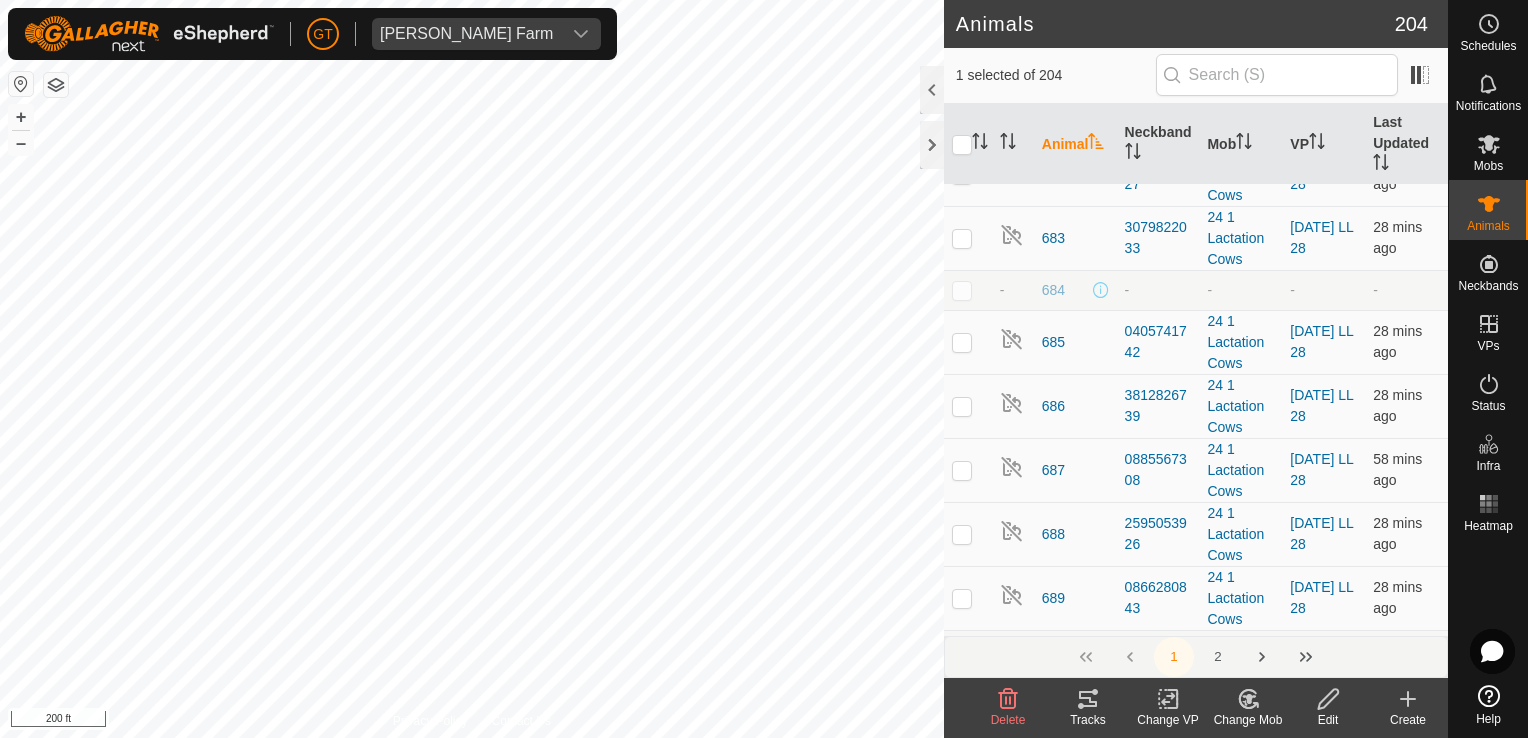 click 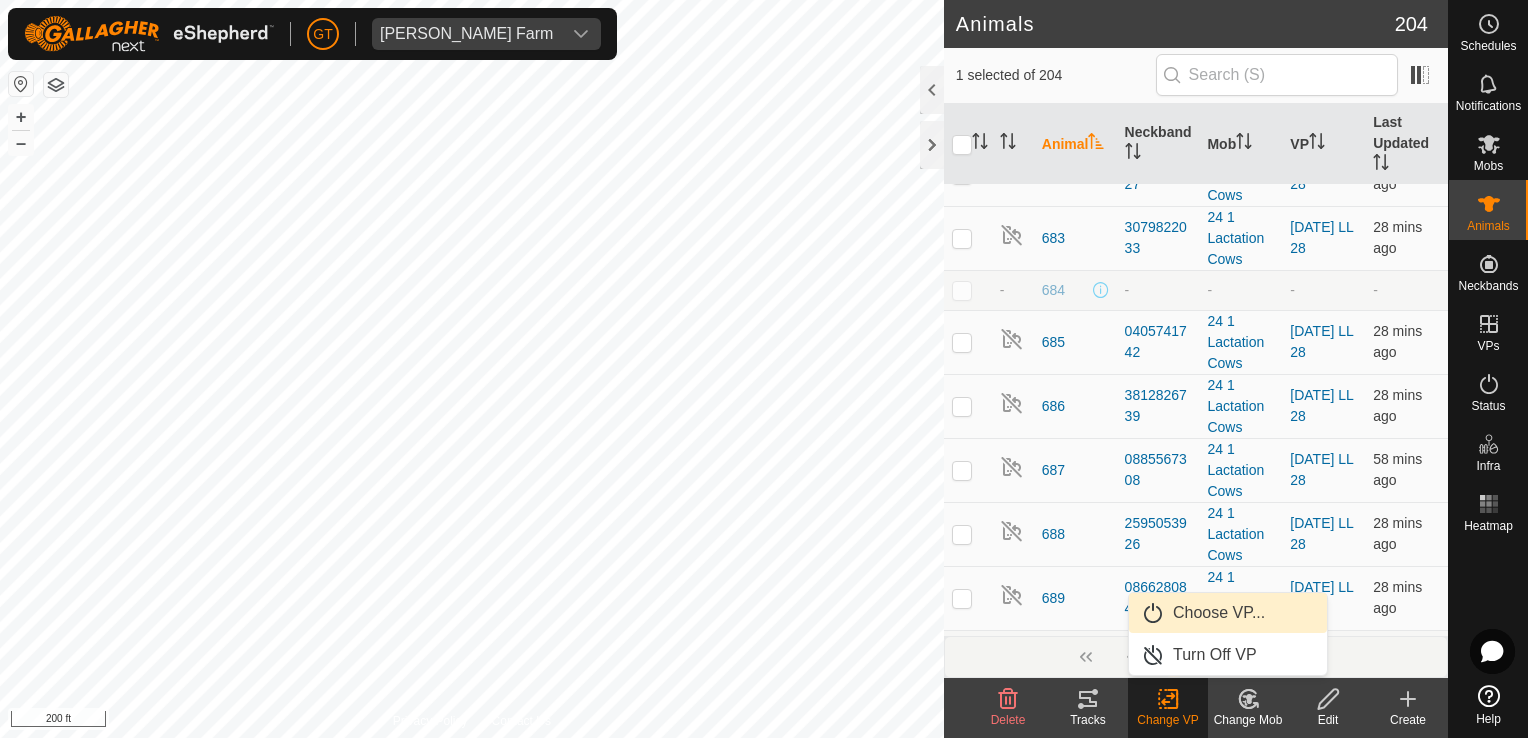 click on "Choose VP..." at bounding box center [1228, 613] 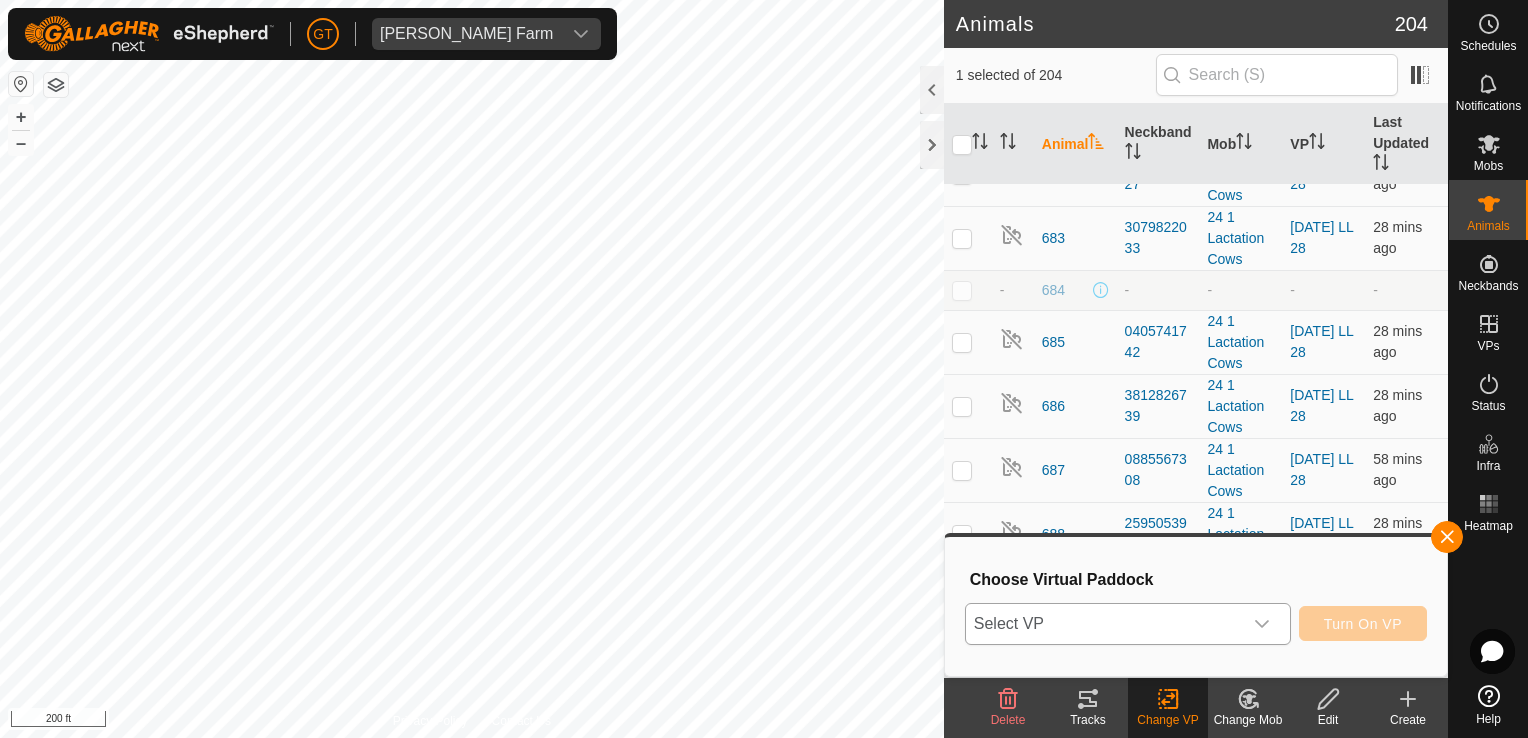 click at bounding box center (1262, 624) 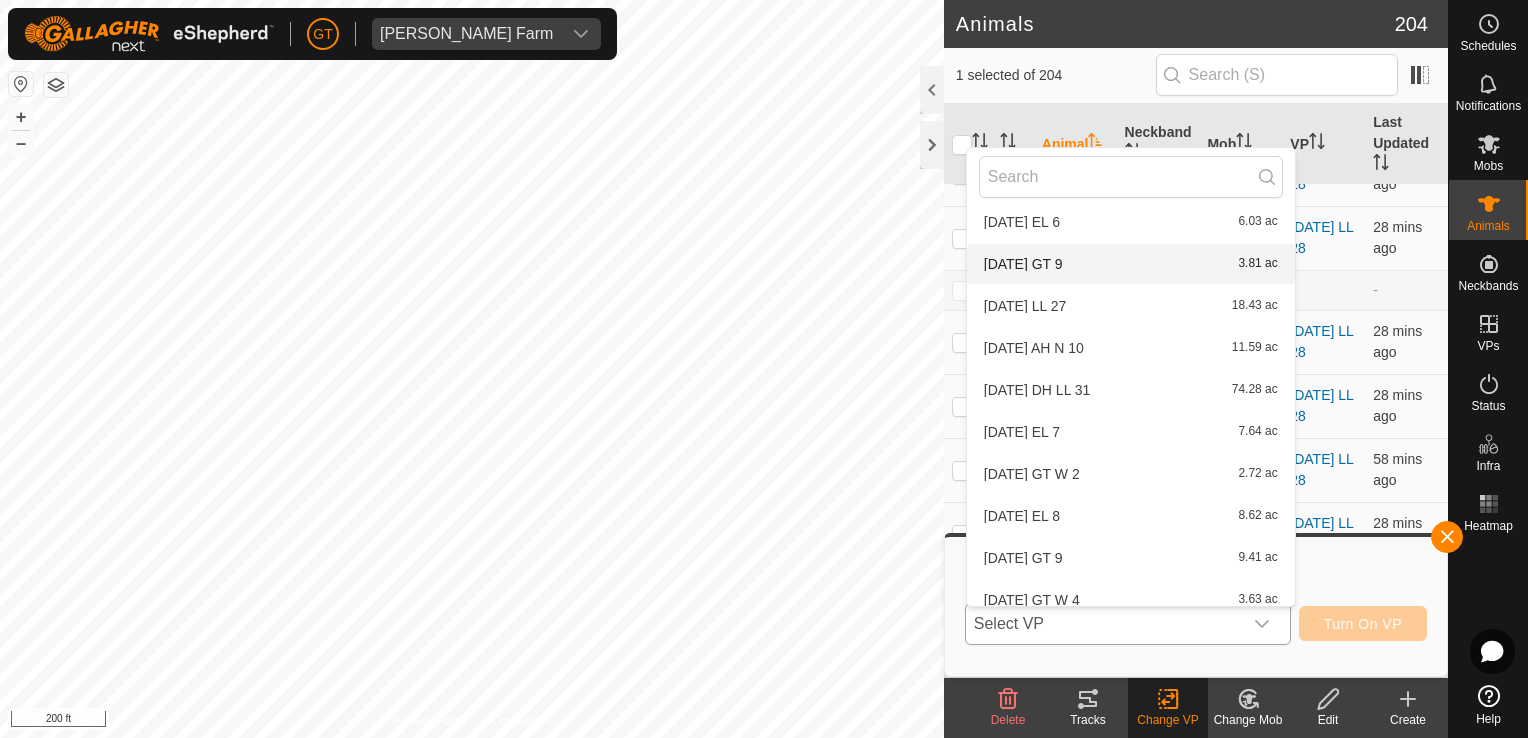 scroll, scrollTop: 600, scrollLeft: 0, axis: vertical 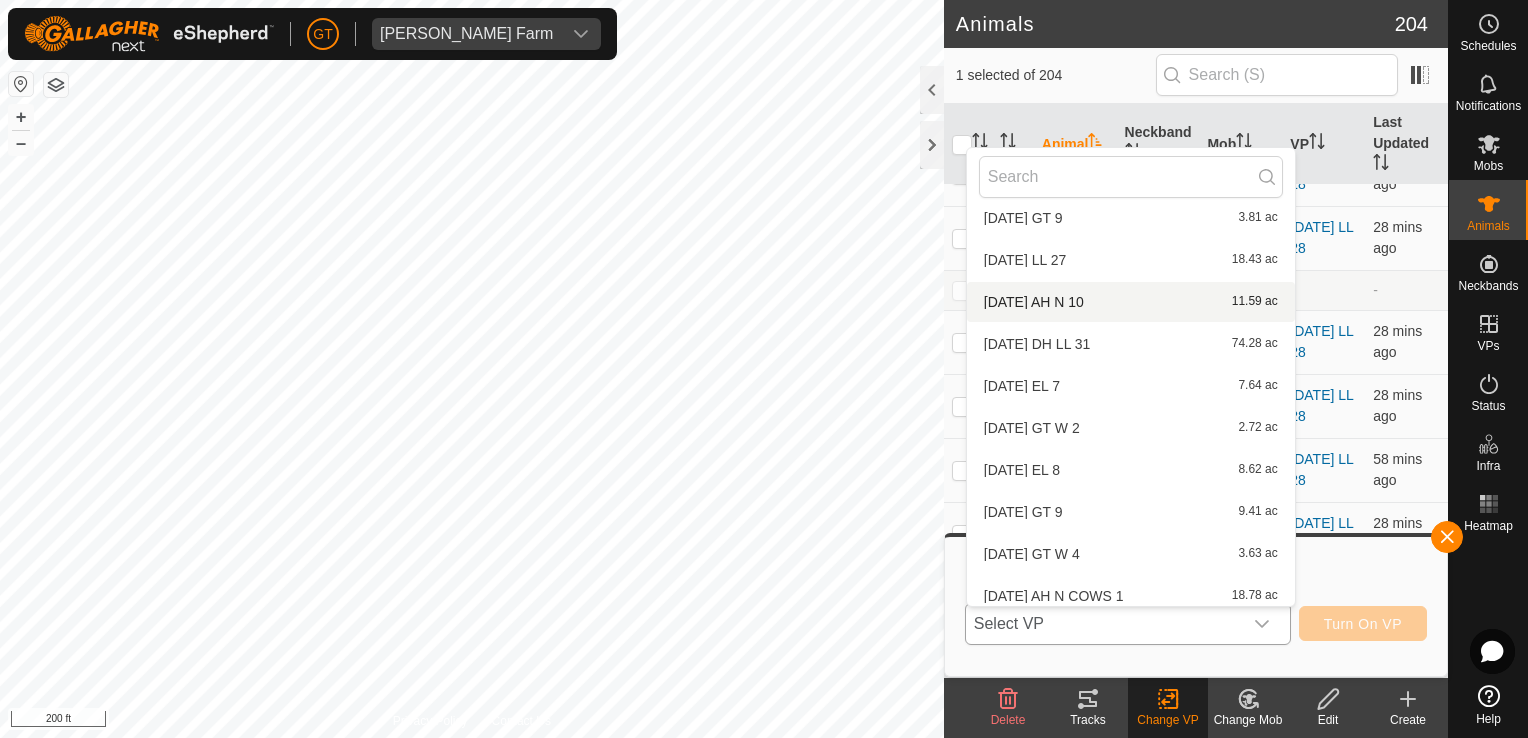 click on "2025-07-14   AH N 10  11.59 ac" at bounding box center [1131, 302] 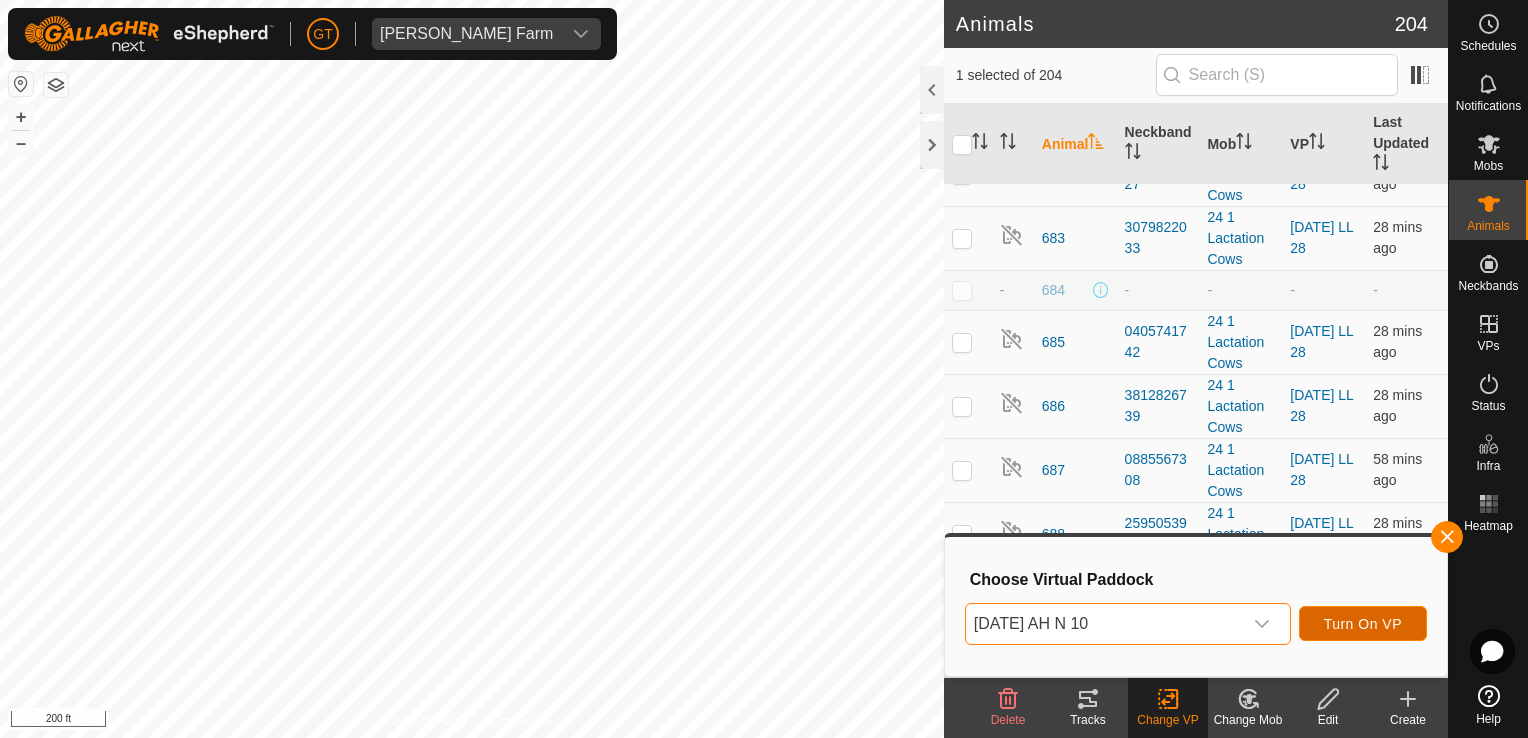 click on "Turn On VP" at bounding box center (1363, 624) 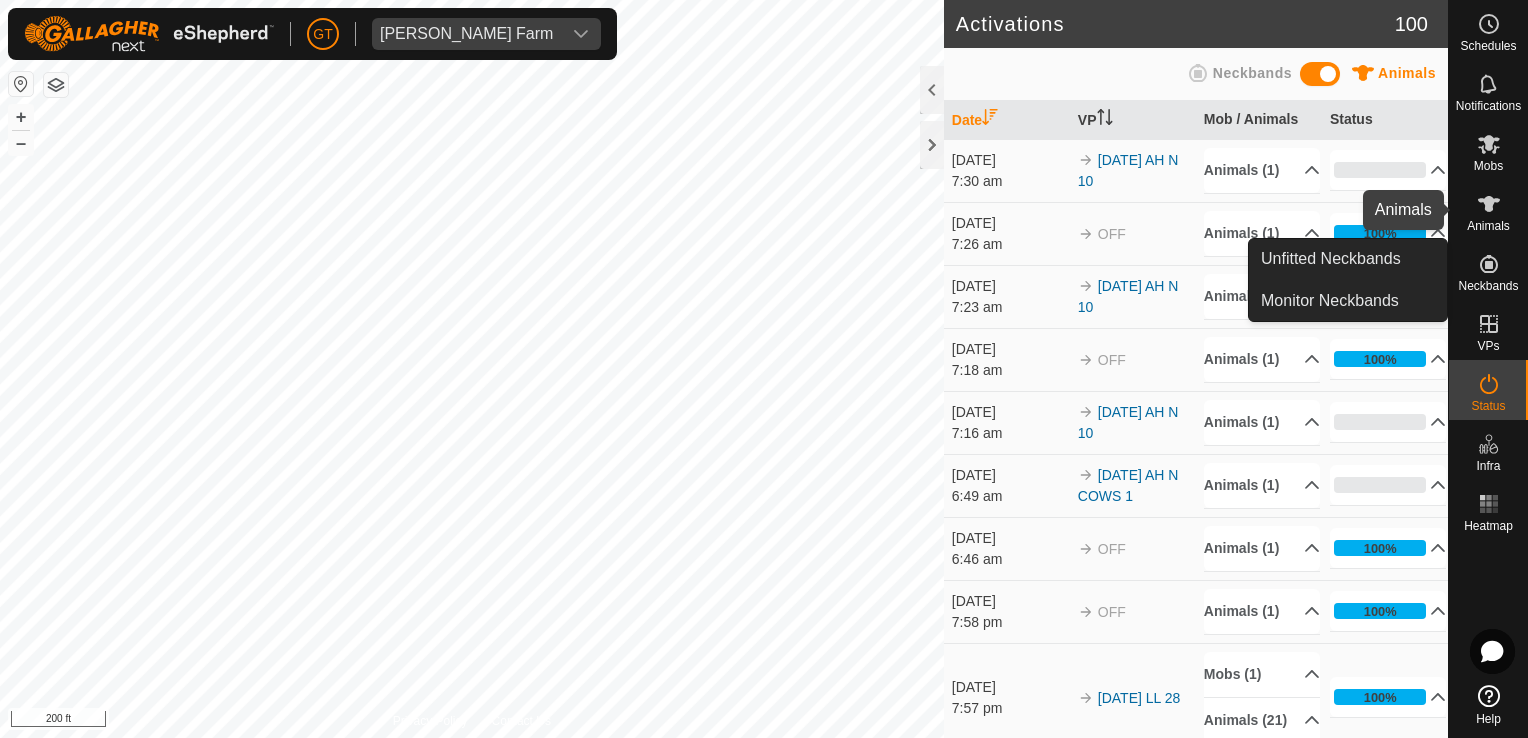 click 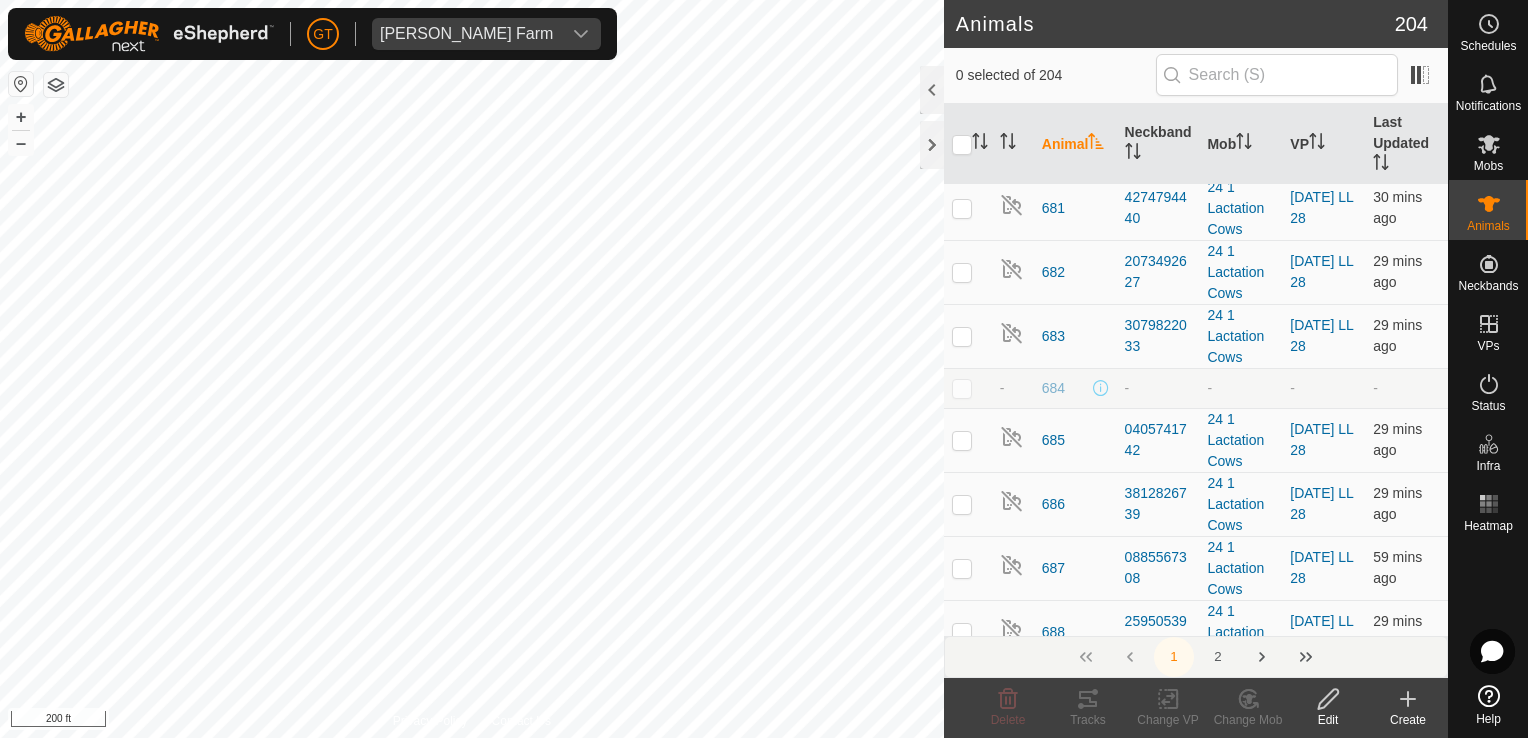 scroll, scrollTop: 9200, scrollLeft: 0, axis: vertical 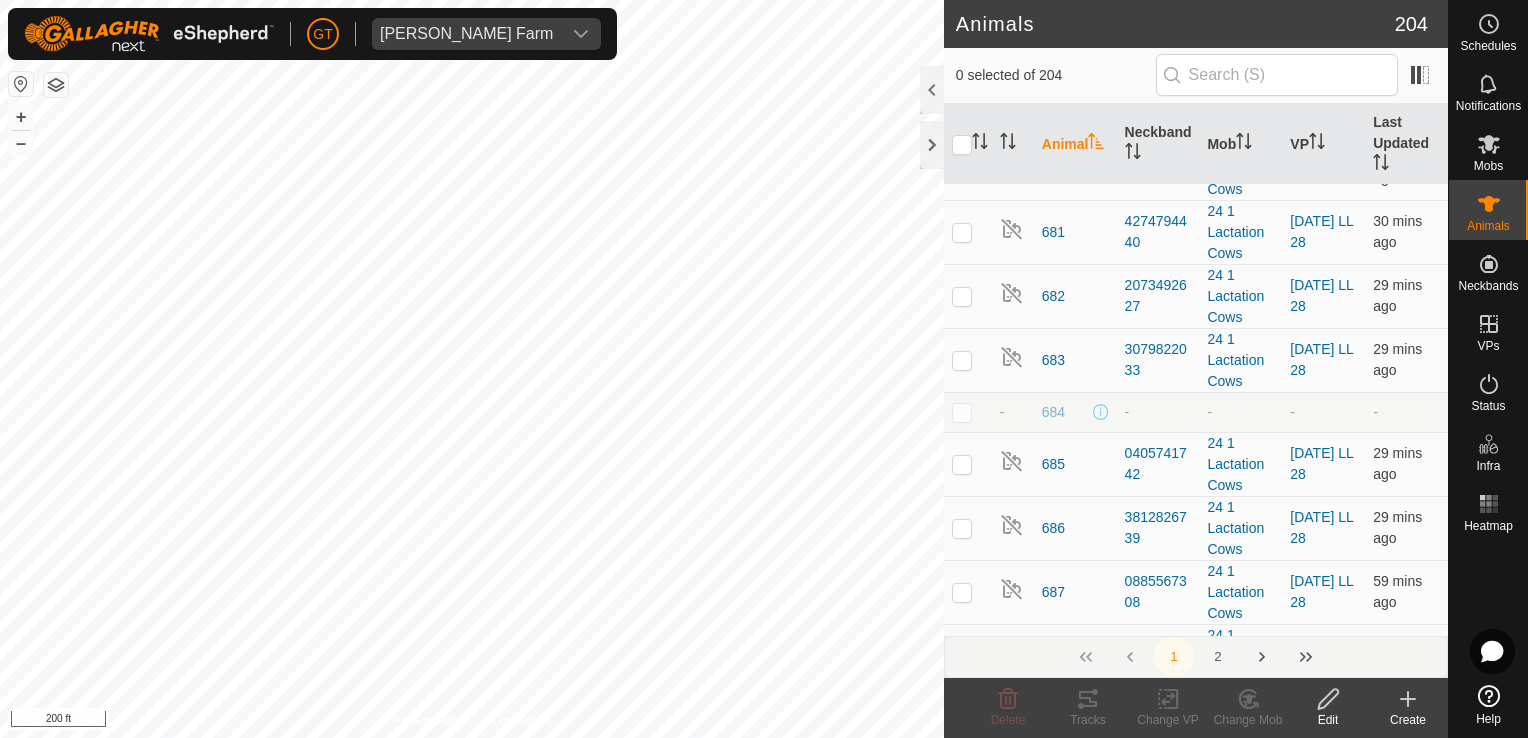 click at bounding box center [962, -535] 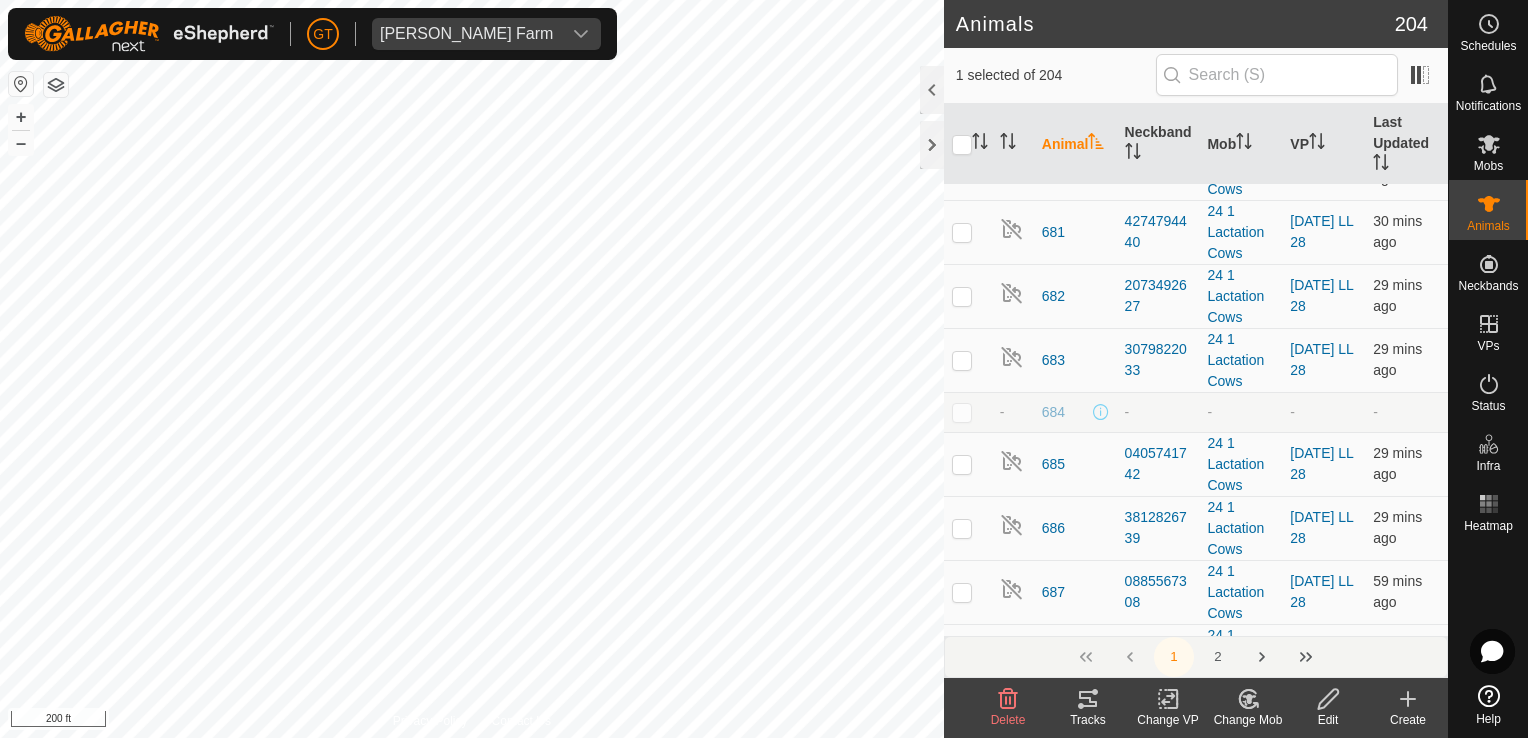 click at bounding box center [962, -535] 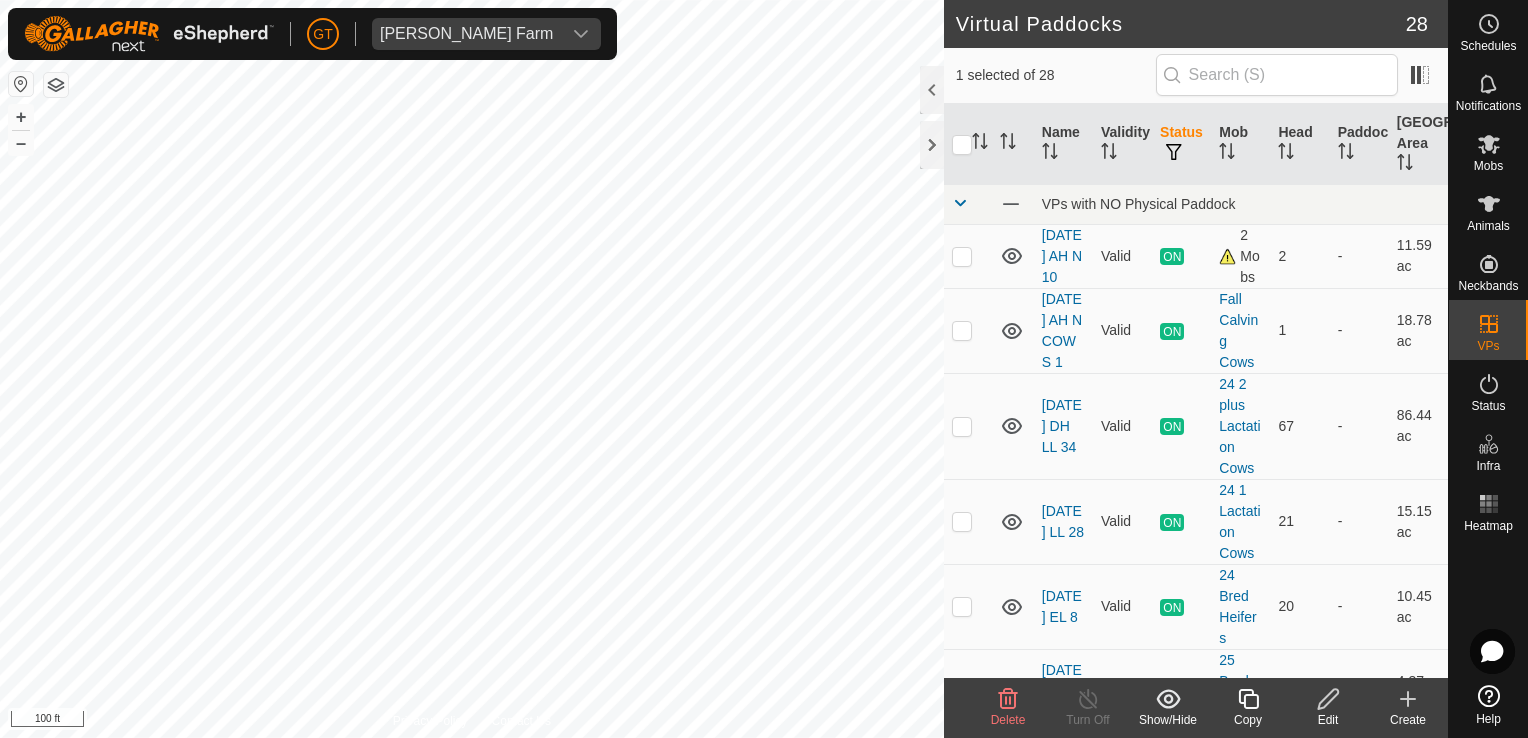 click on "Virtual Paddocks 28 1 selected of 28     Name   Validity   Status   Mob   Head   Paddock   Grazing Area   VPs with NO Physical Paddock  2025-07-14   AH N 10  Valid  ON  2 Mobs   2   -   11.59 ac  2025-07-16   AH  N COWS 1  Valid  ON  Fall Calving Cows   1   -   18.78 ac  2025-07-16   DH LL 34  Valid  ON  24 2 plus Lactation Cows   67   -   86.44 ac  2025-07-16   LL 28  Valid  ON  24 1 Lactation Cows   21   -   15.15 ac  2025-07-16  EL  8  Valid  ON  24 Bred Heifers   20   -   10.45 ac  2025-07-16  GT W 5  Valid  ON  25 Bred Heifers   26   -   4.37 ac  2025-05-25  BS  N 1  Valid  OFF  -   0   -   7.88 ac  2025-05-27   LL  SW 9  Valid  OFF  -   0   -   6 ac  2025-05-27 075904  Valid  OFF  -   0   -   4.79 ac  2025-05-31   BS  N  2  Valid  OFF  -   0   -   12.11 ac  2025-06-02  BS N 3  Valid  OFF  -   0   -   8.55 ac  2025-06-20  DH N BRIDGE 23  Valid  OFF  -   0   -   42.65 ac  2025-06-27  CT 9  Valid  OFF  -   0   -   3.78 ac  2025-07-06  CT  13  Valid  OFF  -   0   -   9.56 ac  2025-07-1  AH  12  Valid  OFF +" 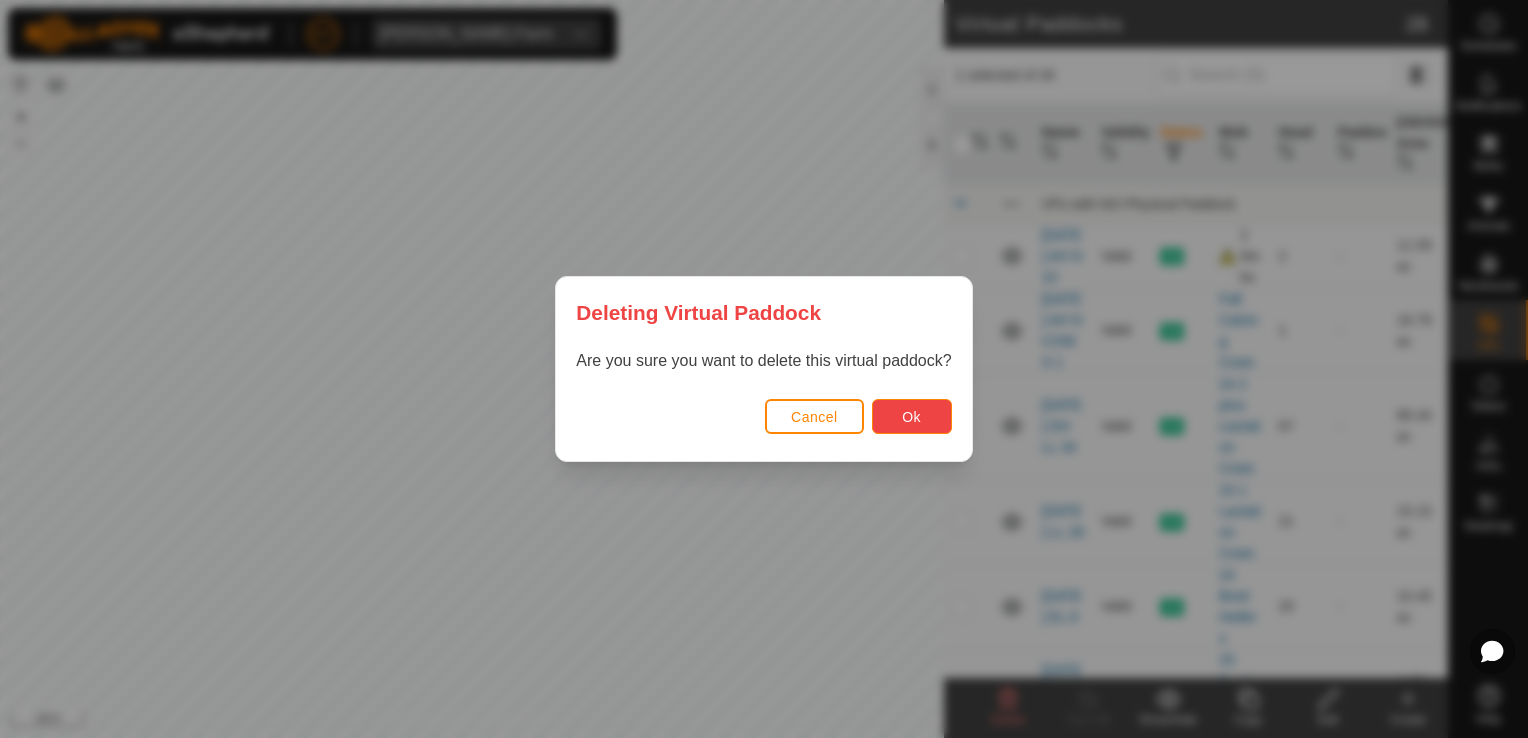 click on "Ok" at bounding box center [912, 416] 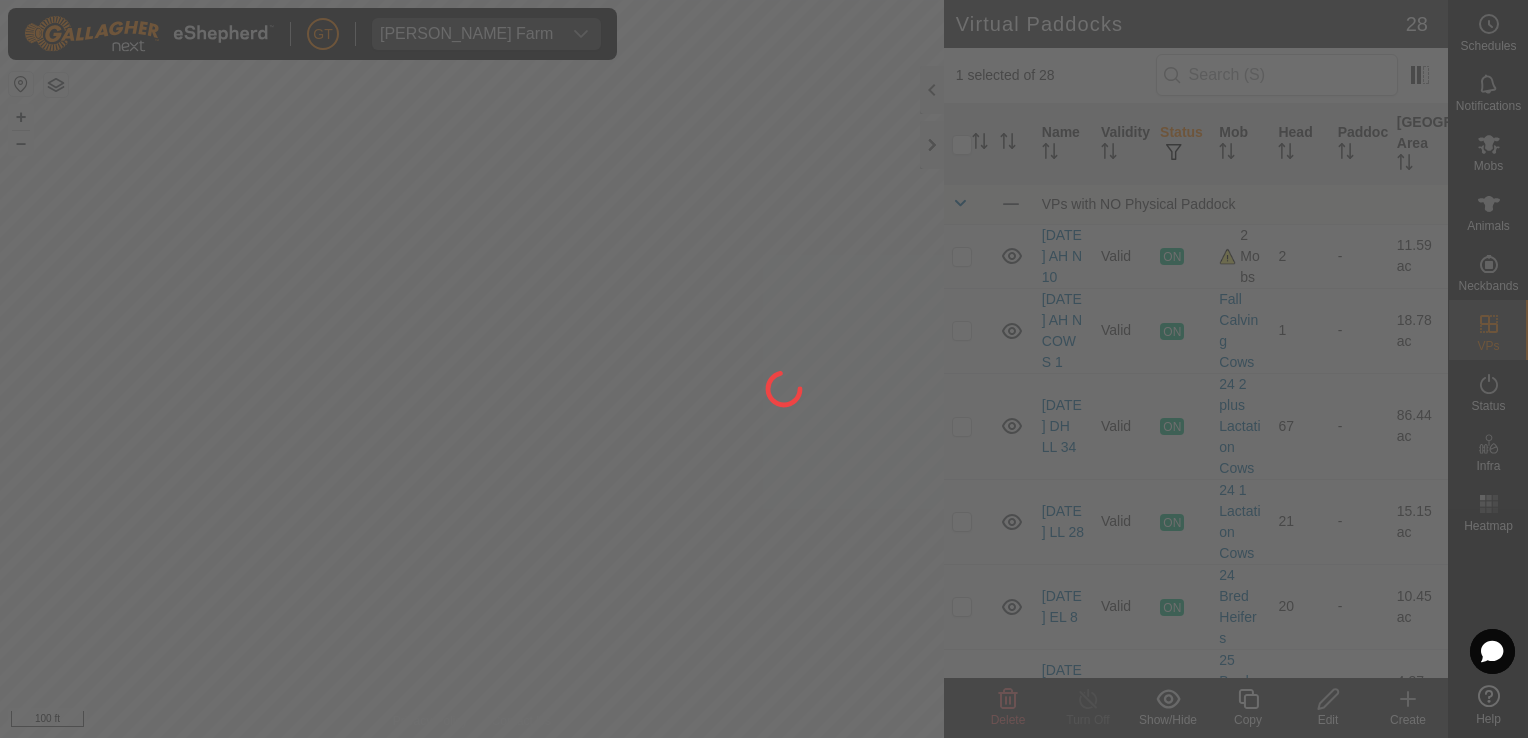 checkbox on "false" 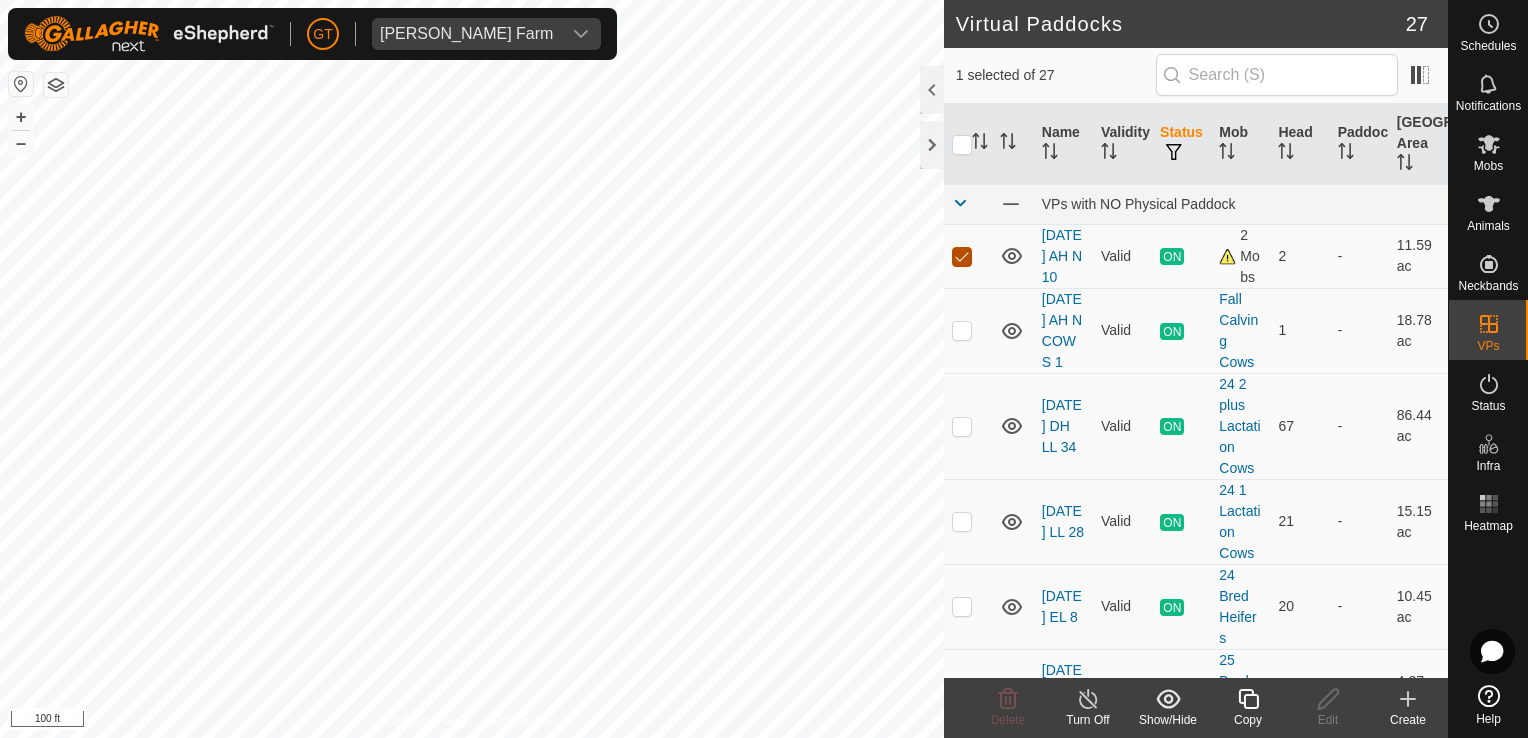 click at bounding box center (962, 257) 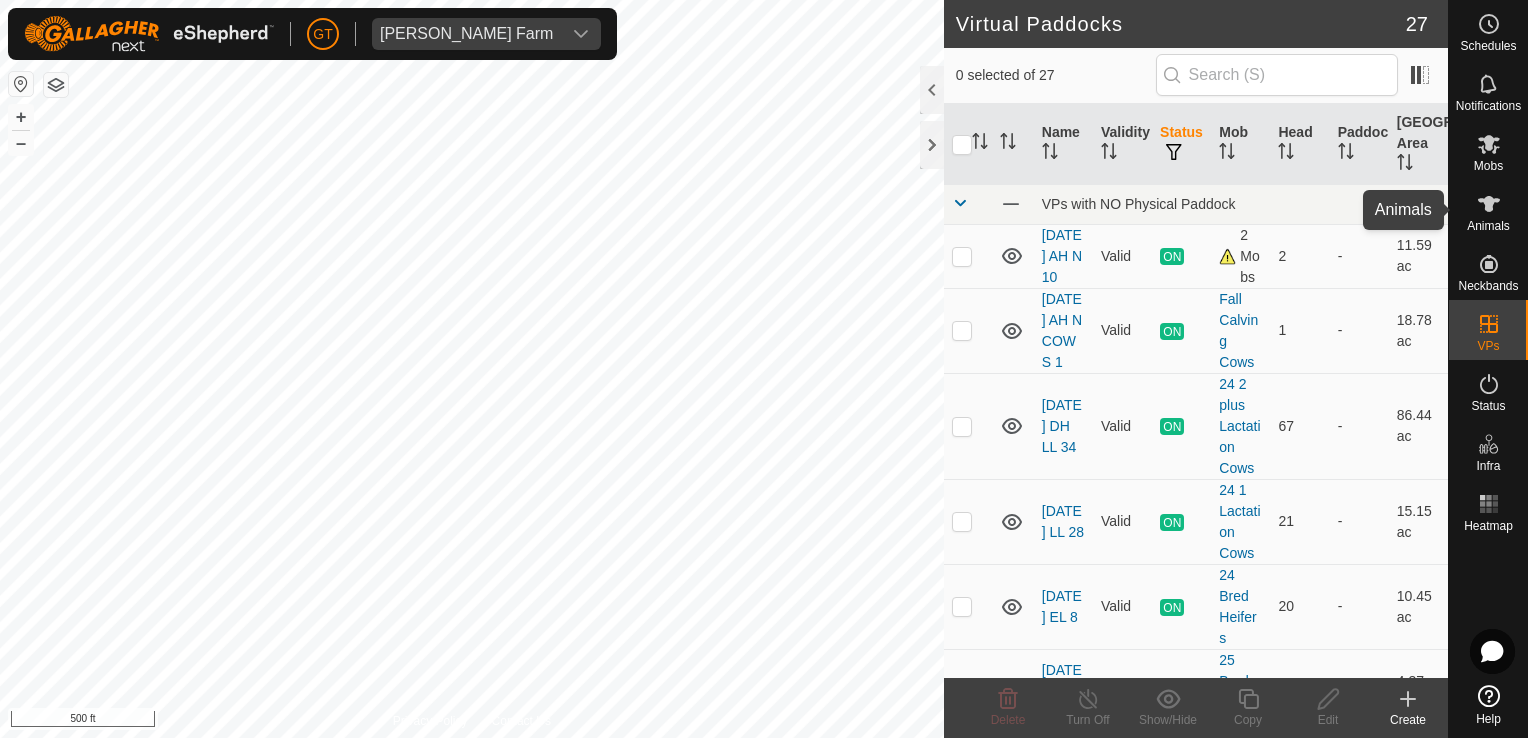 click 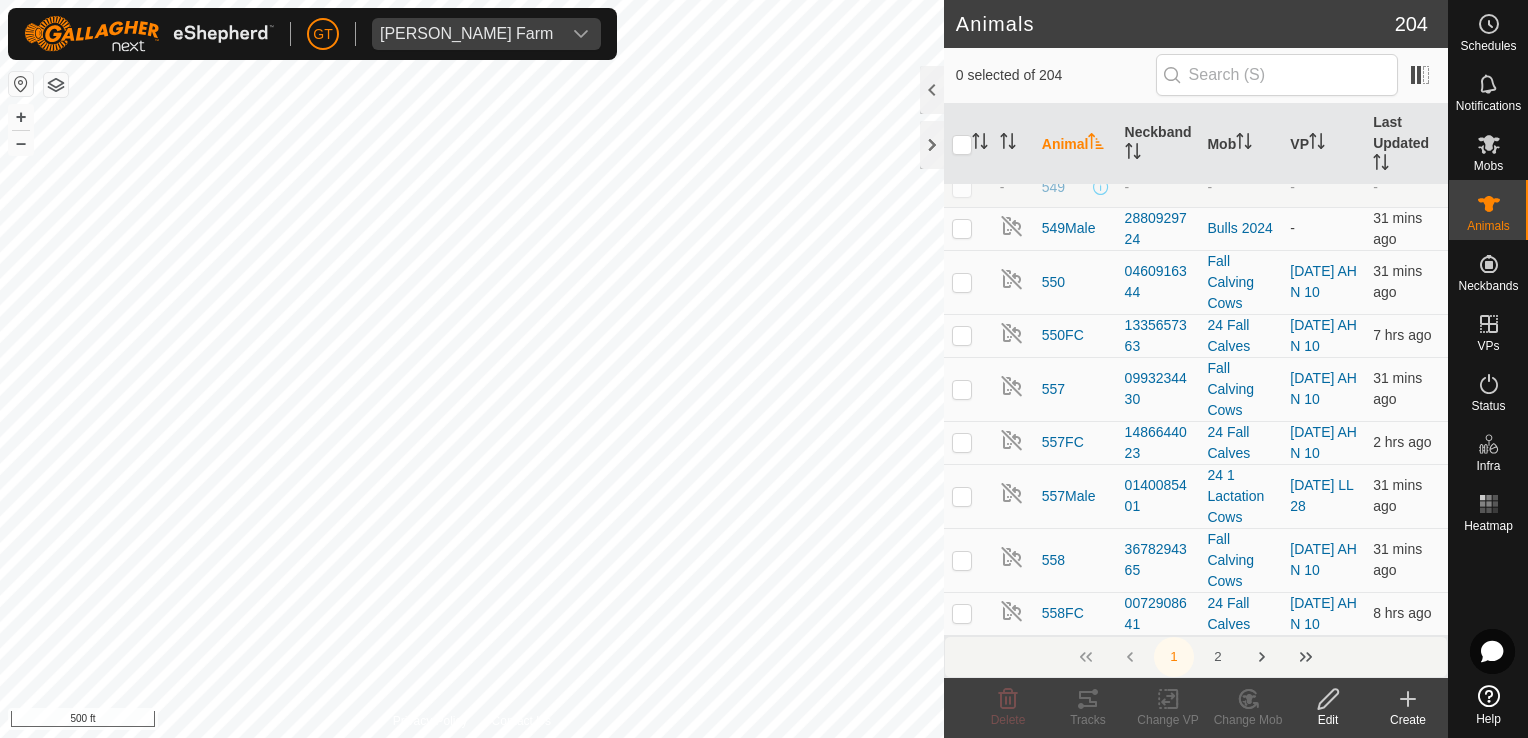 scroll, scrollTop: 3000, scrollLeft: 0, axis: vertical 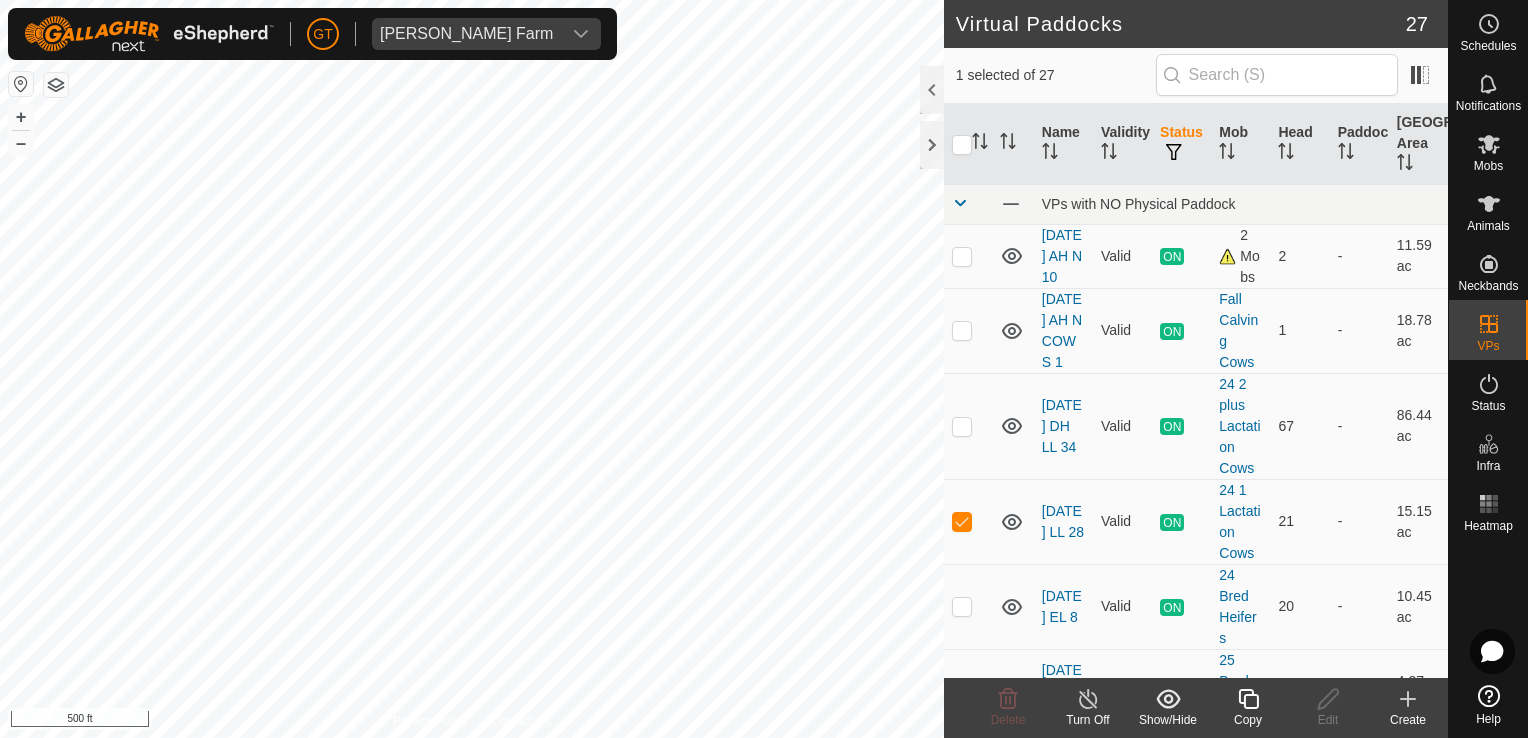 click 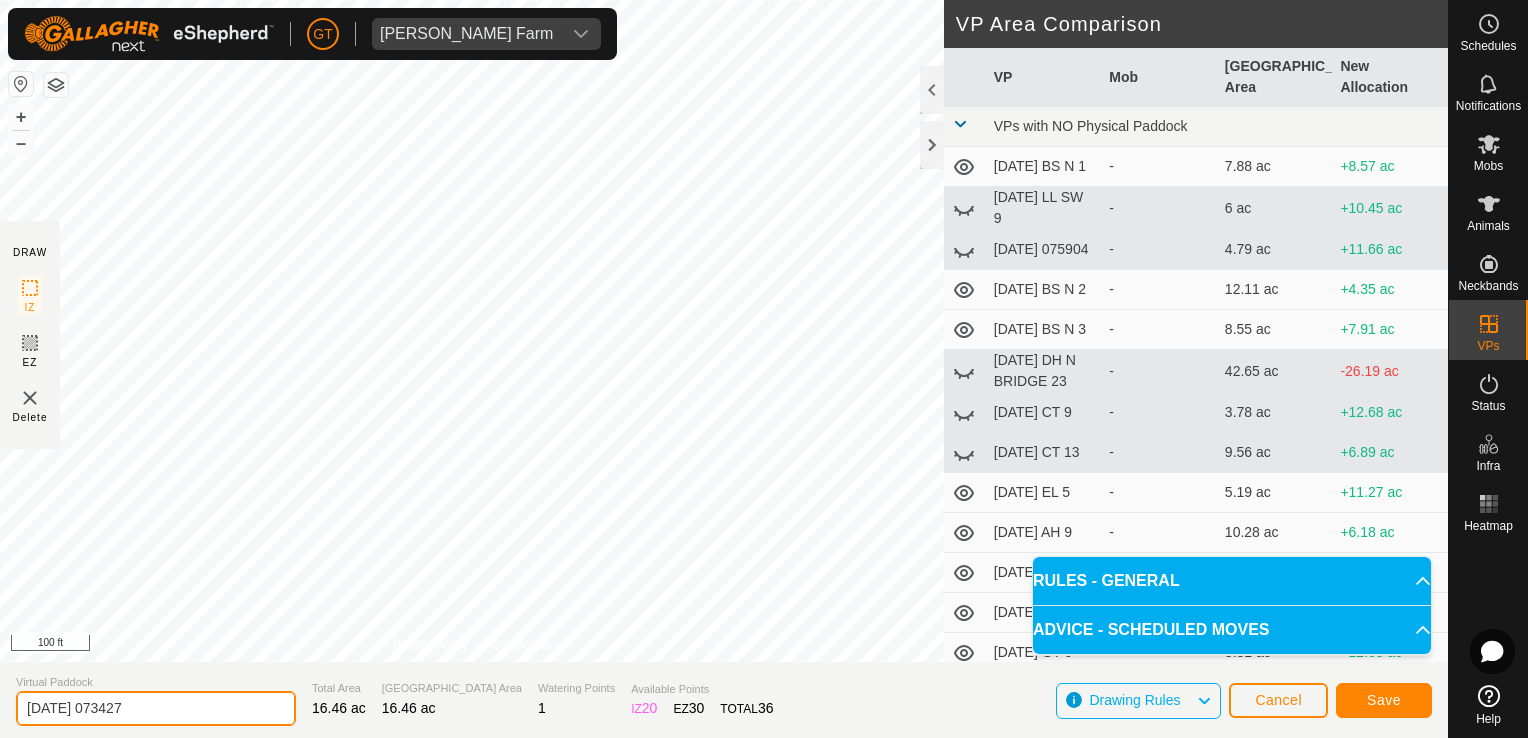 click on "2025-07-18 073427" 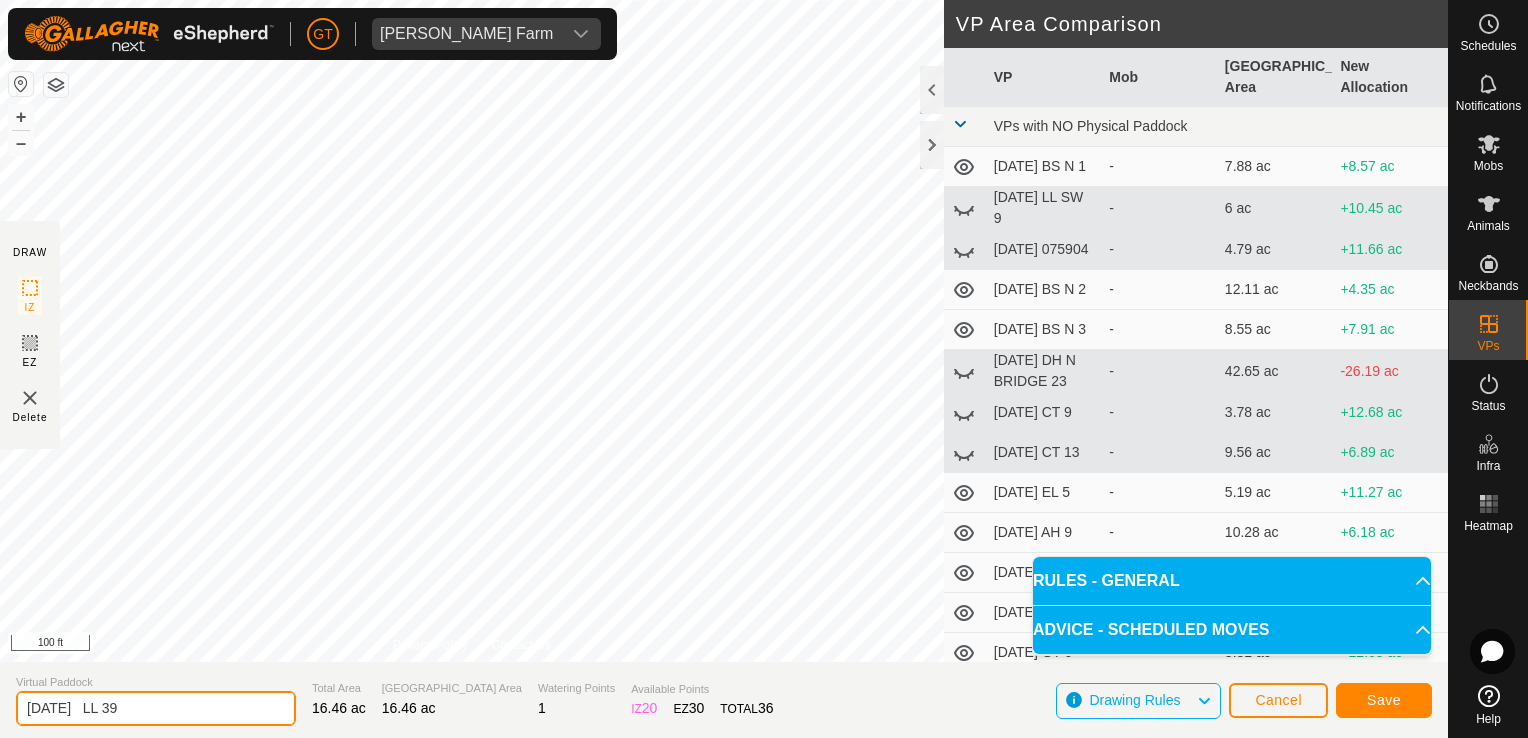type on "[DATE]   LL 39" 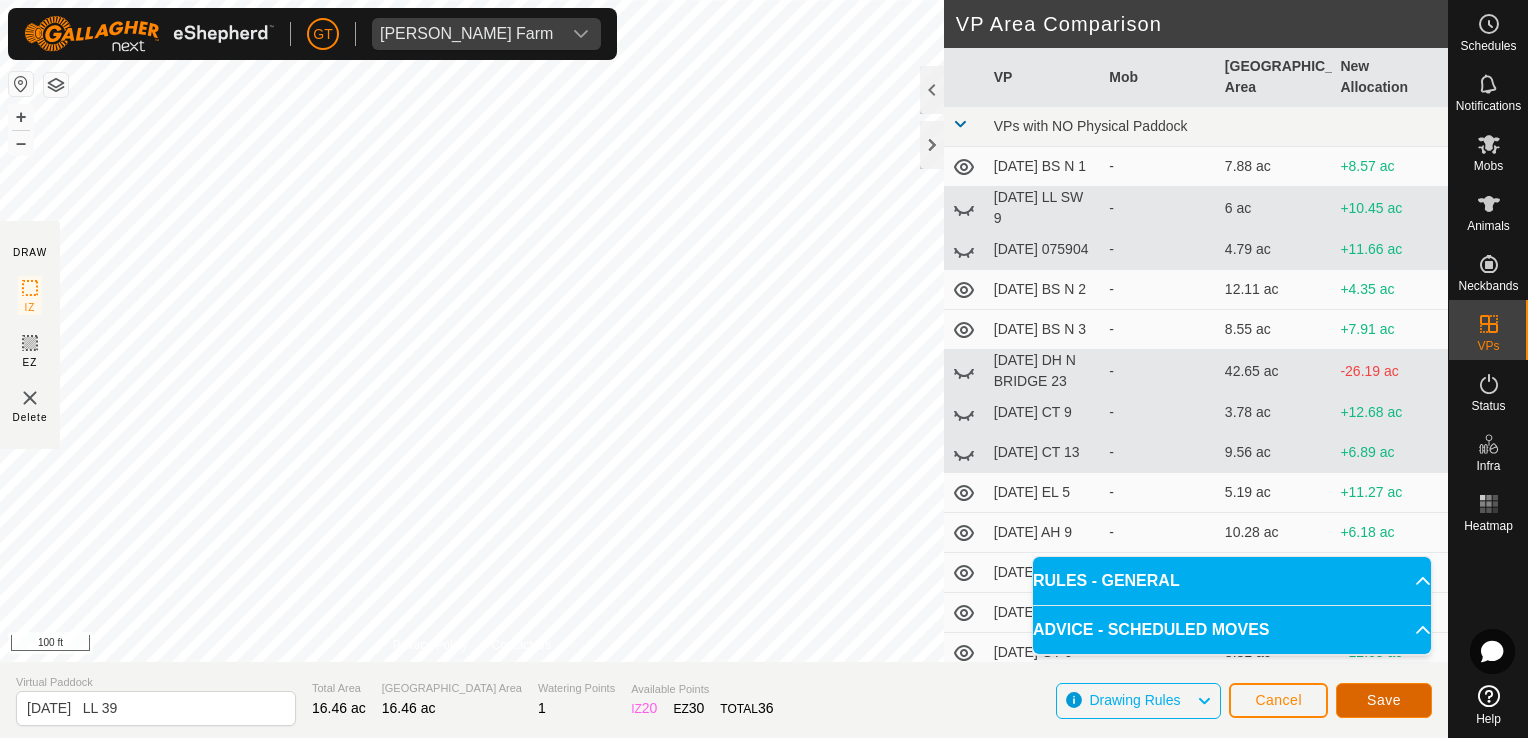 click on "Save" 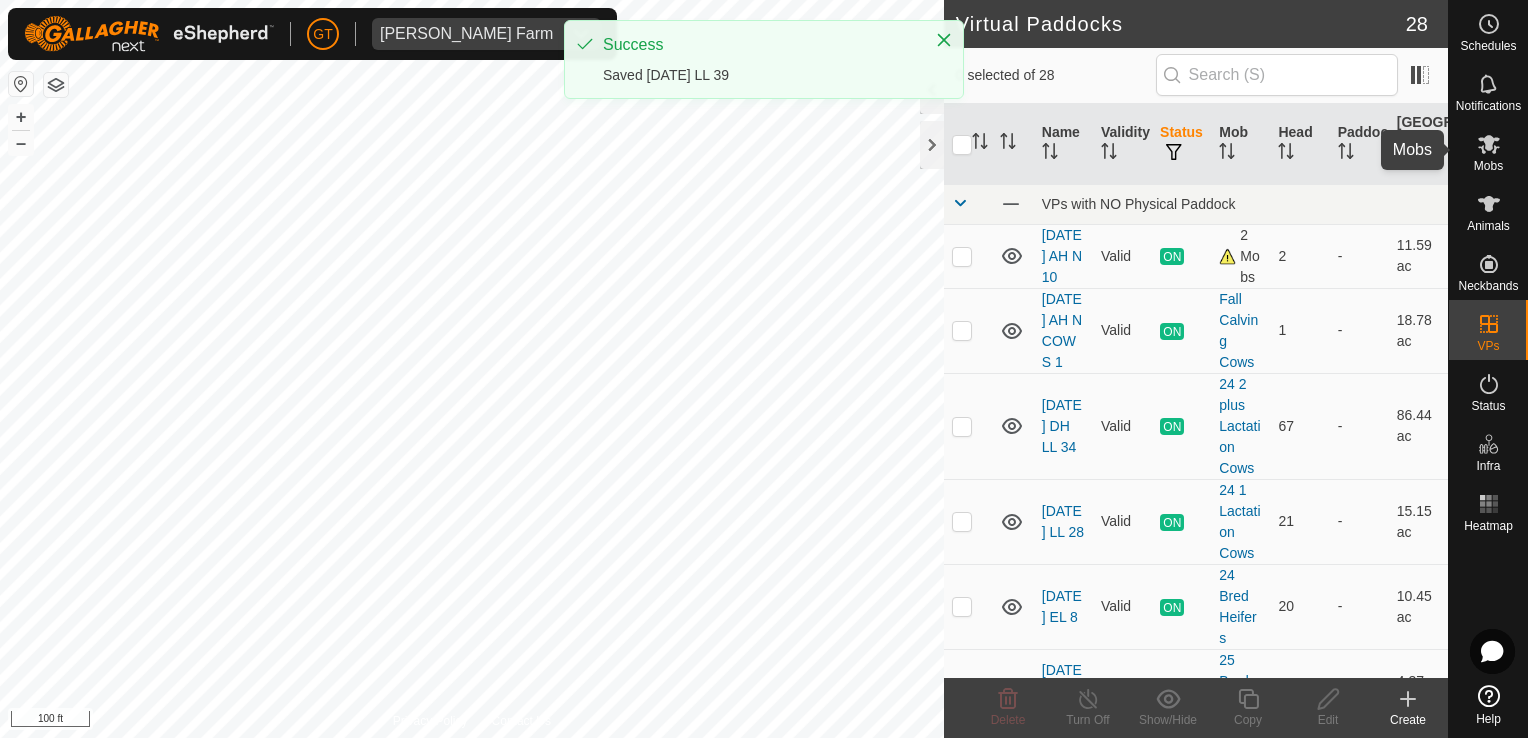 click 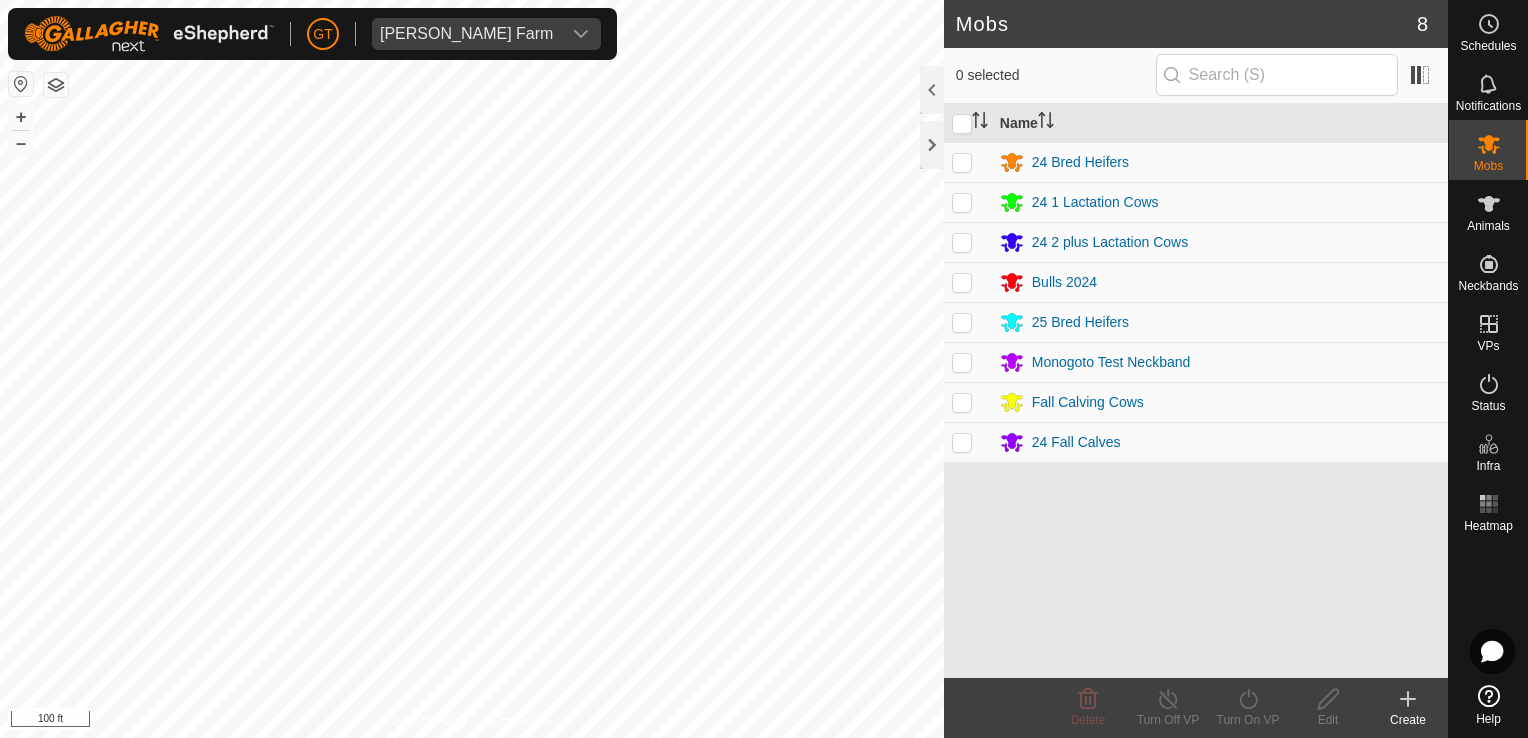 click at bounding box center (962, 202) 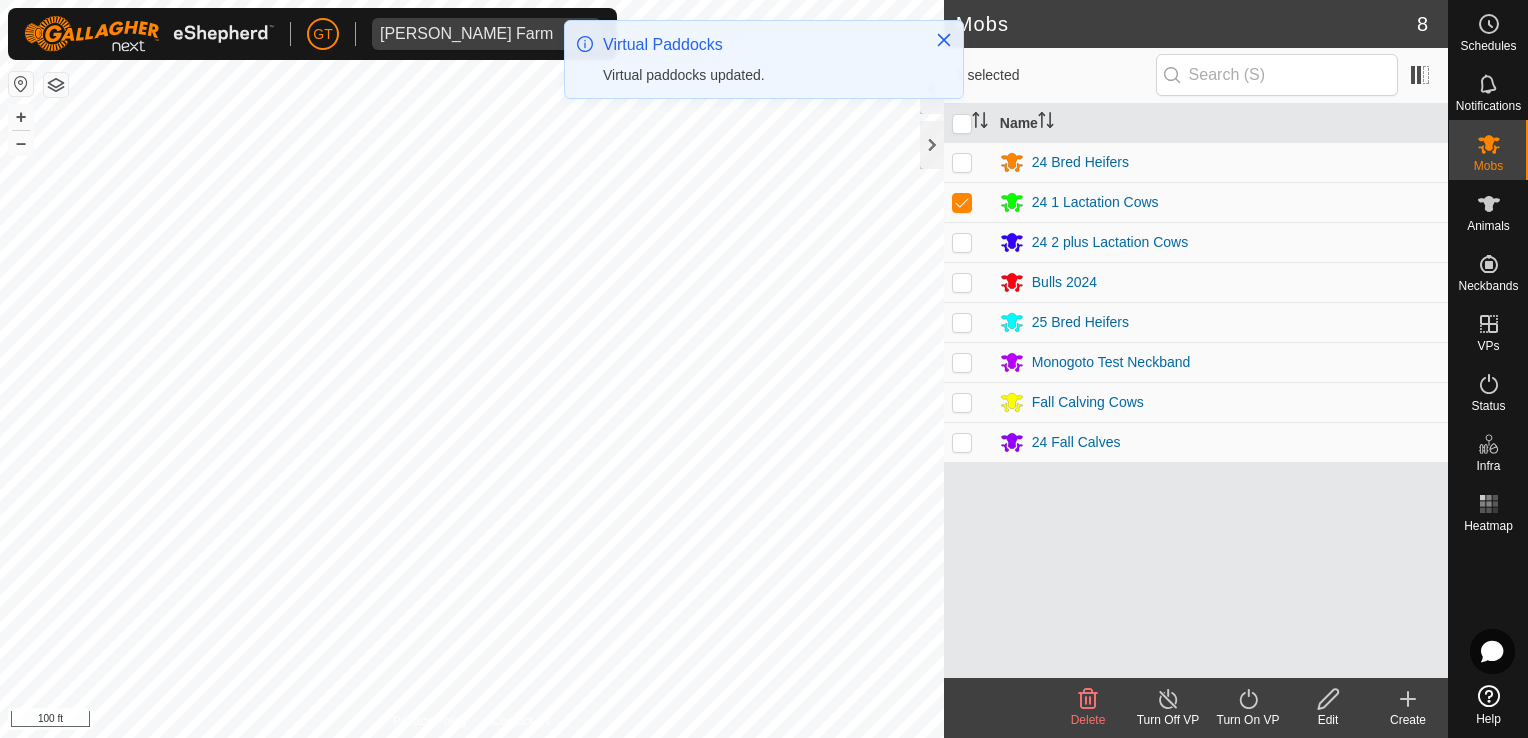 click 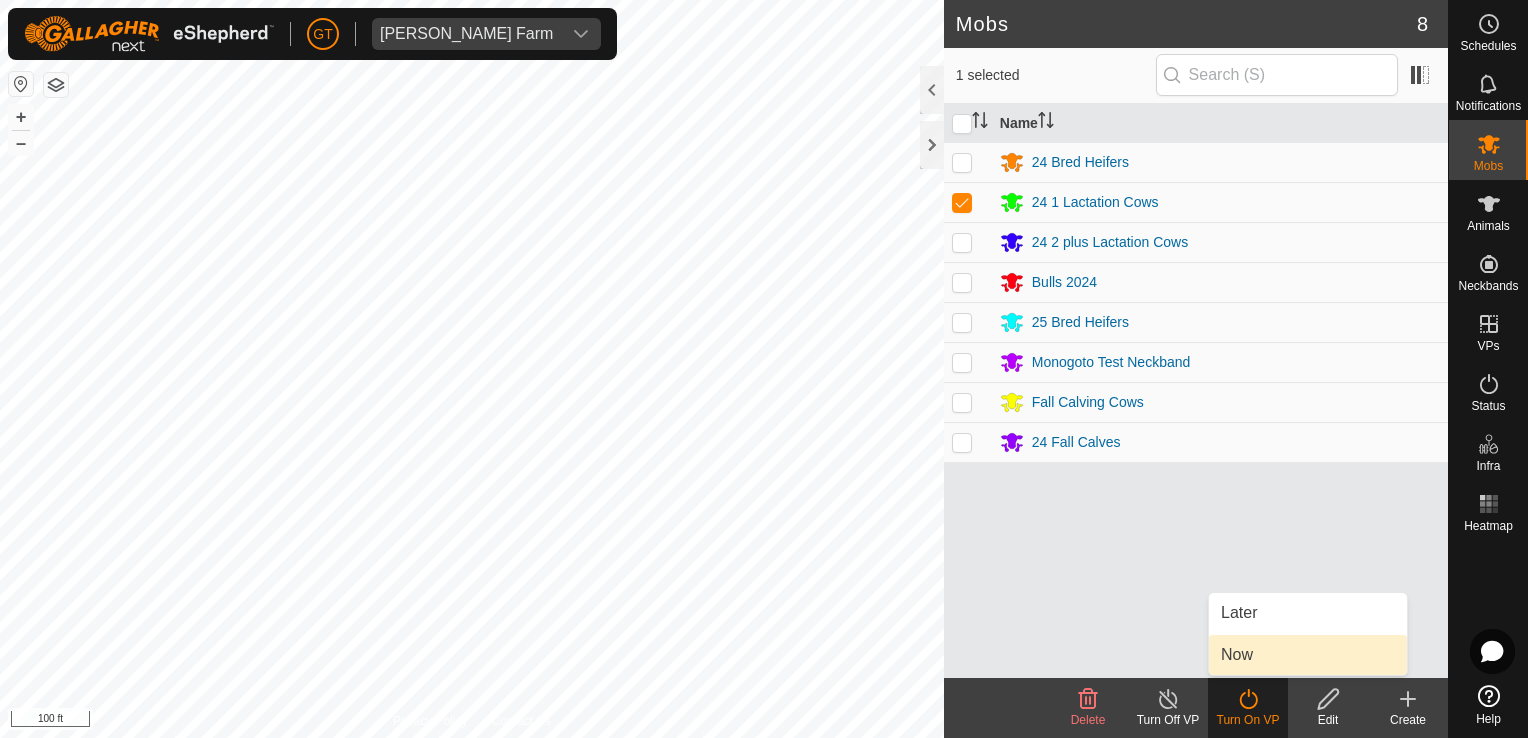 click on "Now" at bounding box center [1308, 655] 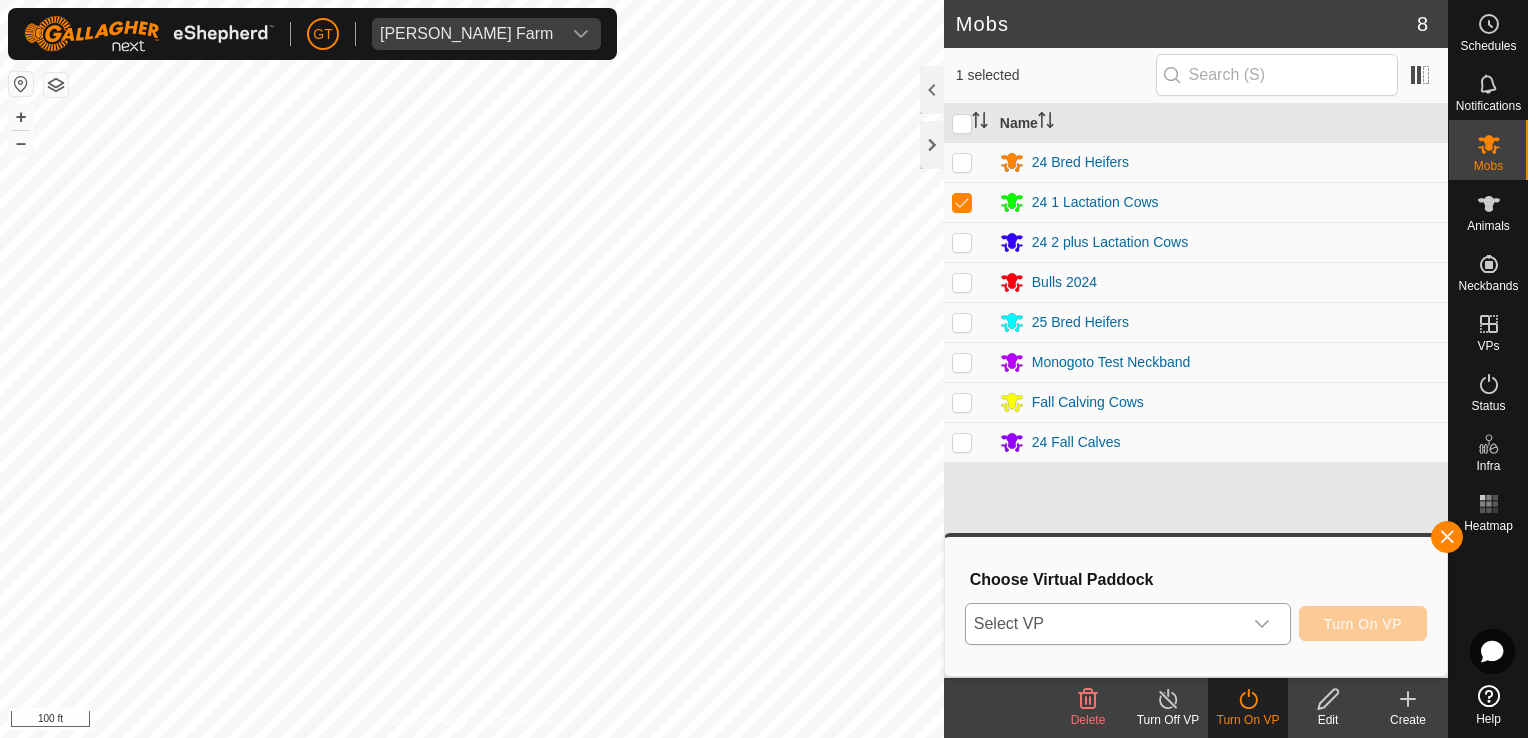 click 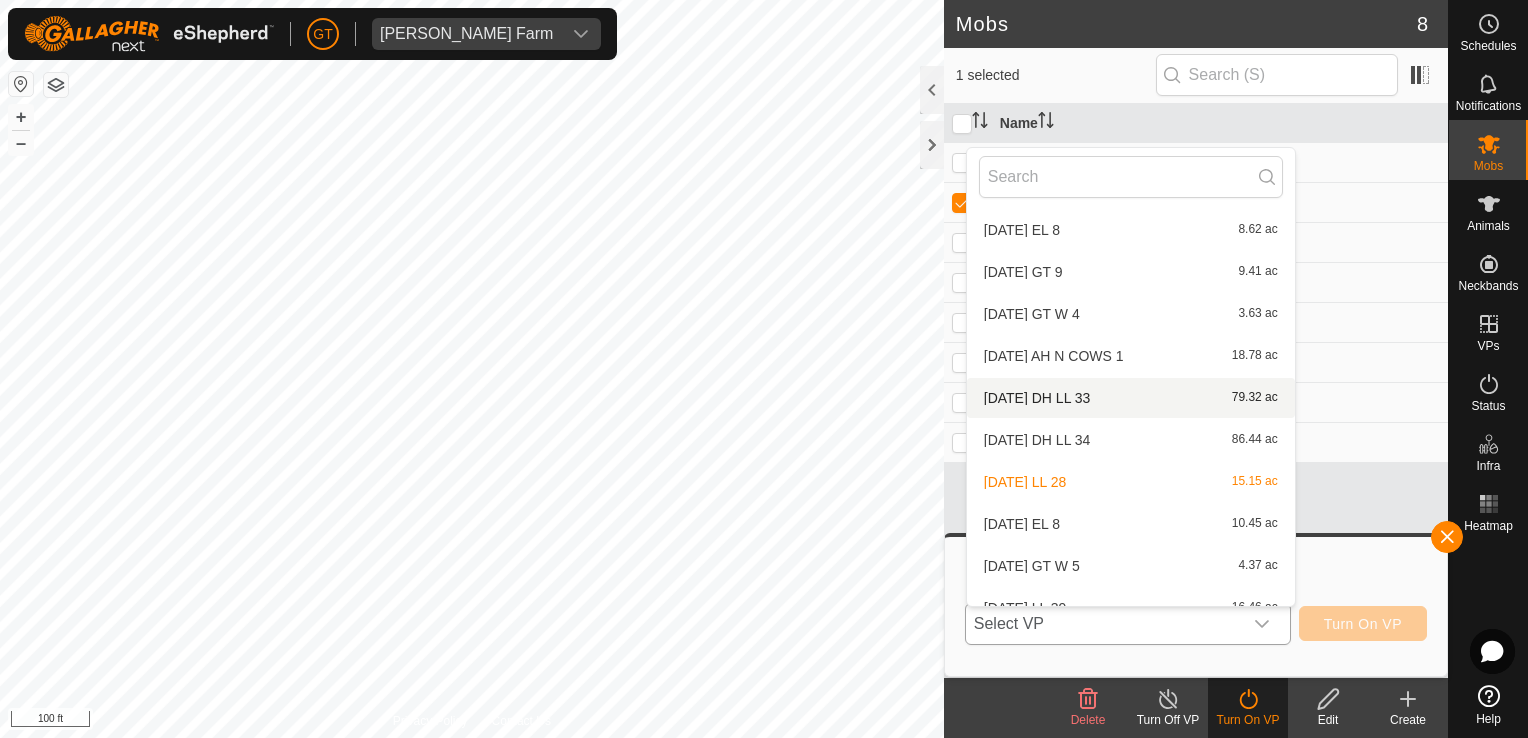 scroll, scrollTop: 820, scrollLeft: 0, axis: vertical 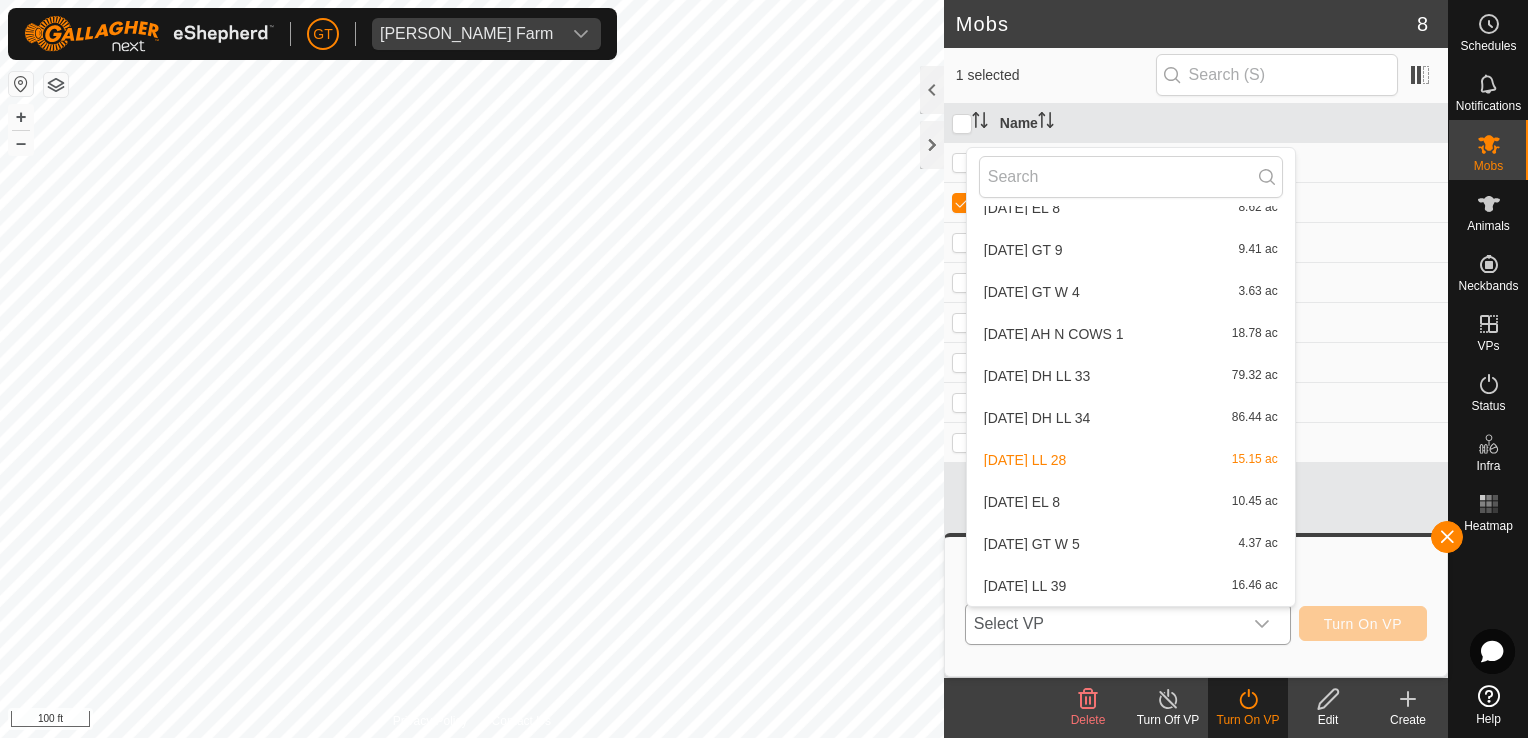 click on "2025-07-18   LL 39  16.46 ac" at bounding box center [1131, 586] 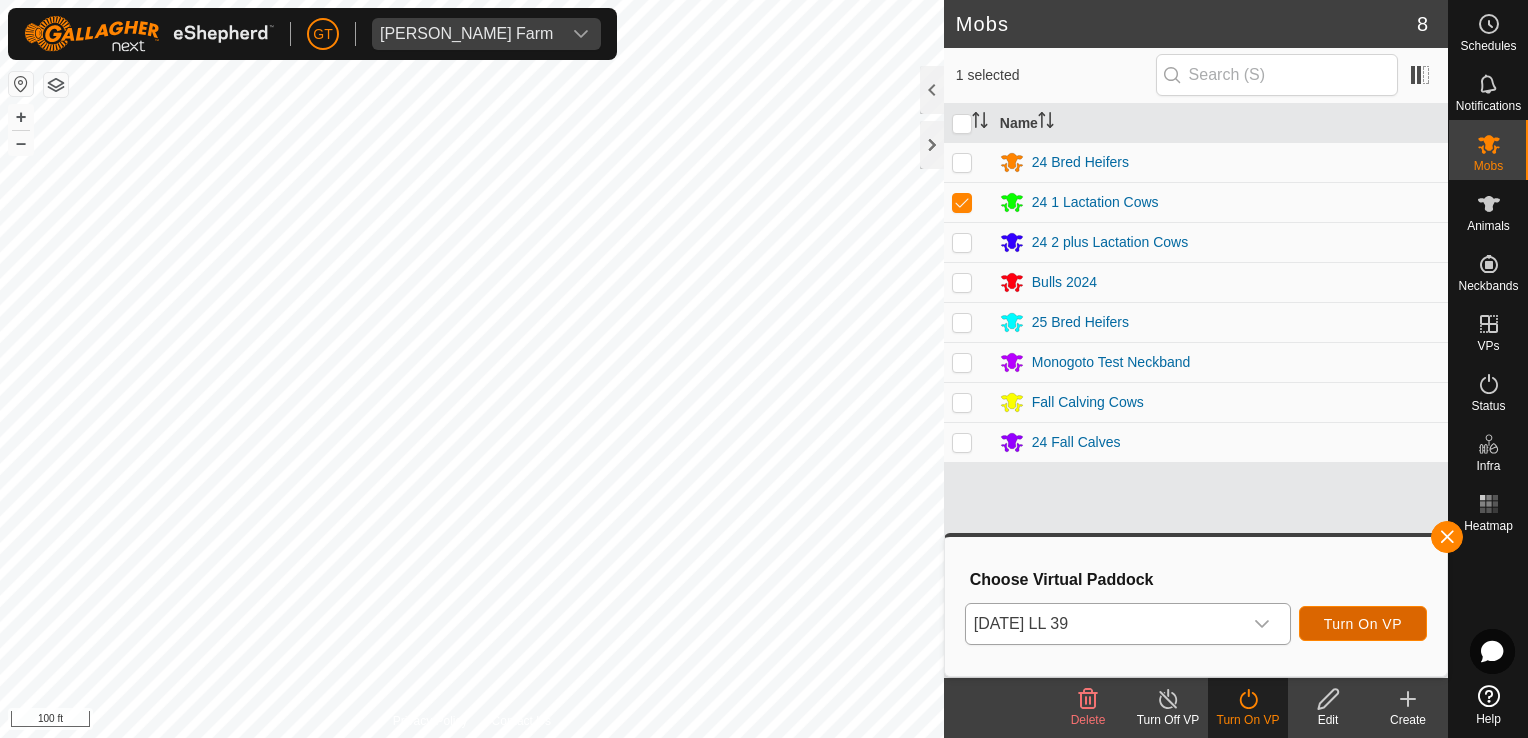 click on "Turn On VP" at bounding box center (1363, 624) 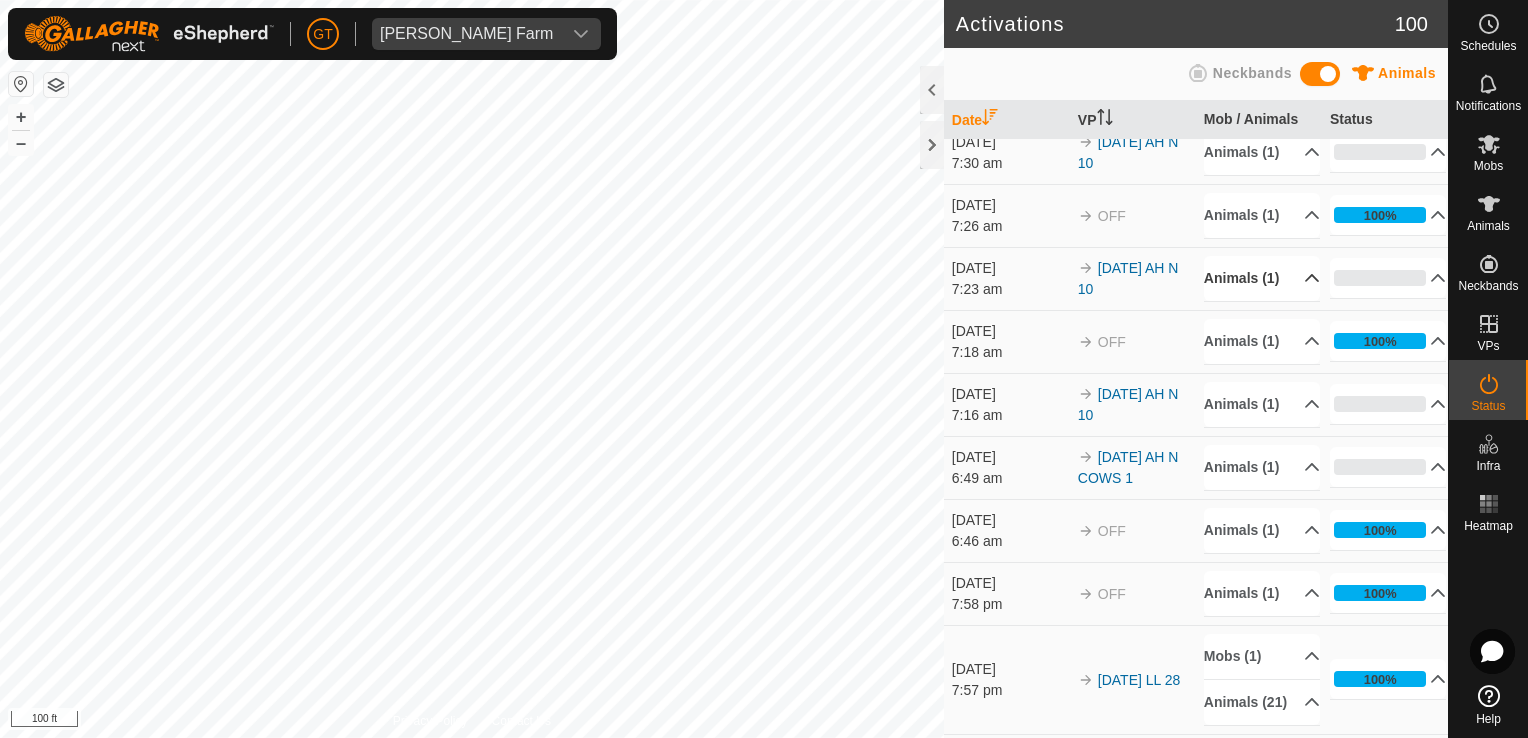 scroll, scrollTop: 0, scrollLeft: 0, axis: both 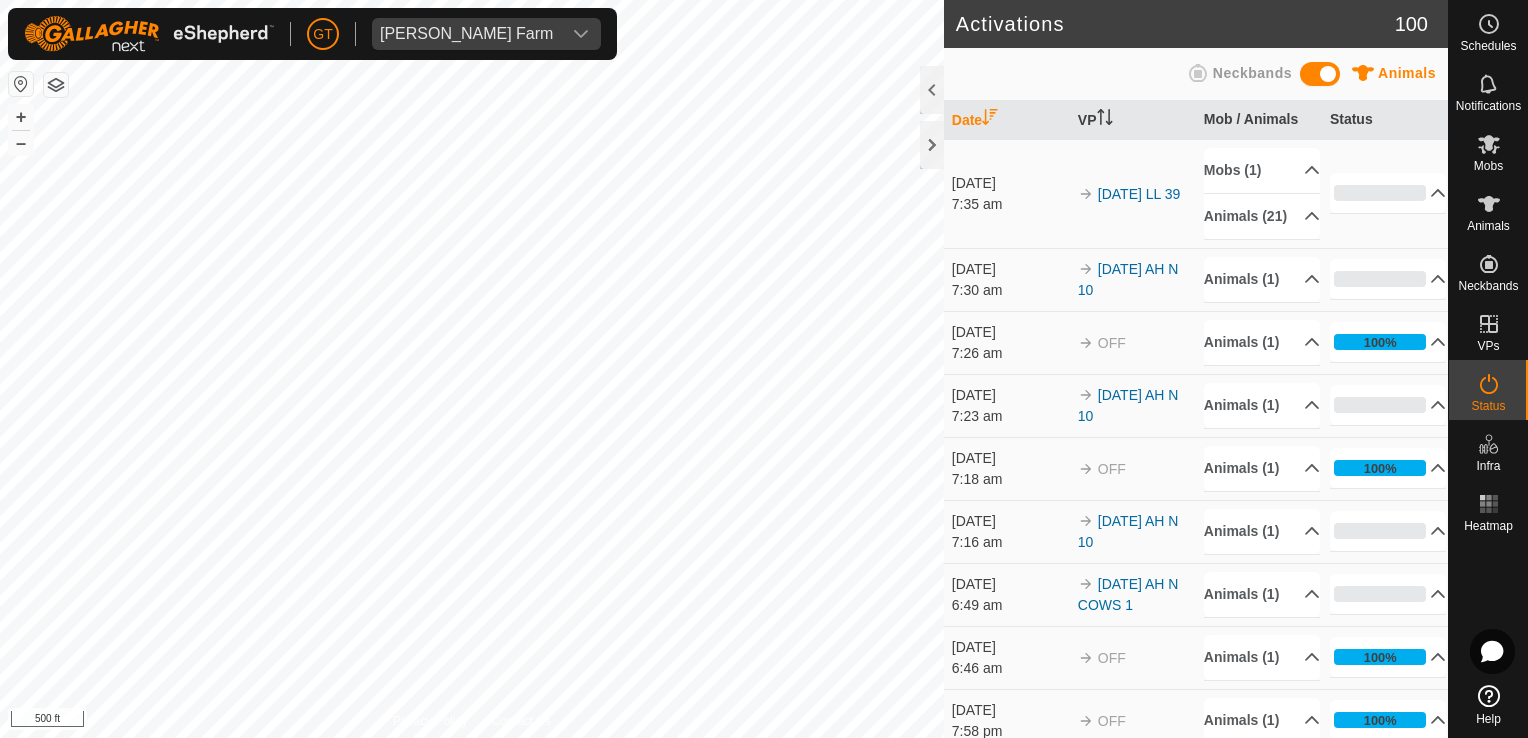 click on "Activations 100 Animals Neckbands   Date   VP   Mob / Animals   Status  18 July 2025 7:35 am 2025-07-18   LL 39 Mobs (1)  24 1 Lactation Cows  Animals (21)  696   557Male   695   685   697   679   678   689   687   676   682   680   692   688   693   683   691   686   677   694   681  0% In Progress Pending  21  Sent   0  Completed Confirmed   0  Overridden  0  Cancelled   0  18 July 2025 7:30 am 2025-07-14   AH N 10 Animals (1)  669FC  0% In Progress Pending  1  Sent   0  Completed Confirmed   0  Overridden  0  Cancelled   0  18 July 2025 7:26 am OFF Animals (1)  511  100% In Progress Pending  0  Sent   0  Completed Confirmed   0  Overridden  0  Cancelled   1  18 July 2025 7:23 am 2025-07-14   AH N 10 Animals (1)  511FC  0% In Progress Pending  1  Sent   0  Completed Confirmed   0  Overridden  0  Cancelled   0  18 July 2025 7:18 am OFF Animals (1)  671  100% In Progress Pending  0  Sent   0  Completed Confirmed   0  Overridden  0  Cancelled   1  18 July 2025 7:16 am 2025-07-14   AH N 10 Animals (1)  595  0%" 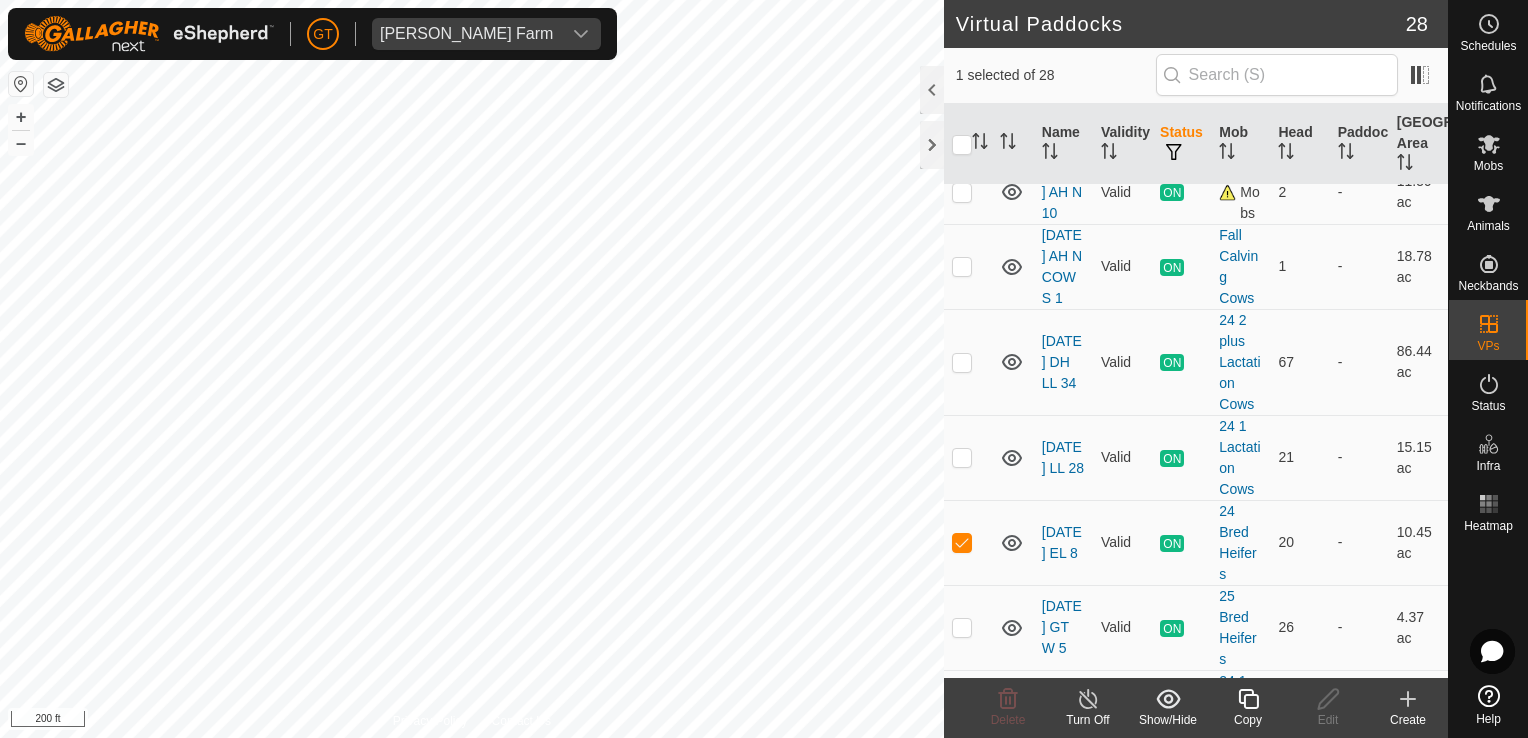 scroll, scrollTop: 100, scrollLeft: 0, axis: vertical 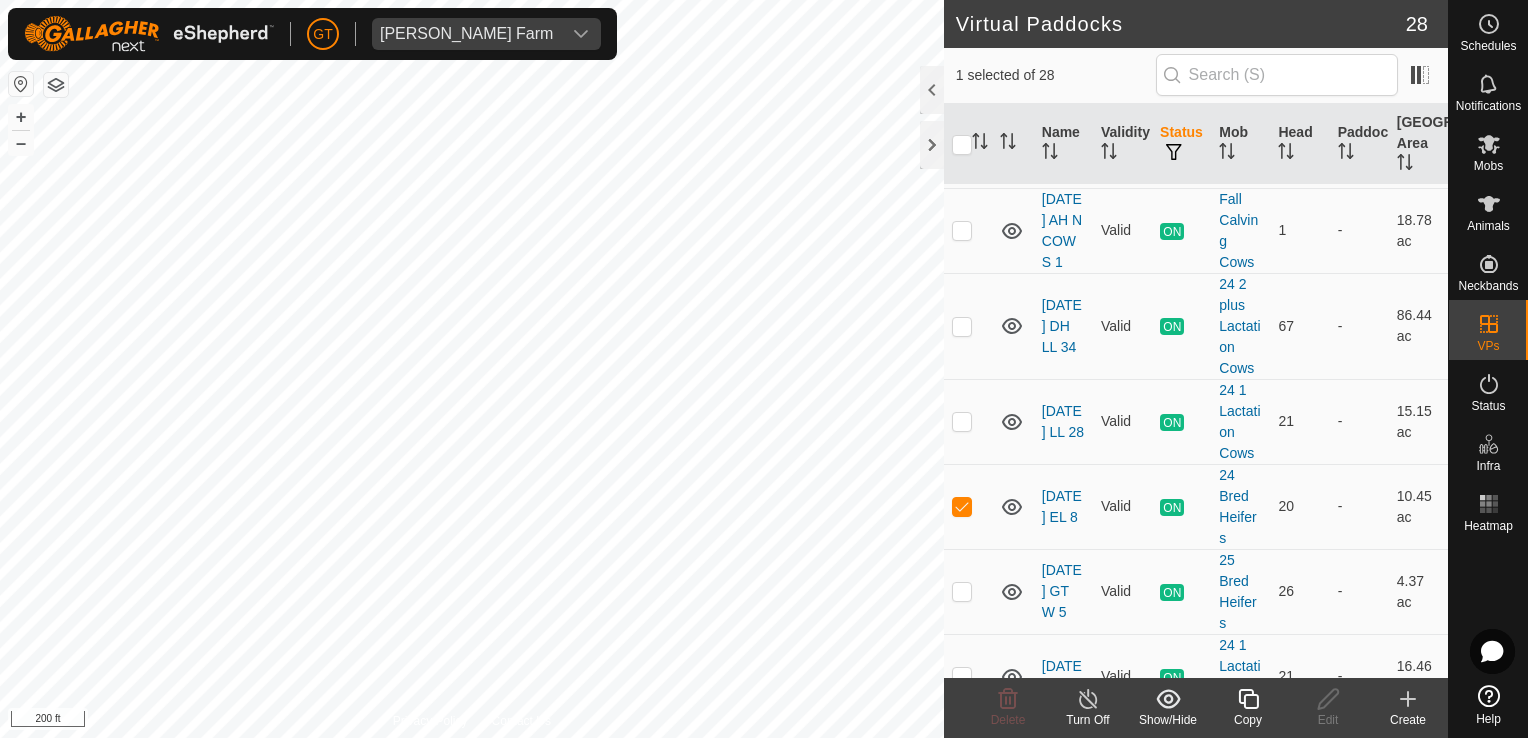 click 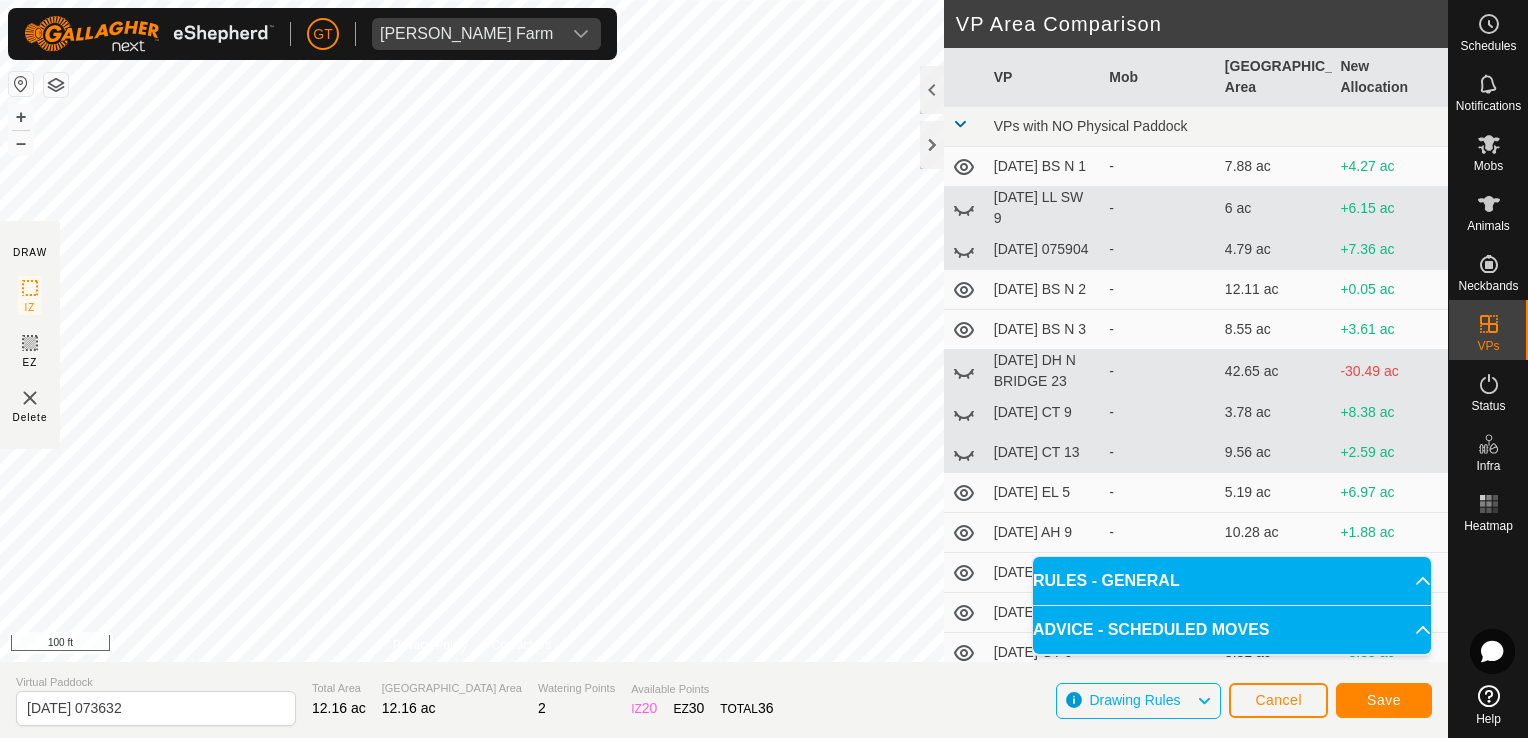 click on "DRAW IZ EZ Delete Privacy Policy Contact Us + – ⇧ i 100 ft VP Area Comparison     VP   Mob   Grazing Area   New Allocation  VPs with NO Physical Paddock  2025-05-25  BS  N 1  -  7.88 ac  +4.27 ac  2025-05-27   LL  SW 9  -  6 ac  +6.15 ac  2025-05-27 075904  -  4.79 ac  +7.36 ac  2025-05-31   BS  N  2  -  12.11 ac  +0.05 ac  2025-06-02  BS N 3  -  8.55 ac  +3.61 ac  2025-06-20  DH N BRIDGE 23  -  42.65 ac  -30.49 ac  2025-06-27  CT 9  -  3.78 ac  +8.38 ac  2025-07-06  CT  13  -  9.56 ac  +2.59 ac  2025-07-12   EL  5  -  5.19 ac  +6.97 ac  2025-07-13   AH  9  -  10.28 ac  +1.88 ac  2025-07-13   GT W 1  -  5.07 ac  +7.09 ac  2025-07-13  EL  6  -  6.03 ac  +6.13 ac  2025-07-13  GT 9  -  3.81 ac  +8.35 ac  2025-07-13  LL 27  -  18.43 ac  -6.28 ac  2025-07-14   AH N 10   2 Mobs   11.59 ac  +0.57 ac  2025-07-14   DH LL 31  -  74.28 ac  -62.12 ac  2025-07-14  EL 7  -  7.64 ac  +4.52 ac  2025-07-14  GT W 2  -  2.72 ac  +9.44 ac  2025-07-15   EL 8  -  8.62 ac  +3.53 ac  2025-07-15   GT 9  -  9.41 ac  +2.74 ac - -" 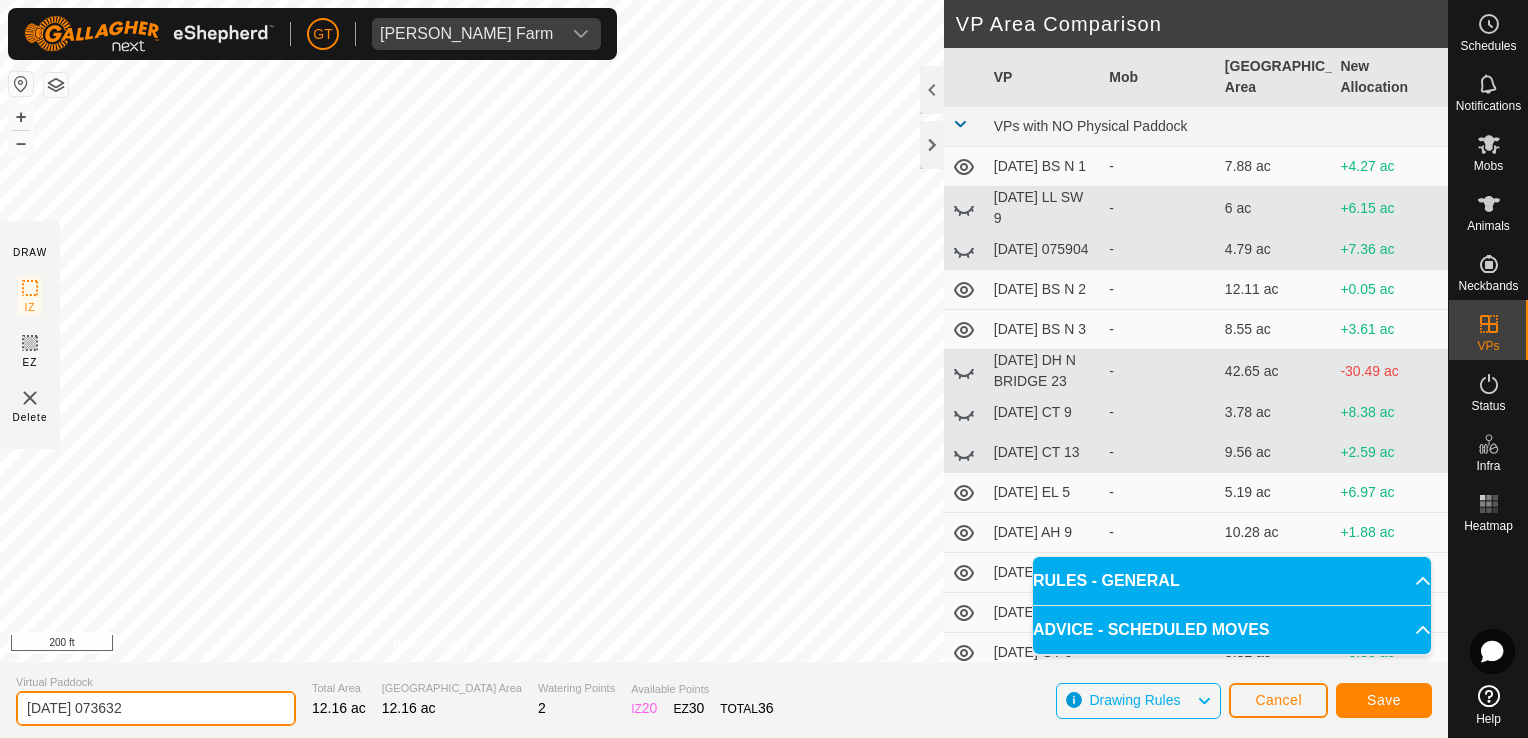 click on "2025-07-18 073632" 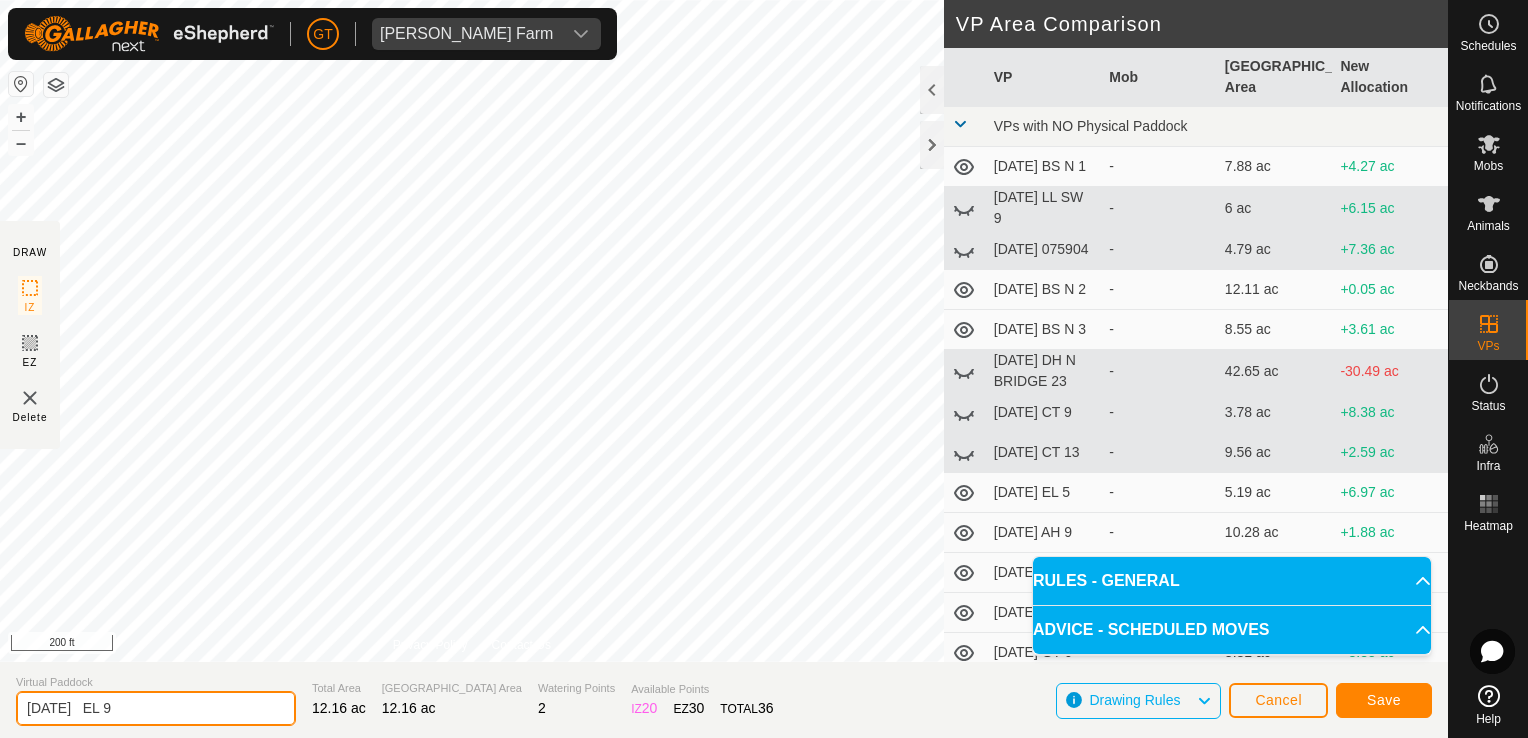 type on "[DATE]   EL 9" 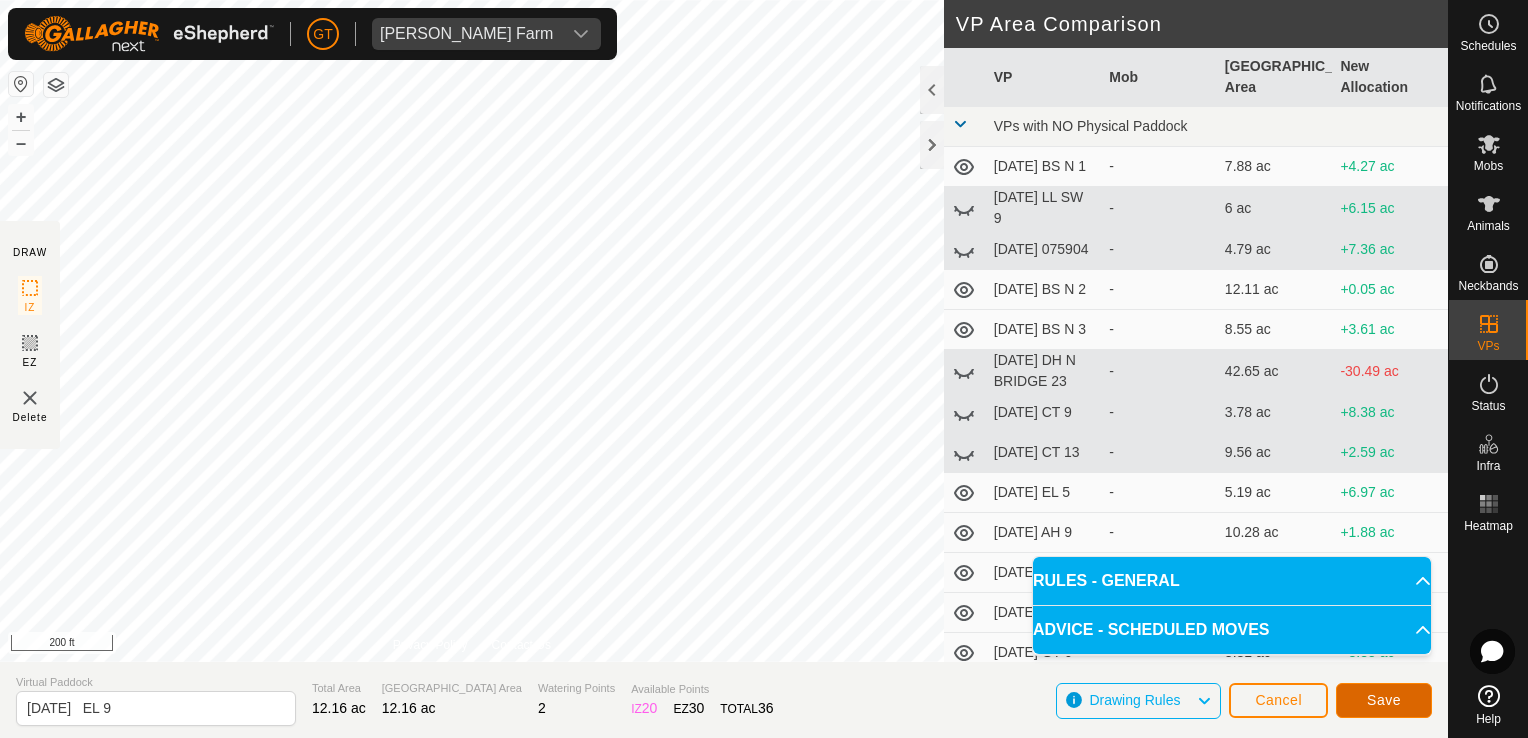 click on "Save" 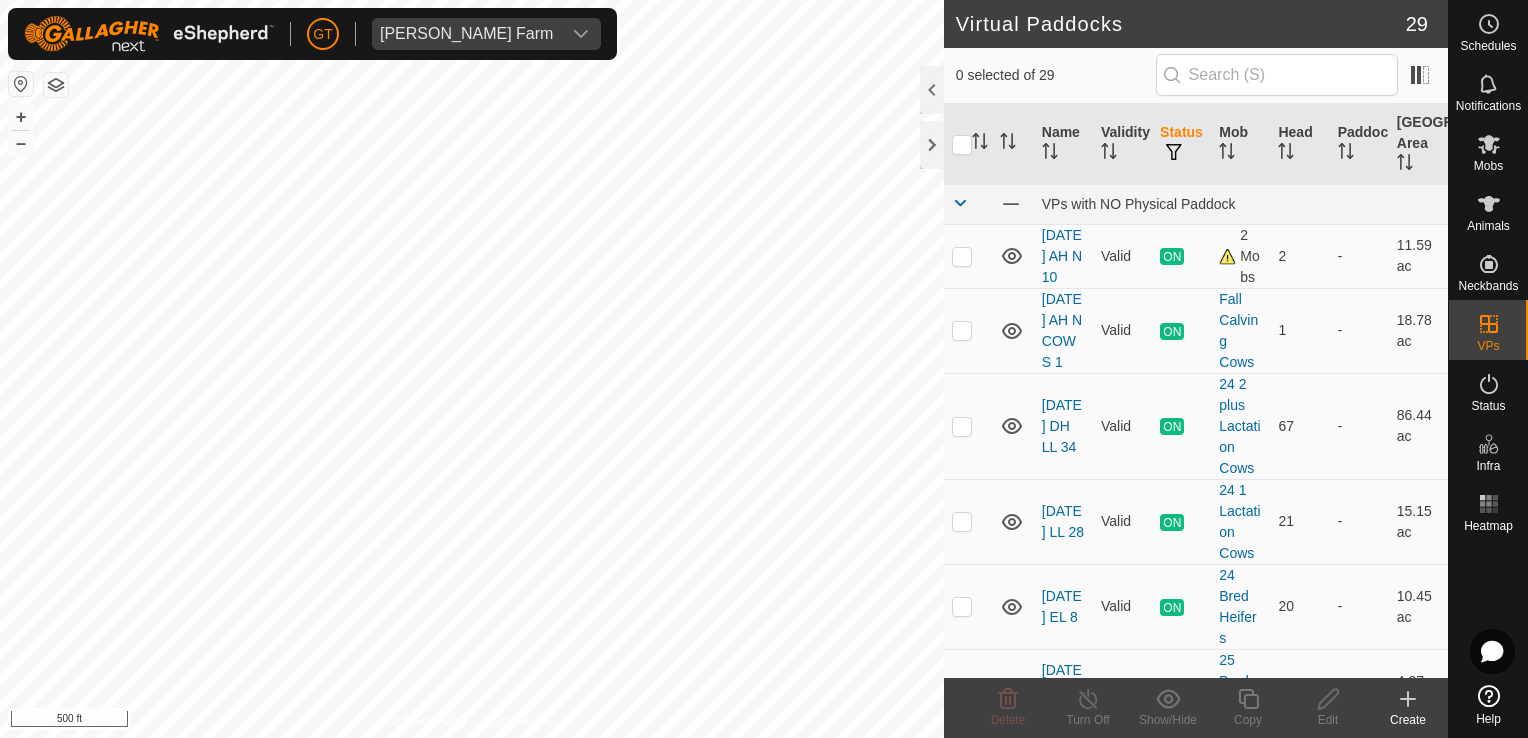 scroll, scrollTop: 200, scrollLeft: 0, axis: vertical 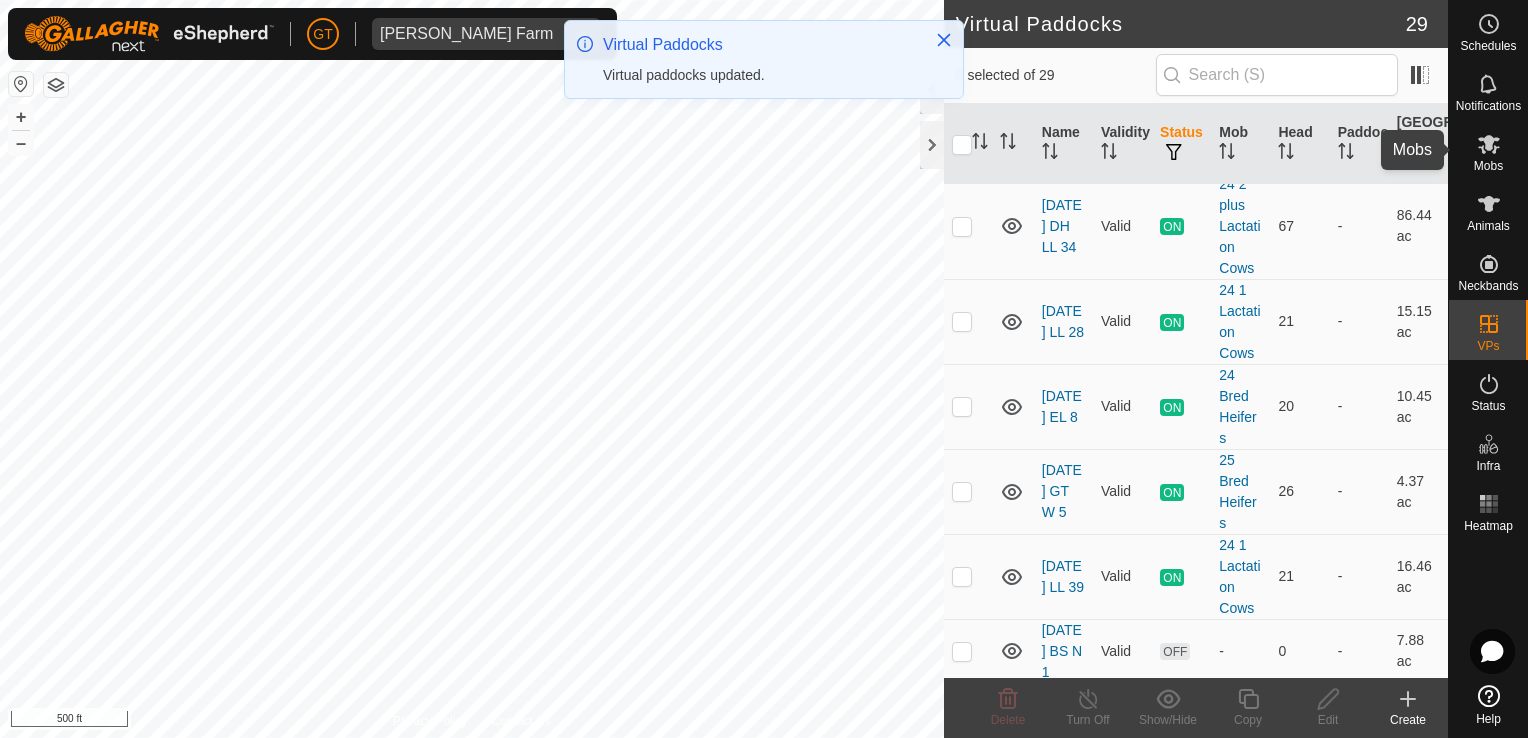 click at bounding box center [1489, 144] 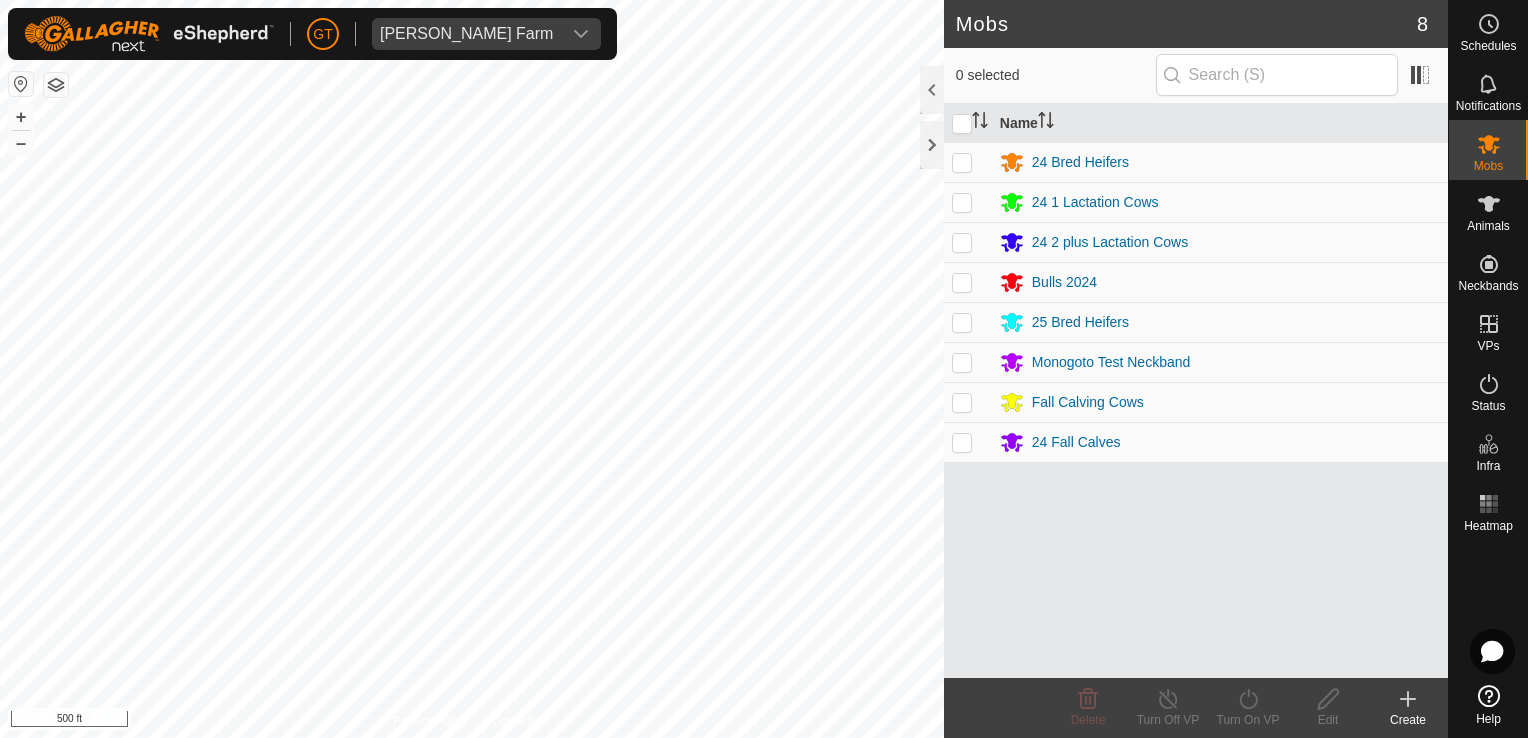 click at bounding box center [962, 162] 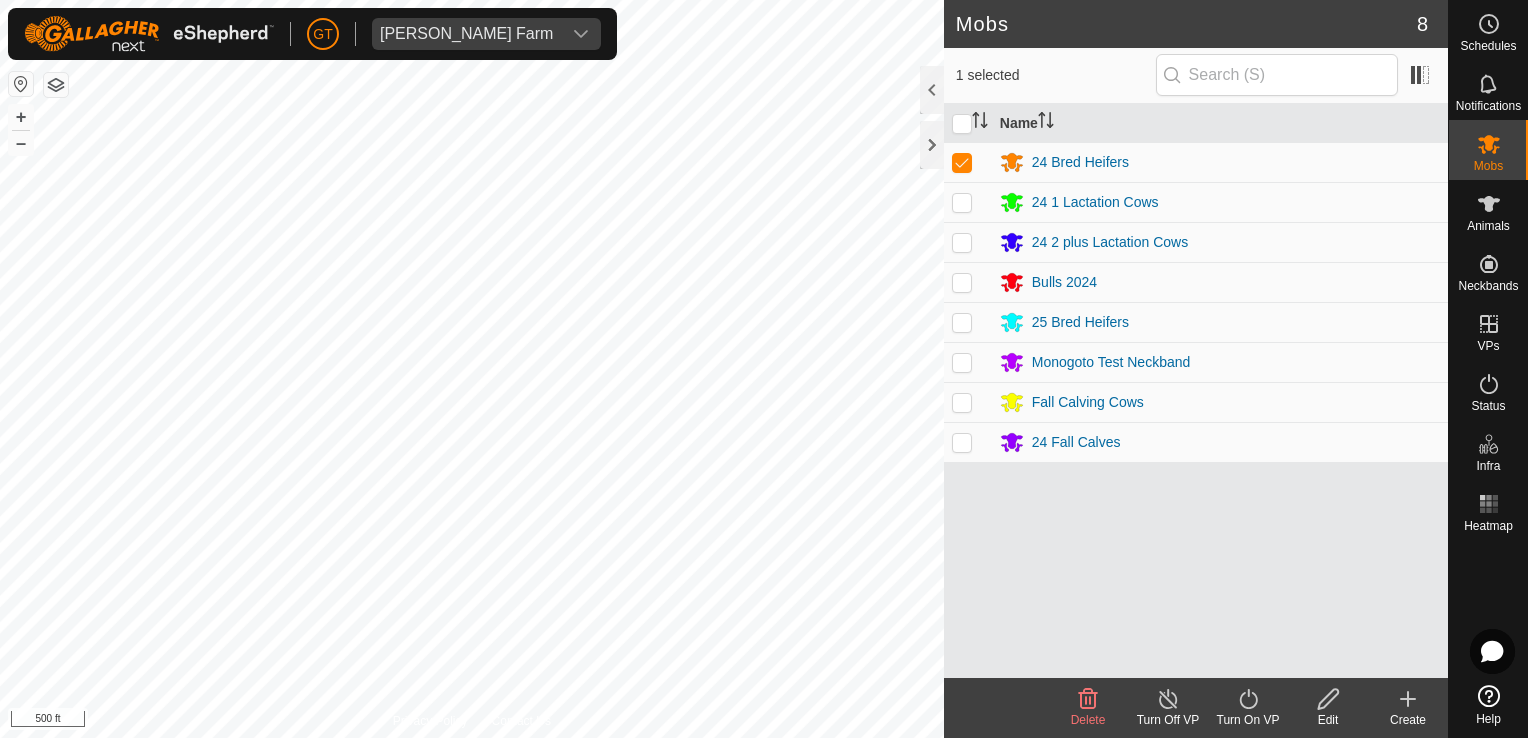 click 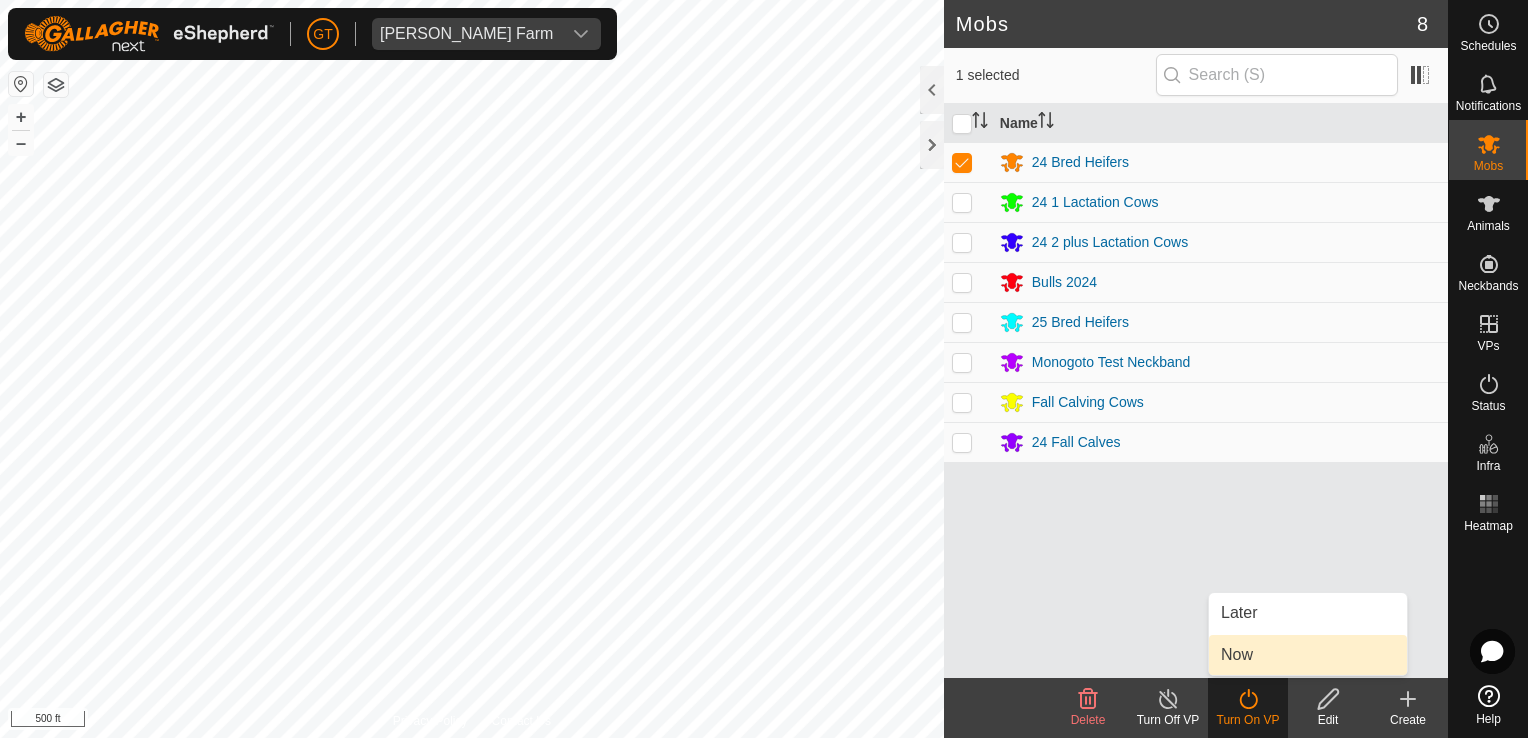 click on "Now" at bounding box center [1308, 655] 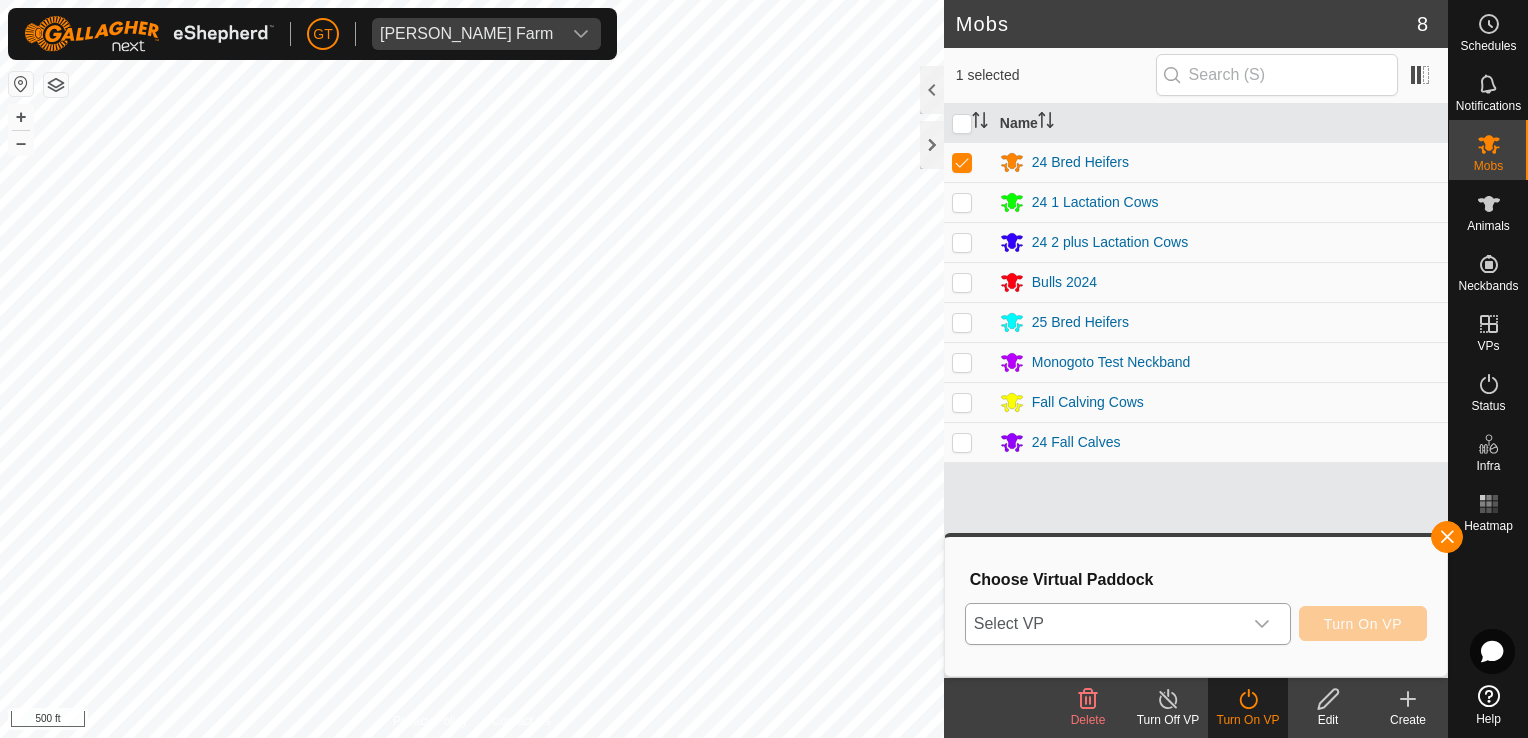 click 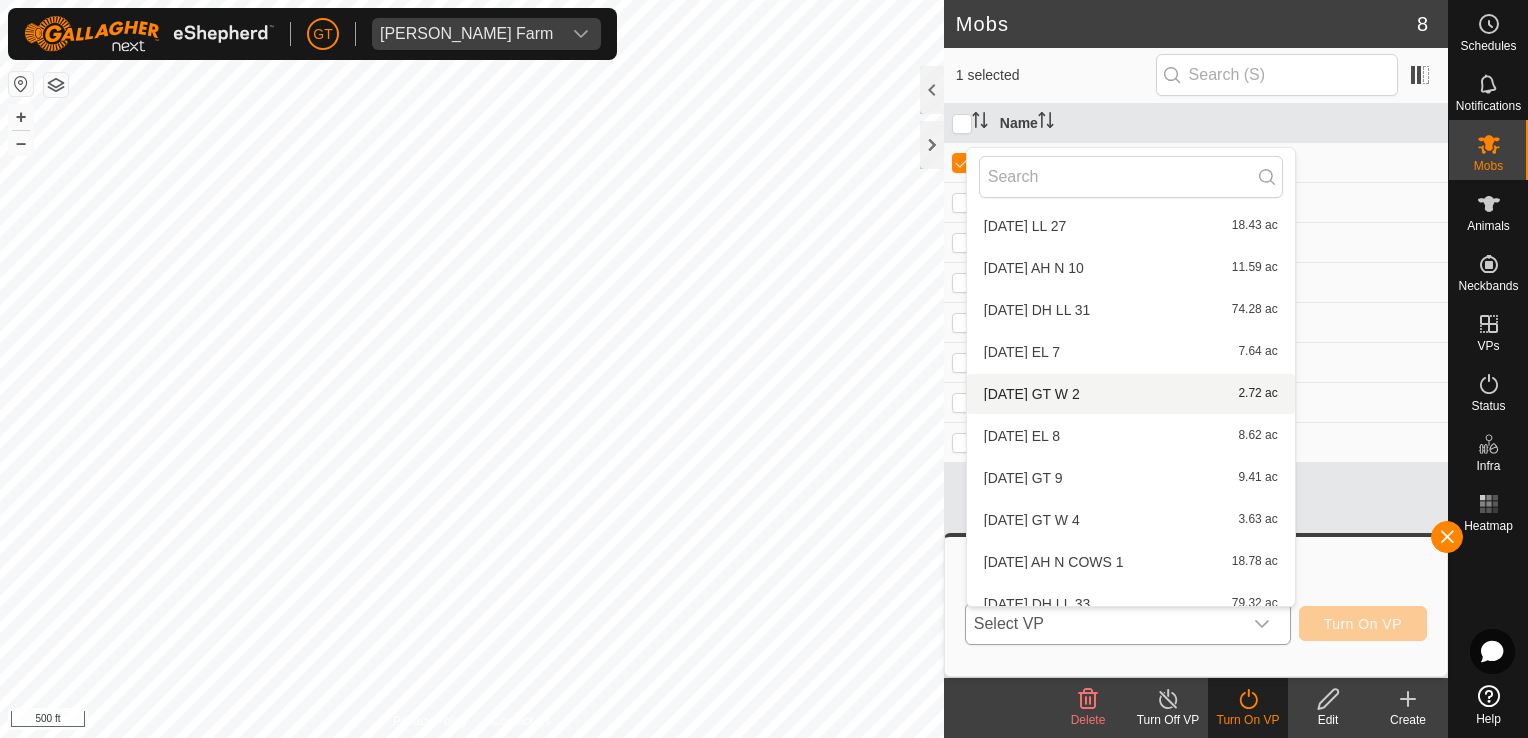scroll, scrollTop: 862, scrollLeft: 0, axis: vertical 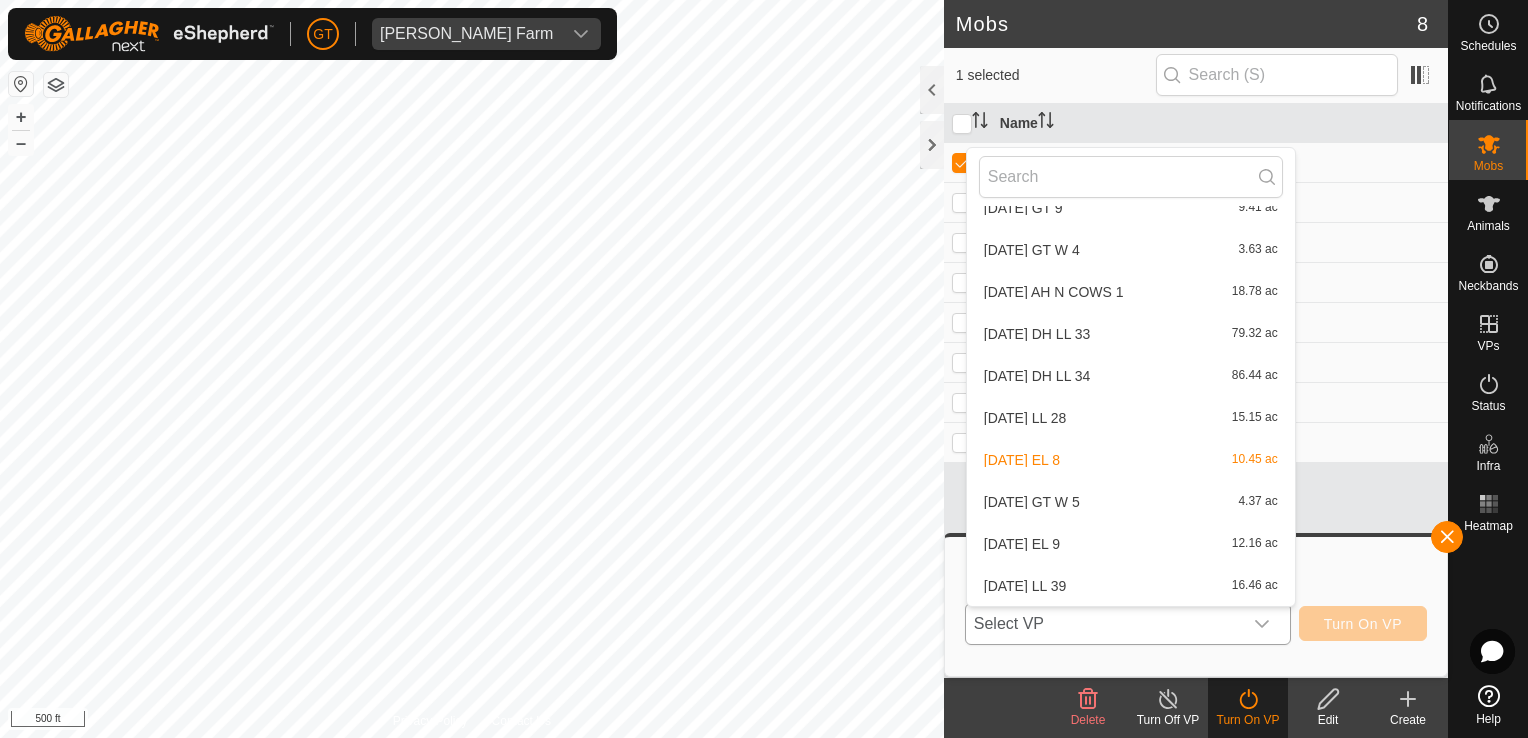 click on "2025-07-18   EL 9  12.16 ac" at bounding box center (1131, 544) 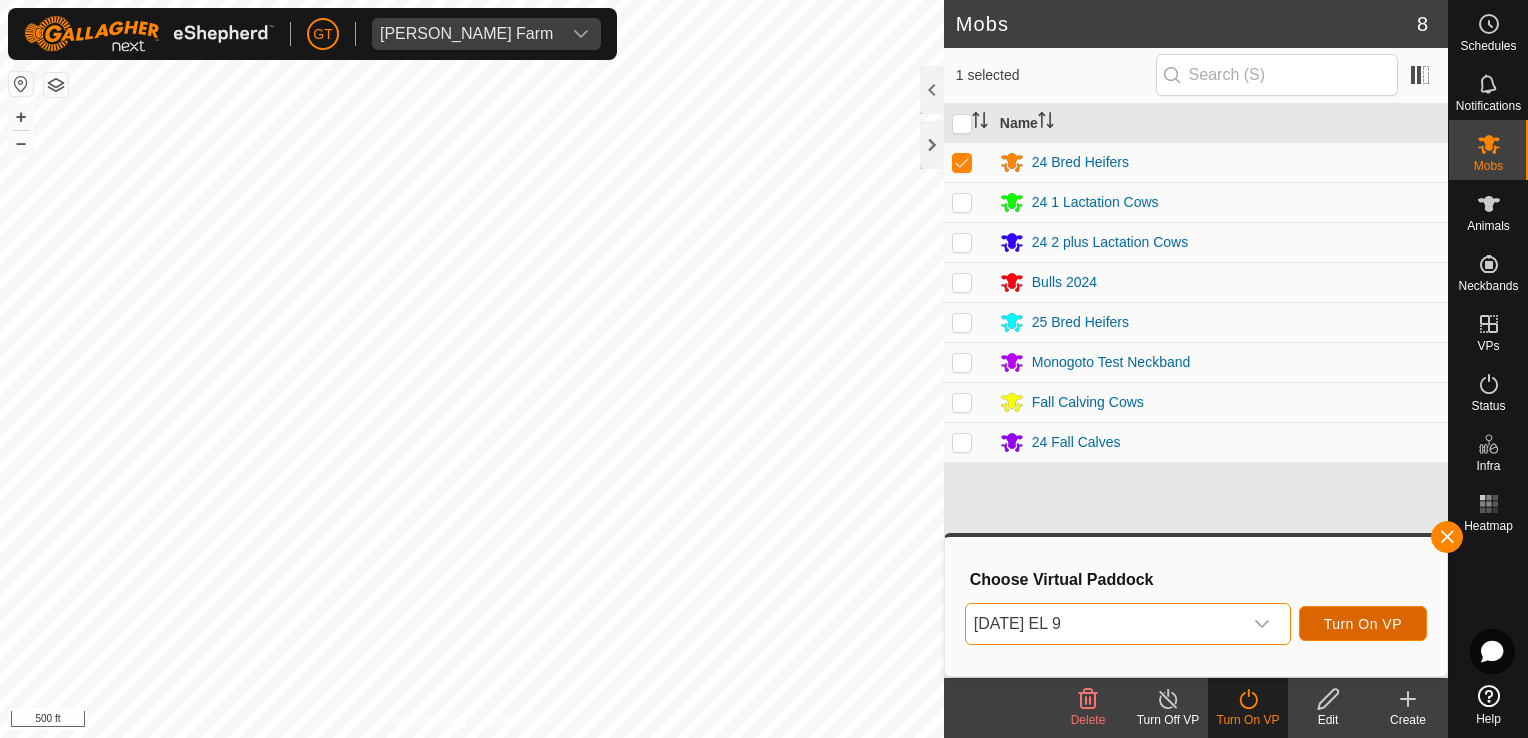 click on "Turn On VP" at bounding box center [1363, 624] 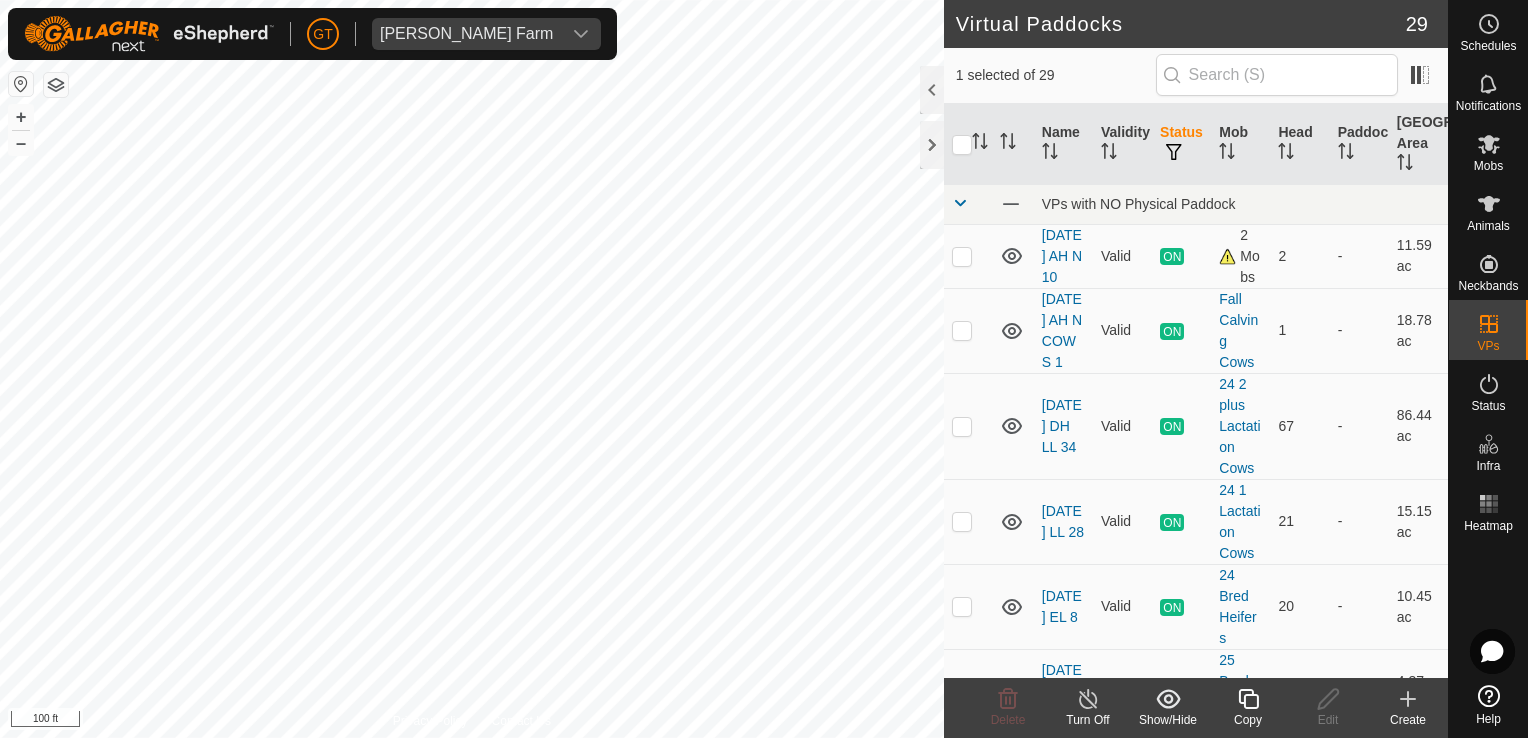 click 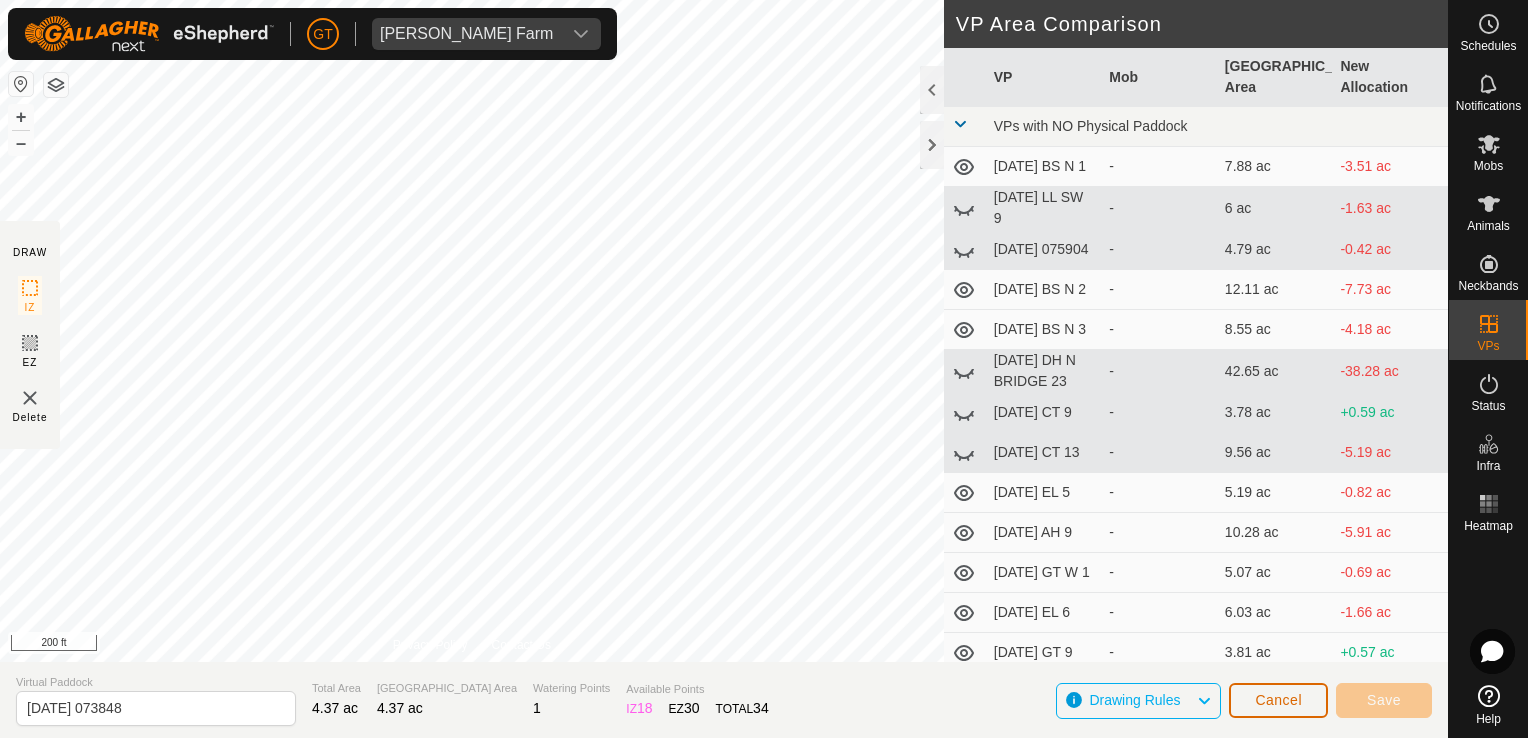 click on "Cancel" 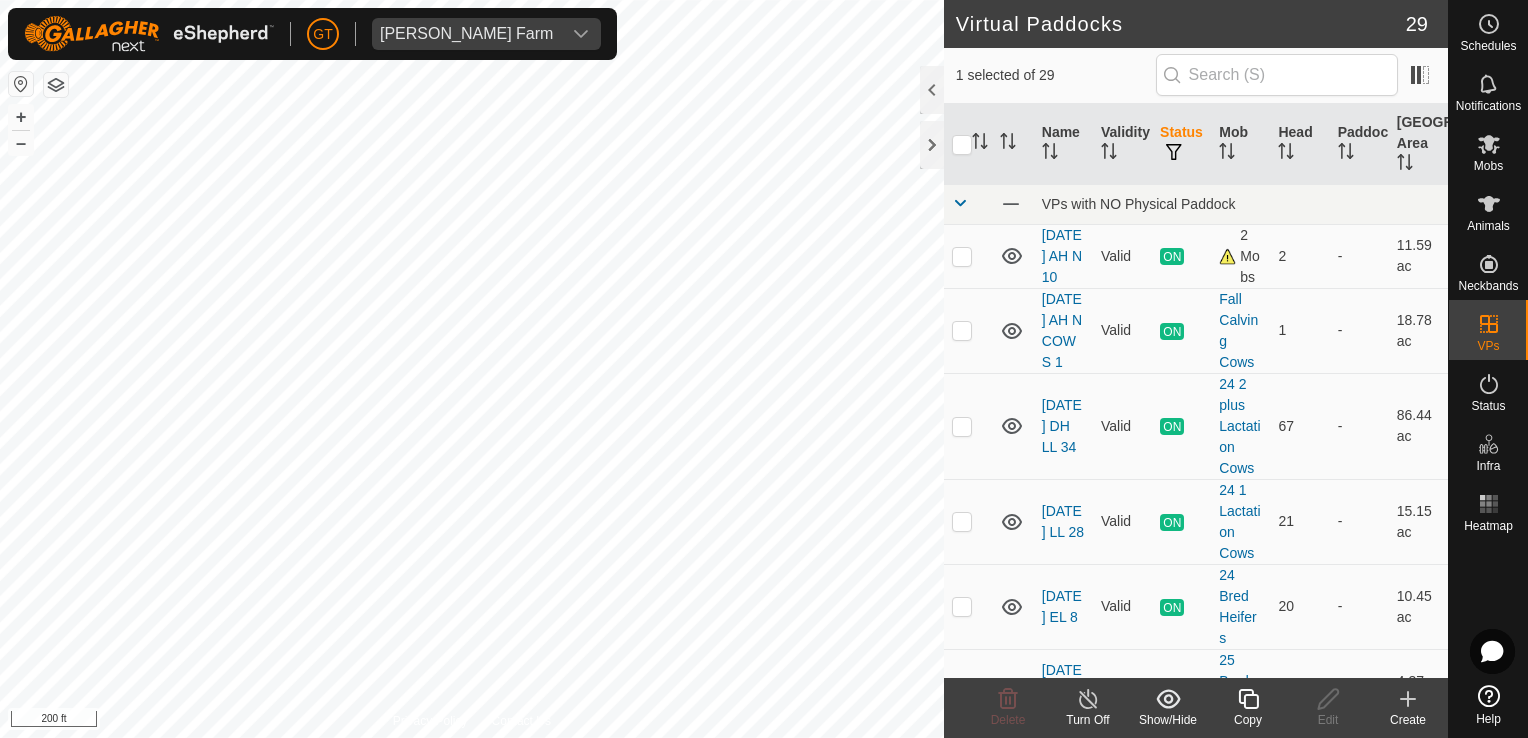 checkbox on "false" 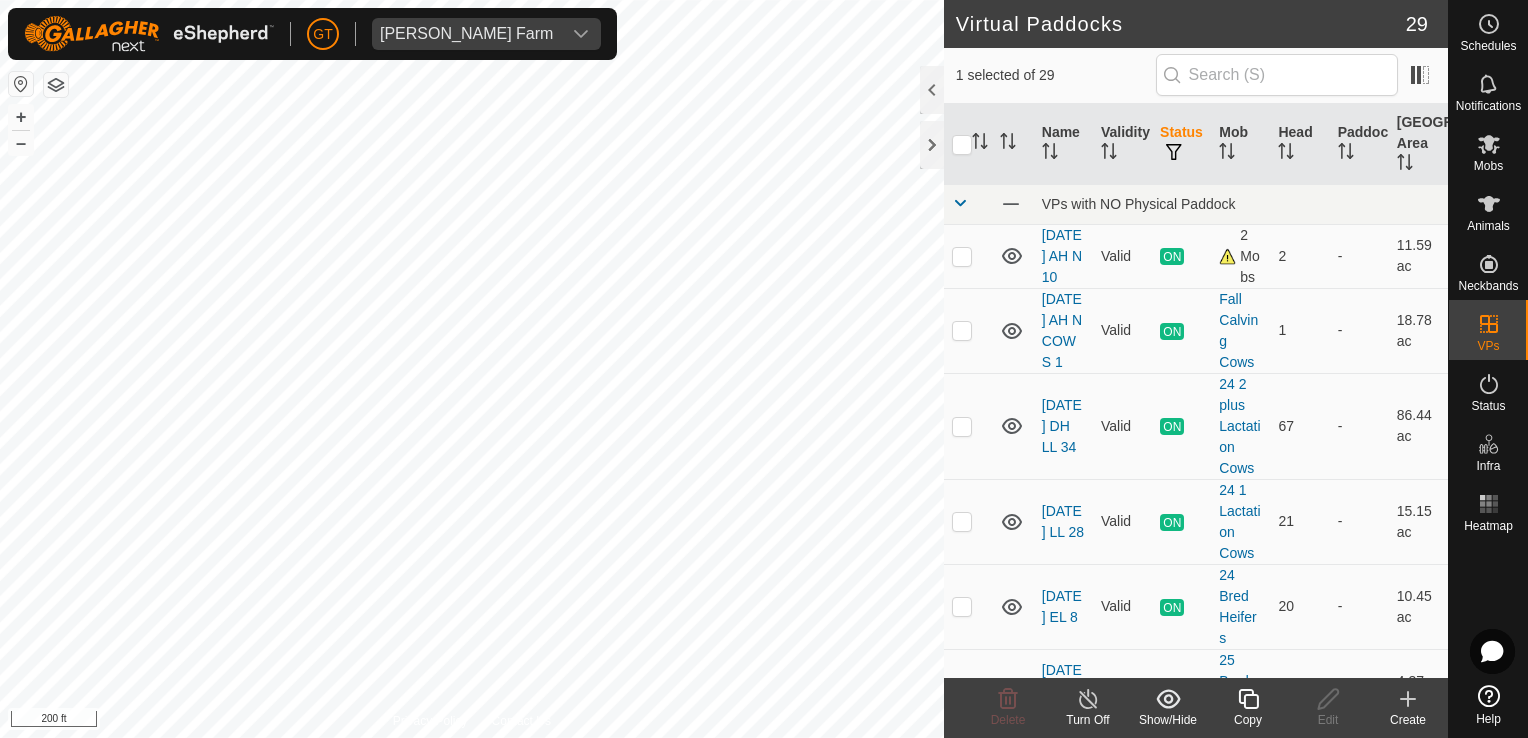 checkbox on "true" 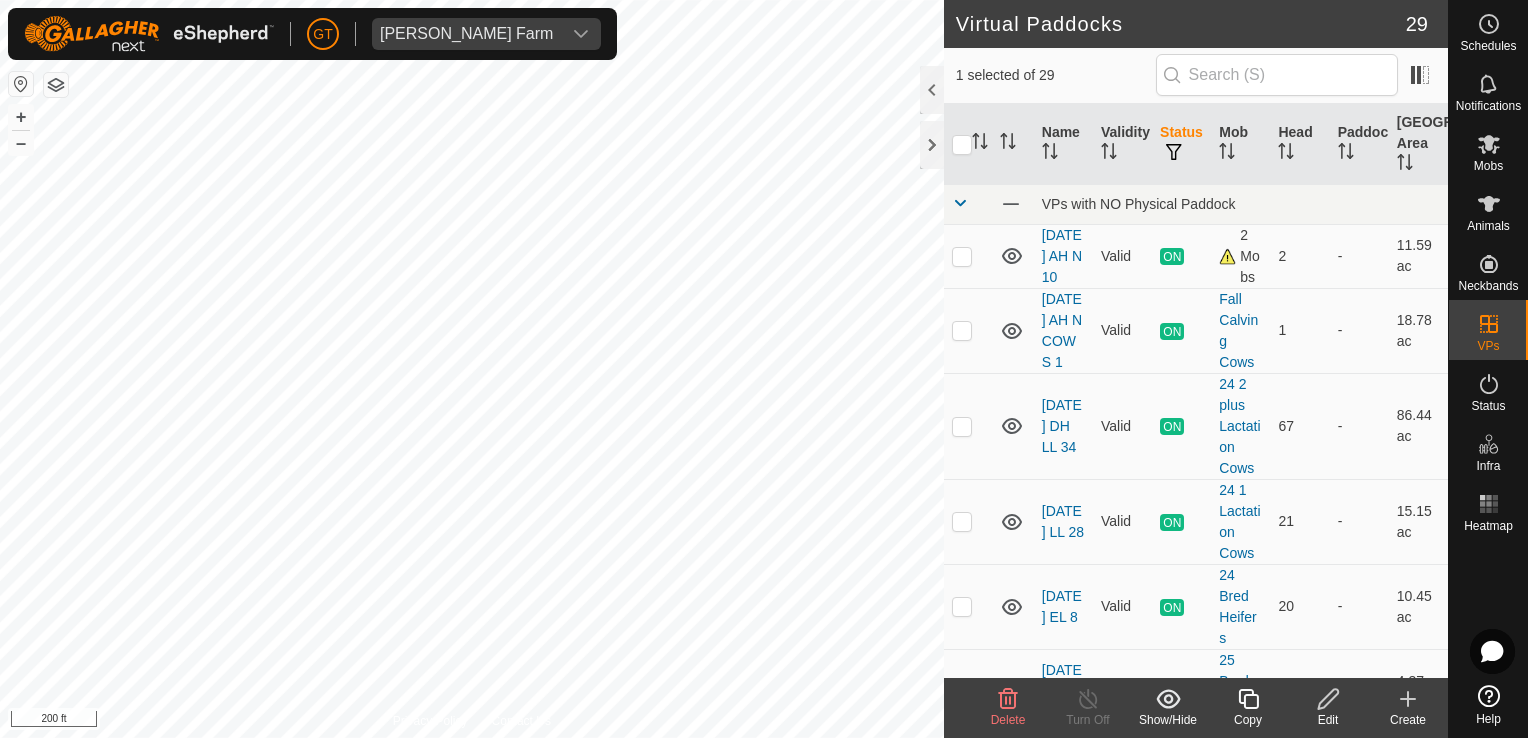 checkbox on "true" 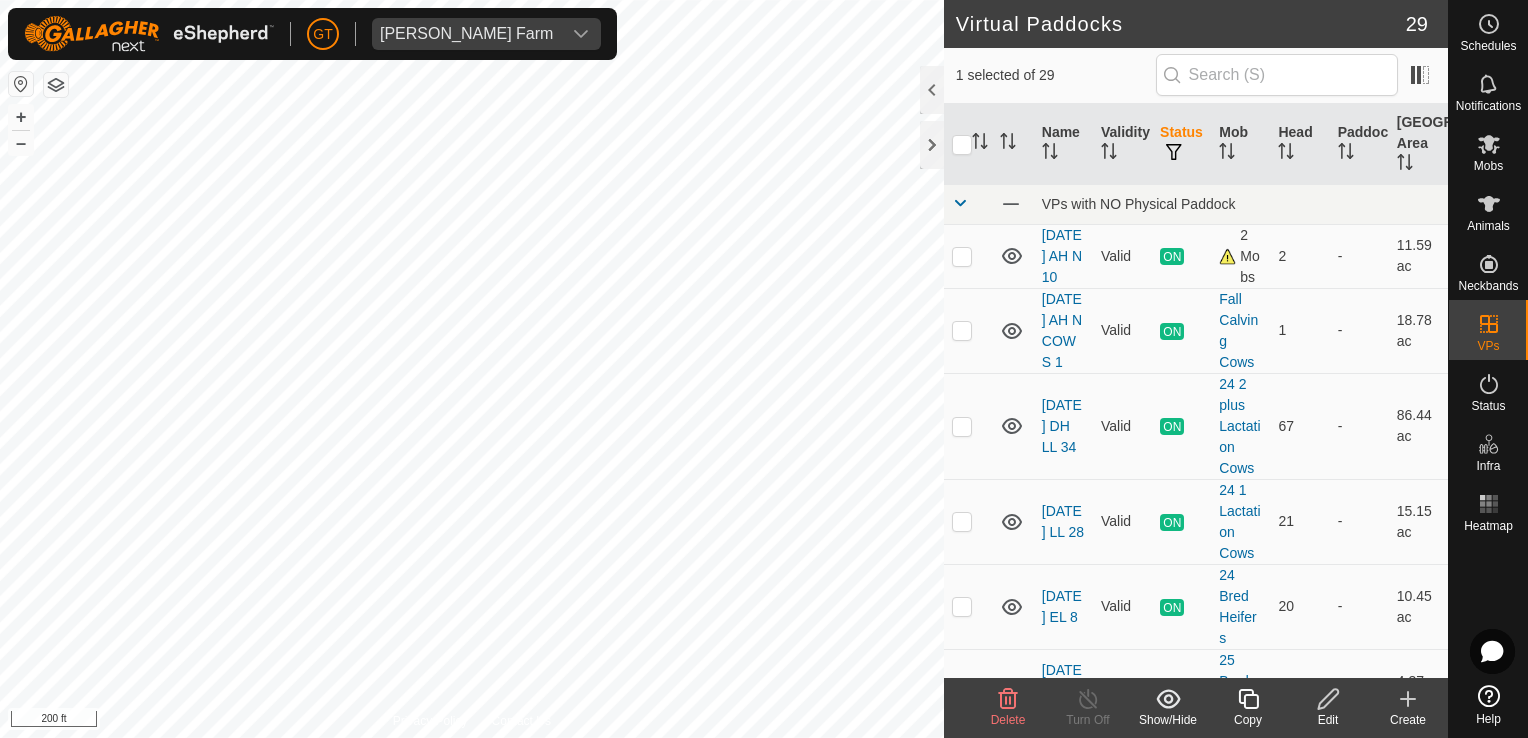 checkbox on "false" 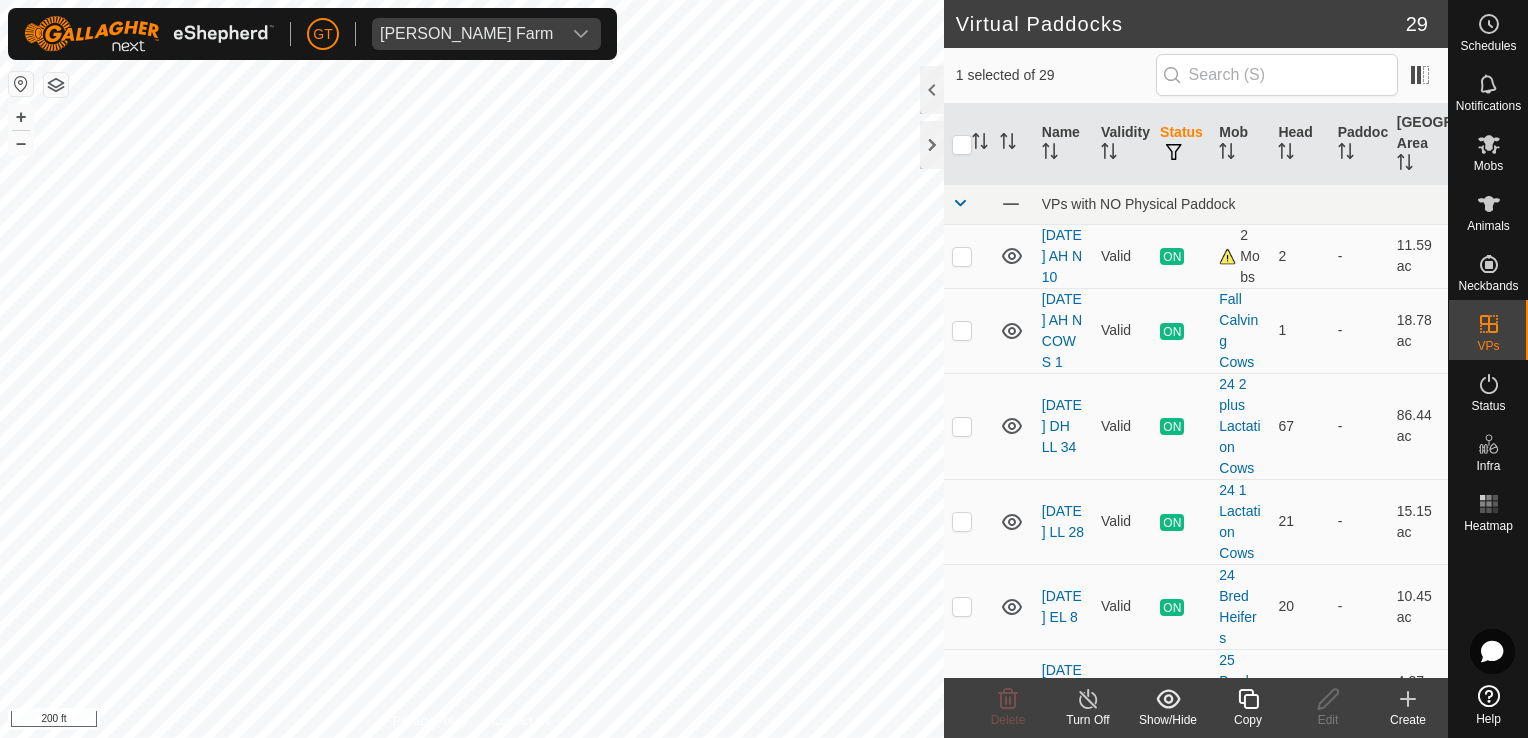 click 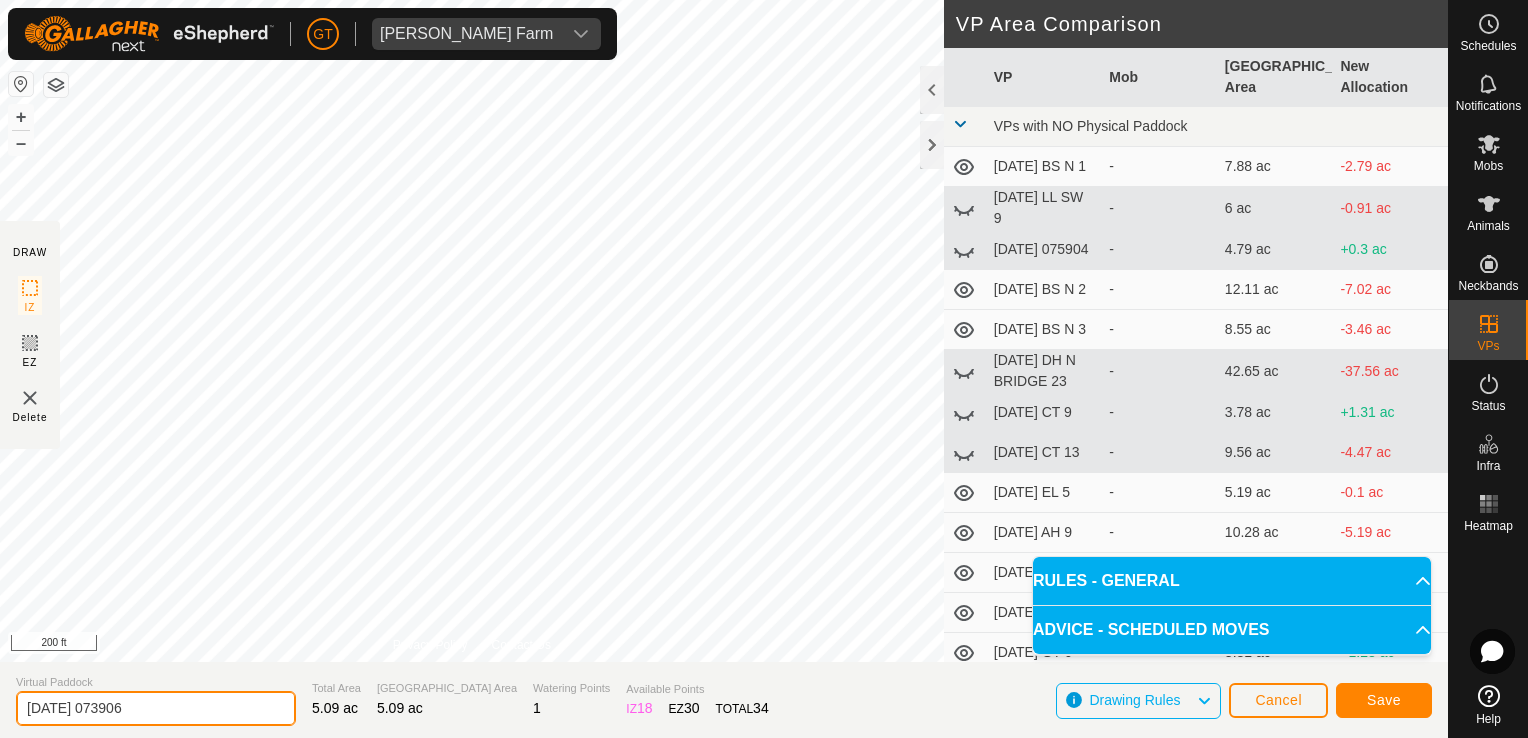 click on "2025-07-18 073906" 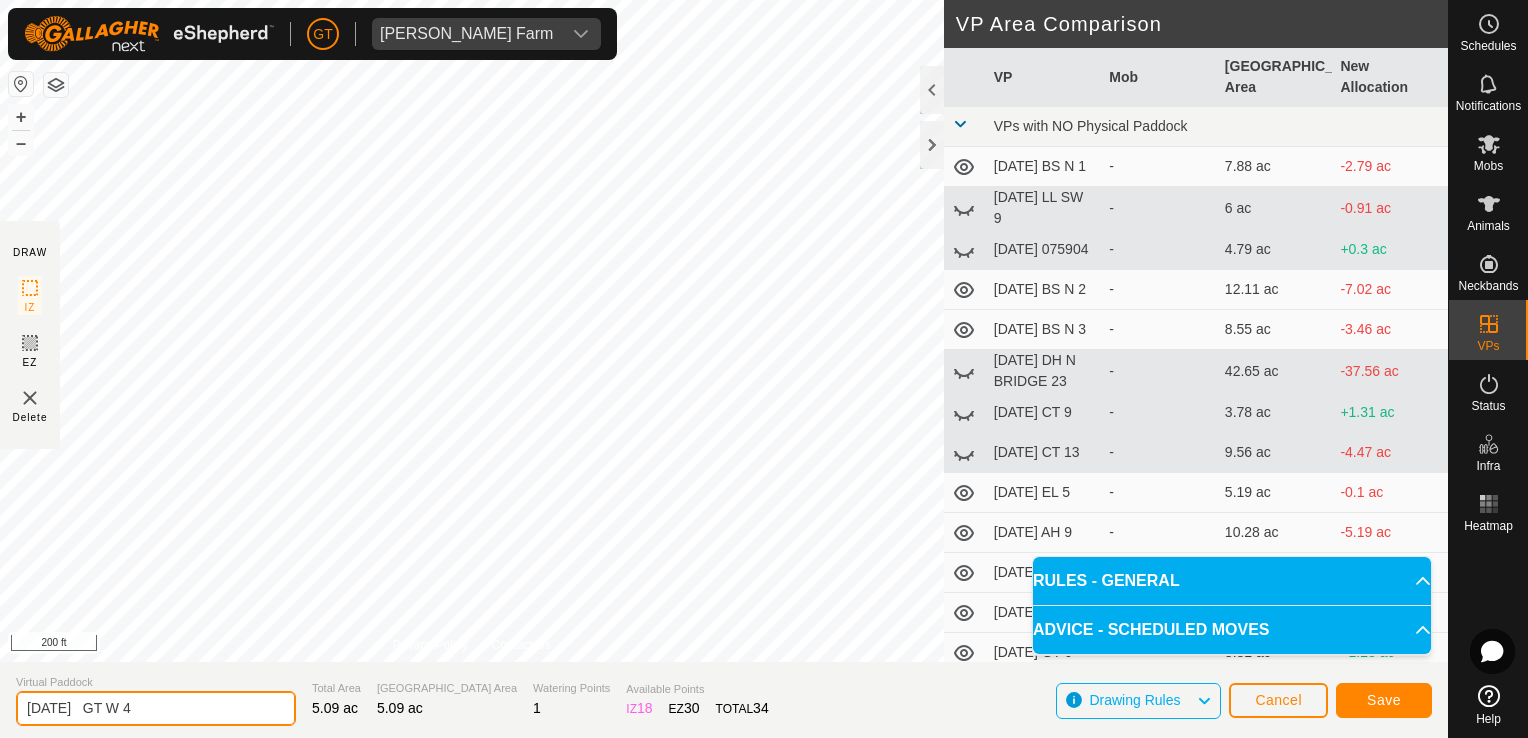 type on "[DATE]   GT W 4" 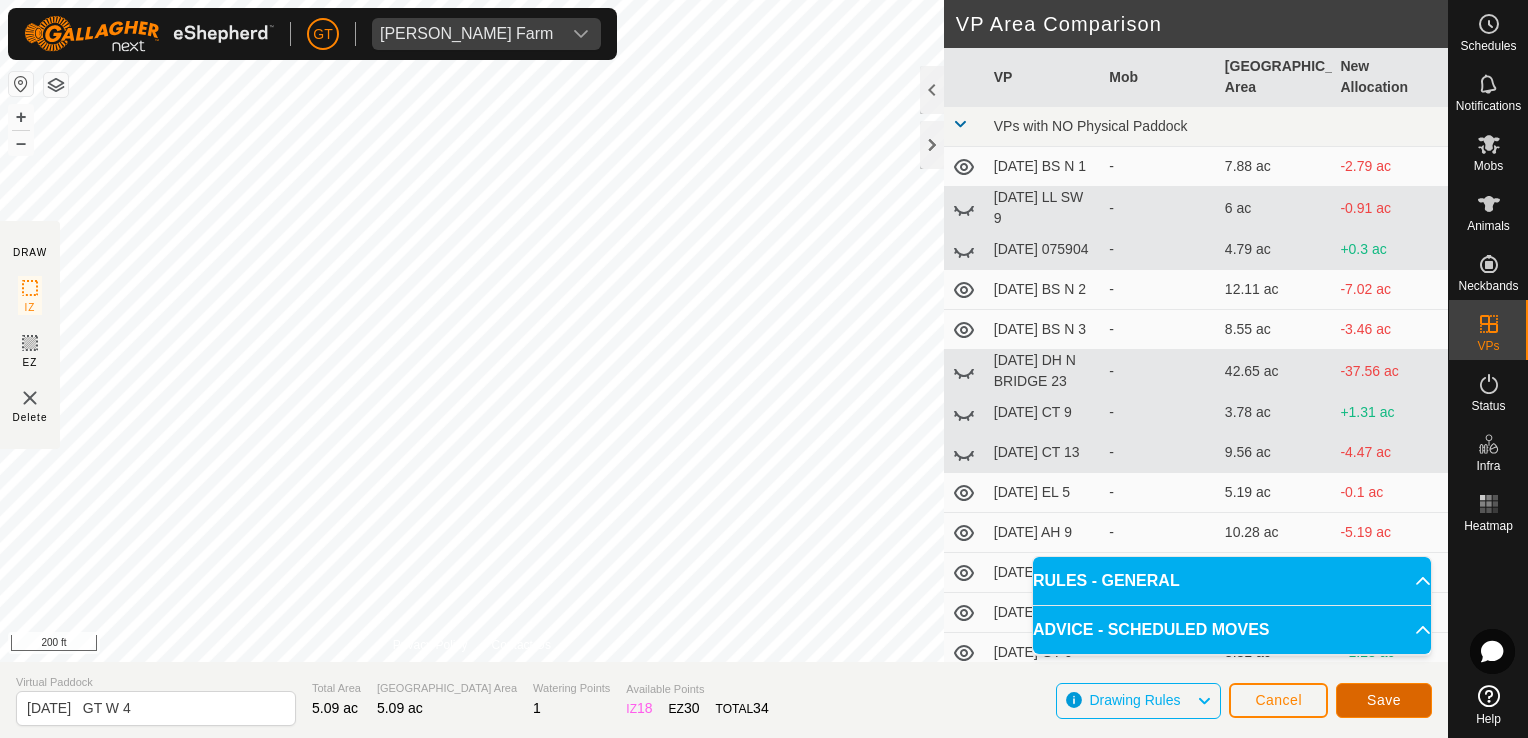 click on "Save" 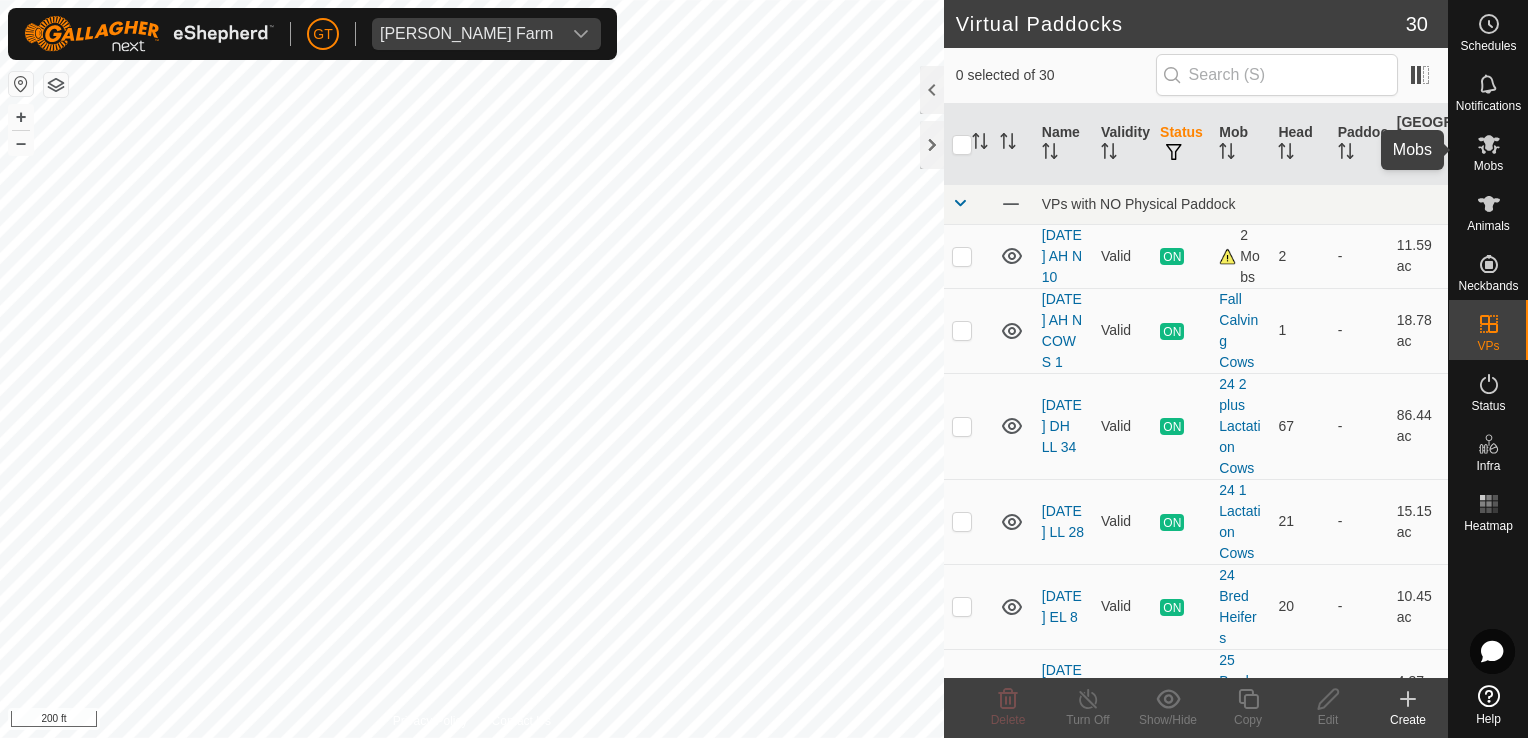 click 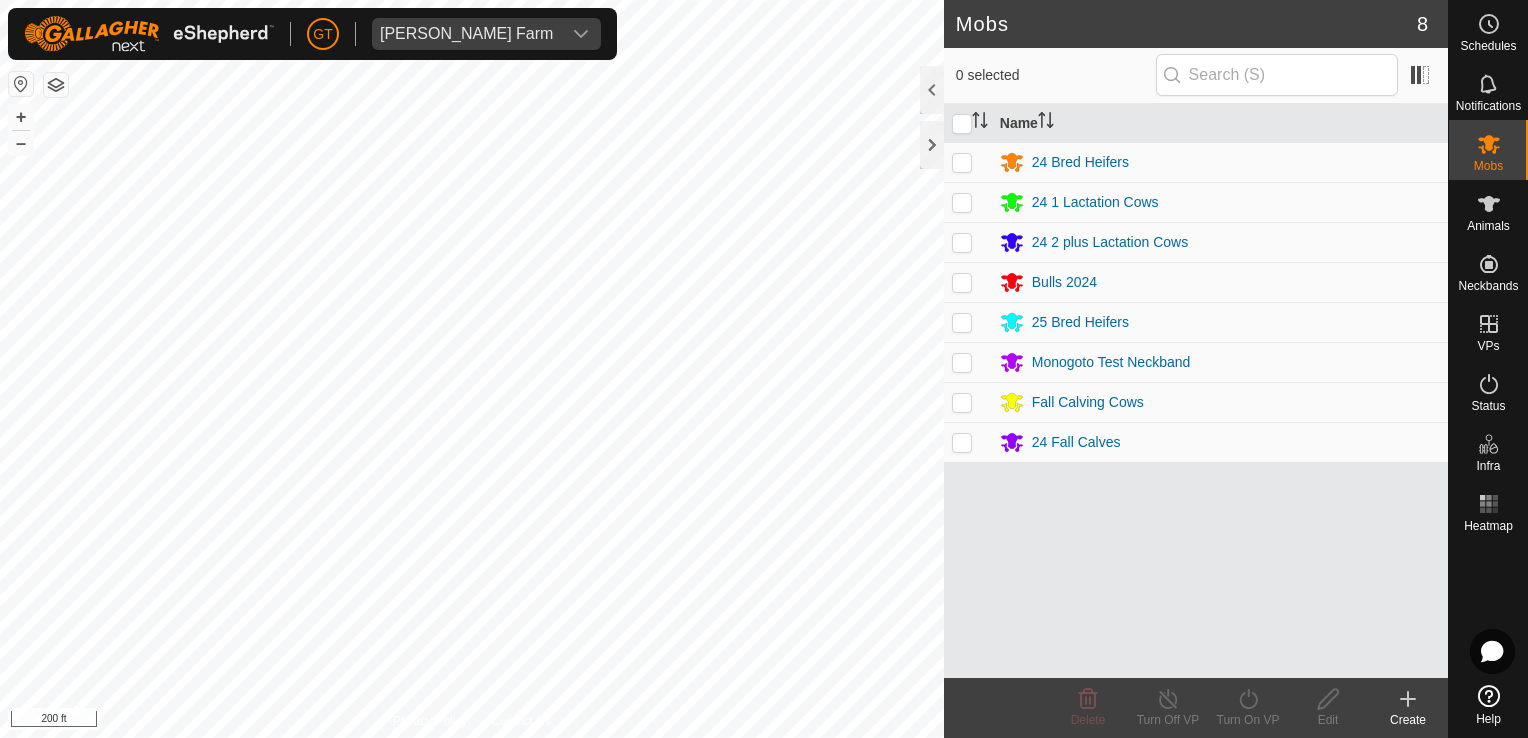 click at bounding box center (962, 322) 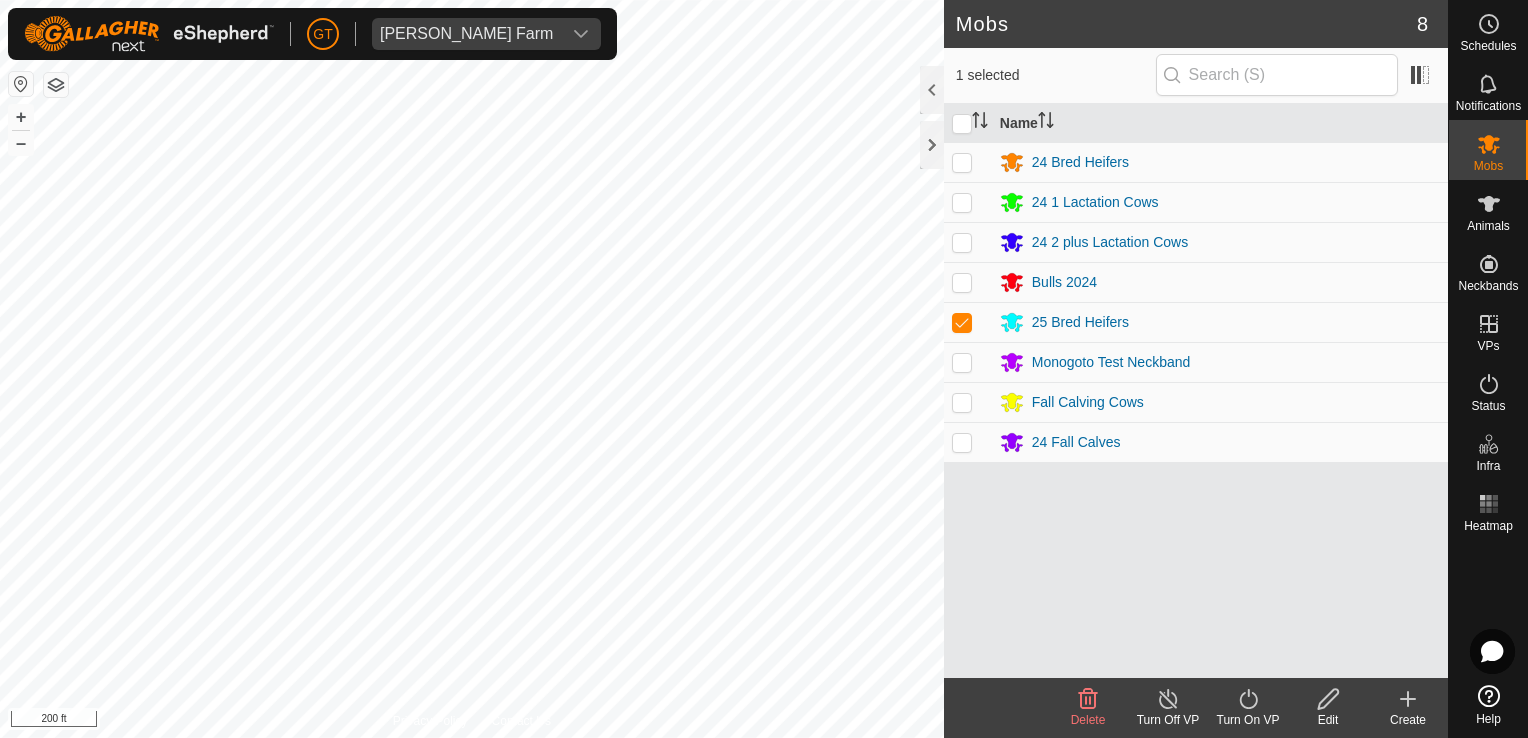 click 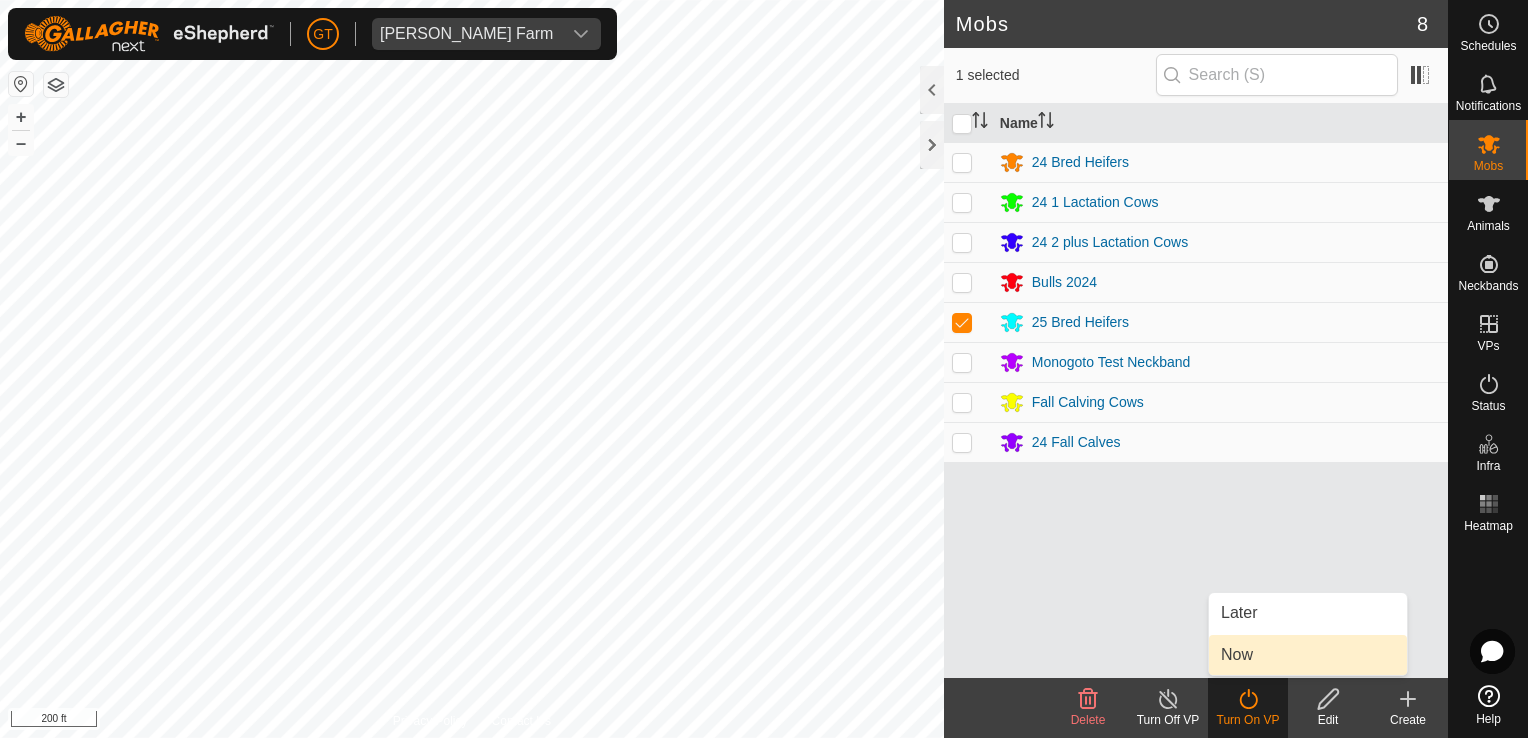 click on "Now" at bounding box center (1308, 655) 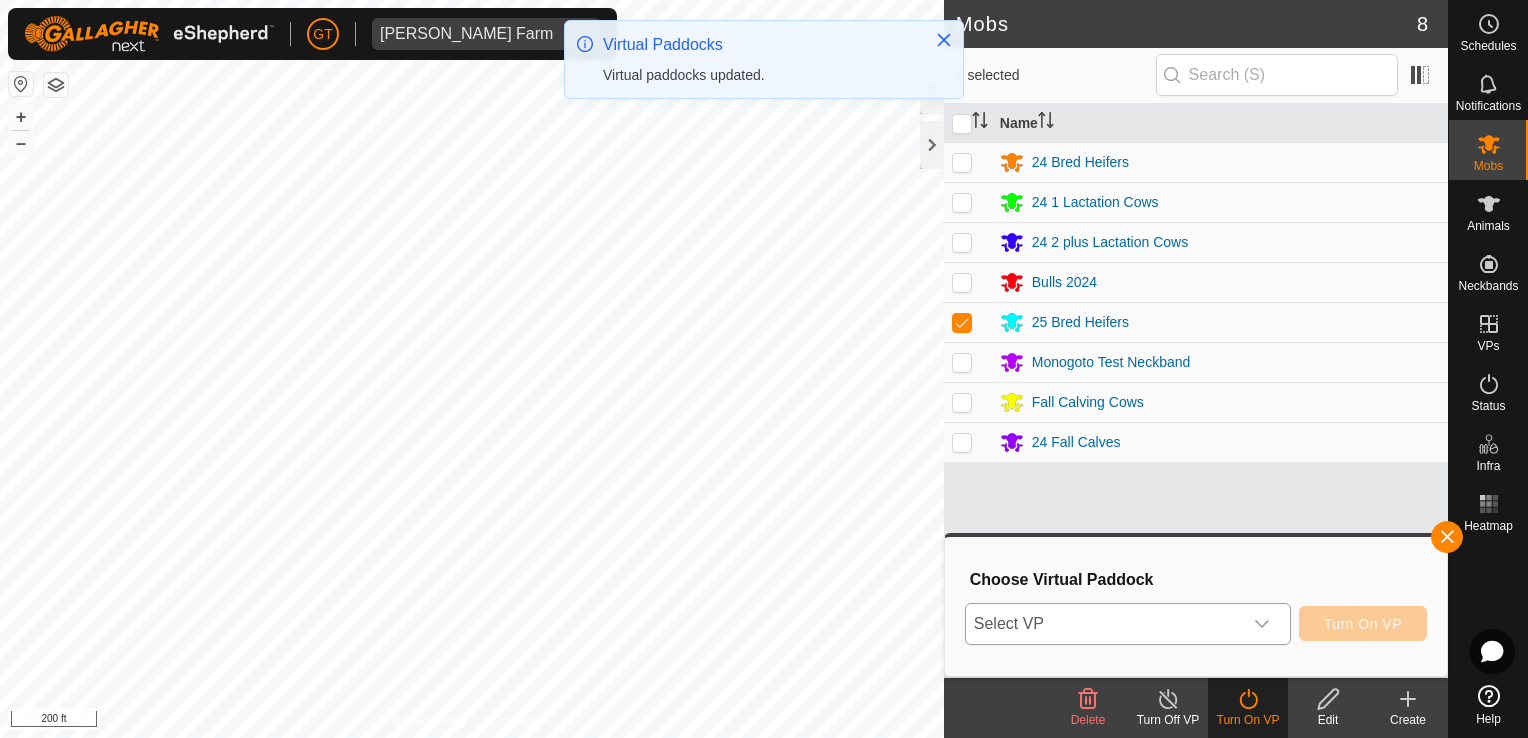 click 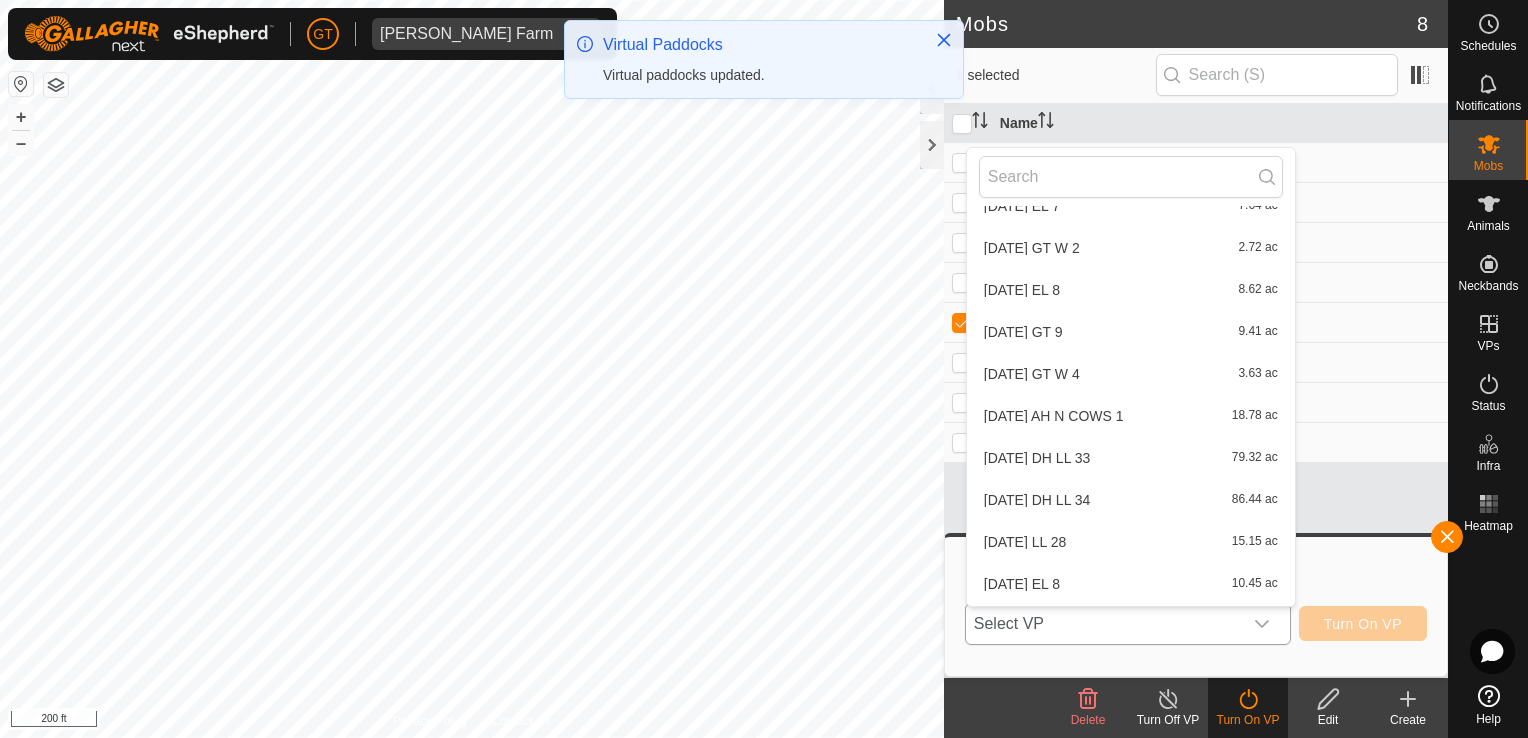 scroll, scrollTop: 904, scrollLeft: 0, axis: vertical 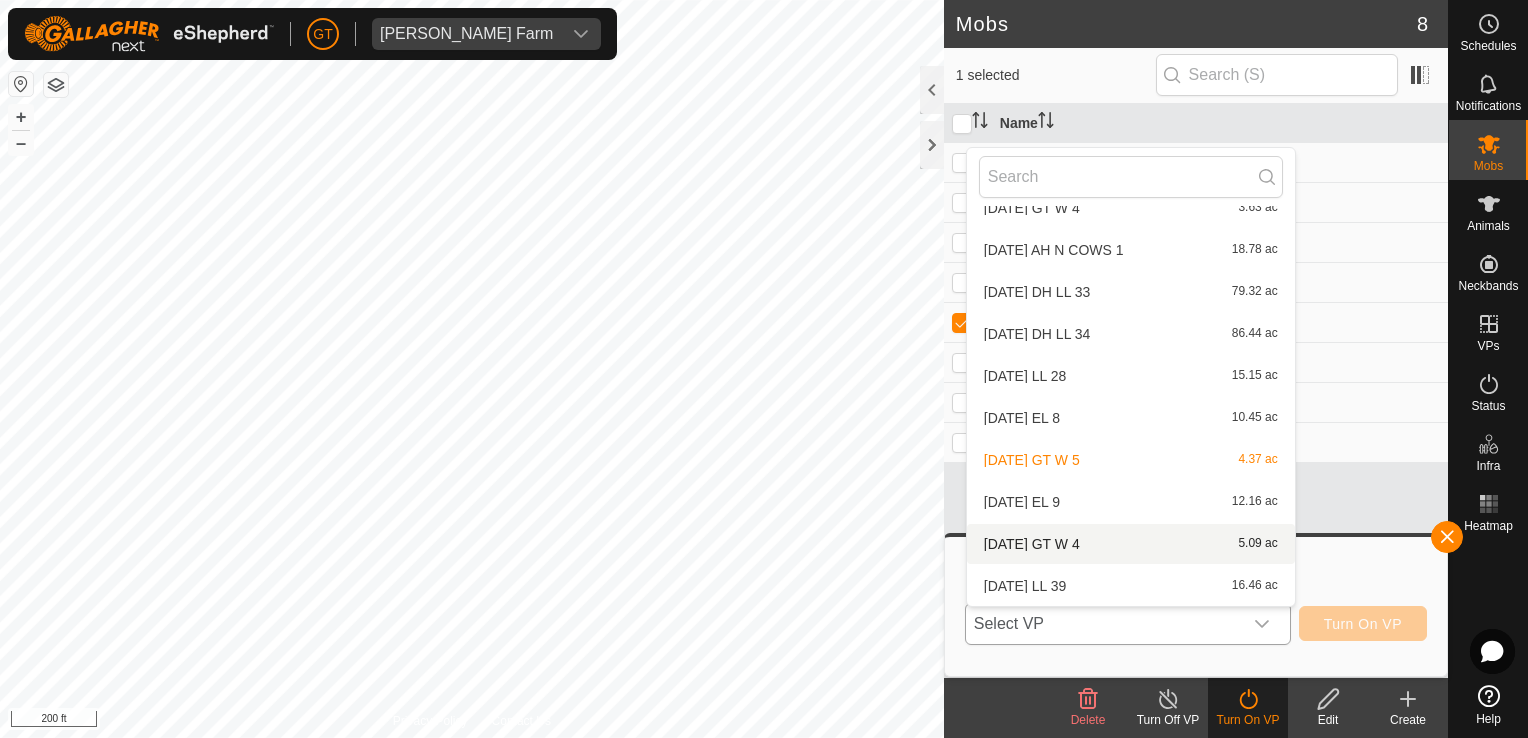 click on "2025-07-18   GT W 4  5.09 ac" at bounding box center [1131, 544] 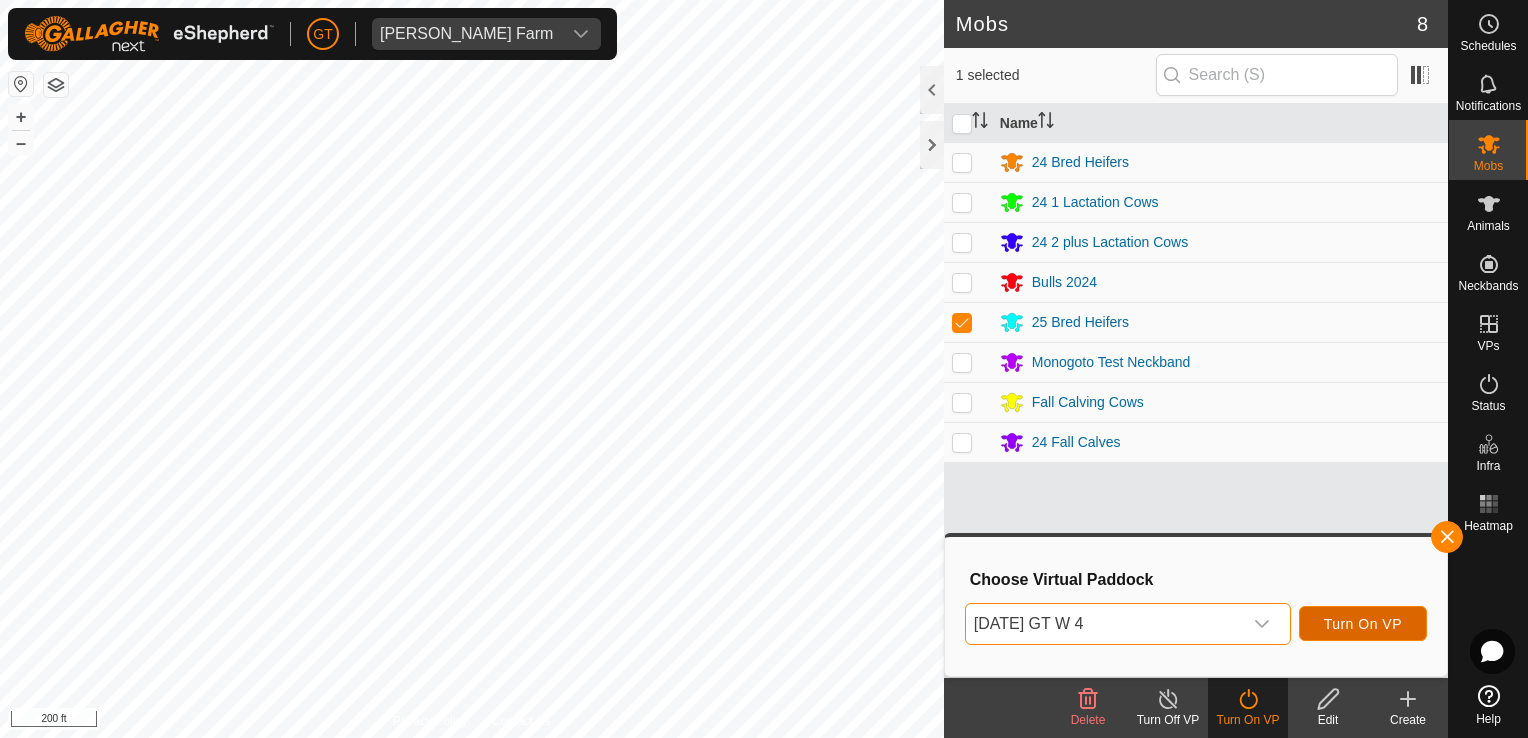 click on "Turn On VP" at bounding box center [1363, 624] 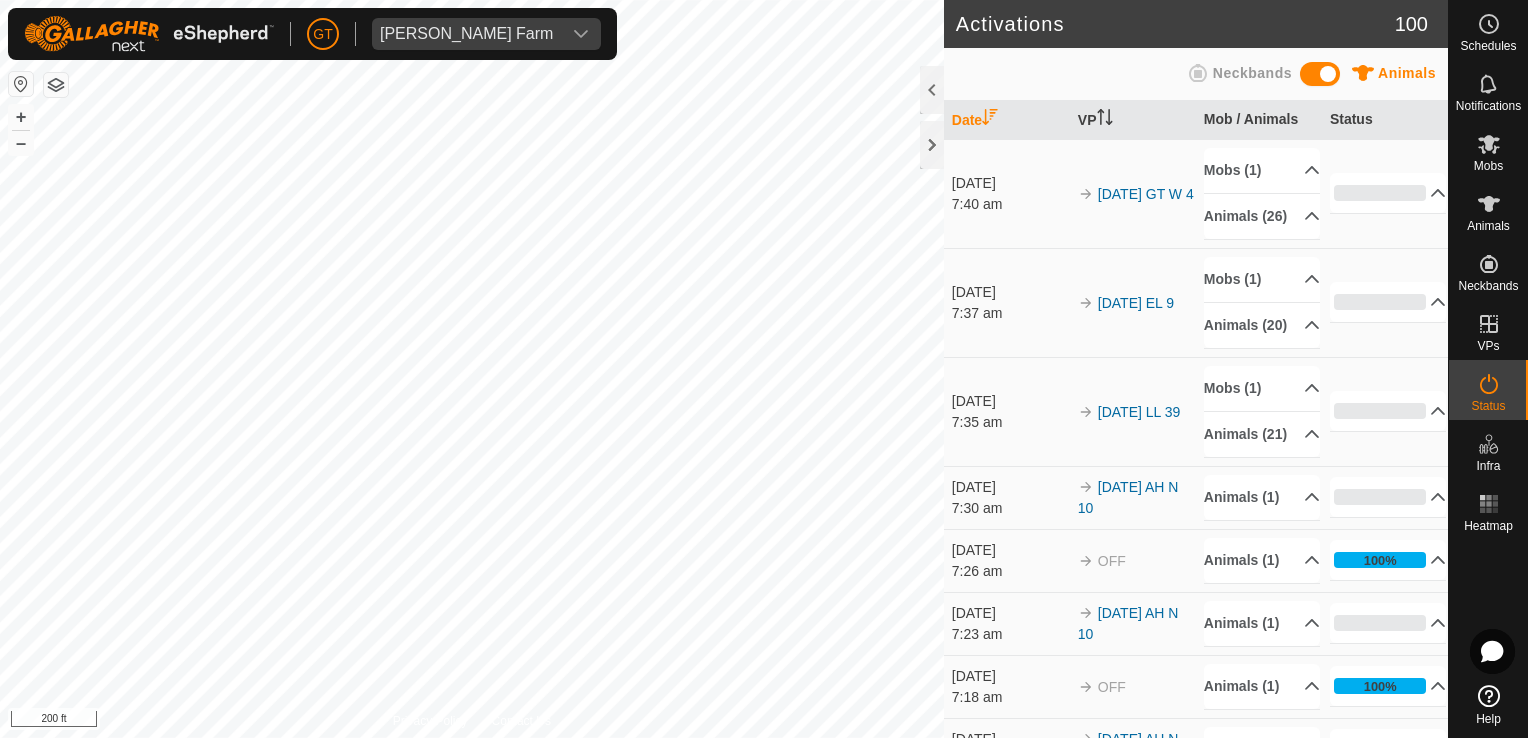 scroll, scrollTop: 0, scrollLeft: 0, axis: both 